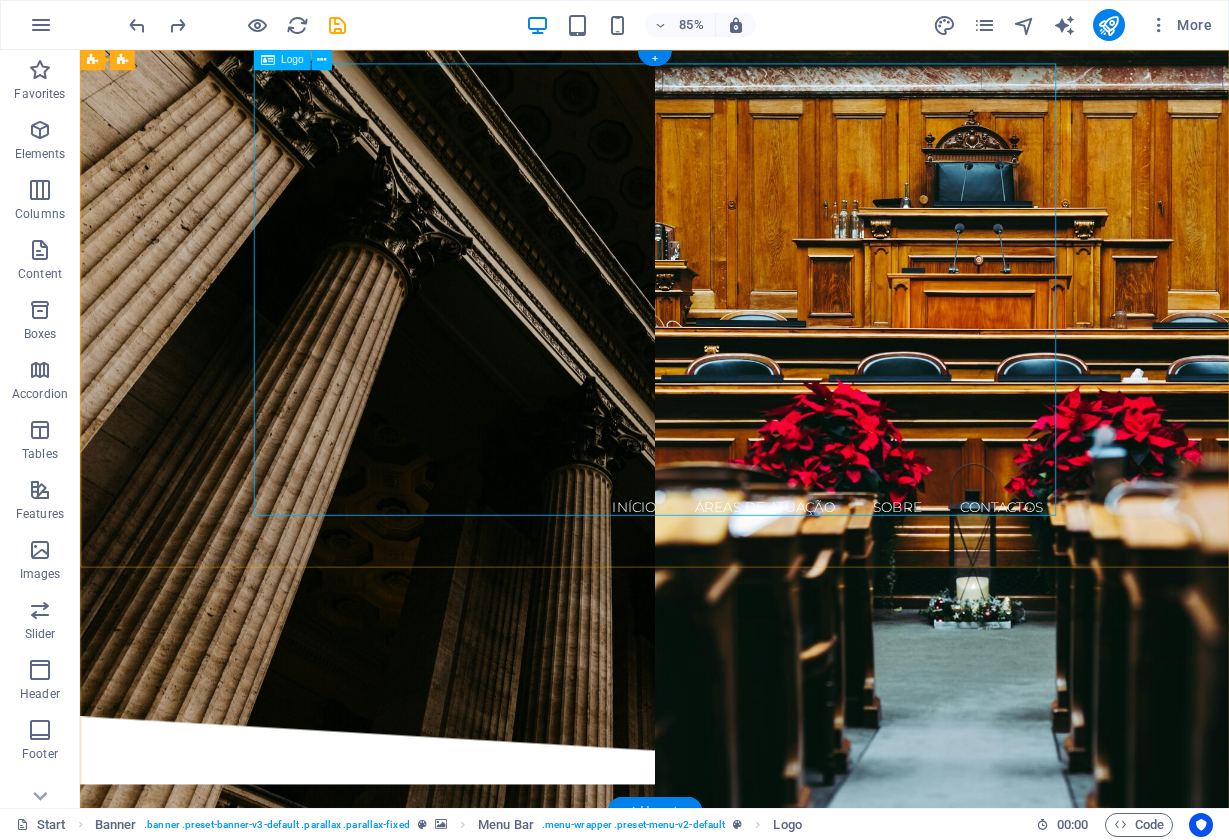 scroll, scrollTop: 0, scrollLeft: 0, axis: both 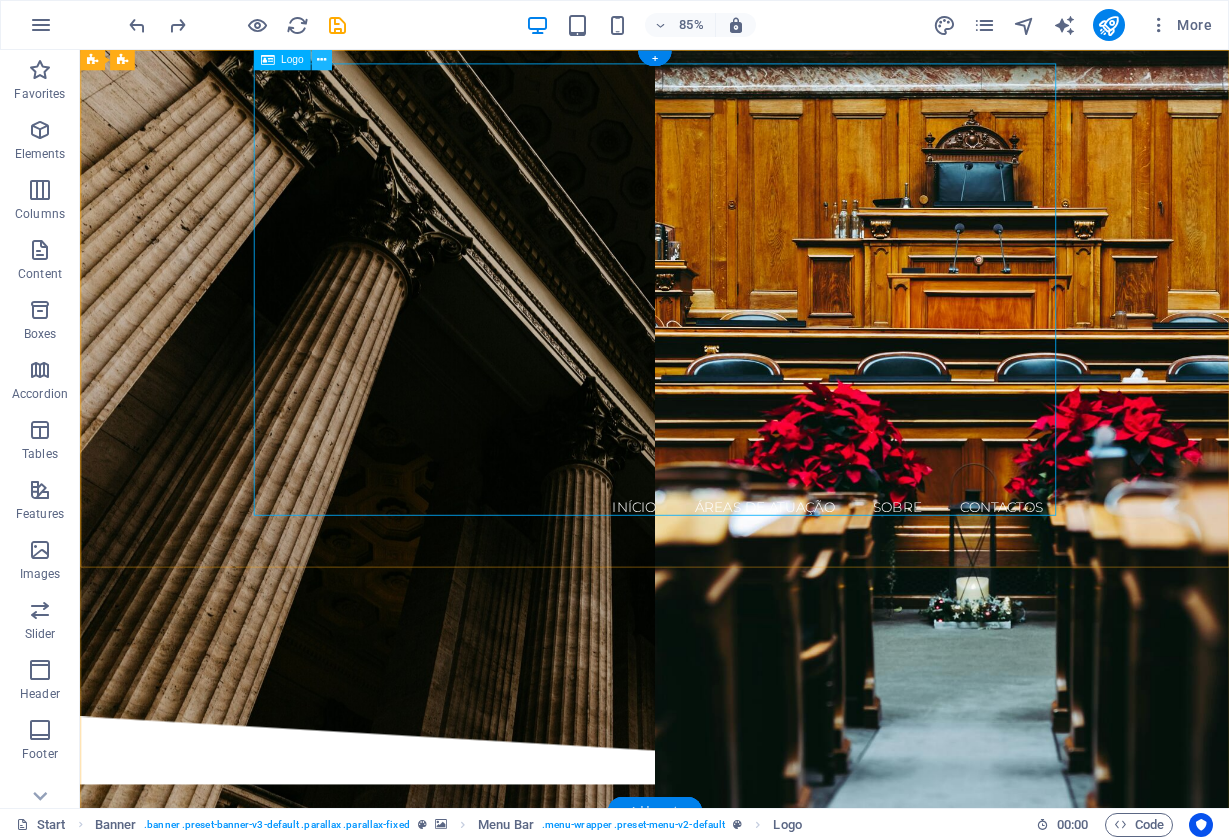 click at bounding box center [320, 60] 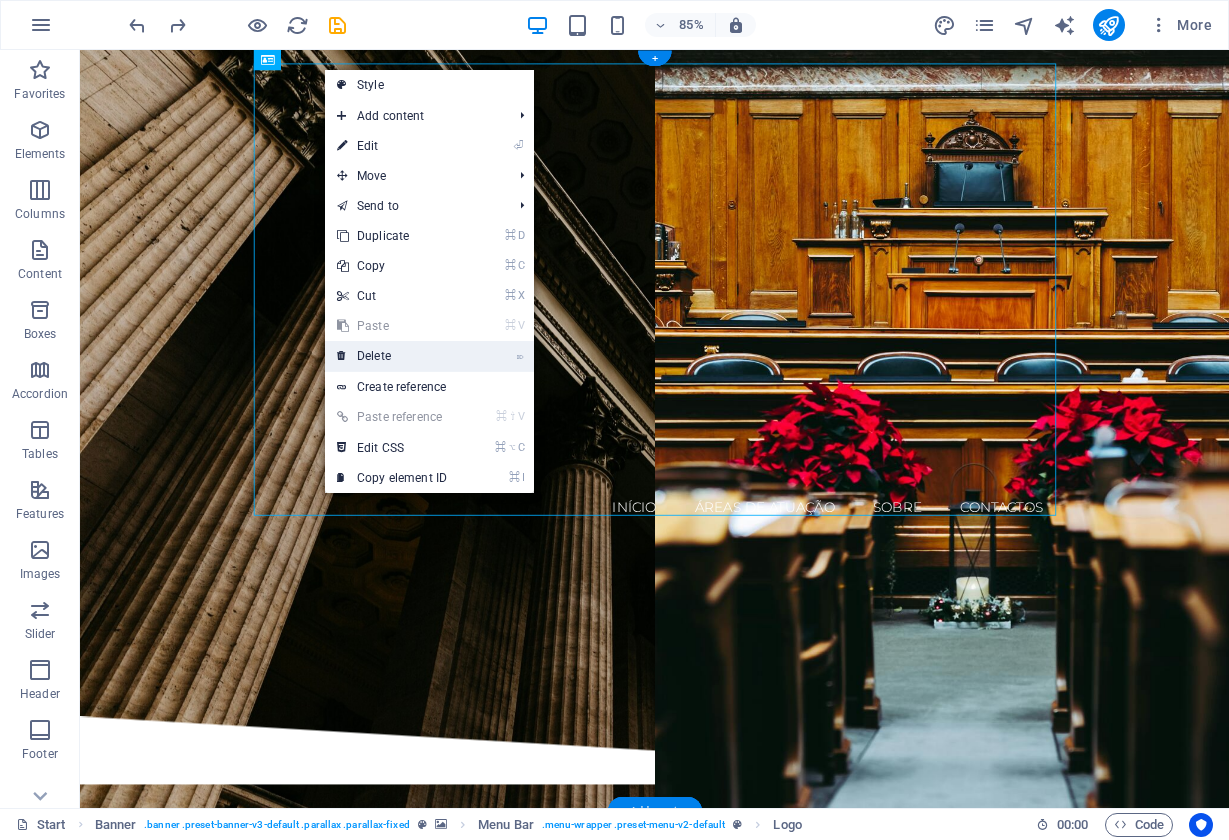 click on "⌦  Delete" at bounding box center [392, 356] 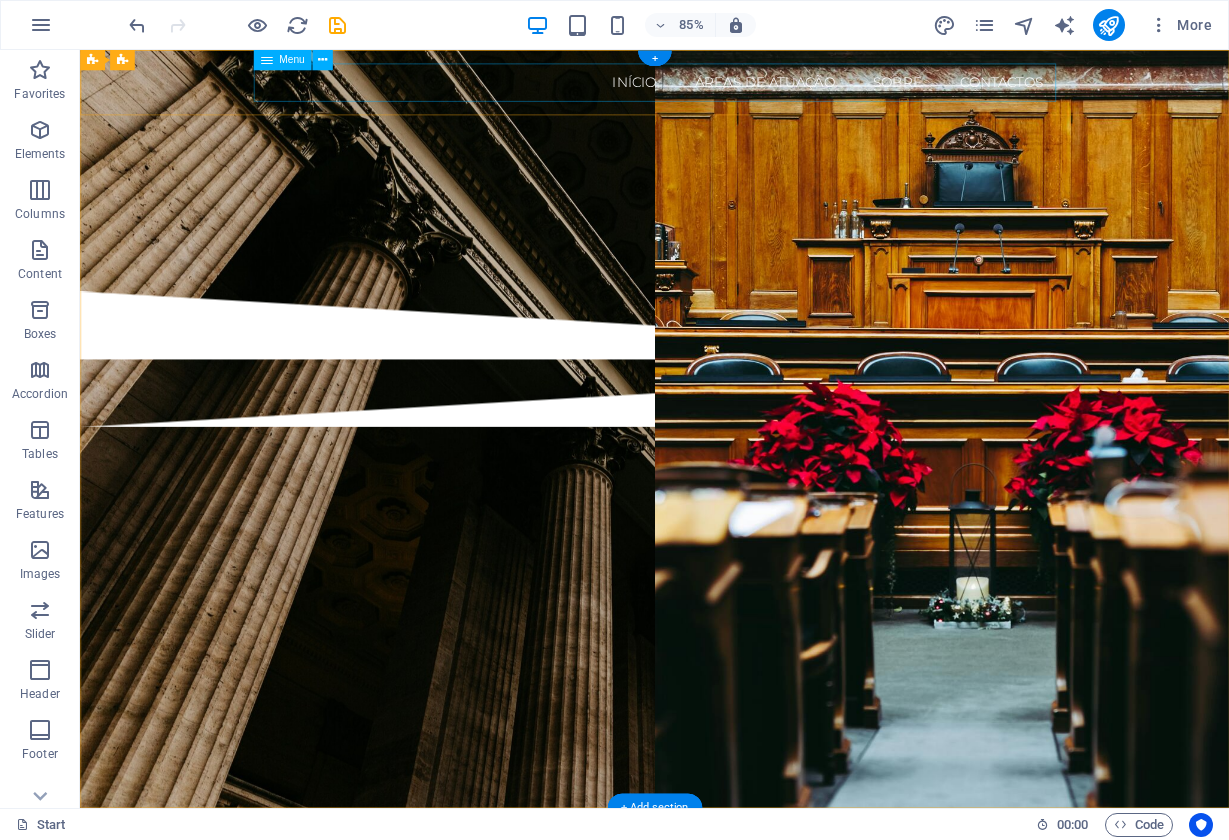 click on "Início  Áreas de Atuação SOBRE Contactos" at bounding box center (756, 88) 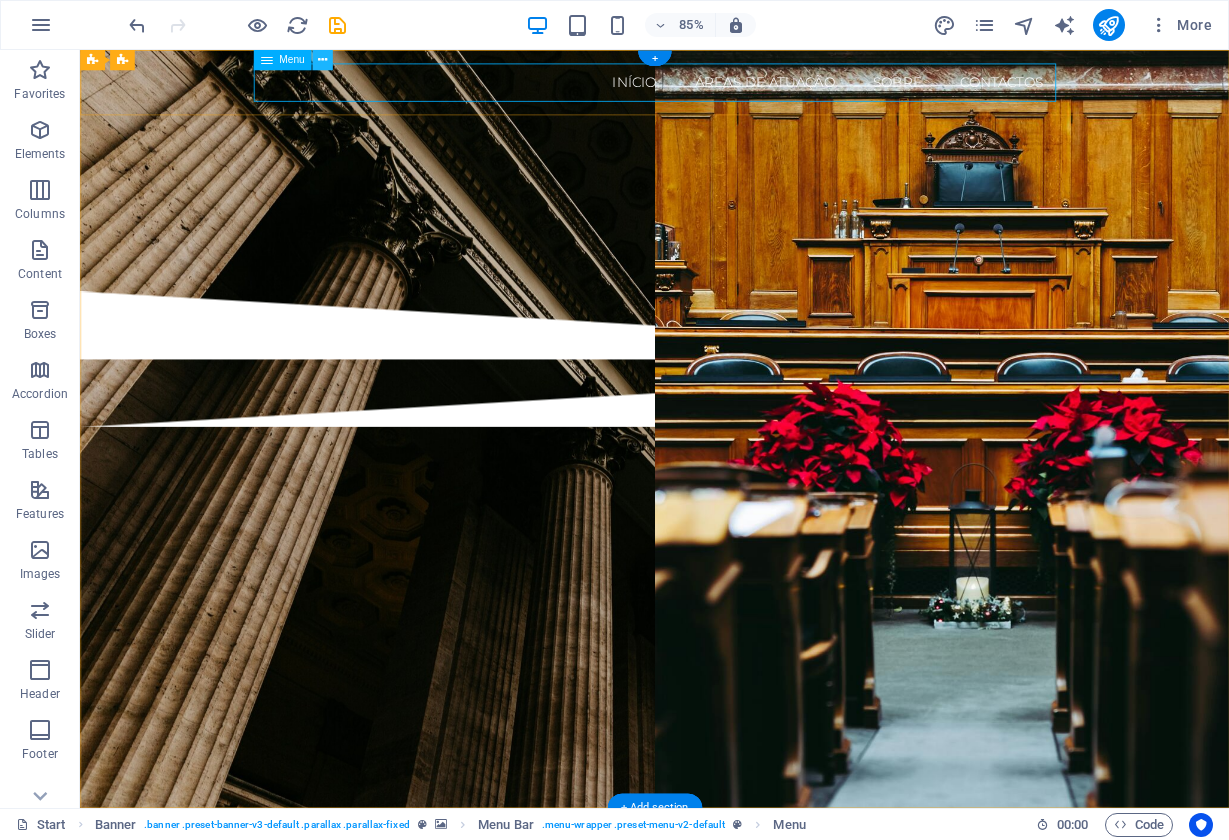 click at bounding box center (322, 60) 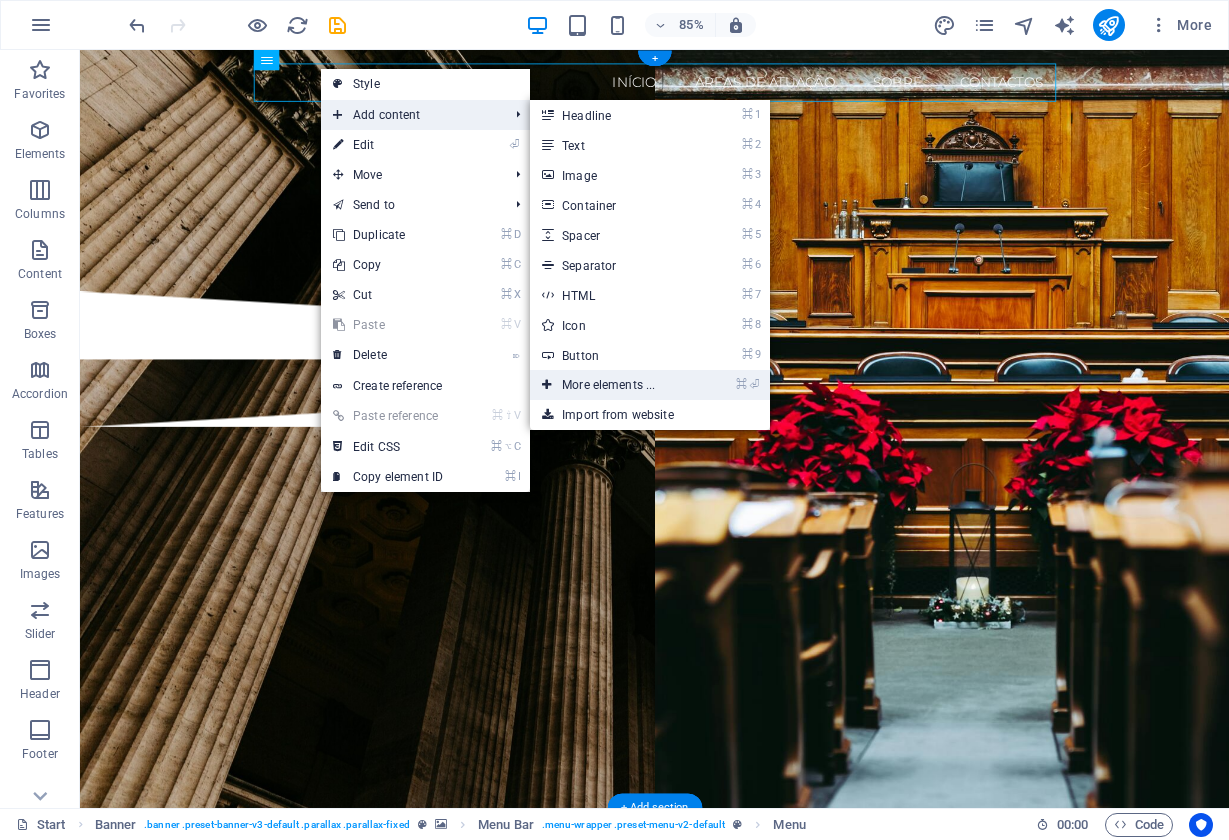 click on "⌘ ⏎  More elements ..." at bounding box center [612, 385] 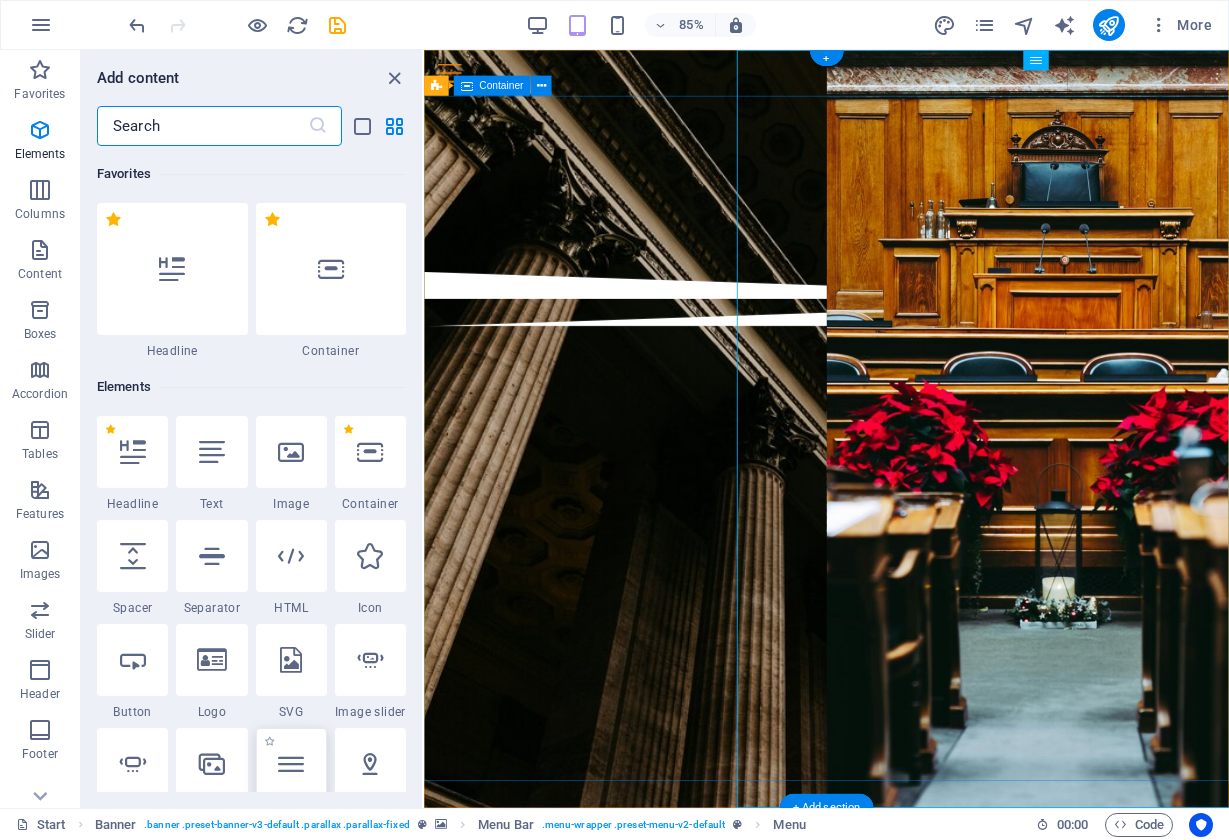 scroll, scrollTop: 213, scrollLeft: 0, axis: vertical 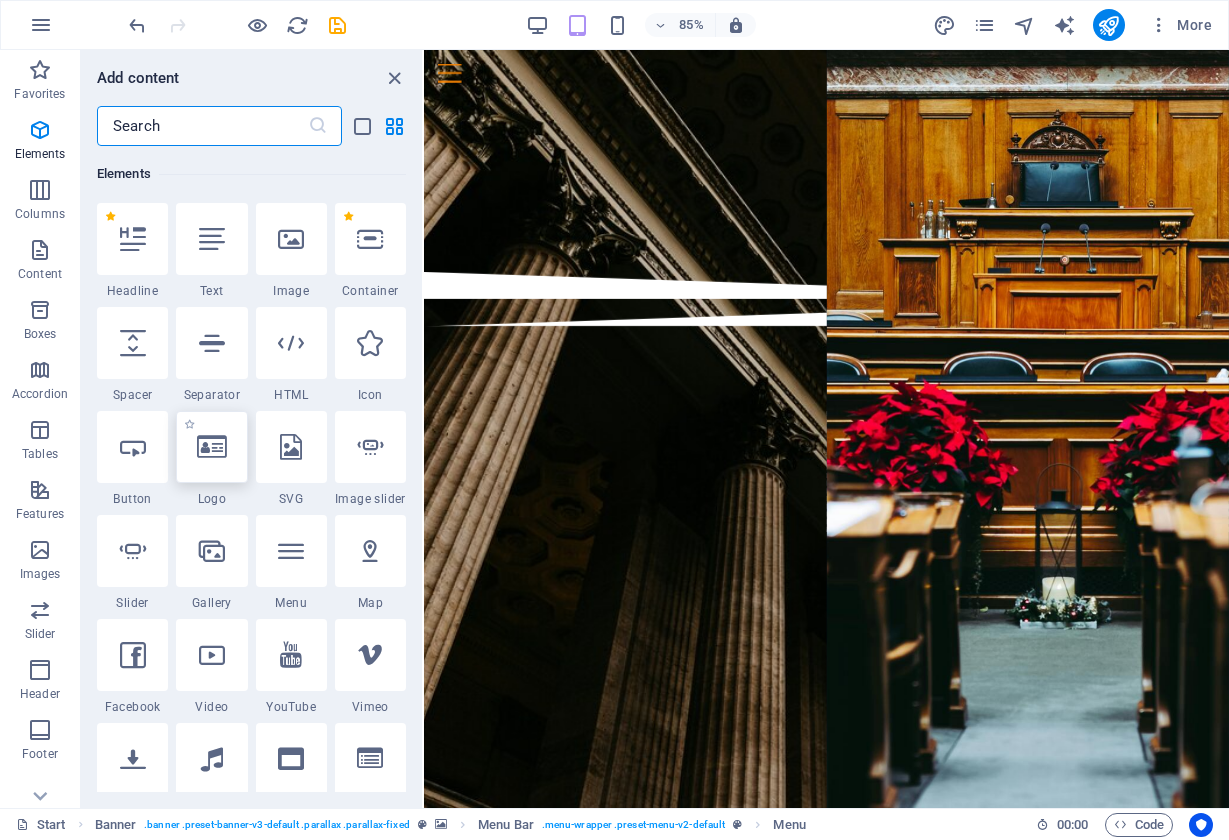 click at bounding box center (211, 447) 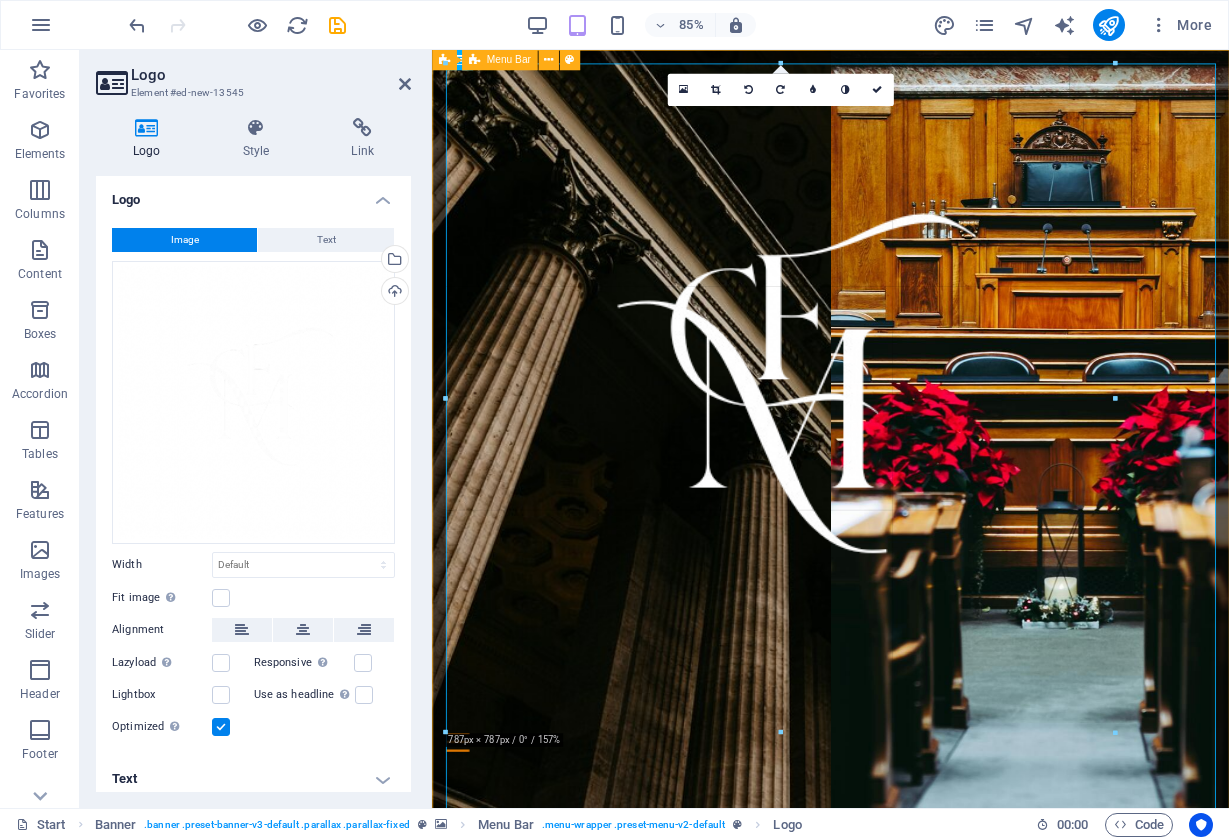 drag, startPoint x: 1217, startPoint y: 63, endPoint x: 782, endPoint y: 241, distance: 470.00958 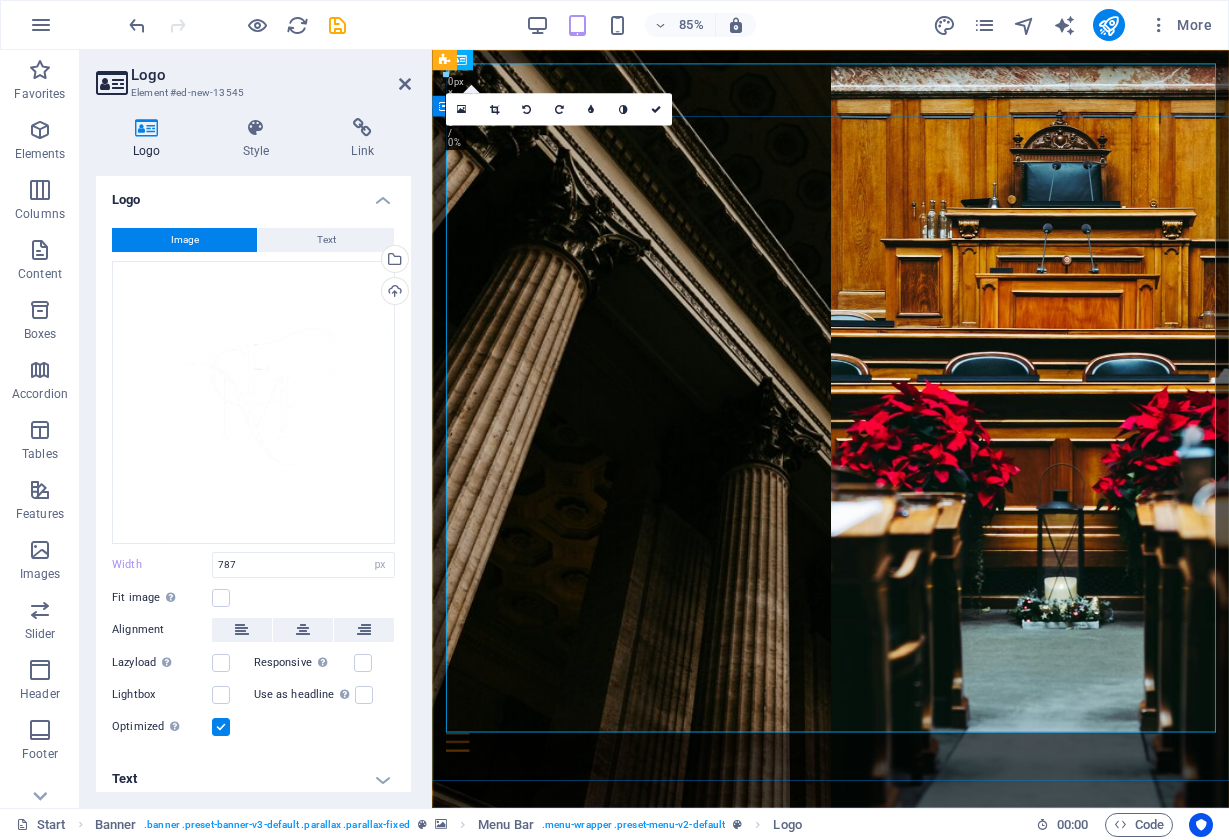 drag, startPoint x: 1115, startPoint y: 734, endPoint x: 1014, endPoint y: 660, distance: 125.207825 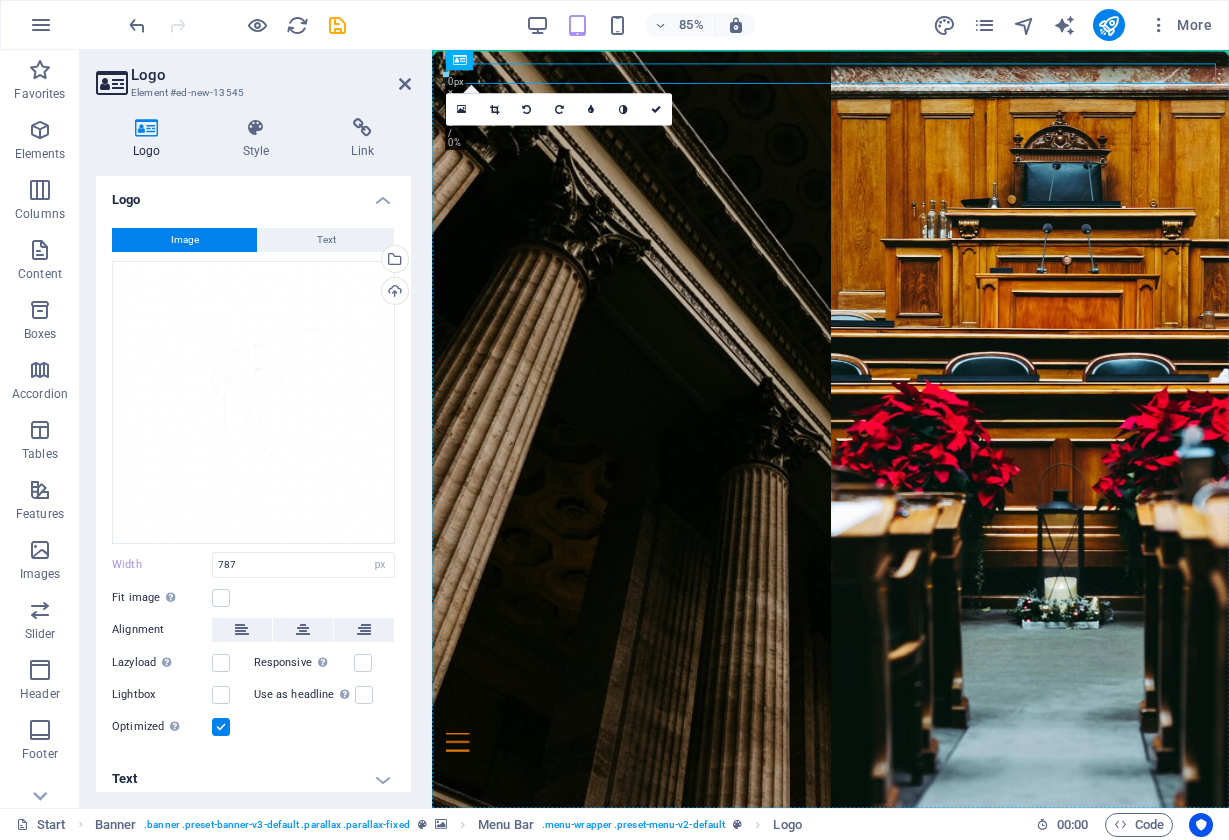 drag, startPoint x: 1350, startPoint y: 84, endPoint x: 1347, endPoint y: 182, distance: 98.045906 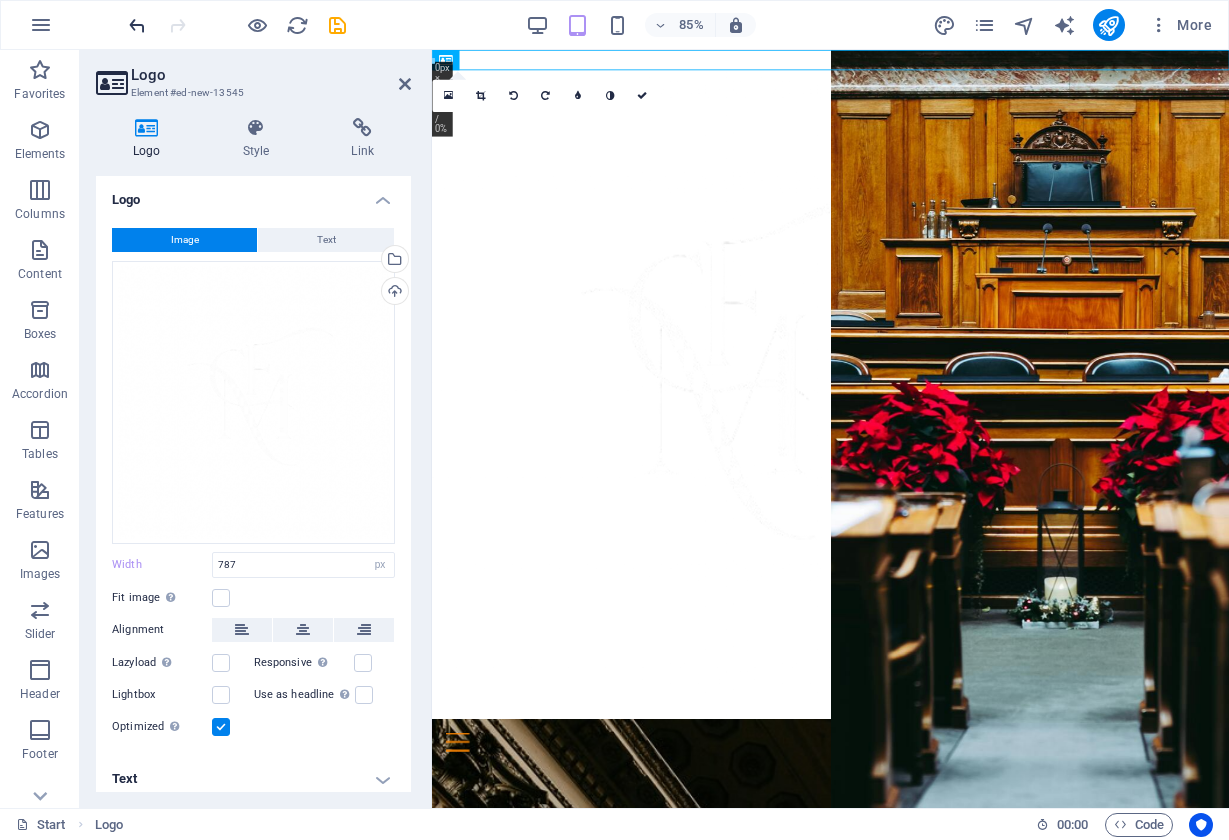 click at bounding box center (137, 25) 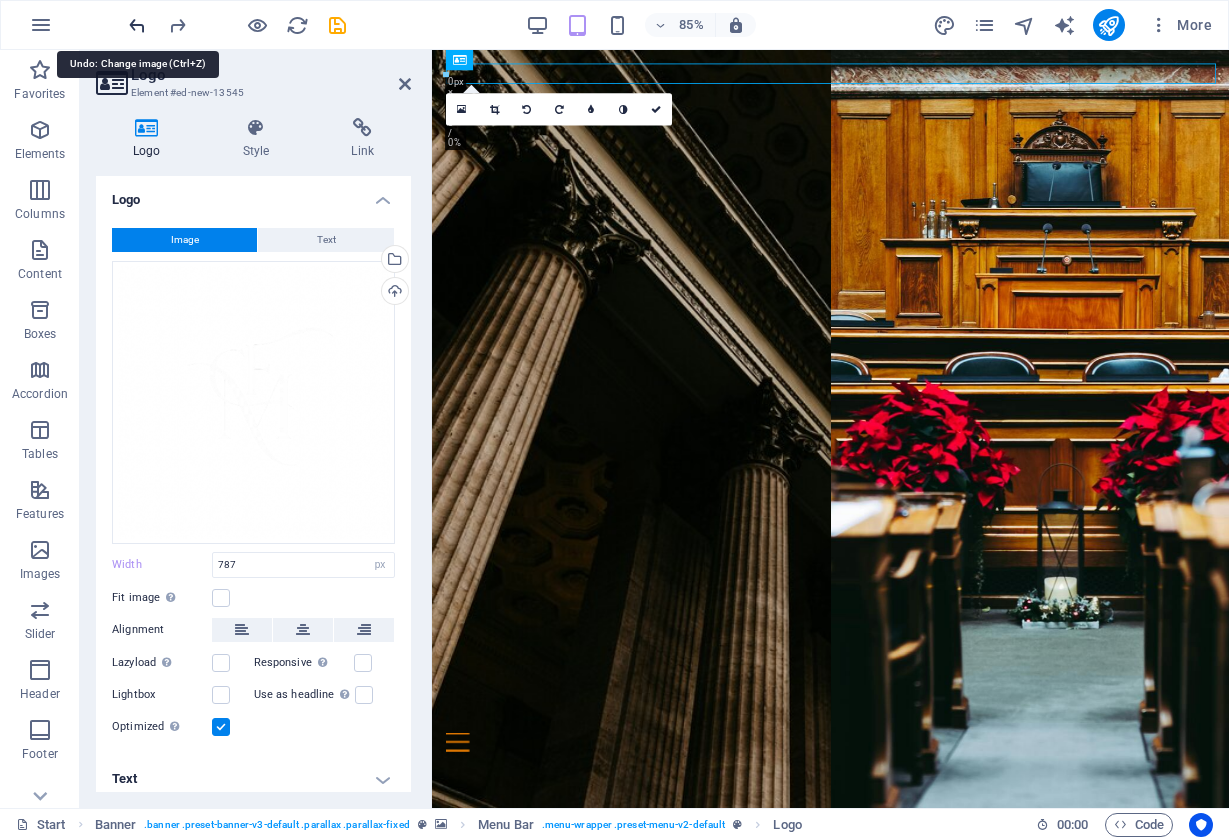 click at bounding box center [137, 25] 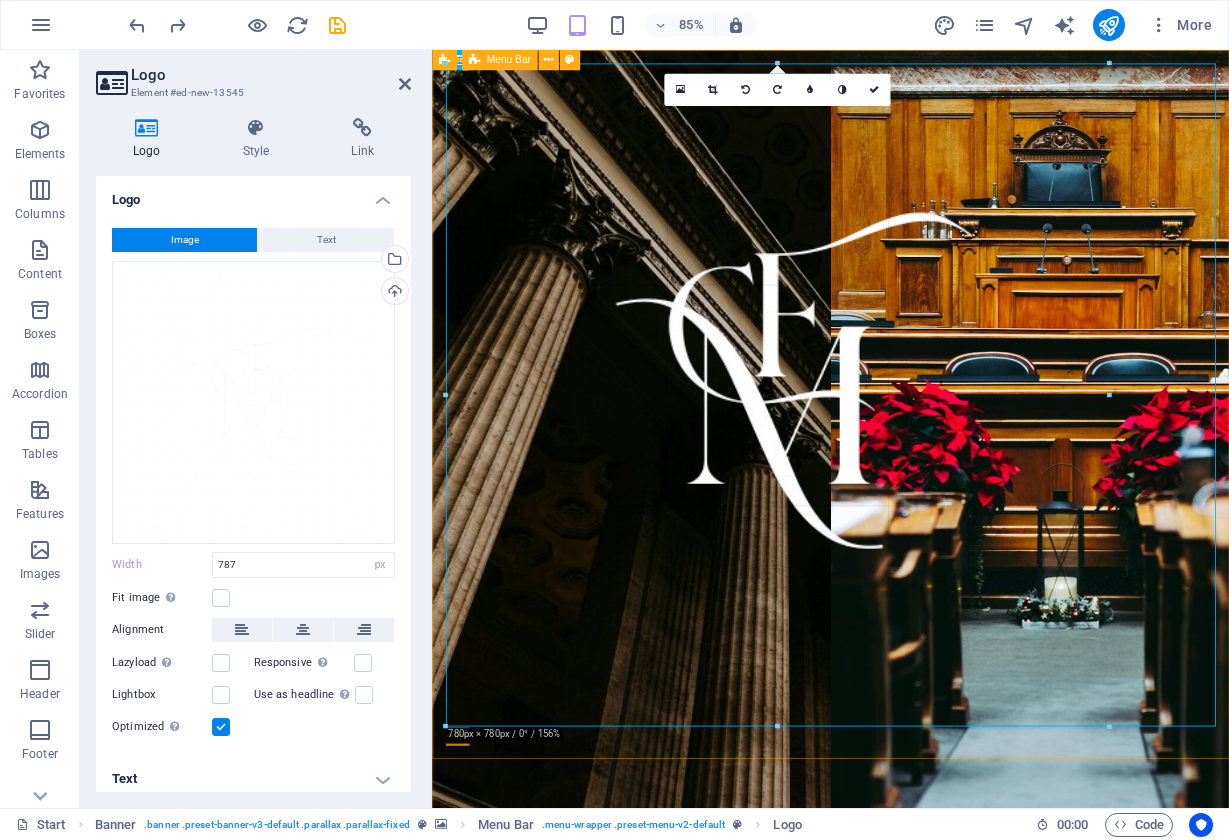 drag, startPoint x: 1116, startPoint y: 62, endPoint x: 1103, endPoint y: 64, distance: 13.152946 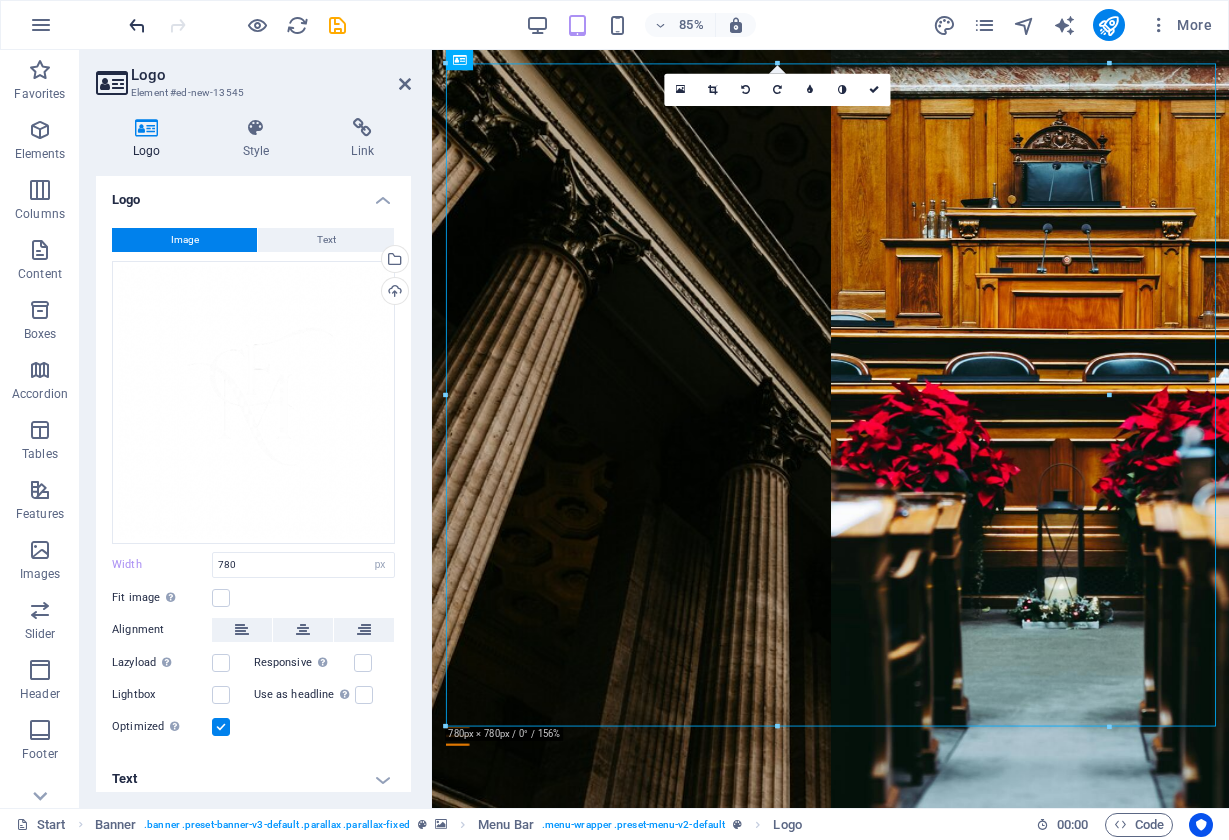 click at bounding box center (137, 25) 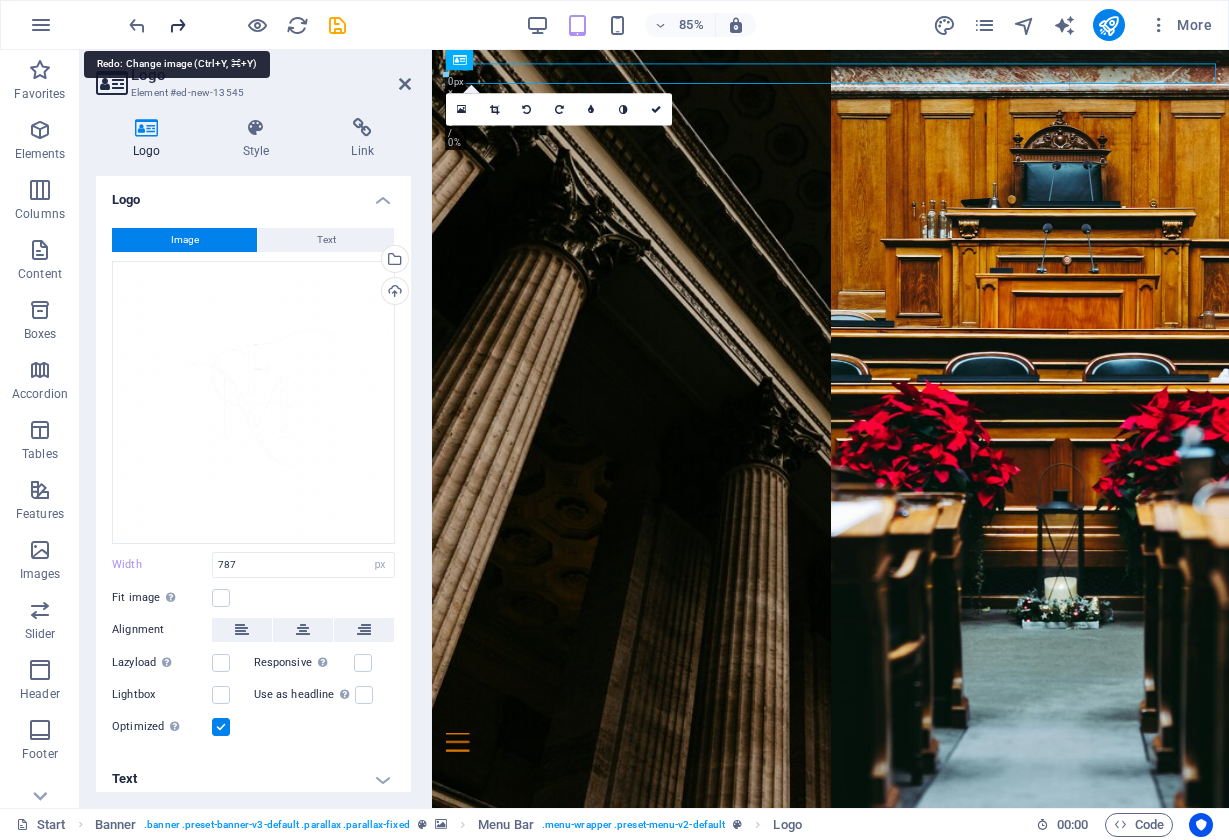 click at bounding box center [177, 25] 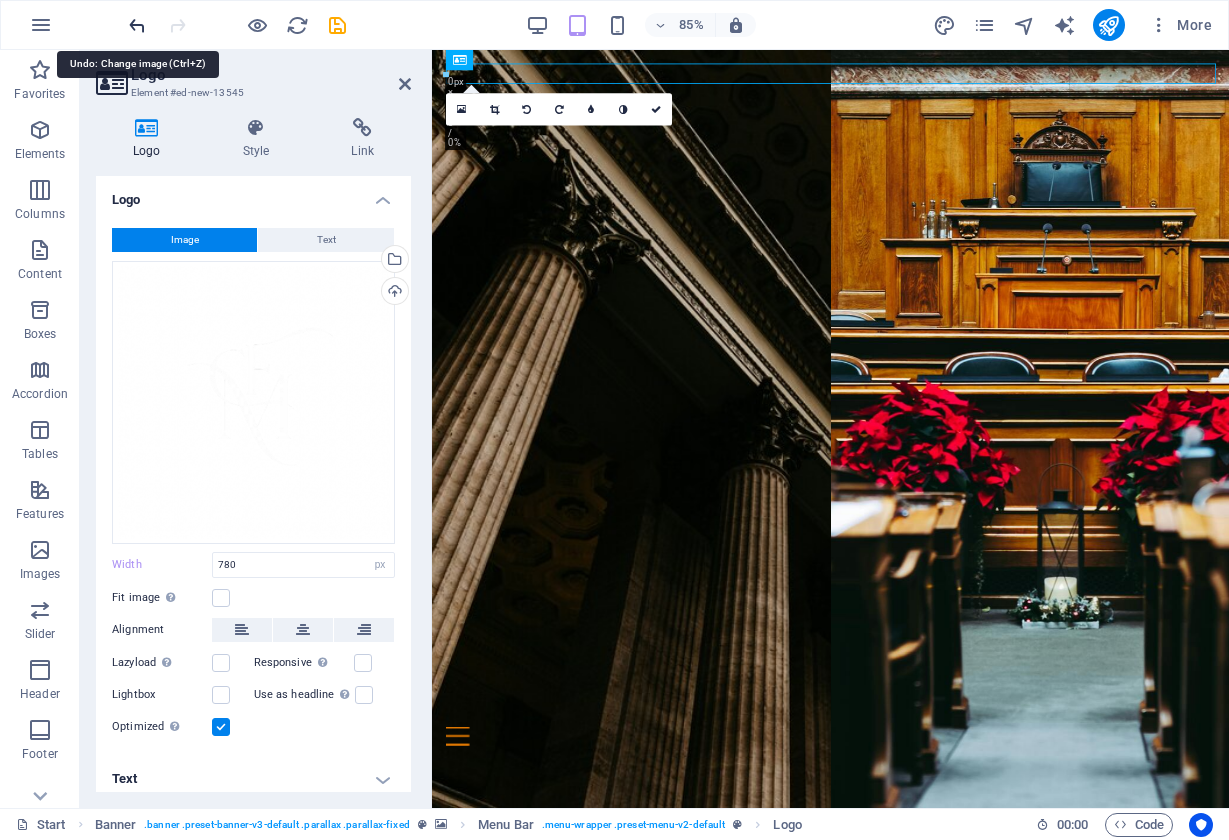 click at bounding box center (137, 25) 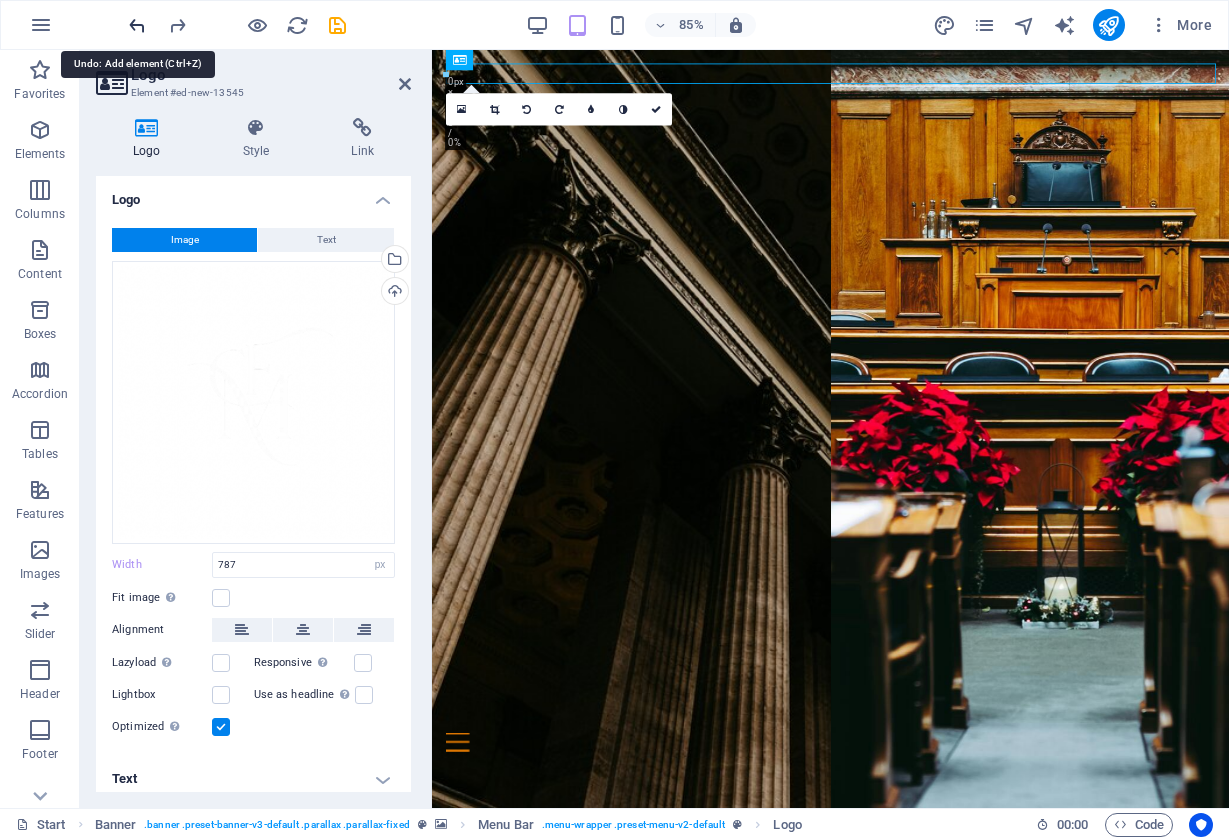 click at bounding box center (137, 25) 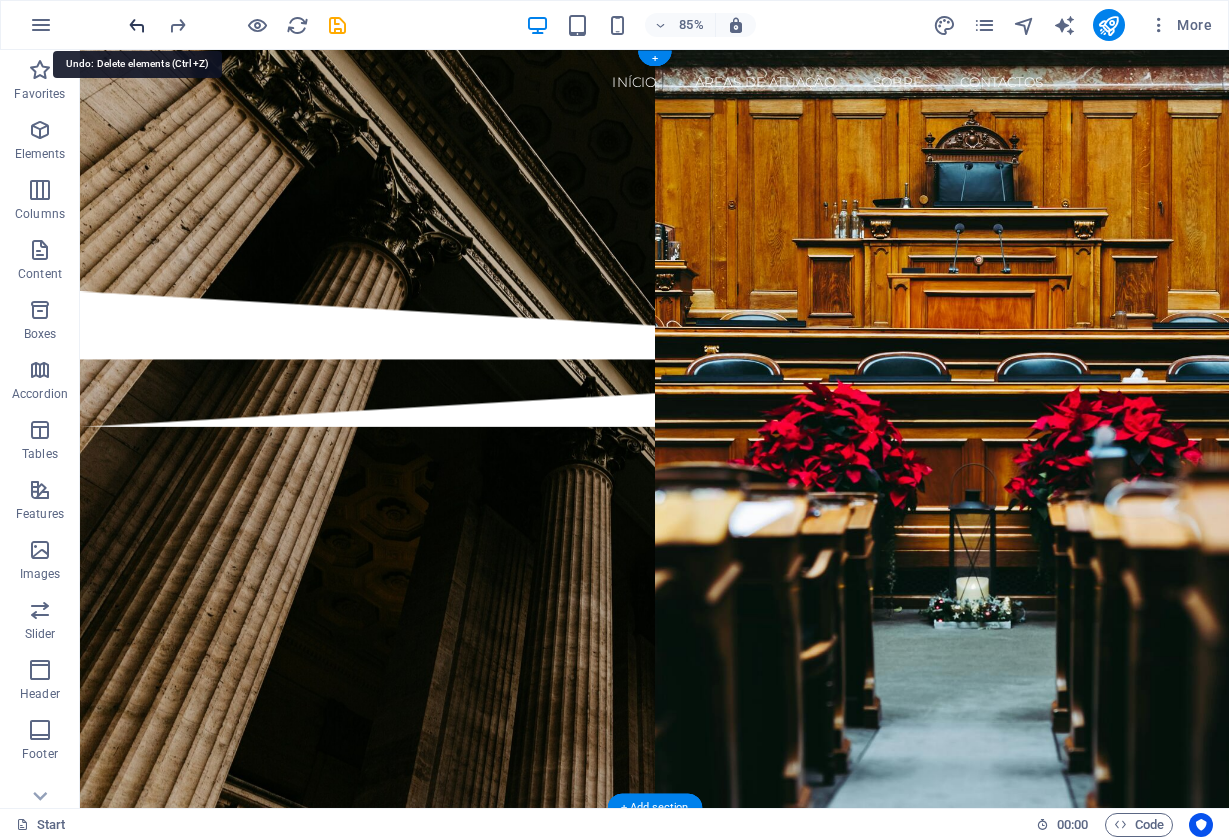 click at bounding box center (137, 25) 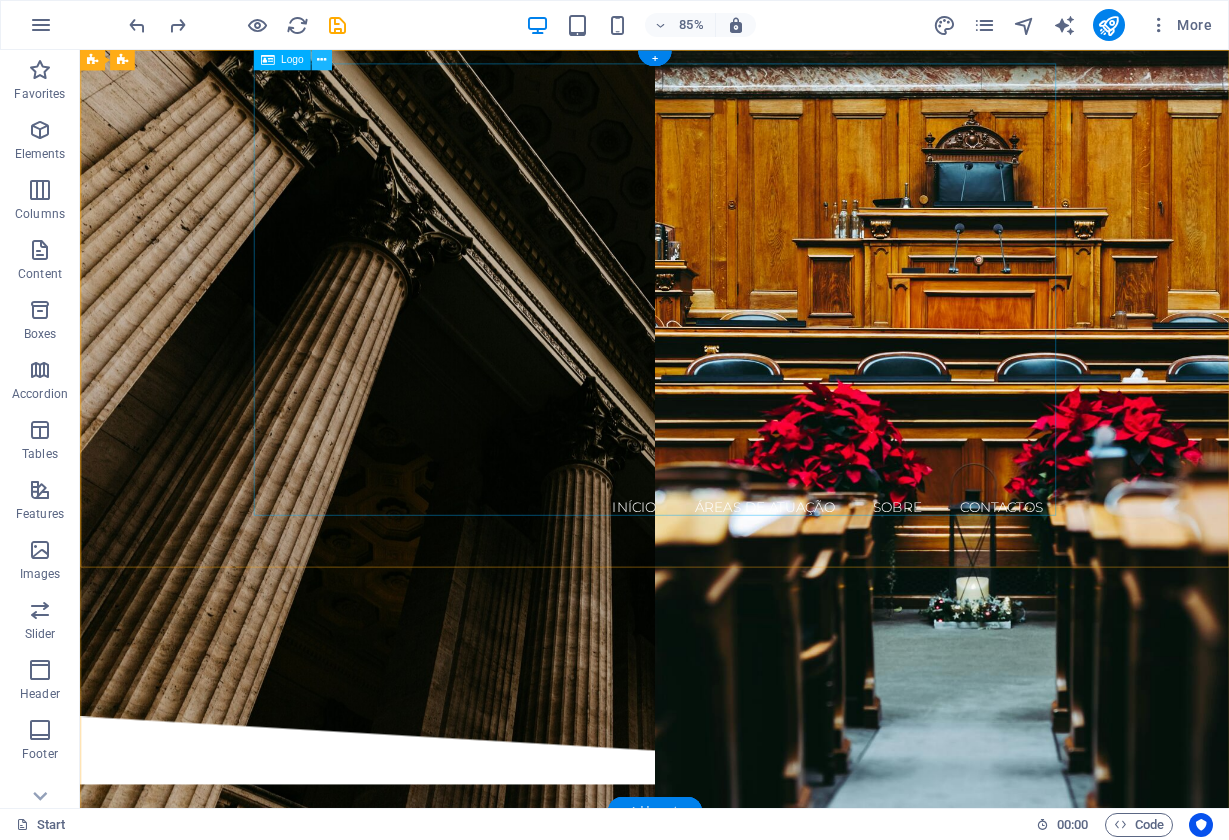 click at bounding box center (321, 60) 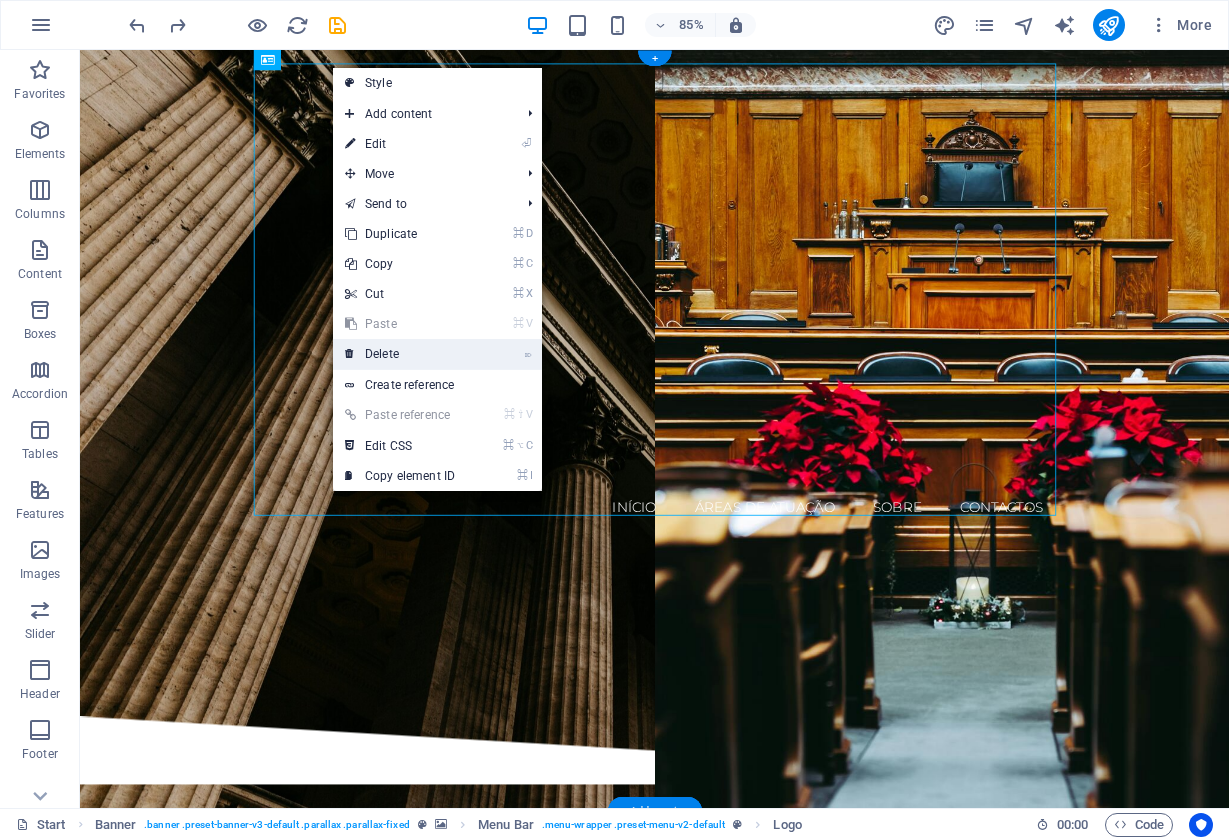 click on "⌦  Delete" at bounding box center (400, 354) 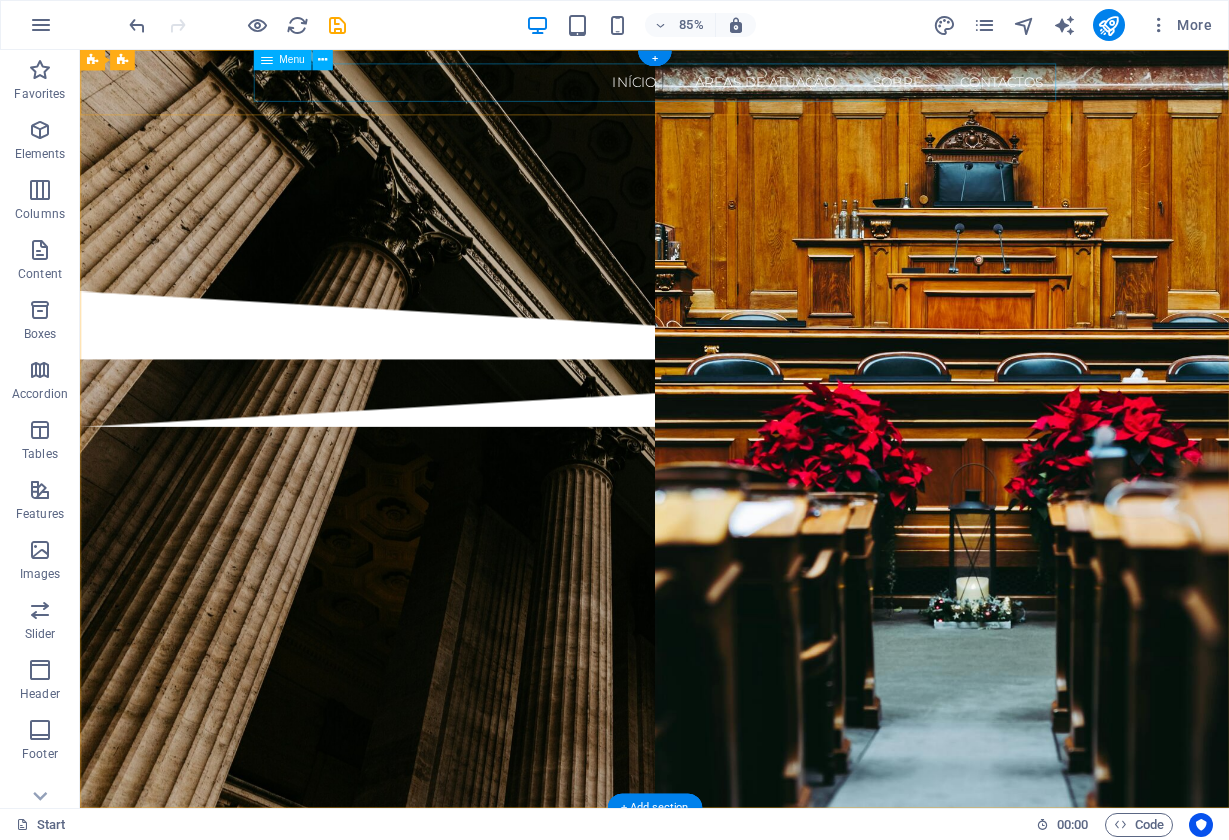 click on "Início  Áreas de Atuação SOBRE Contactos" at bounding box center (756, 88) 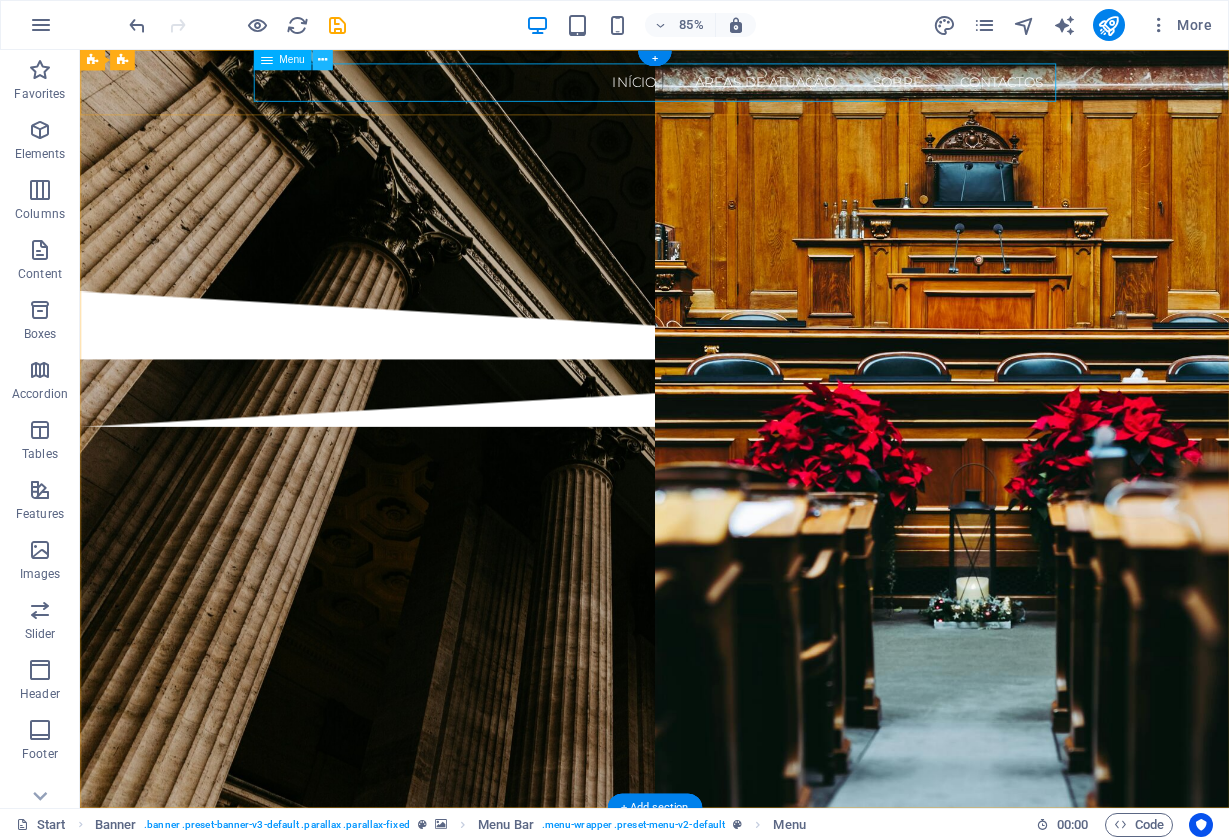 click at bounding box center (322, 60) 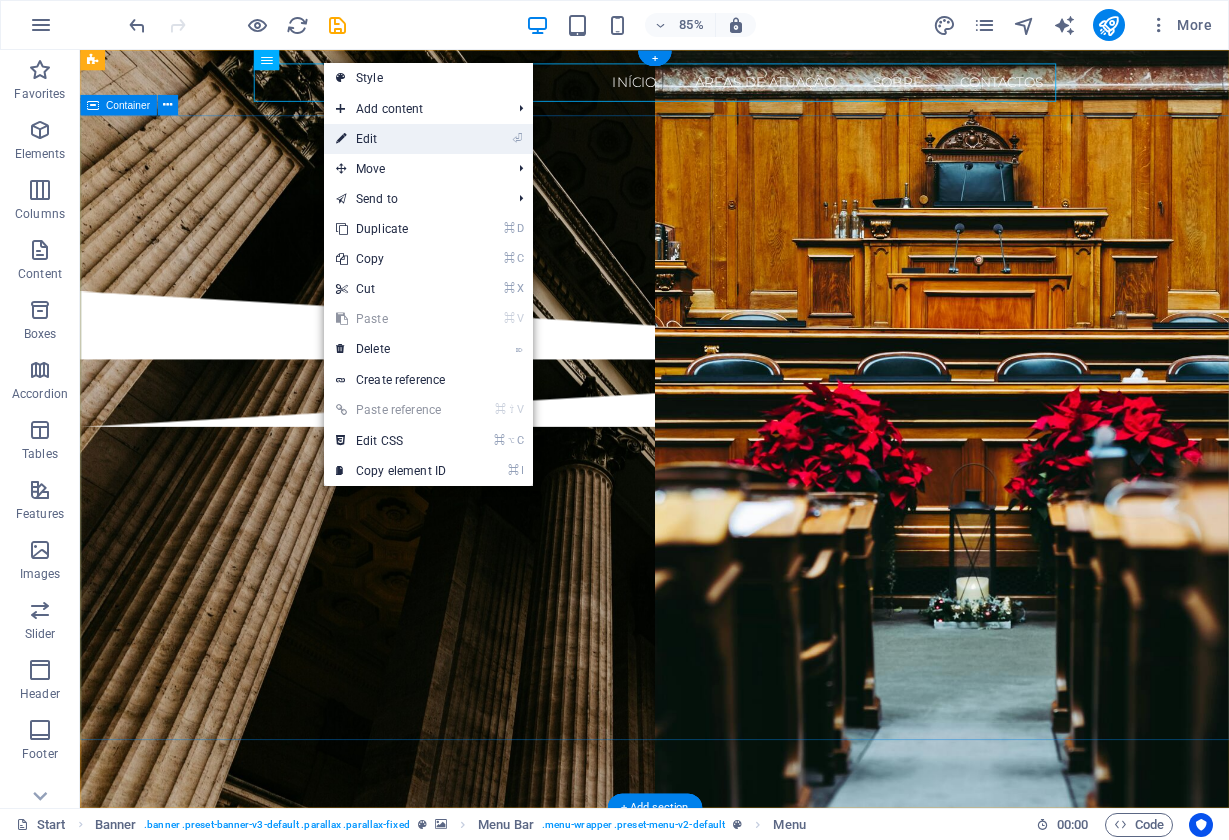 click on "⏎  Edit" at bounding box center (391, 139) 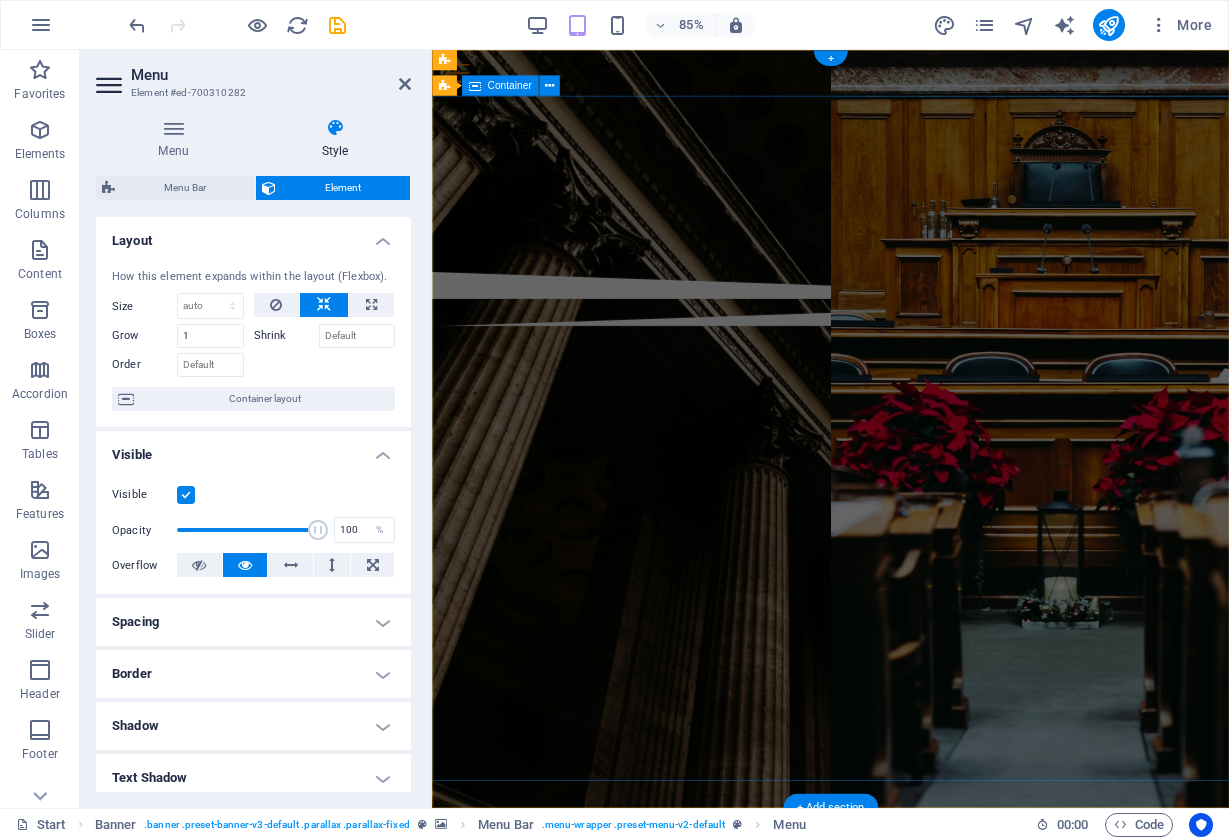 click at bounding box center [901, 207] 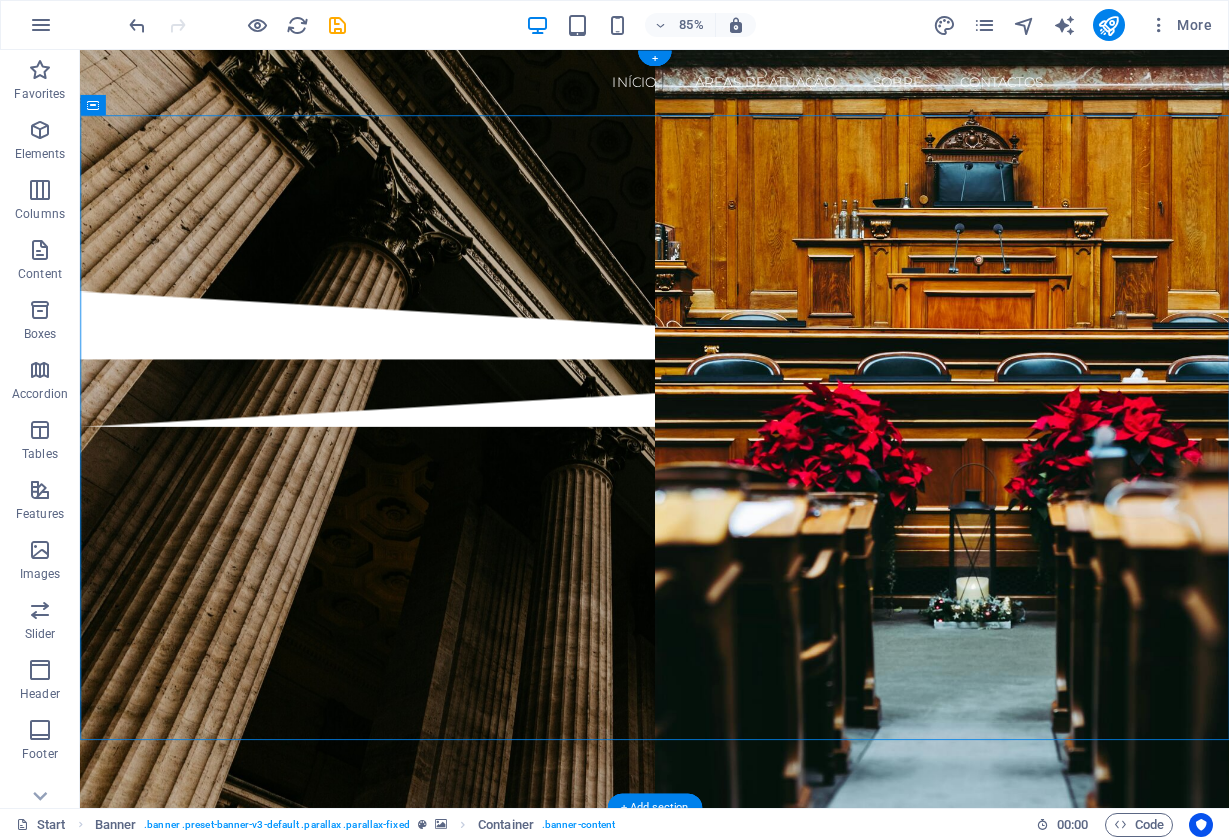 click on "Início  Áreas de Atuação SOBRE Contactos" at bounding box center (756, 88) 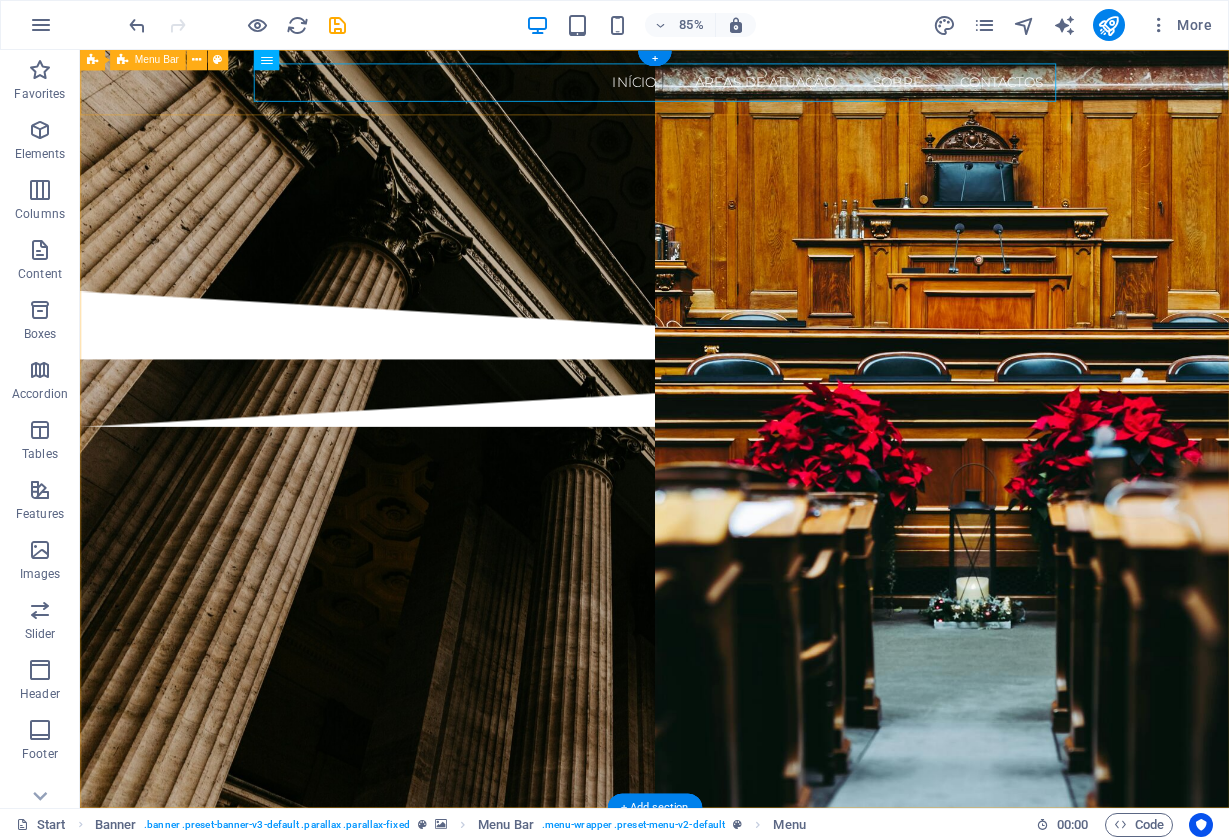 click on "Início  Áreas de Atuação SOBRE Contactos" at bounding box center [756, 88] 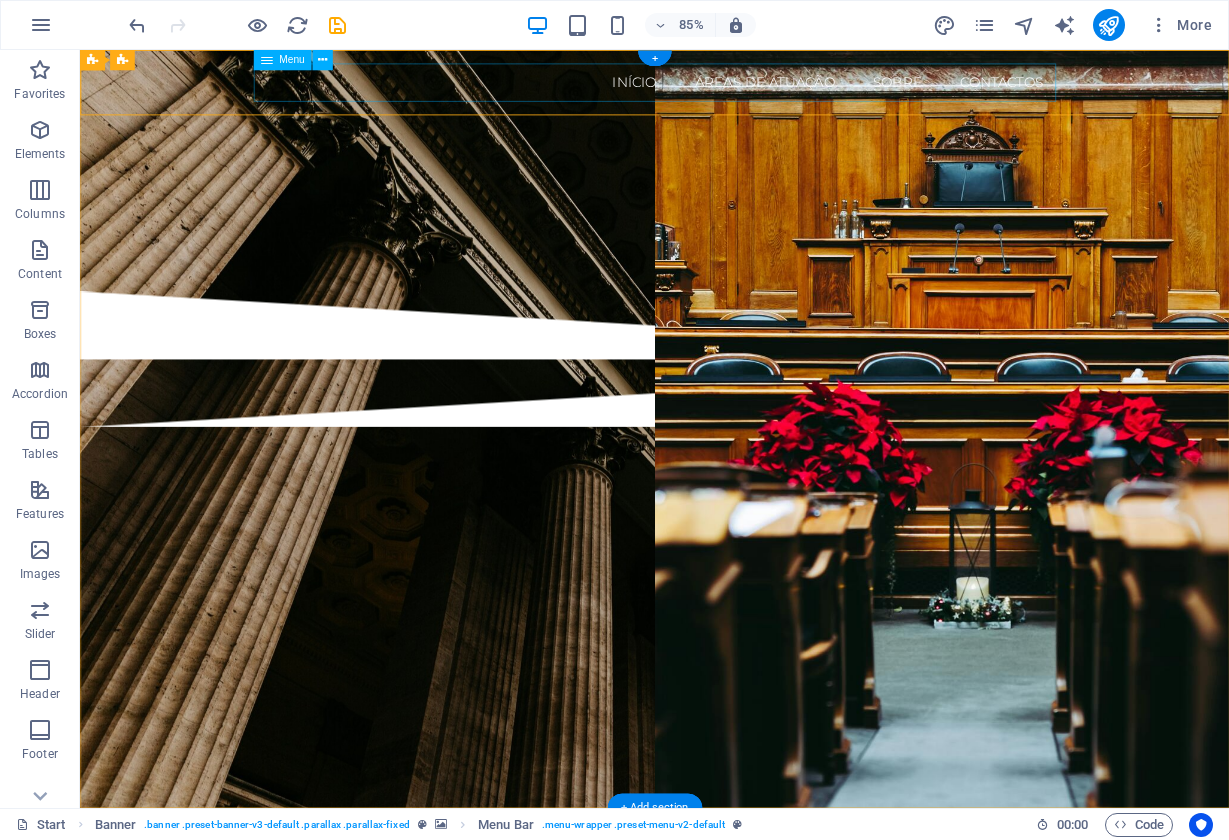 click on "Início  Áreas de Atuação SOBRE Contactos" at bounding box center [756, 88] 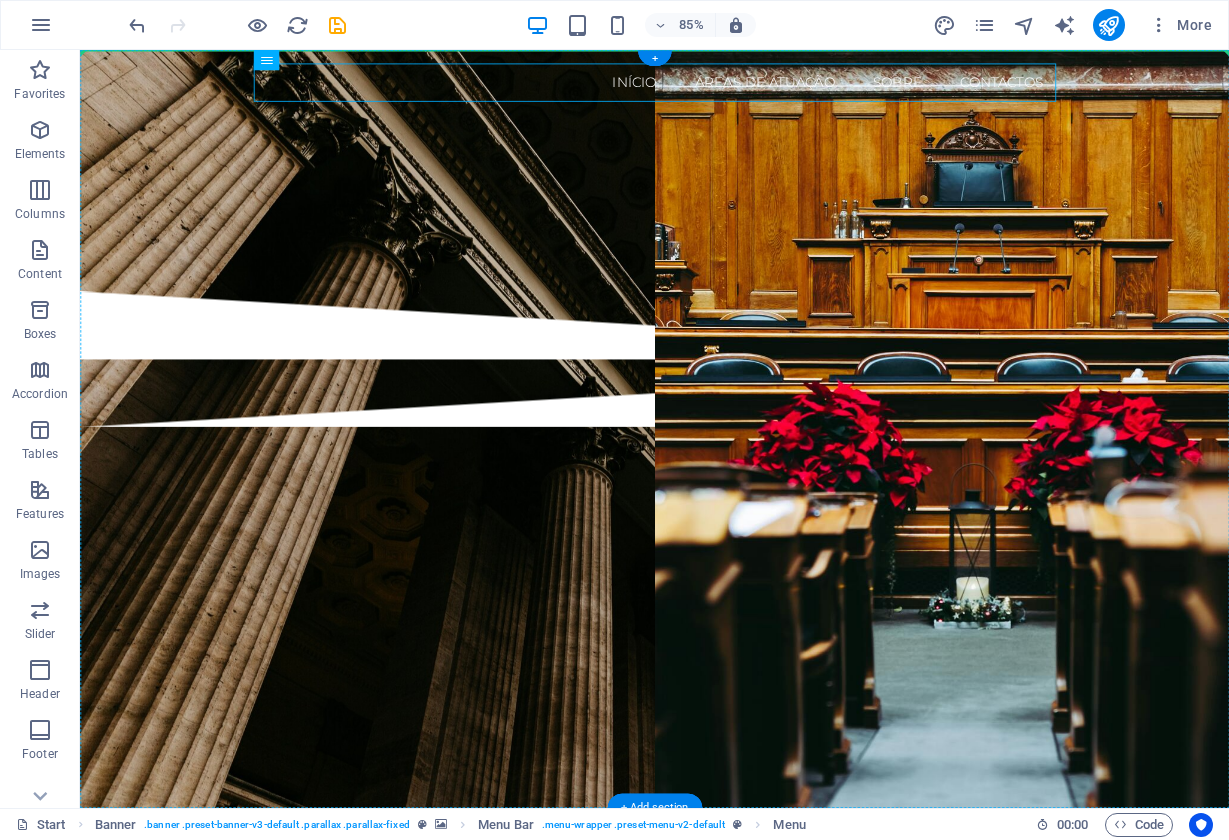 drag, startPoint x: 287, startPoint y: 91, endPoint x: 265, endPoint y: 91, distance: 22 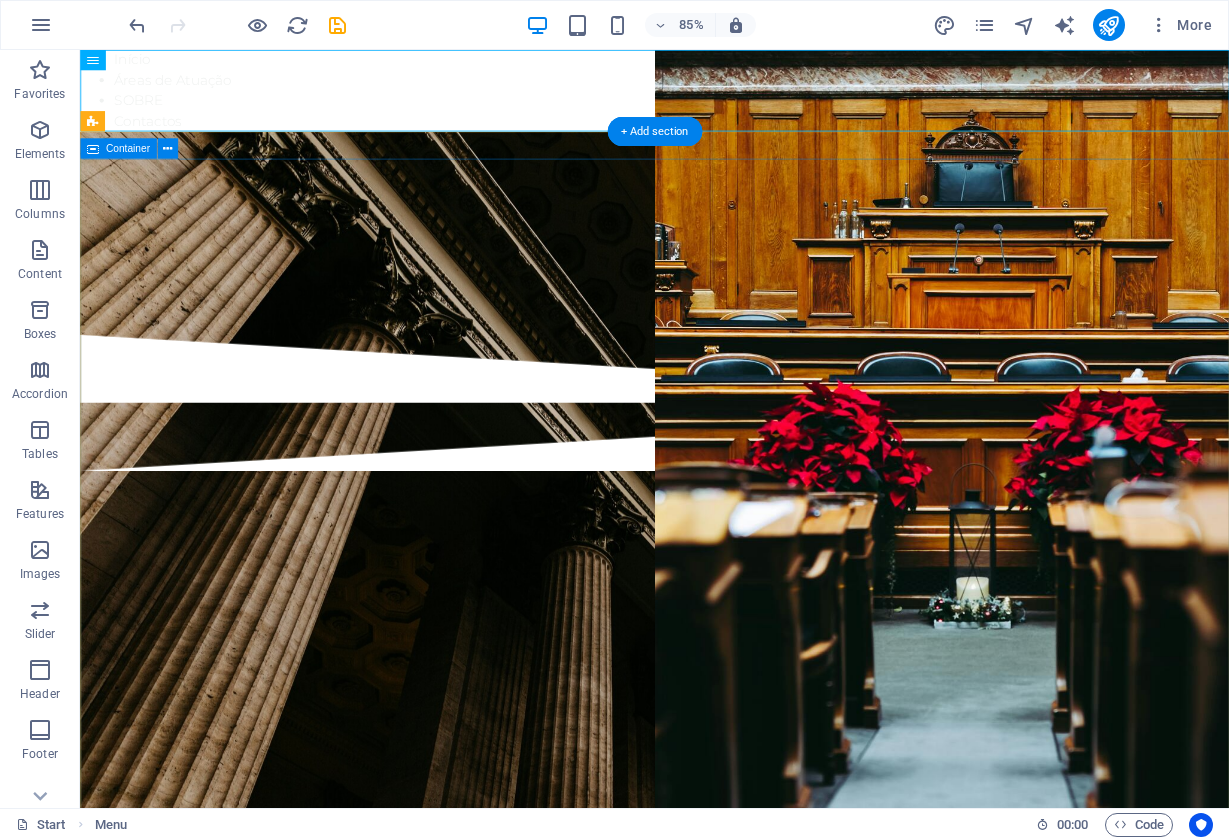 click at bounding box center [756, 281] 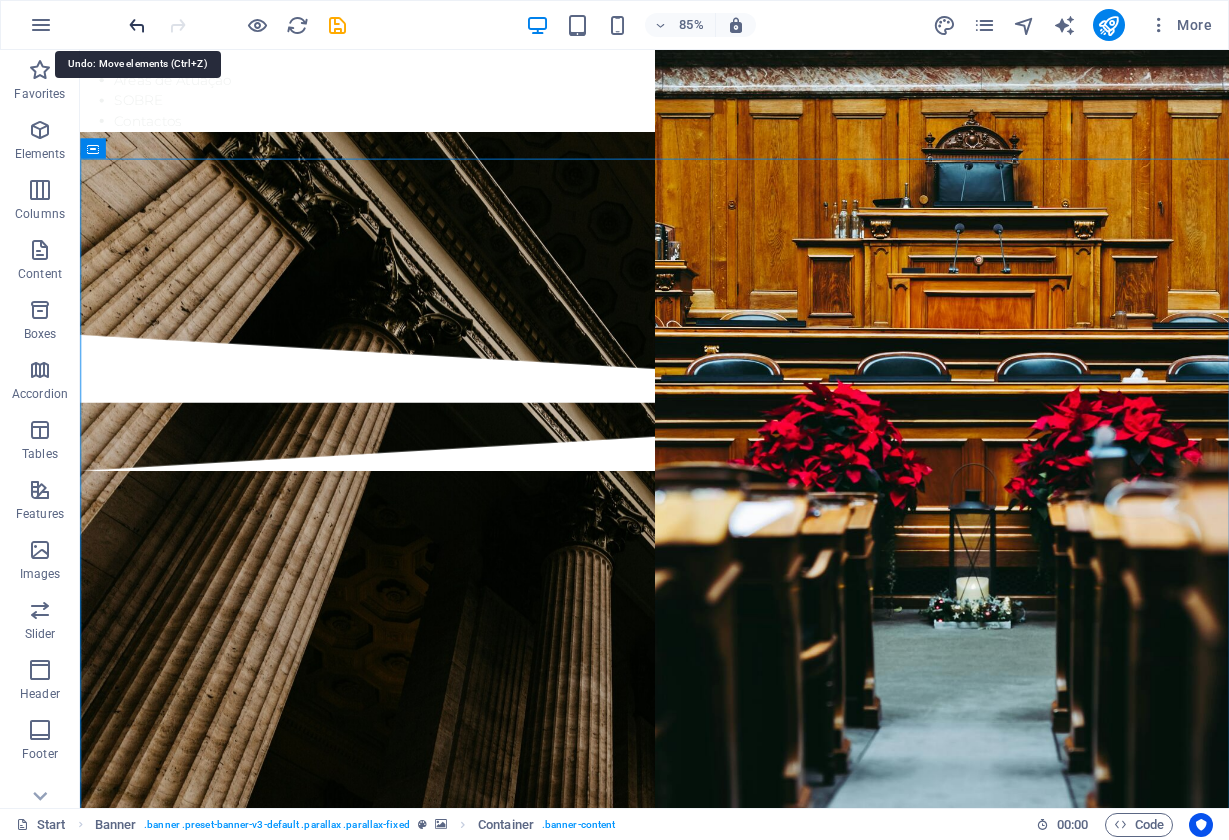 click at bounding box center [137, 25] 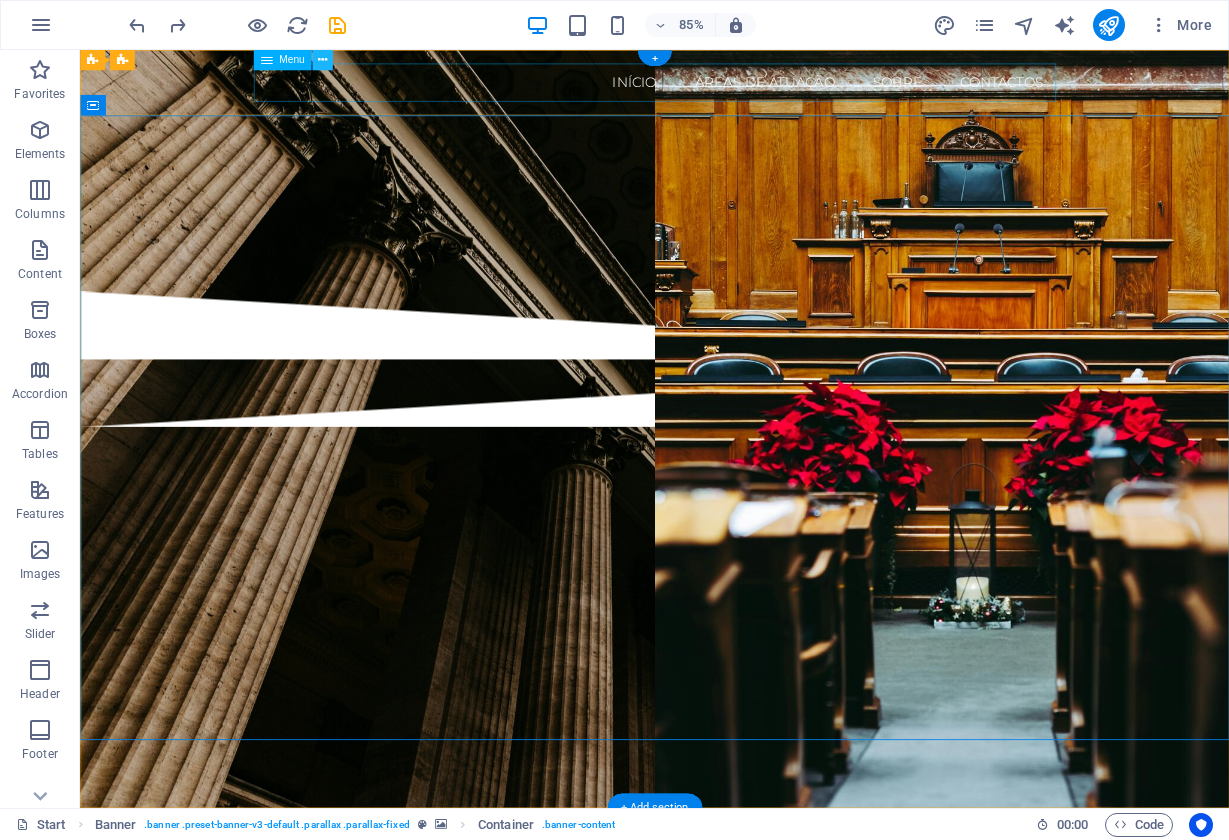 click at bounding box center [322, 60] 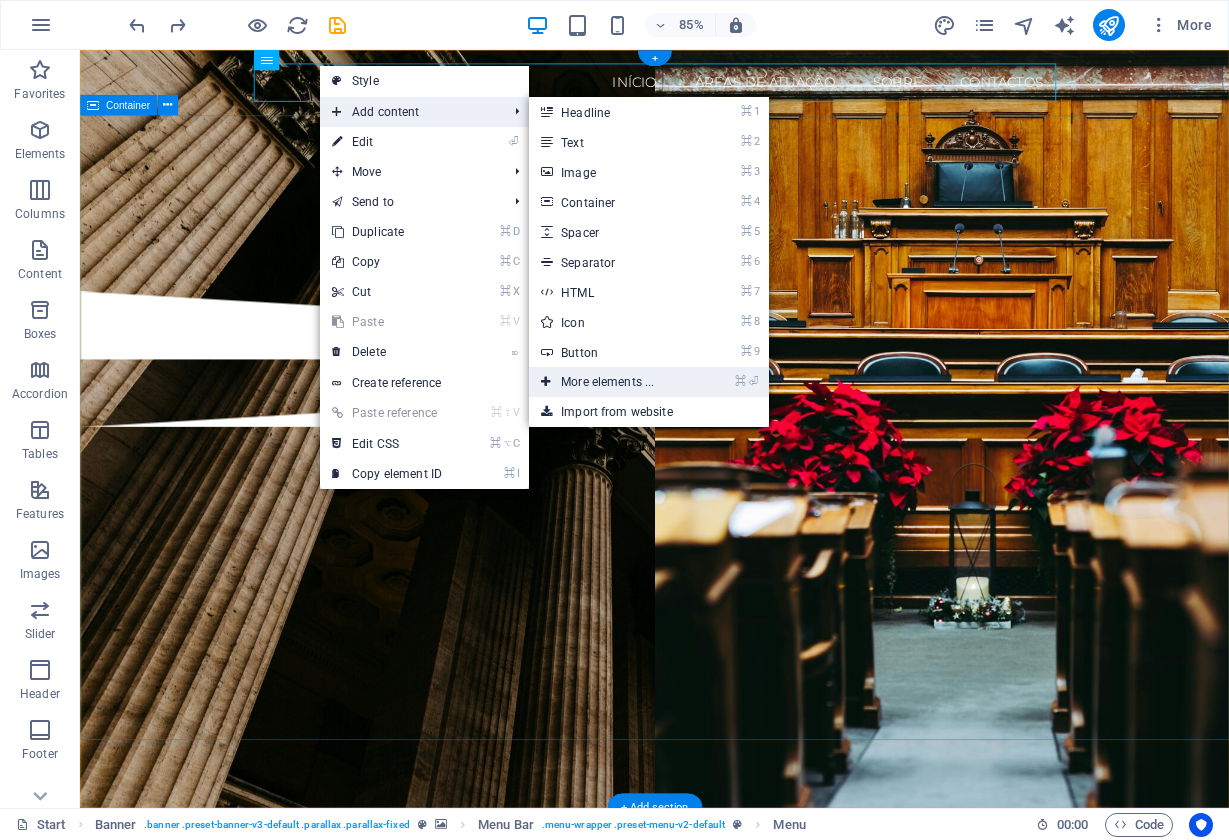 click on "⌘ ⏎  More elements ..." at bounding box center (611, 382) 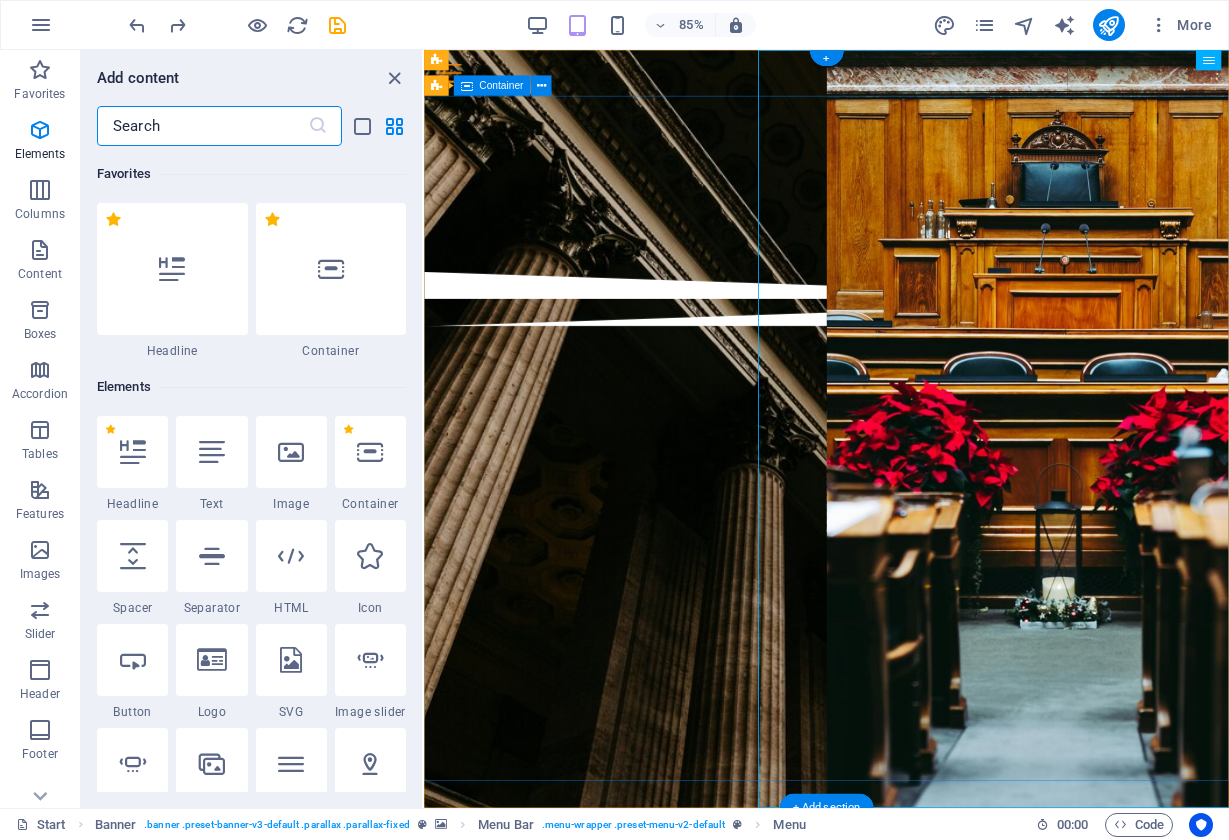 scroll, scrollTop: 213, scrollLeft: 0, axis: vertical 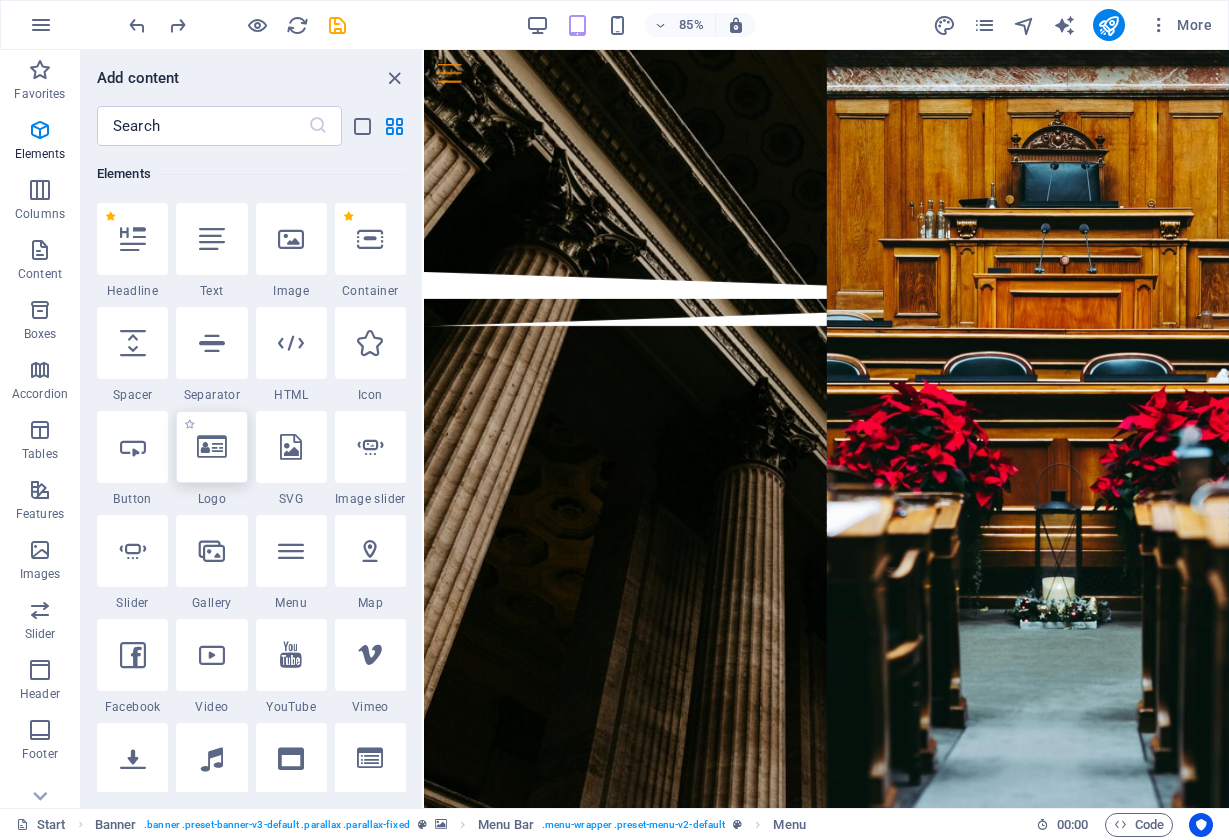 click at bounding box center (211, 447) 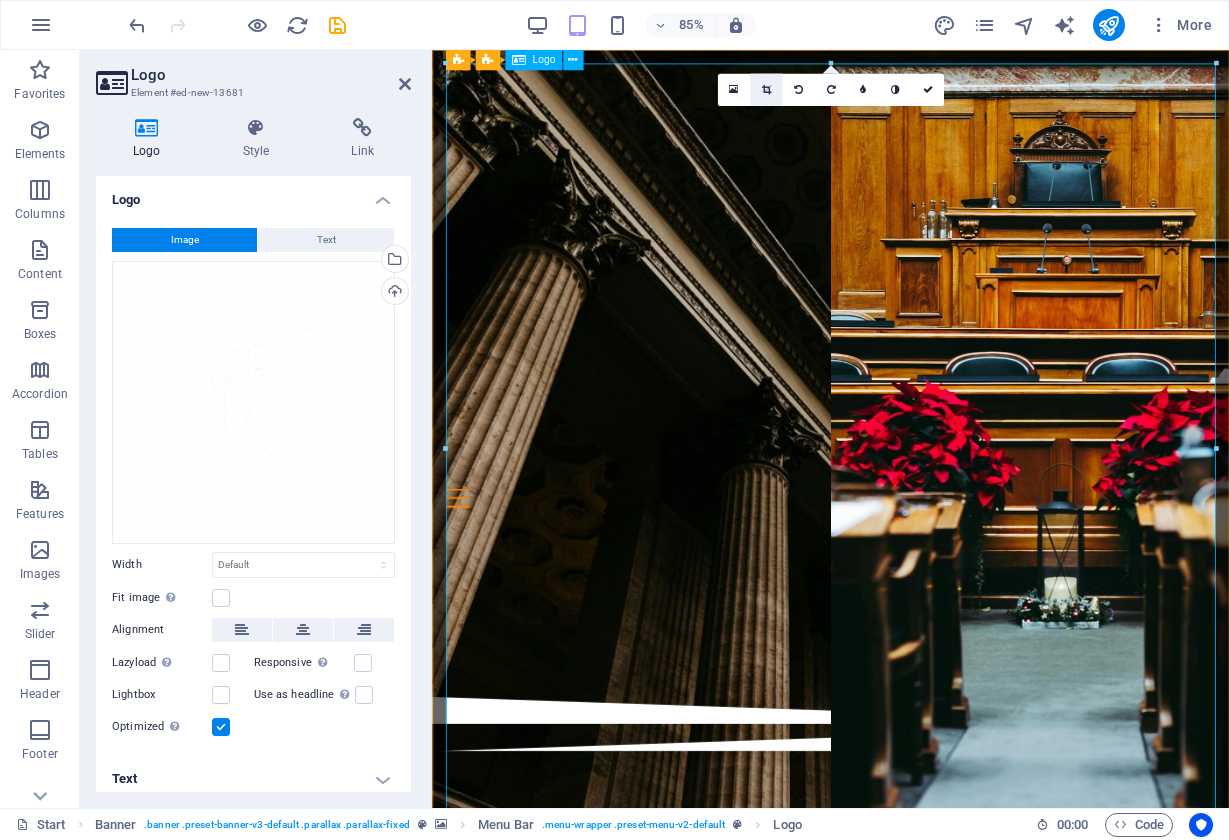 click at bounding box center [765, 90] 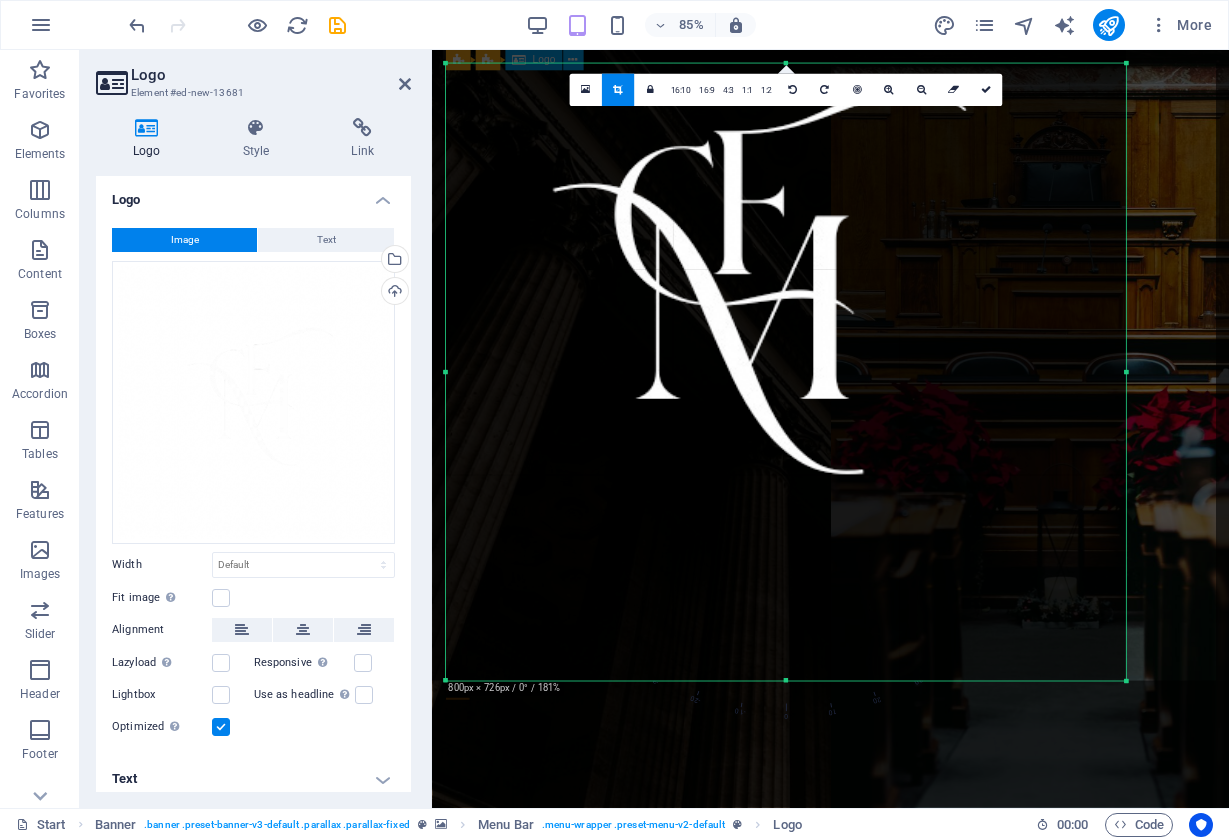 drag, startPoint x: 448, startPoint y: 66, endPoint x: 551, endPoint y: 246, distance: 207.38611 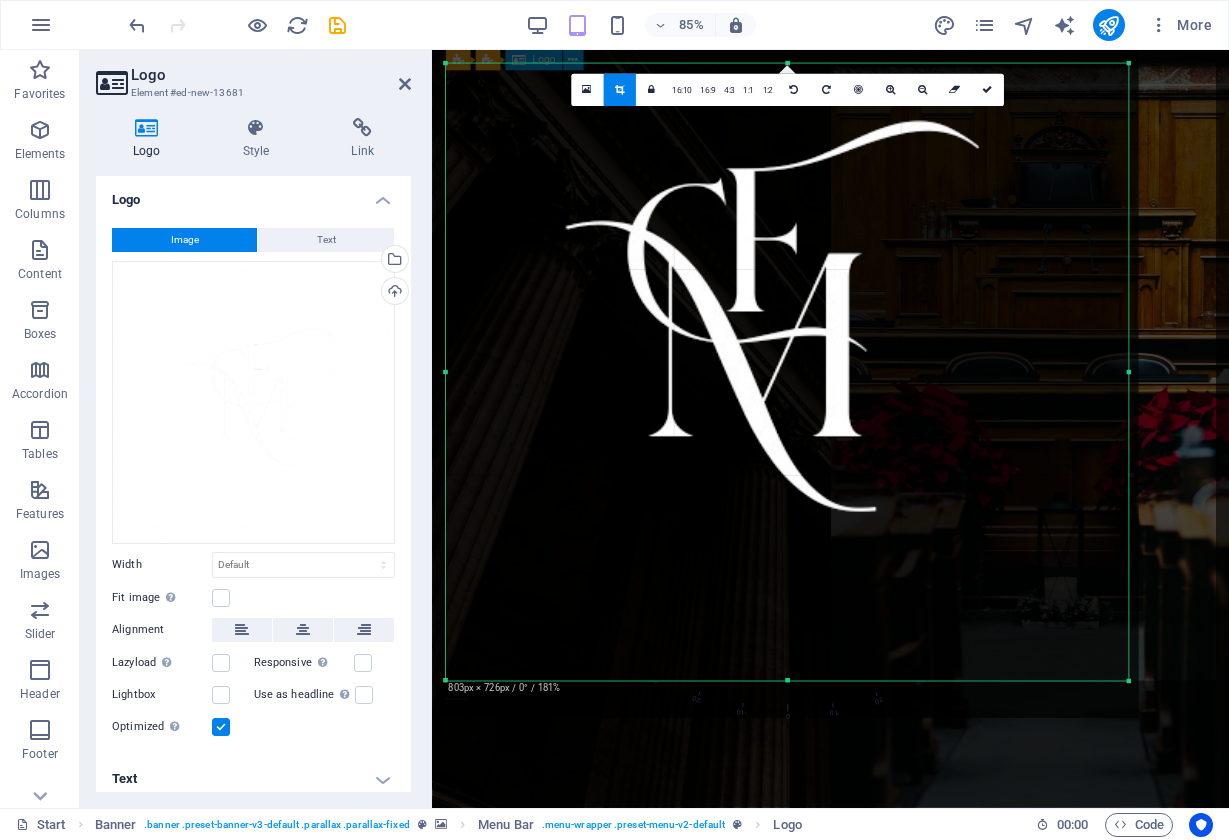 drag, startPoint x: 784, startPoint y: 676, endPoint x: 778, endPoint y: 695, distance: 19.924858 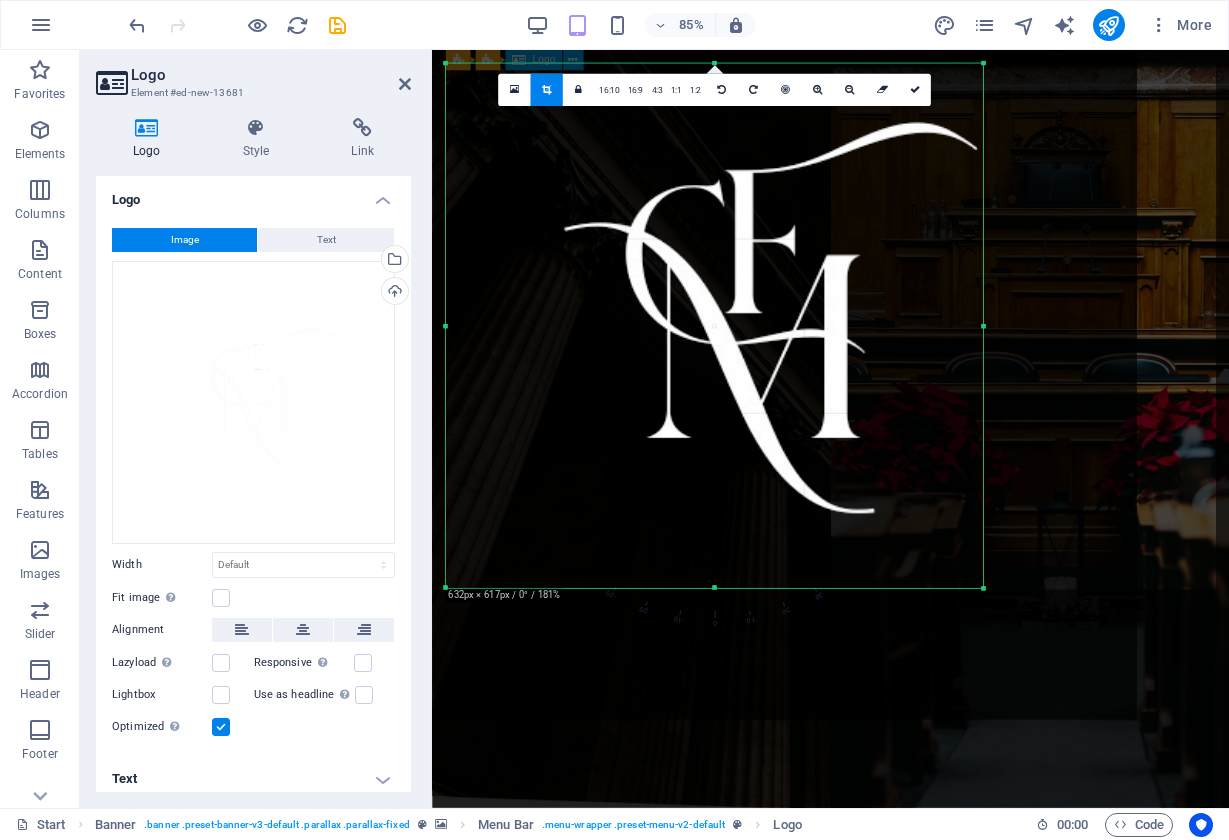 drag, startPoint x: 1131, startPoint y: 683, endPoint x: 955, endPoint y: 572, distance: 208.07932 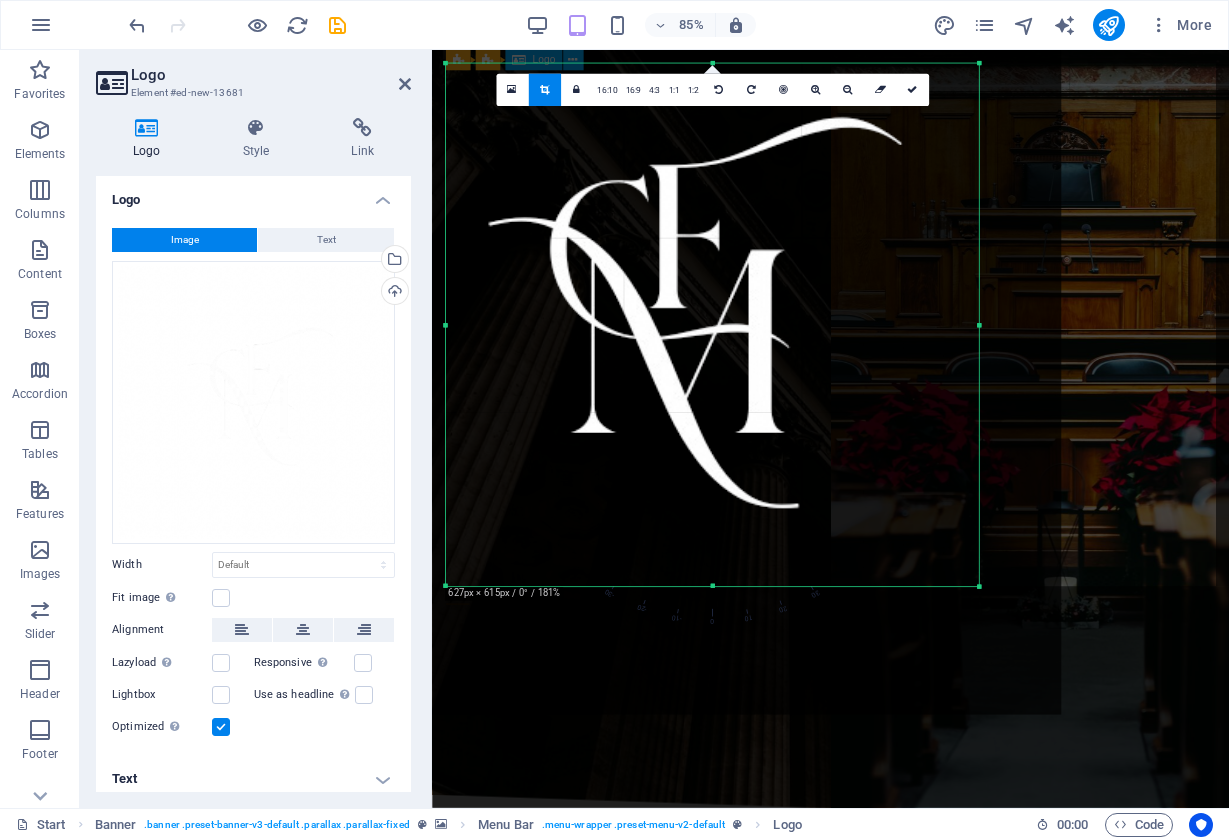 drag, startPoint x: 796, startPoint y: 386, endPoint x: 693, endPoint y: 359, distance: 106.48004 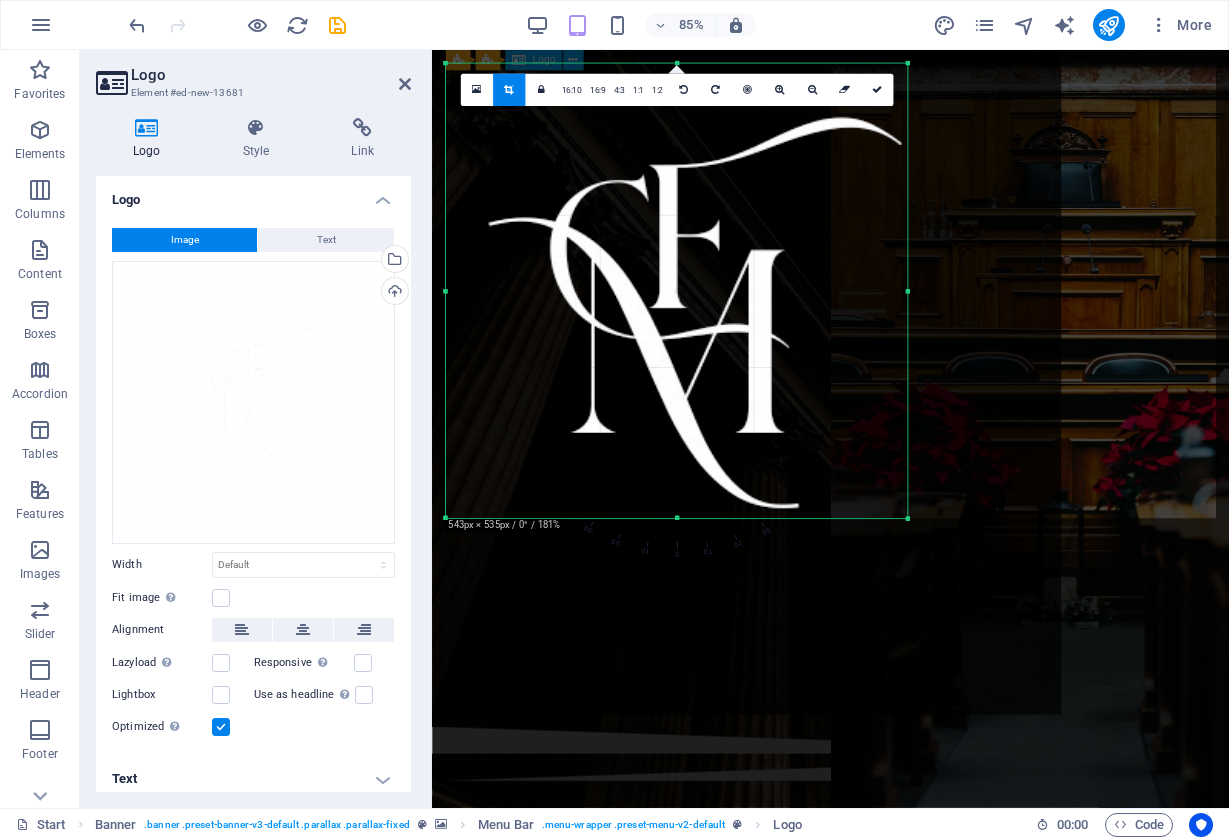 drag, startPoint x: 978, startPoint y: 587, endPoint x: 894, endPoint y: 506, distance: 116.6919 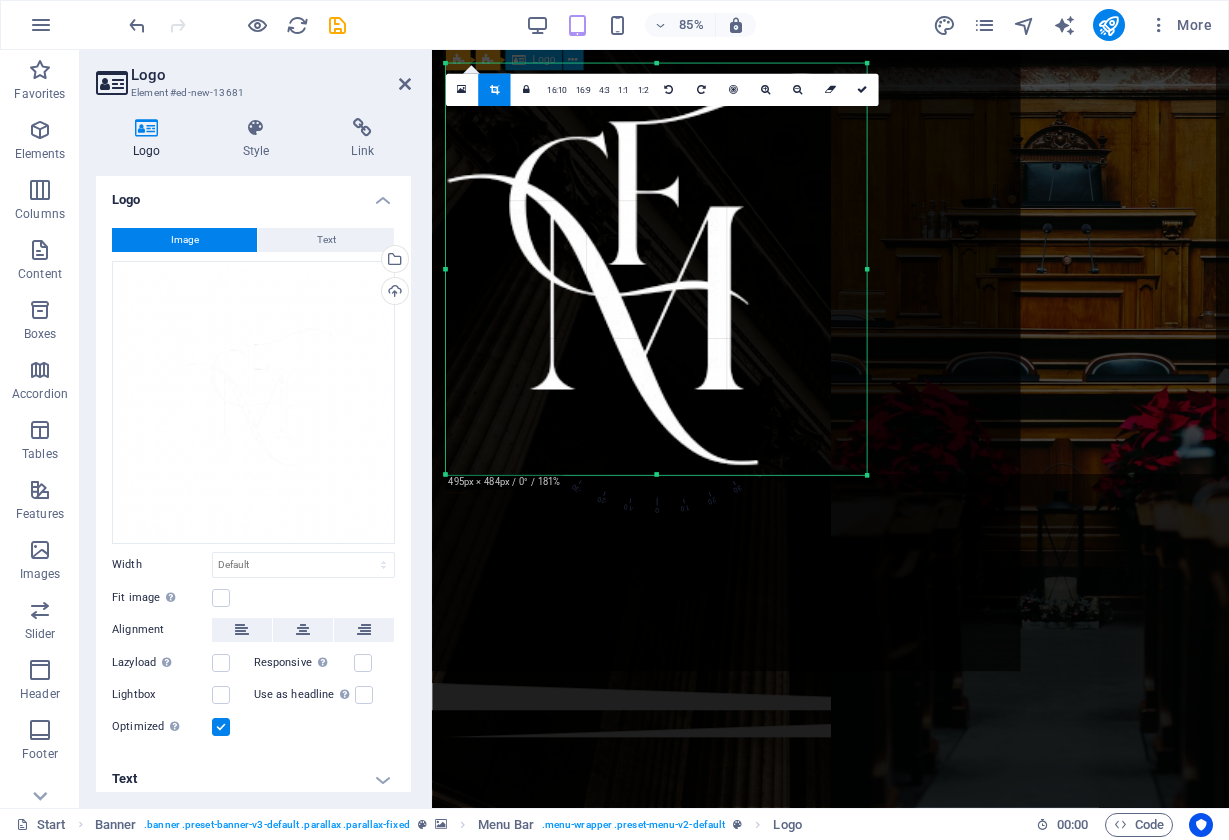 drag, startPoint x: 444, startPoint y: 65, endPoint x: 492, endPoint y: 116, distance: 70.035706 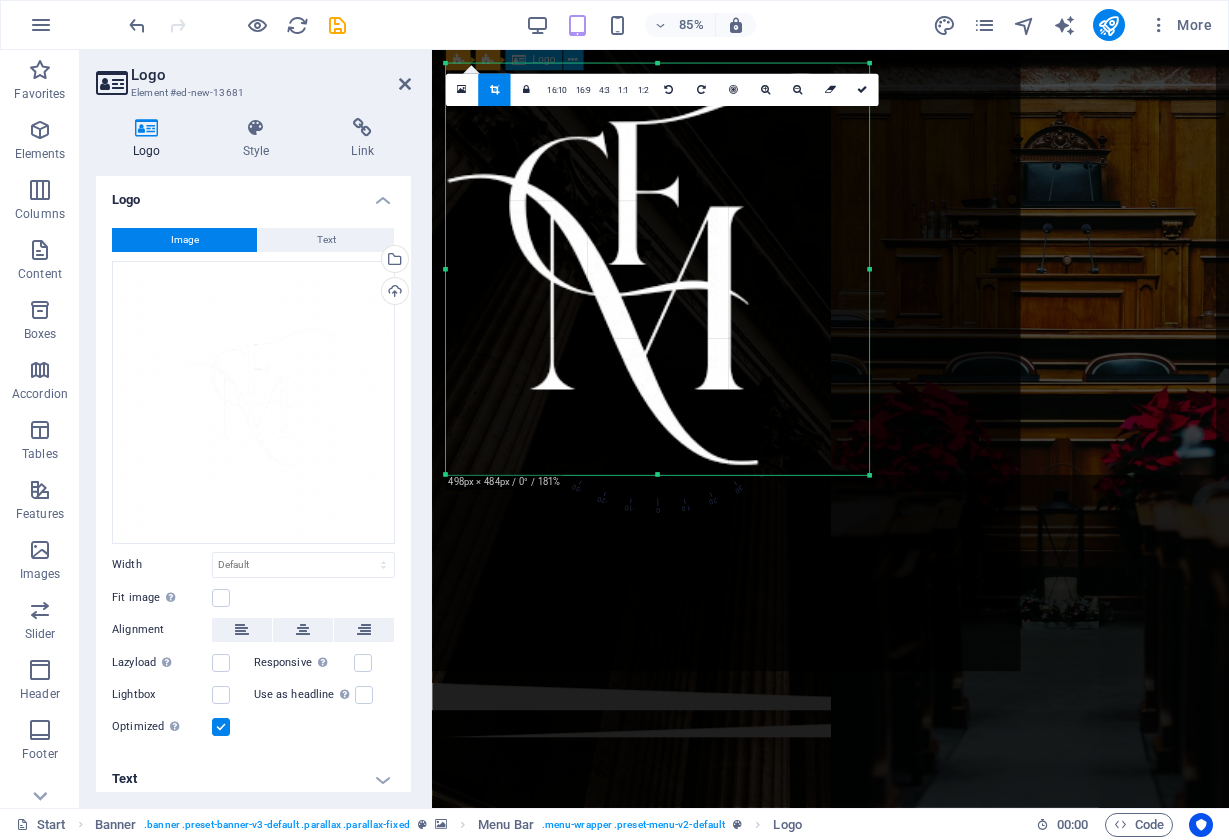 click at bounding box center (869, 269) 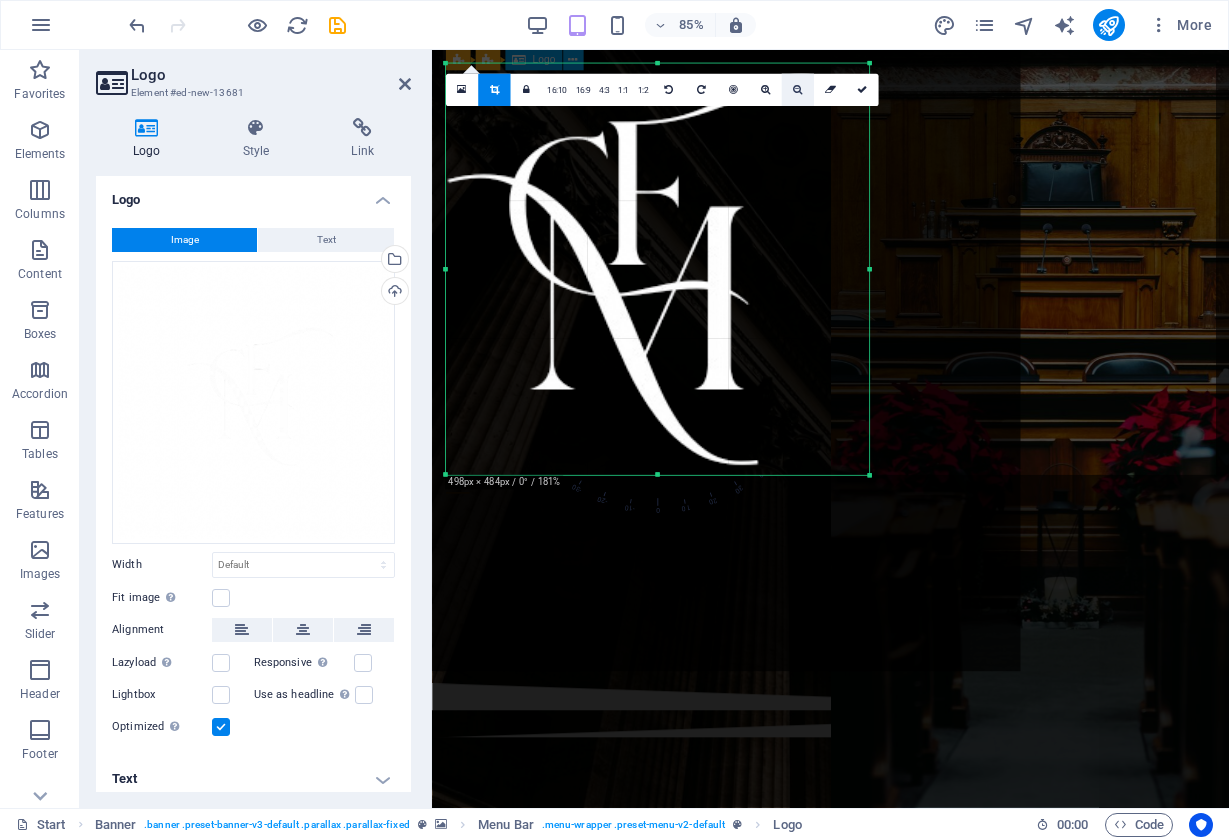 click at bounding box center [797, 90] 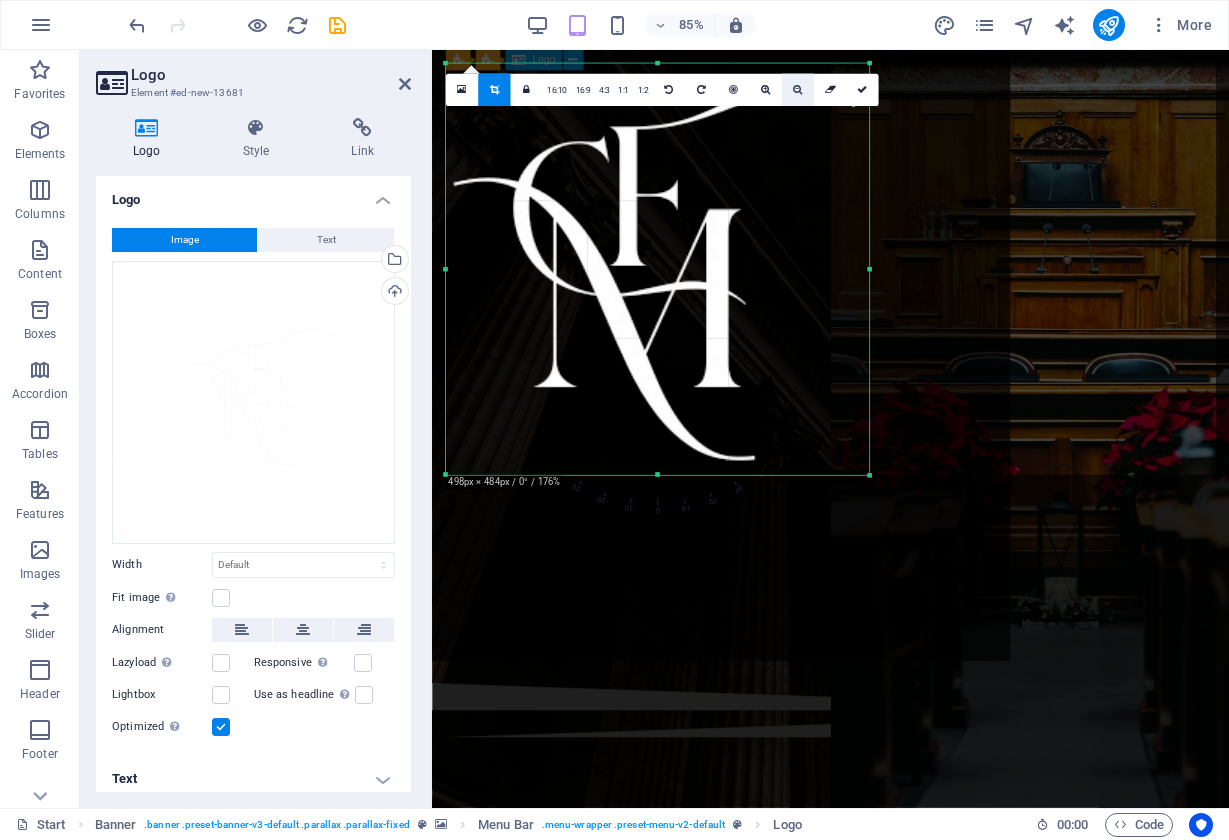 click at bounding box center [797, 90] 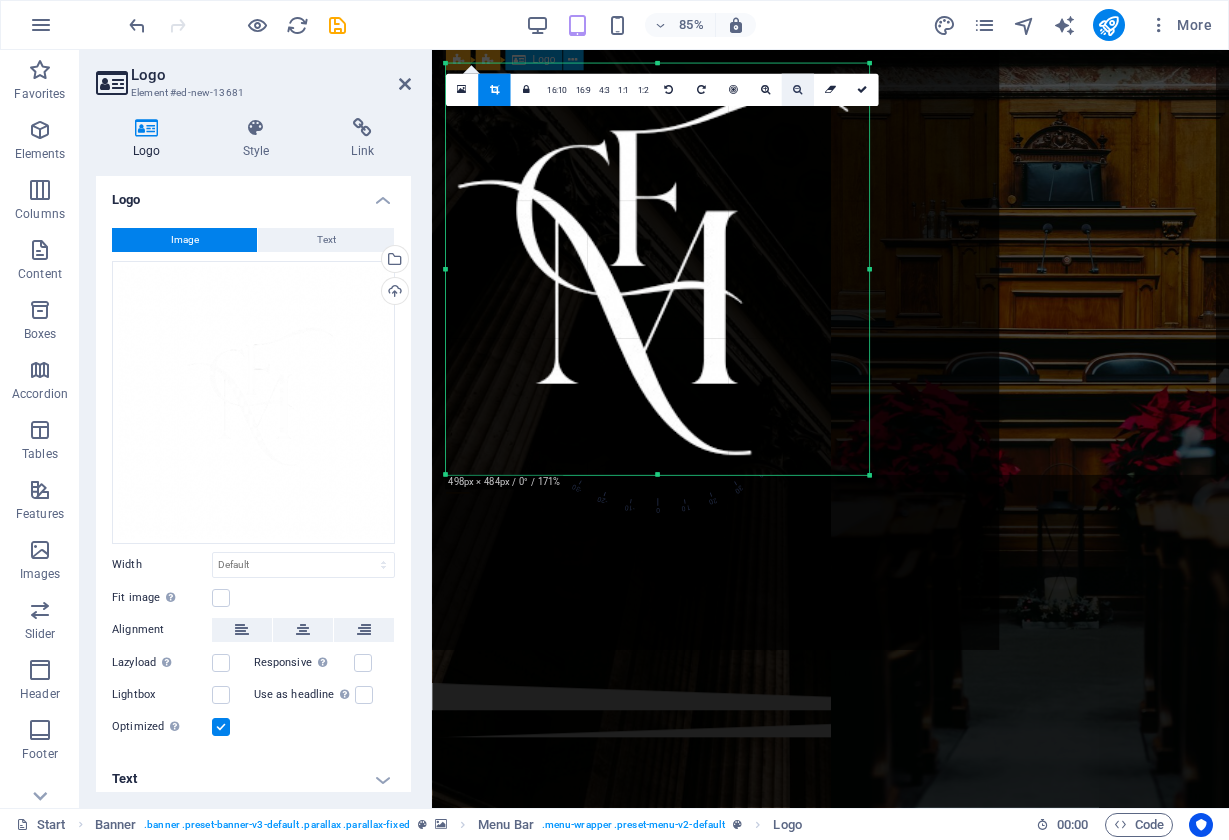 click at bounding box center [797, 90] 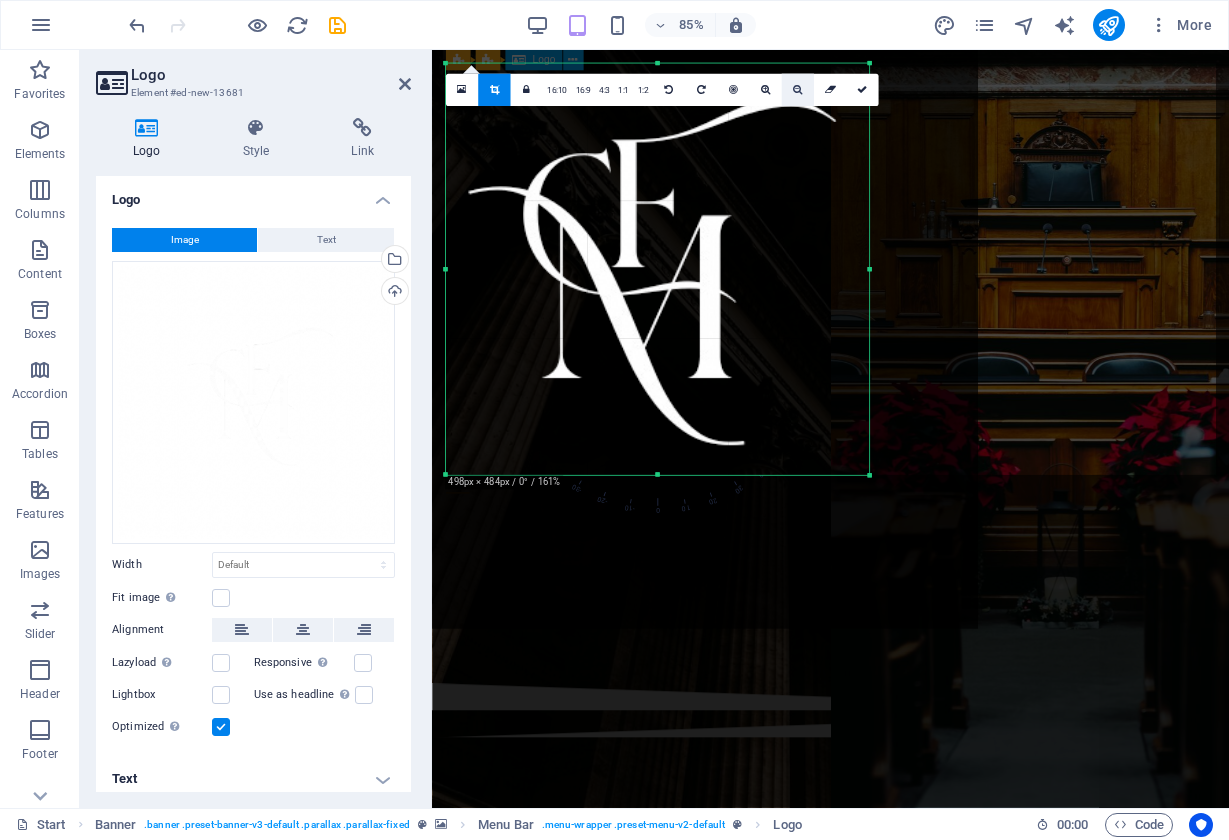 click at bounding box center (797, 90) 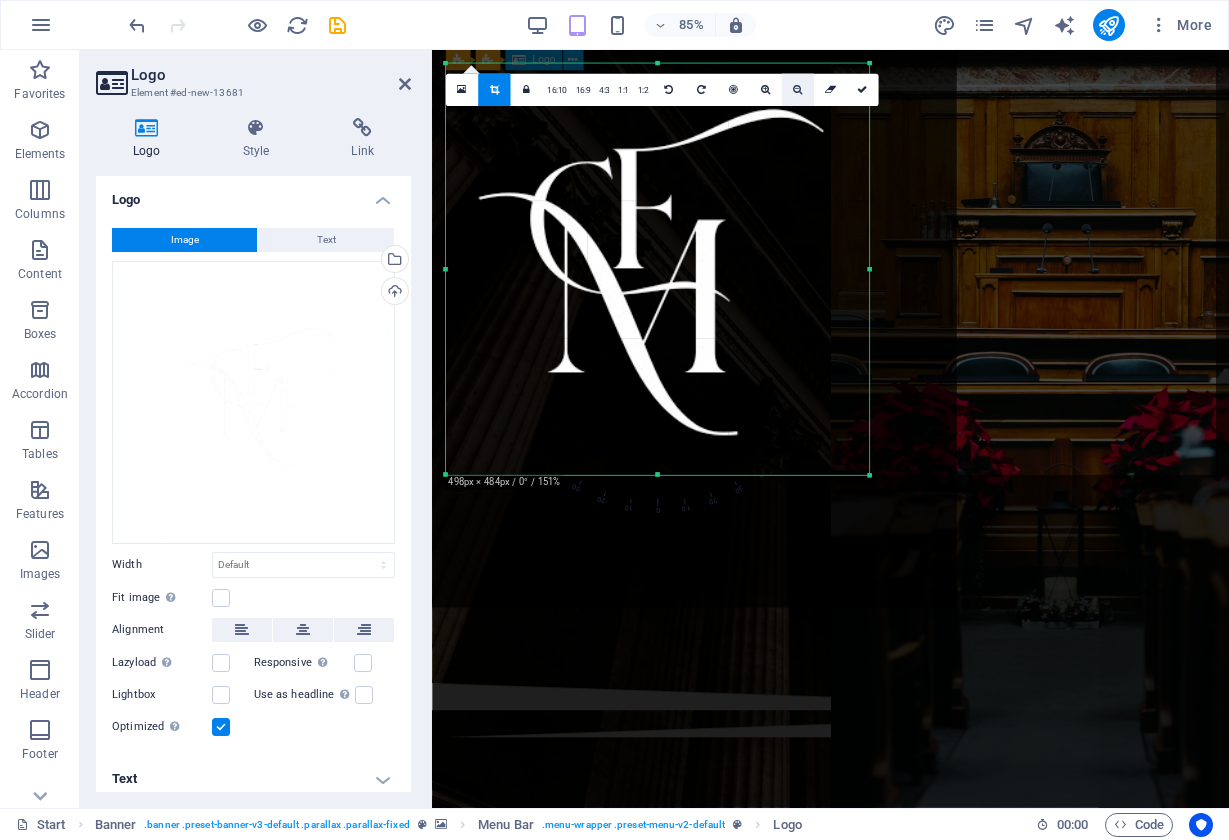 click at bounding box center [797, 90] 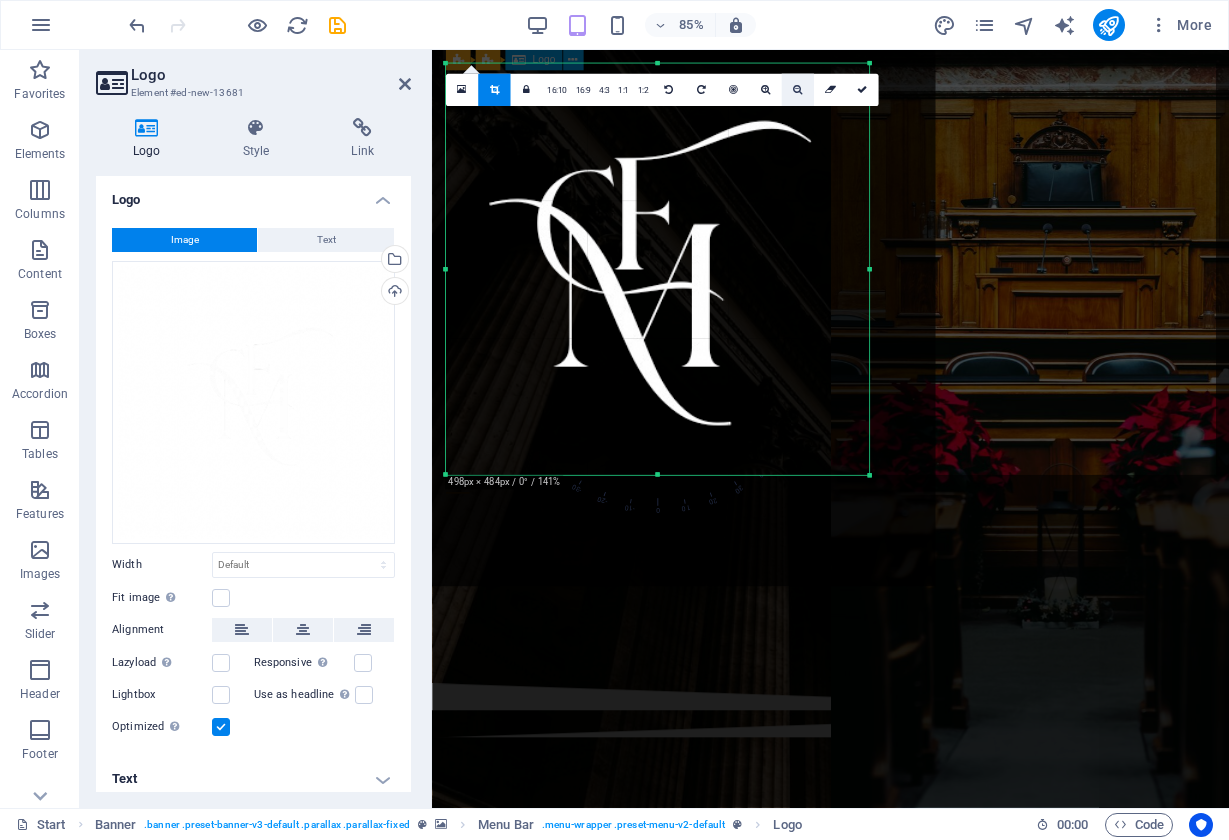 click at bounding box center [797, 90] 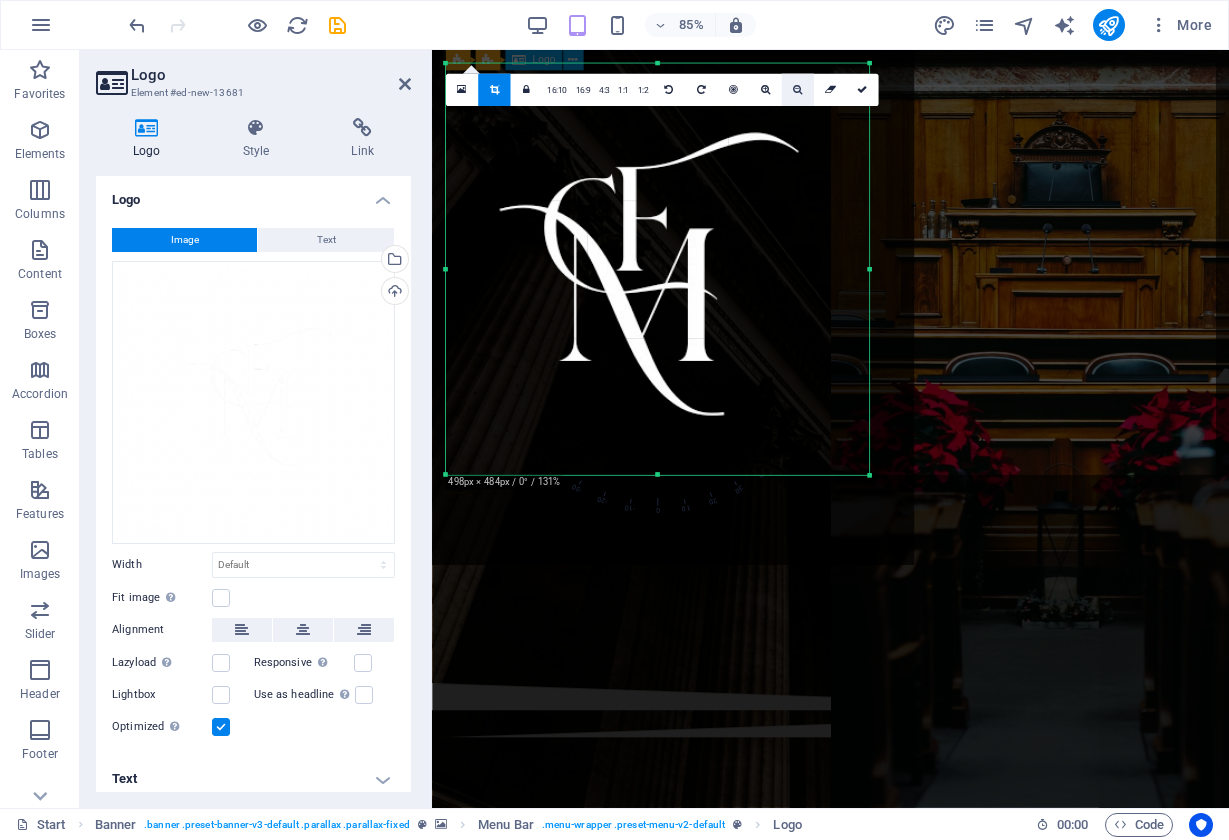 click at bounding box center [797, 90] 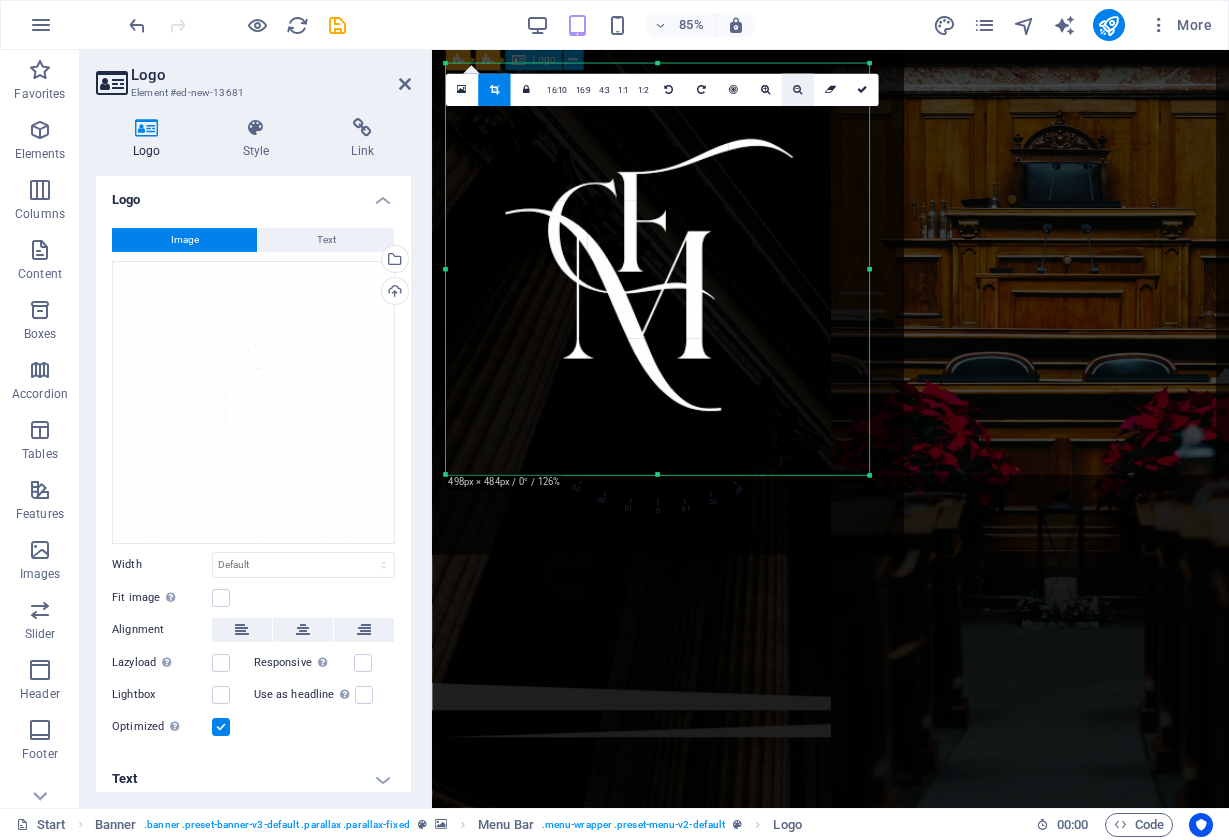 click at bounding box center (797, 90) 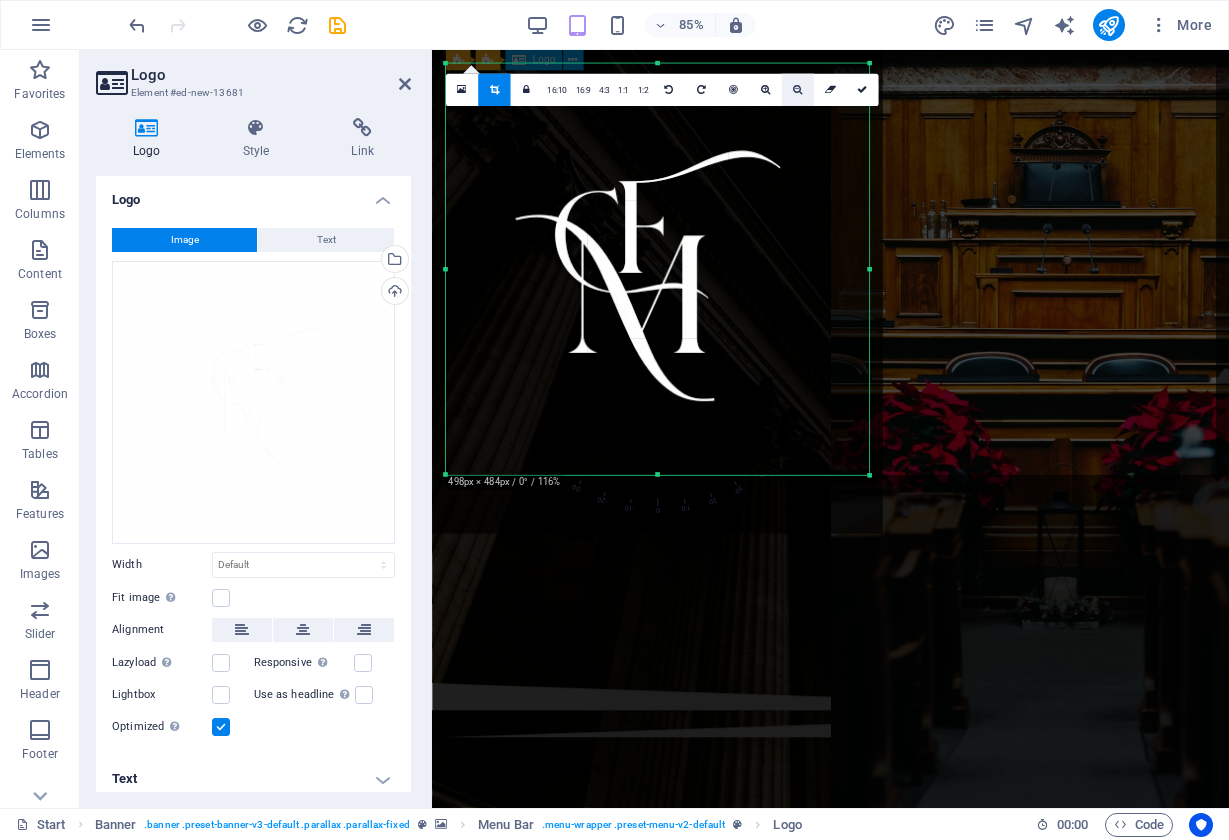 click at bounding box center (797, 90) 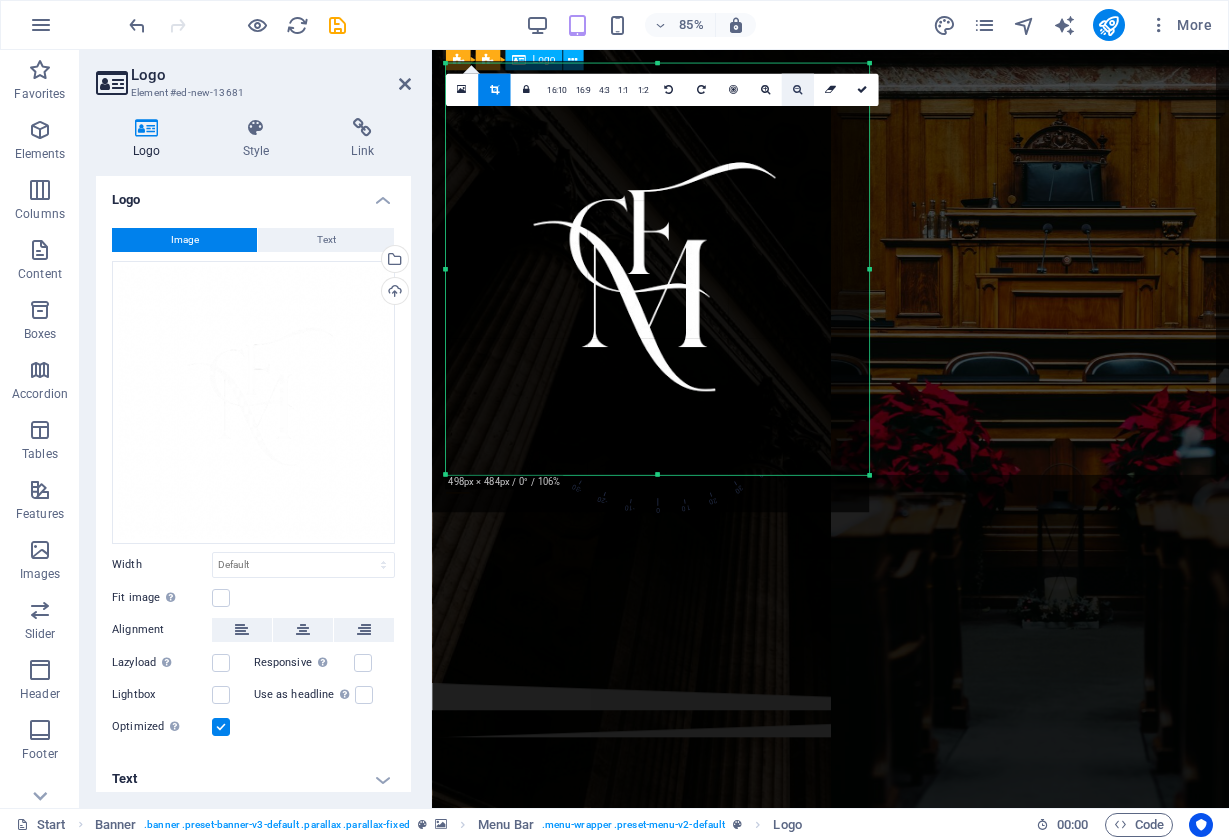 click at bounding box center (797, 90) 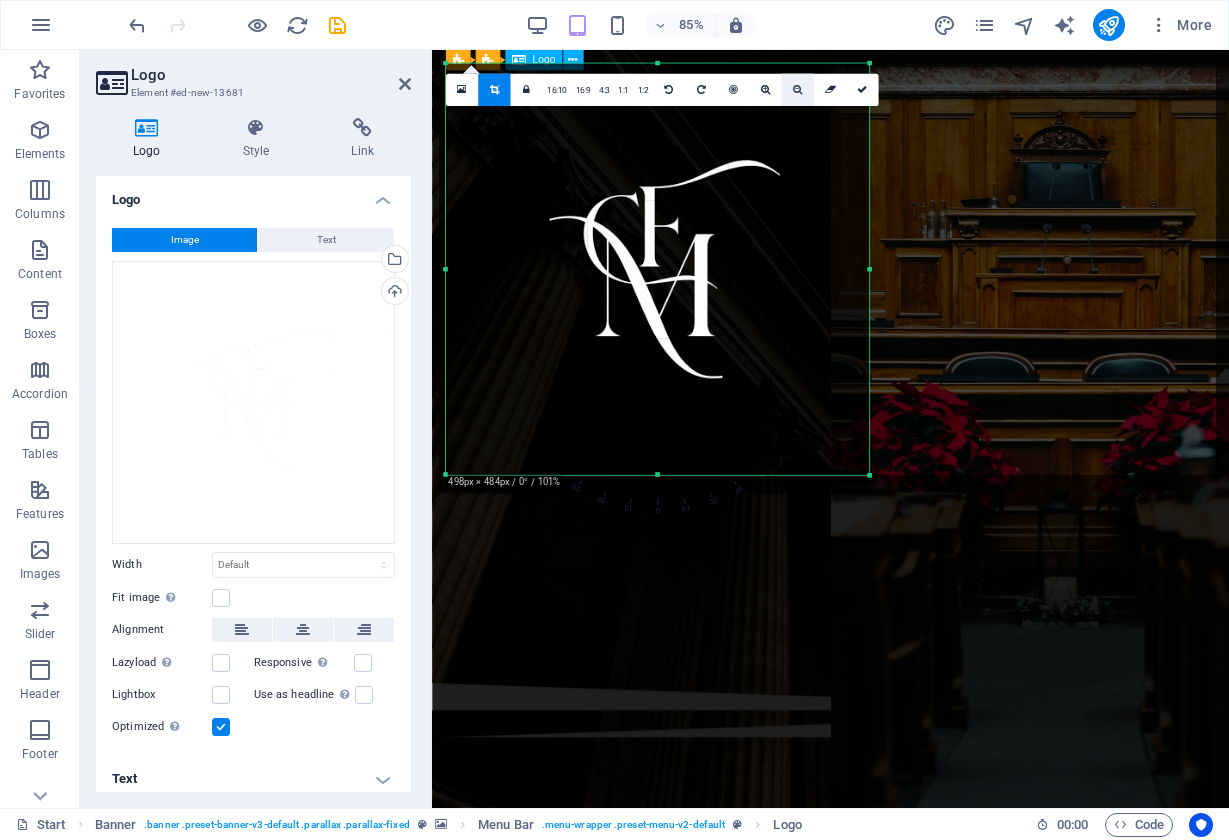 click at bounding box center [797, 90] 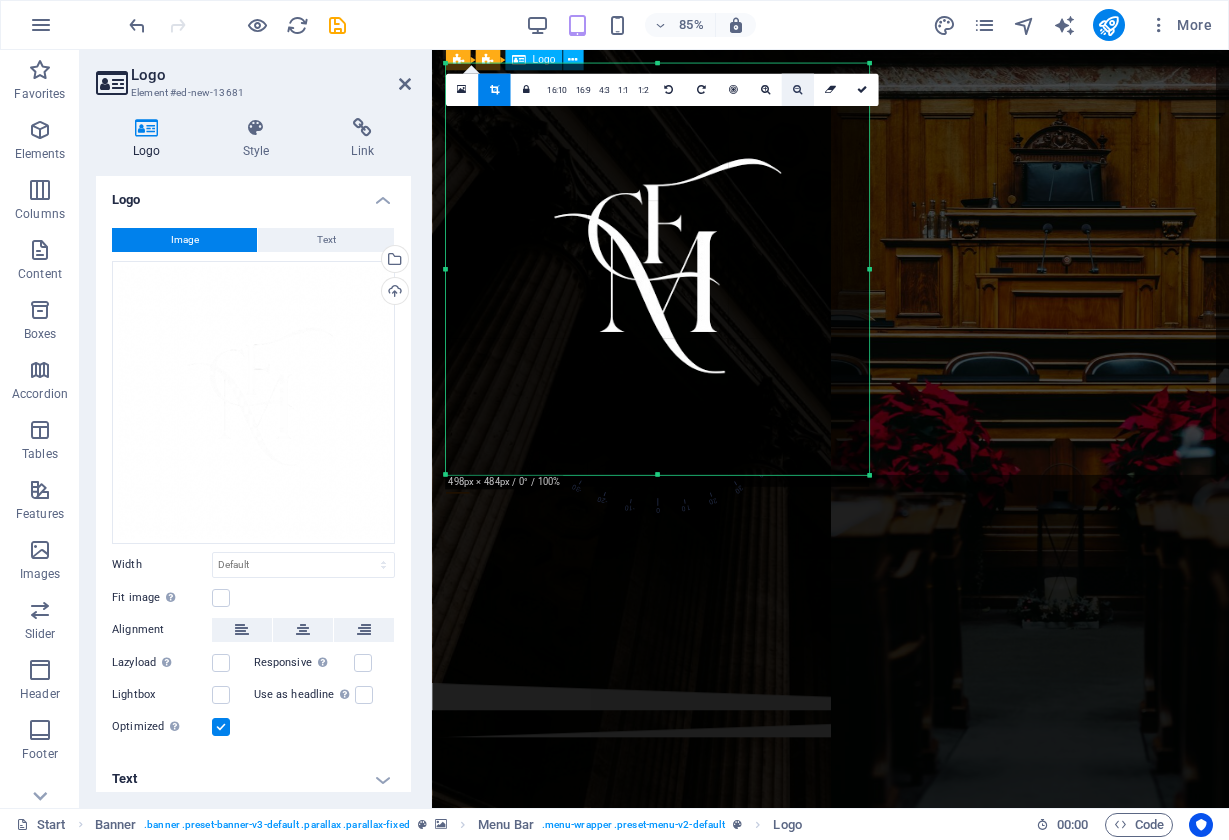 click at bounding box center [797, 90] 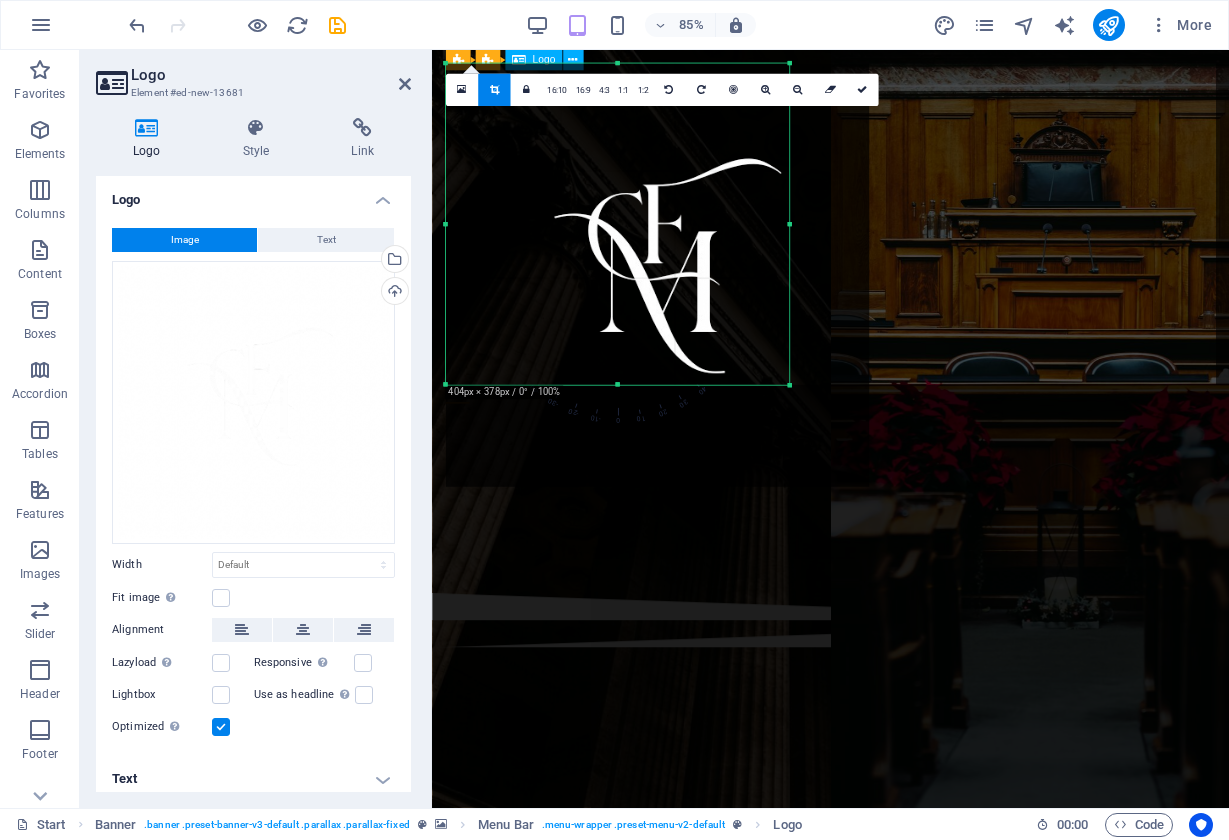 drag, startPoint x: 869, startPoint y: 477, endPoint x: 775, endPoint y: 371, distance: 141.67569 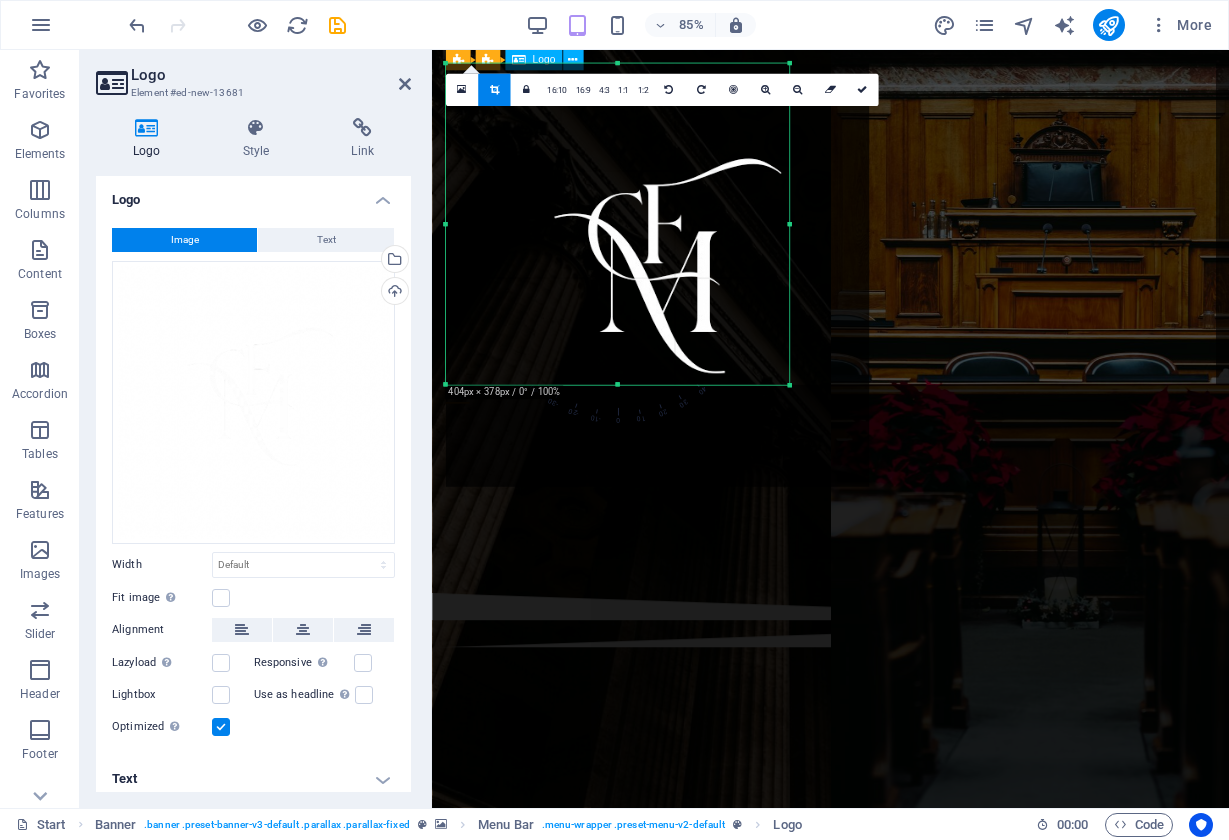 click on "180 170 160 150 140 130 120 110 100 90 80 70 60 50 40 30 20 10 0 -10 -20 -30 -40 -50 -60 -70 -80 -90 -100 -110 -120 -130 -140 -150 -160 -170 404px × 378px / 0° / 100% 16:10 16:9 4:3 1:1 1:2 0" at bounding box center [617, 224] 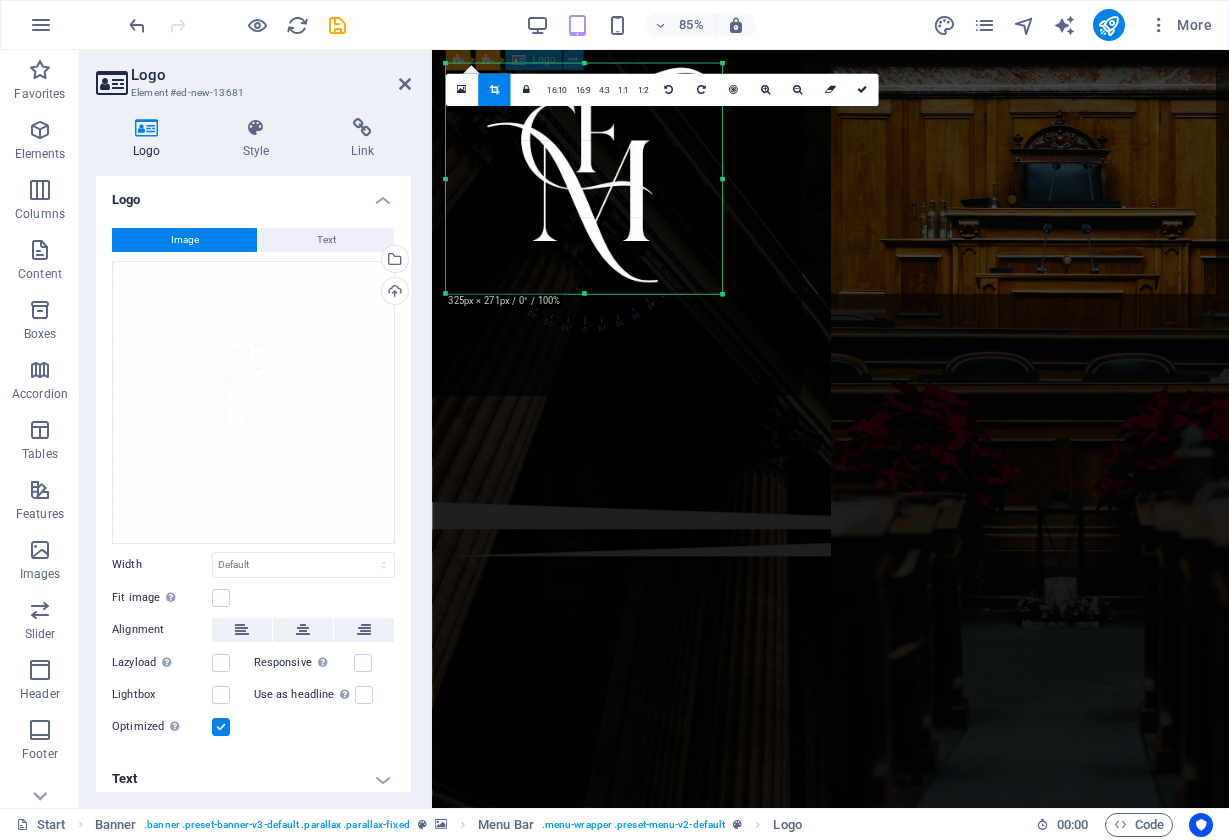 drag, startPoint x: 444, startPoint y: 64, endPoint x: 523, endPoint y: 171, distance: 133.00375 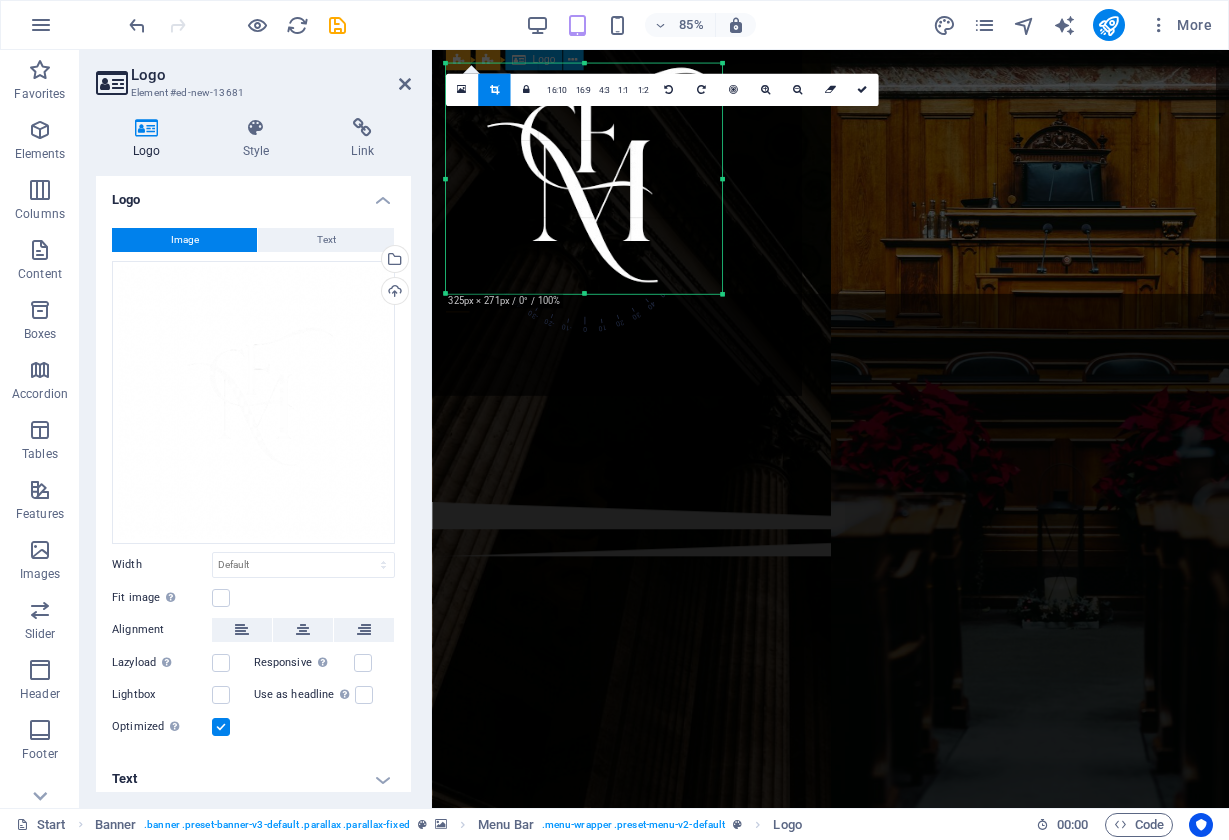 click on "180 170 160 150 140 130 120 110 100 90 80 70 60 50 40 30 20 10 0 -10 -20 -30 -40 -50 -60 -70 -80 -90 -100 -110 -120 -130 -140 -150 -160 -170 325px × 271px / 0° / 100% 16:10 16:9 4:3 1:1 1:2 0" at bounding box center (584, 179) 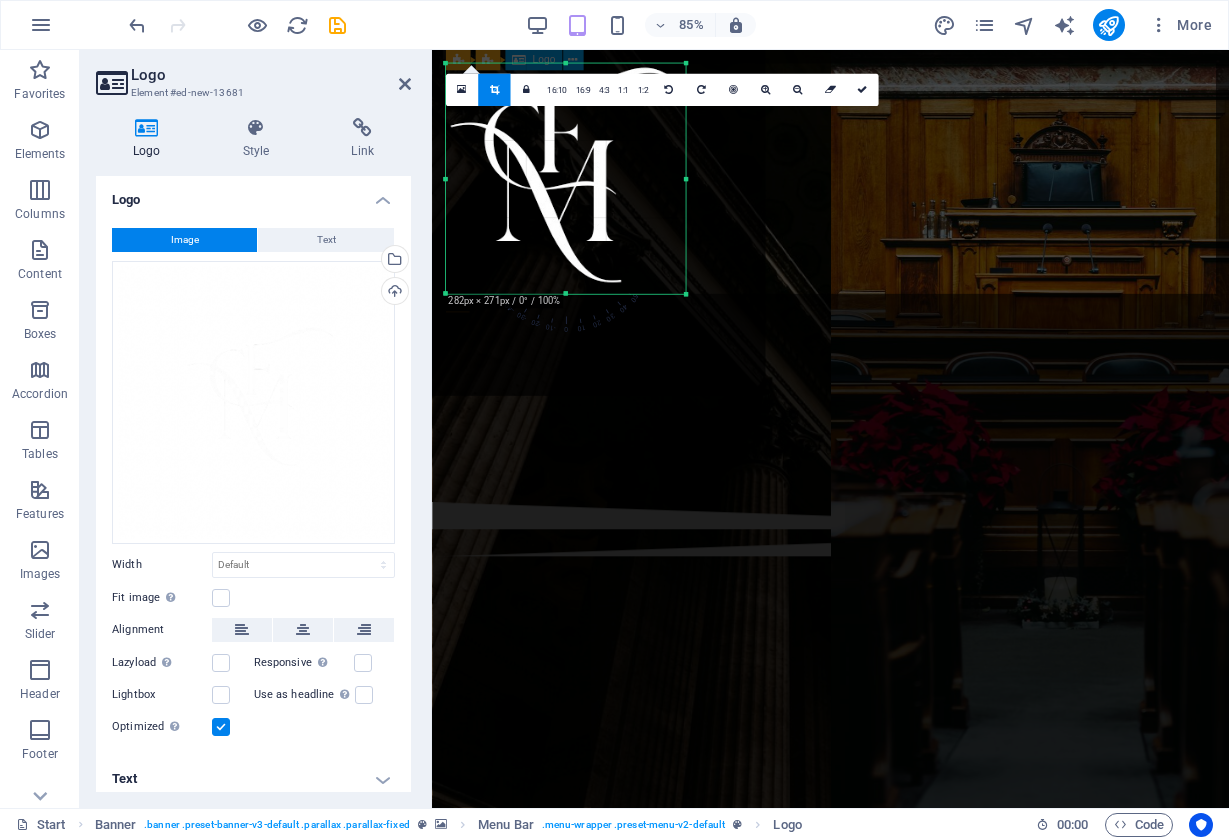 drag, startPoint x: 446, startPoint y: 178, endPoint x: 489, endPoint y: 176, distance: 43.046486 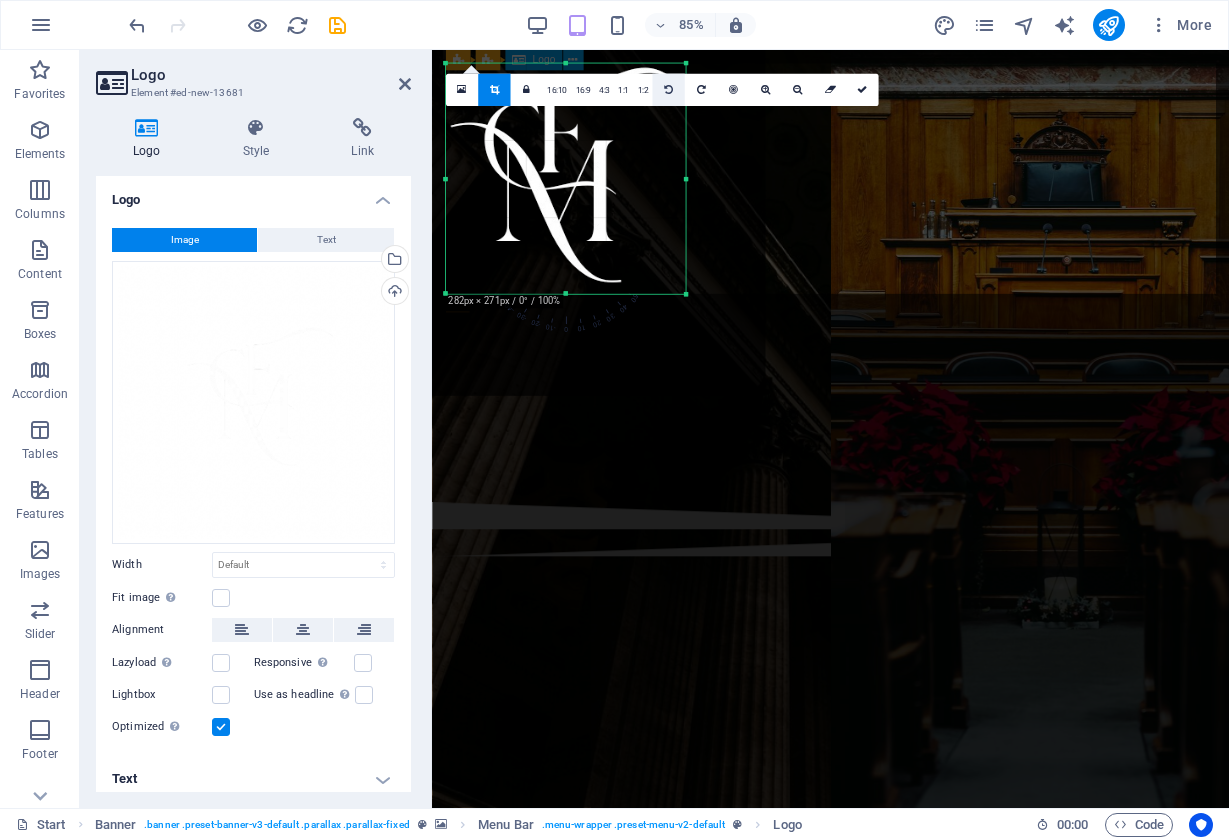 click at bounding box center [668, 90] 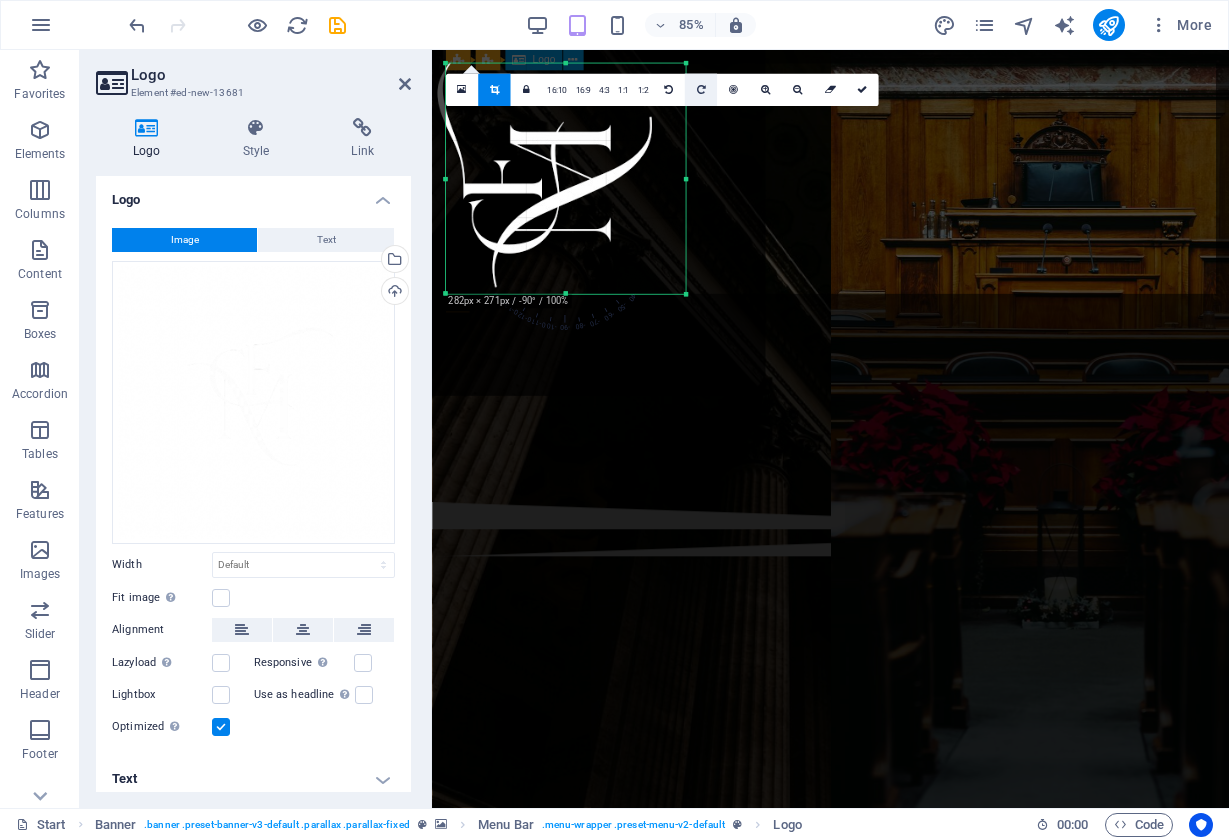 click at bounding box center (700, 90) 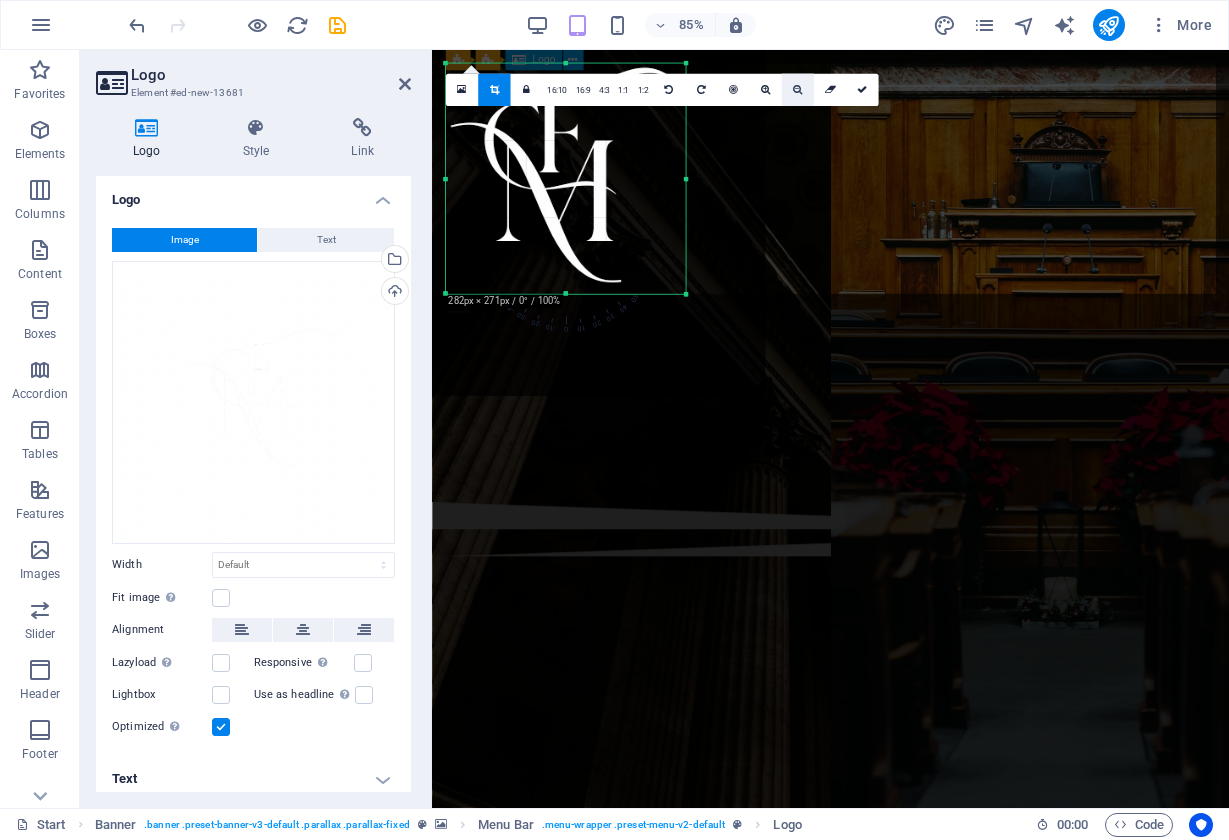 click at bounding box center [797, 90] 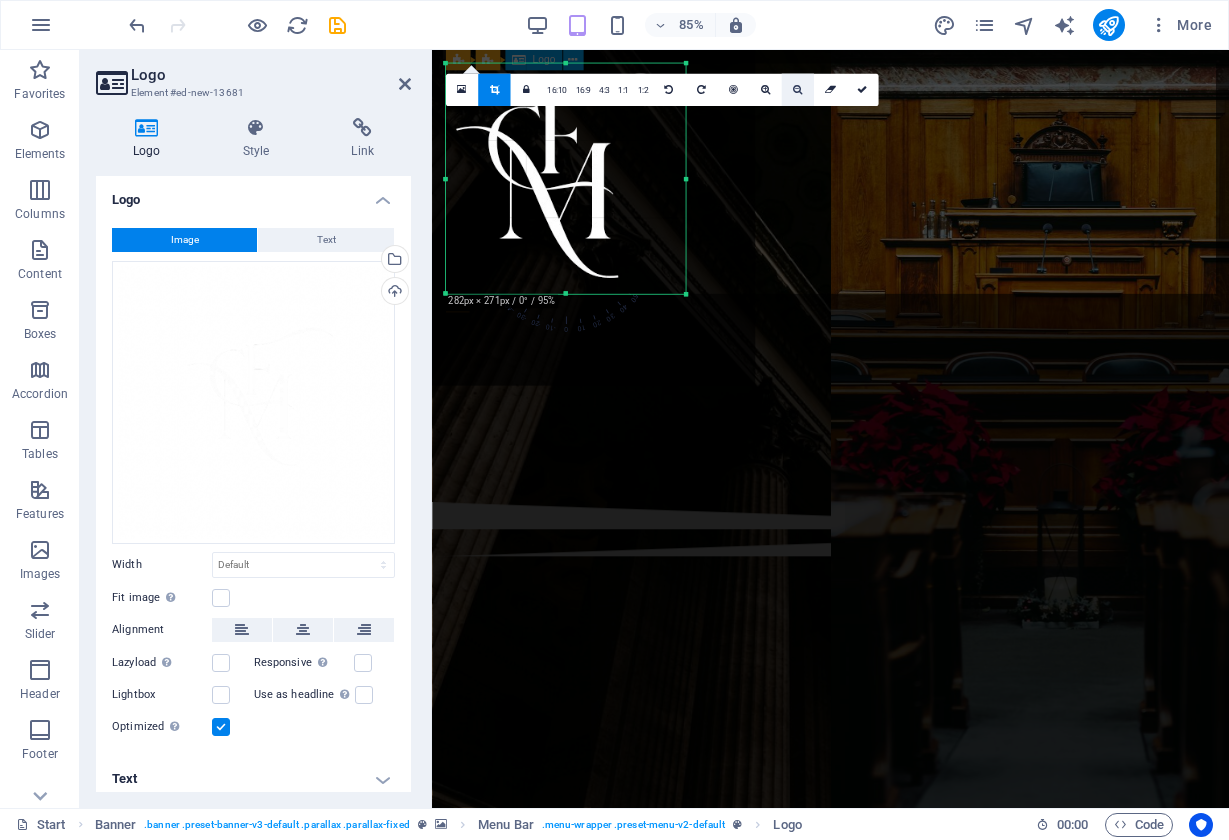 click at bounding box center [797, 90] 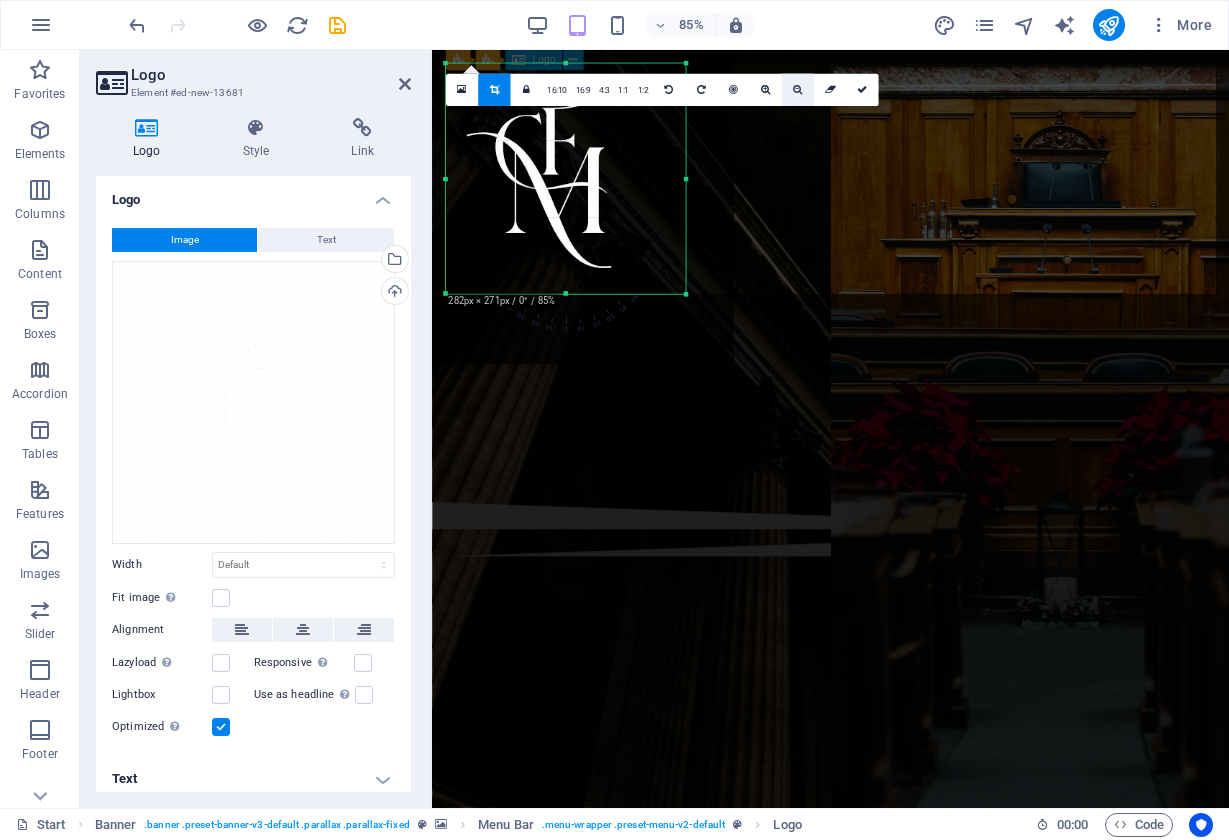 click at bounding box center [797, 90] 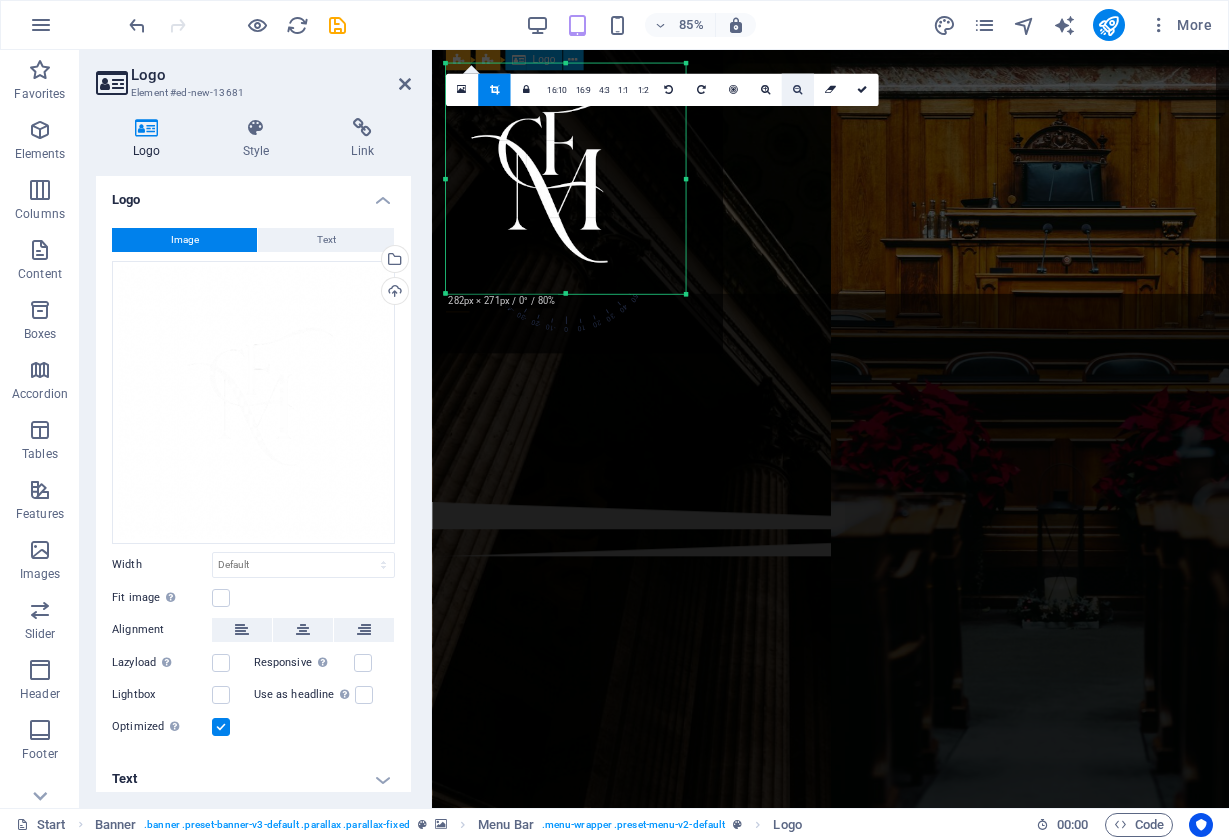 click at bounding box center [797, 90] 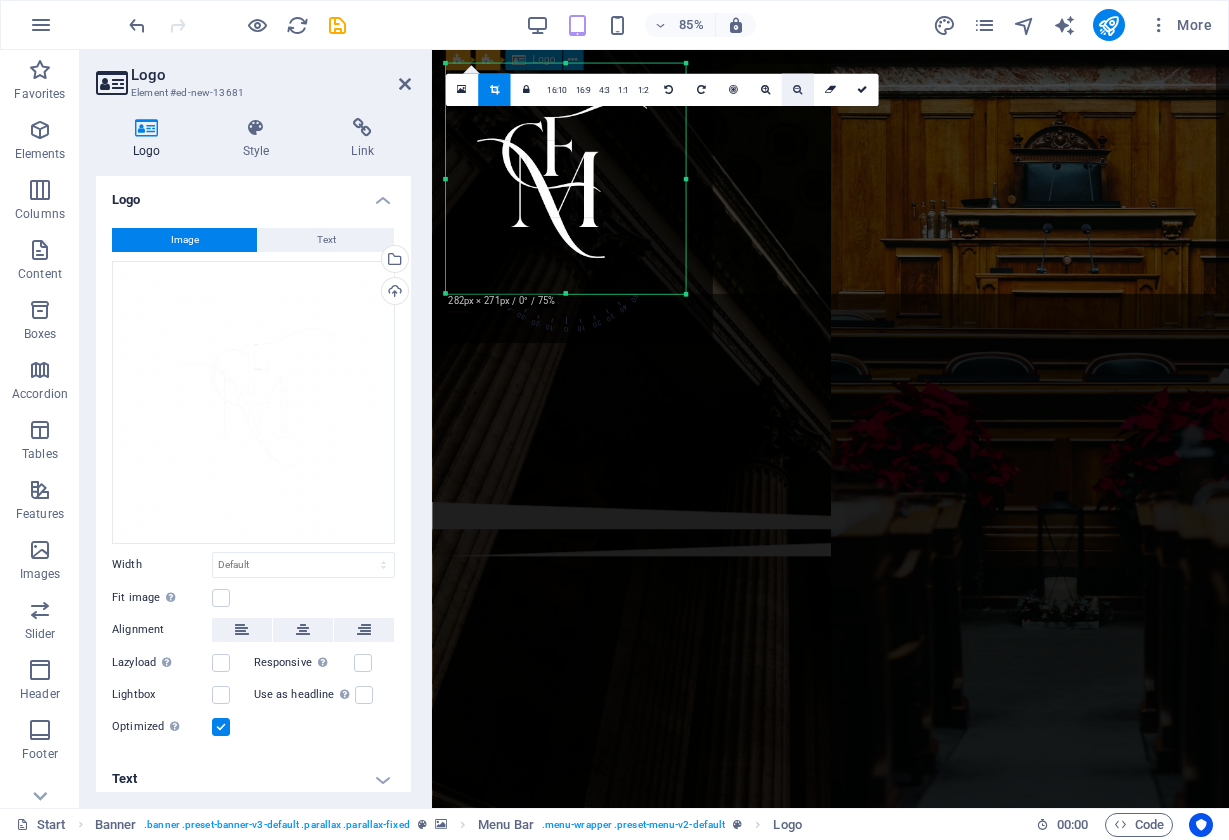 click at bounding box center (797, 90) 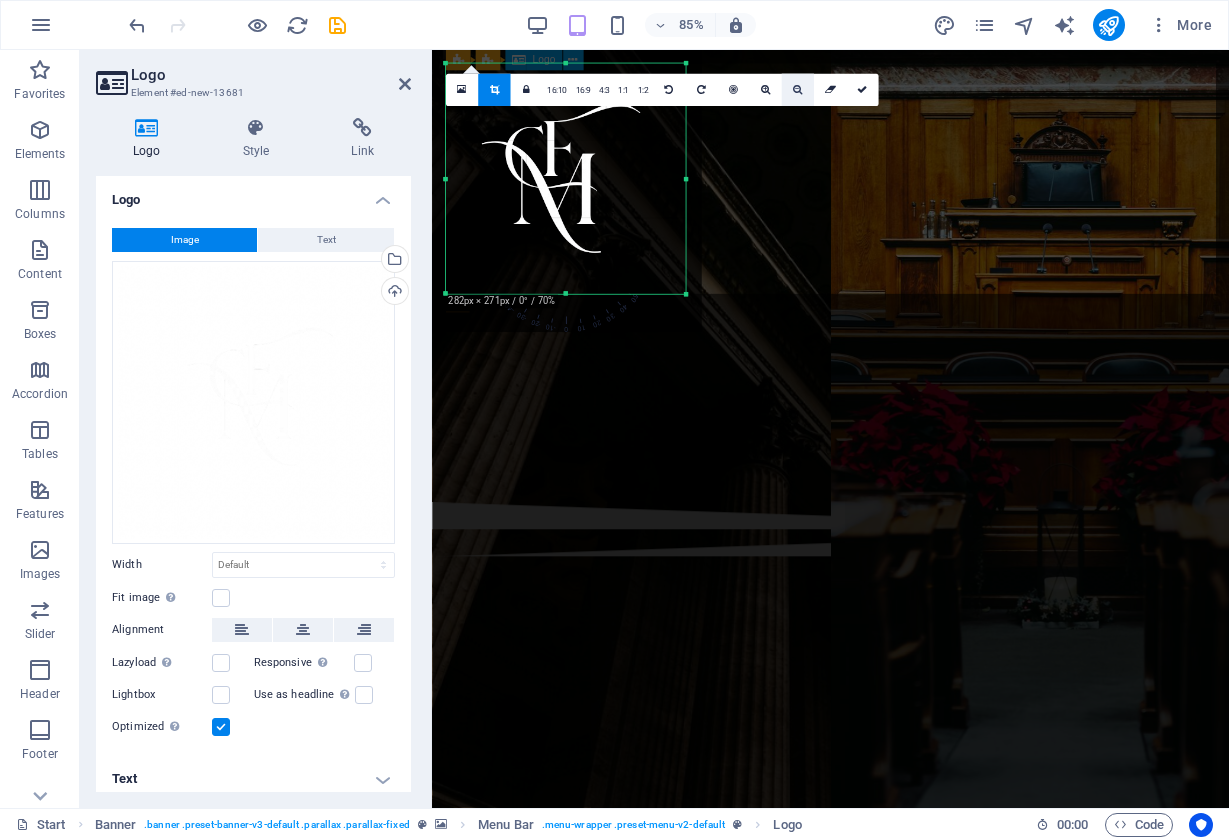 click at bounding box center (797, 90) 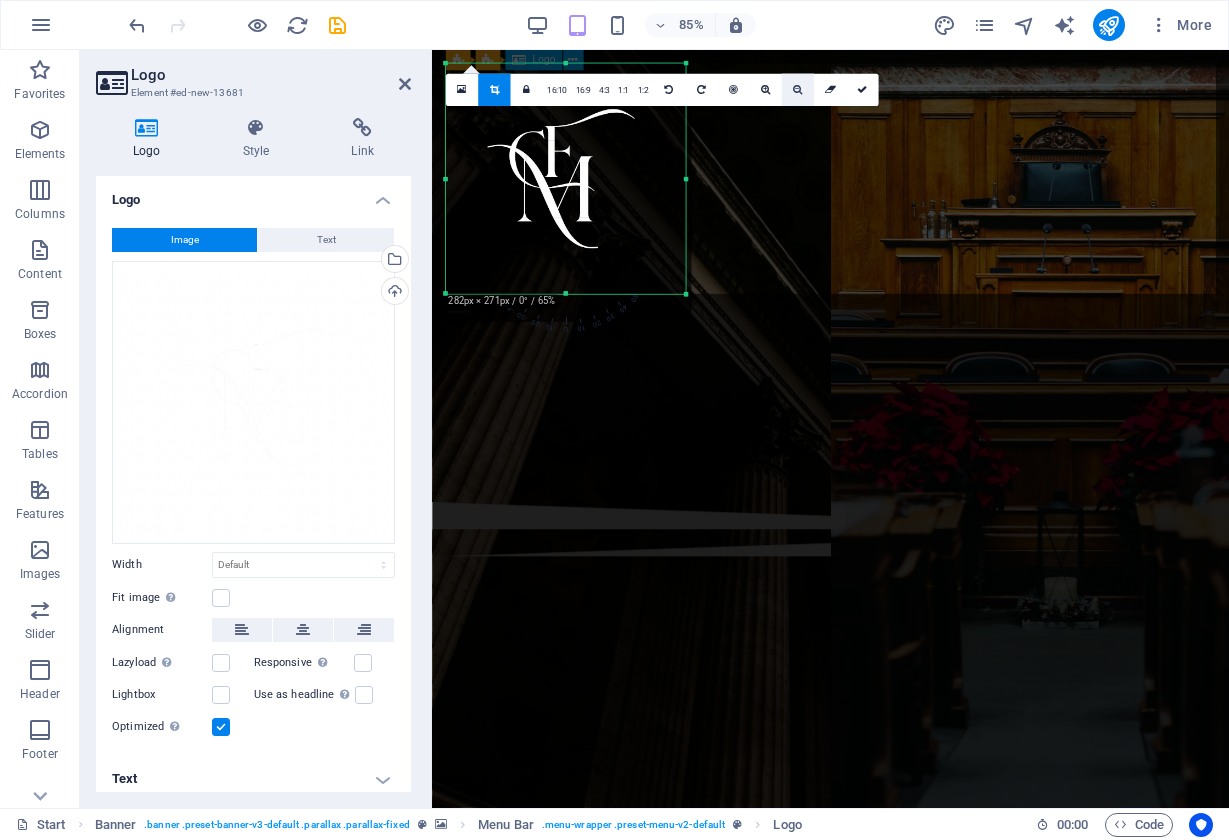 click at bounding box center [797, 90] 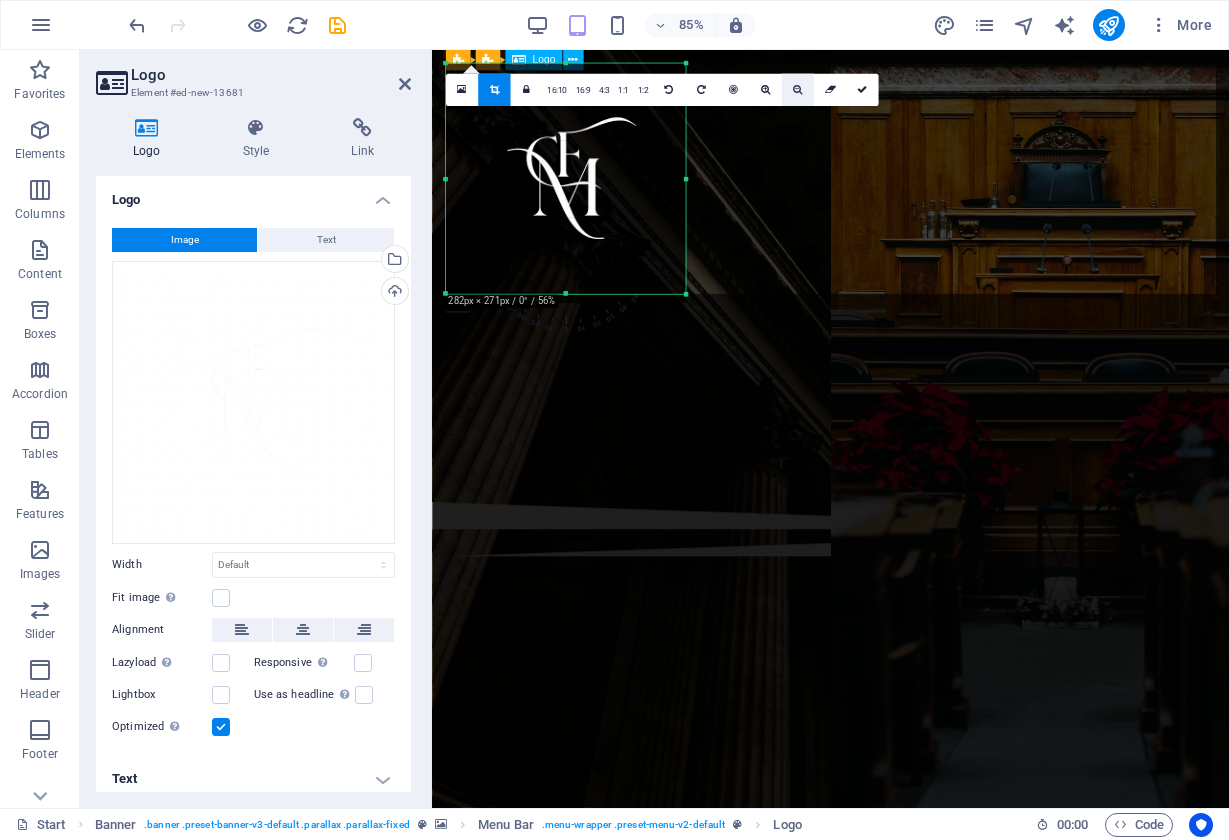 click at bounding box center [797, 90] 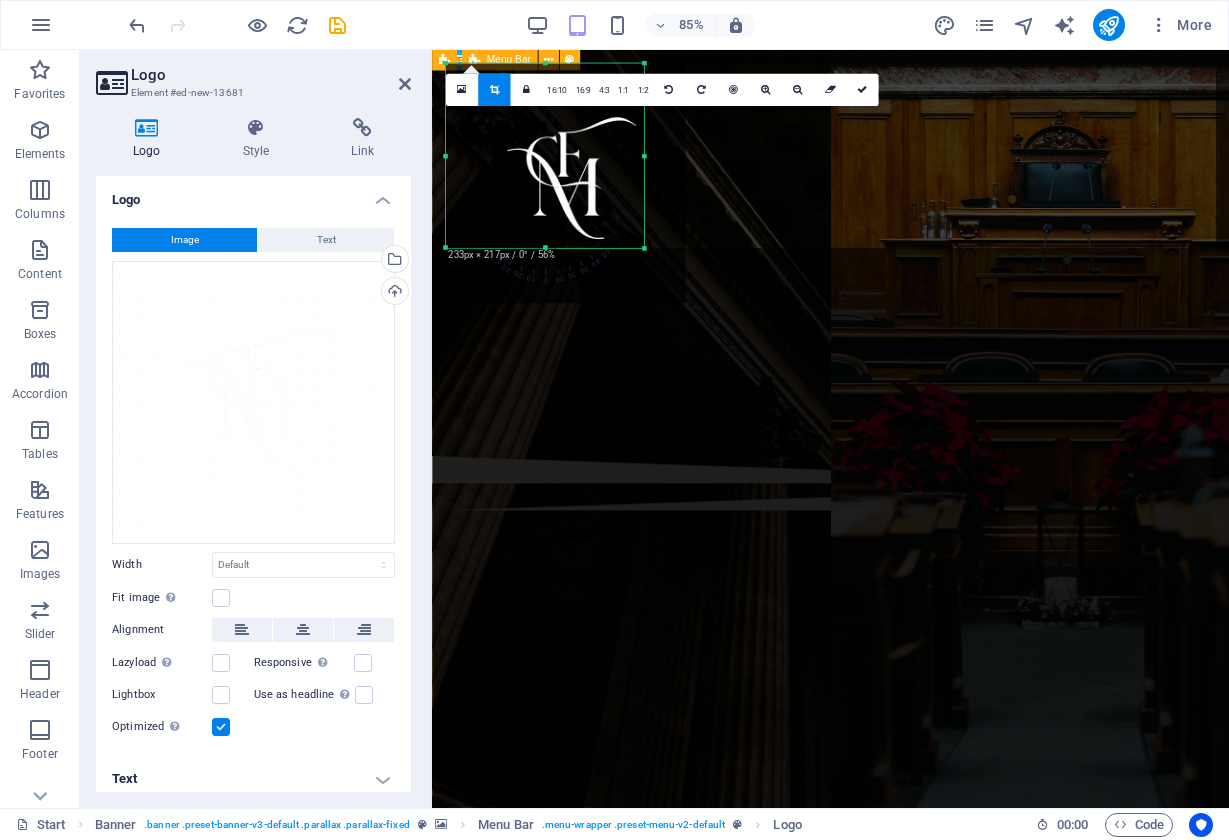 drag, startPoint x: 685, startPoint y: 297, endPoint x: 636, endPoint y: 243, distance: 72.91776 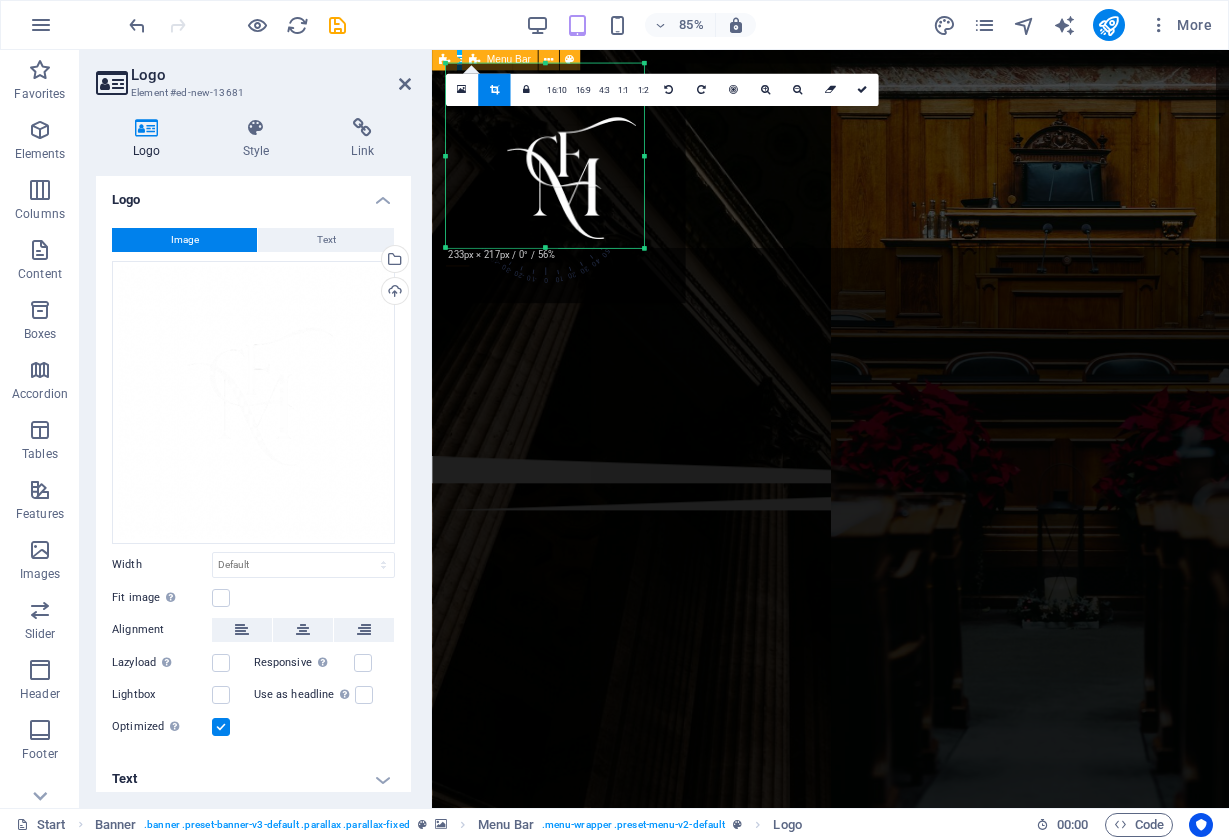 click on "180 170 160 150 140 130 120 110 100 90 80 70 60 50 40 30 20 10 0 -10 -20 -30 -40 -50 -60 -70 -80 -90 -100 -110 -120 -130 -140 -150 -160 -170 233px × 217px / 0° / 56% 16:10 16:9 4:3 1:1 1:2 0" at bounding box center (545, 156) 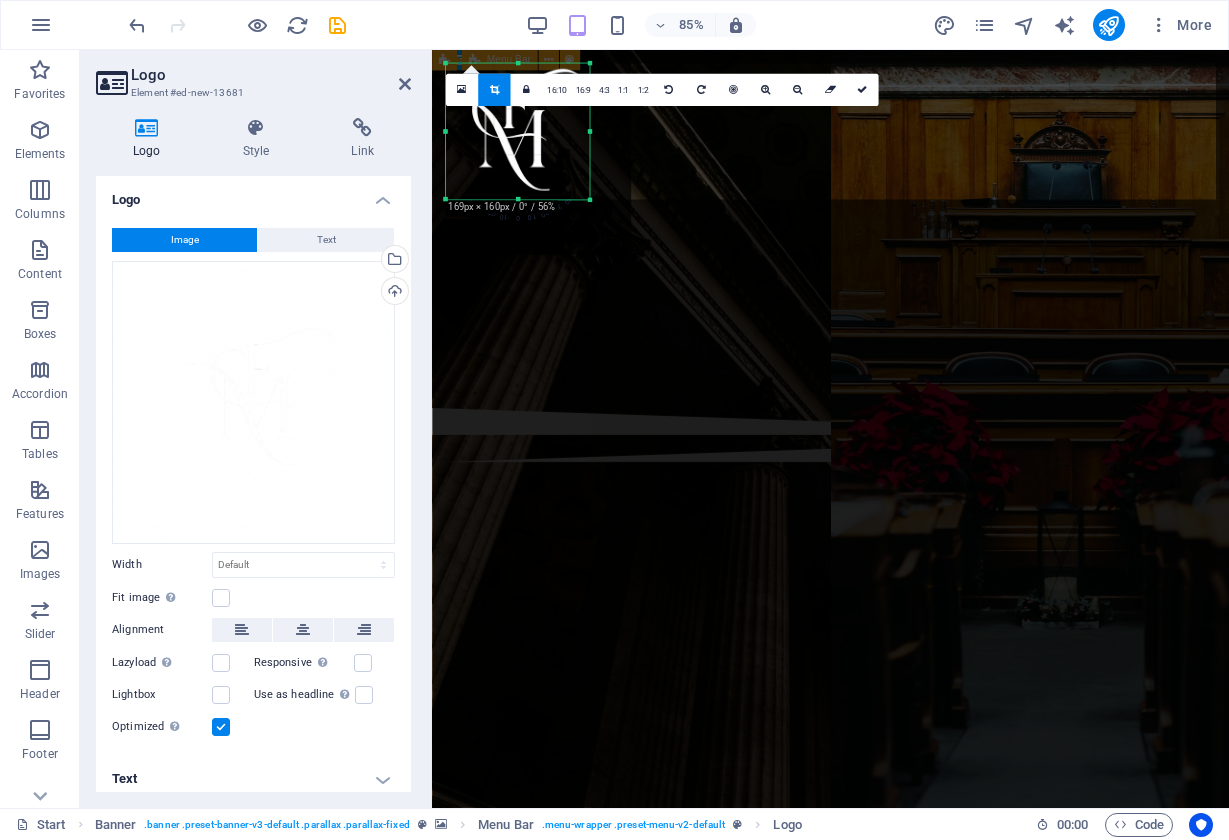 drag, startPoint x: 444, startPoint y: 64, endPoint x: 505, endPoint y: 119, distance: 82.13403 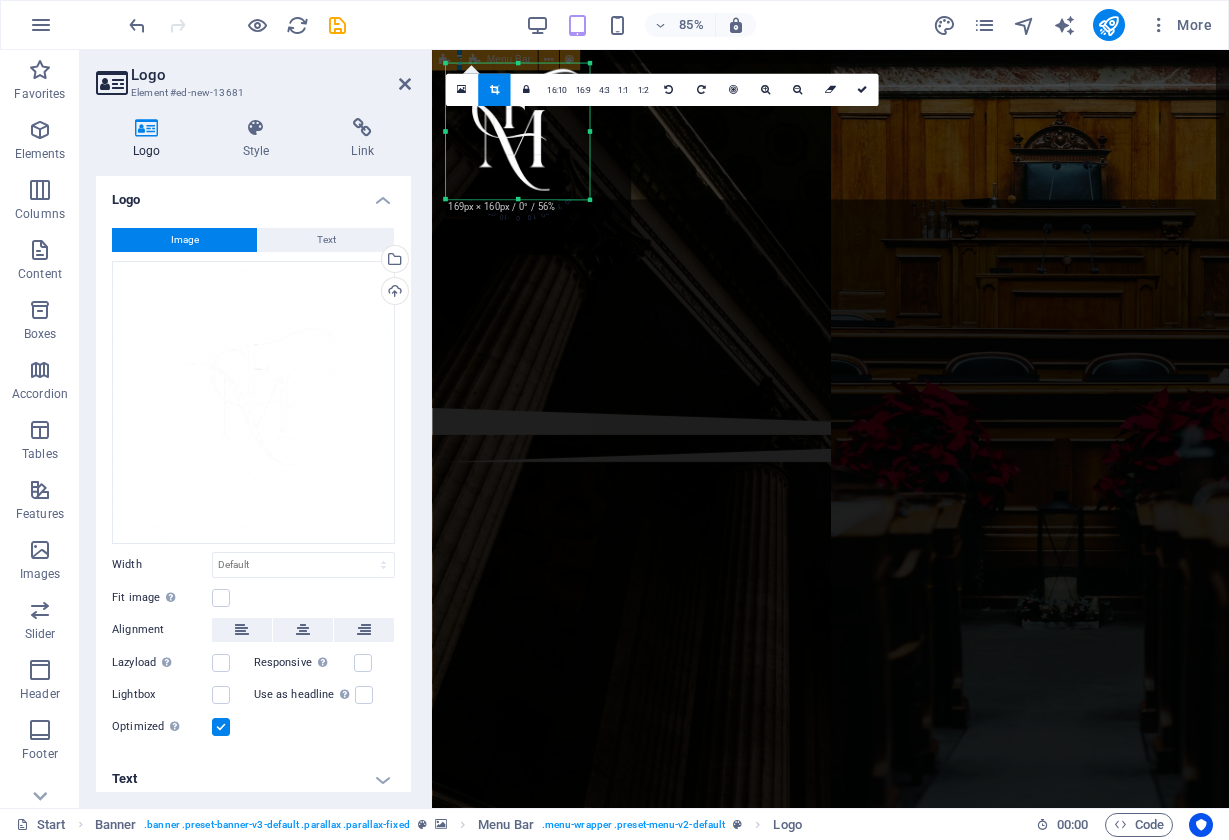 click on "180 170 160 150 140 130 120 110 100 90 80 70 60 50 40 30 20 10 0 -10 -20 -30 -40 -50 -60 -70 -80 -90 -100 -110 -120 -130 -140 -150 -160 -170 169px × 160px / 0° / 56% 16:10 16:9 4:3 1:1 1:2 0" at bounding box center [518, 132] 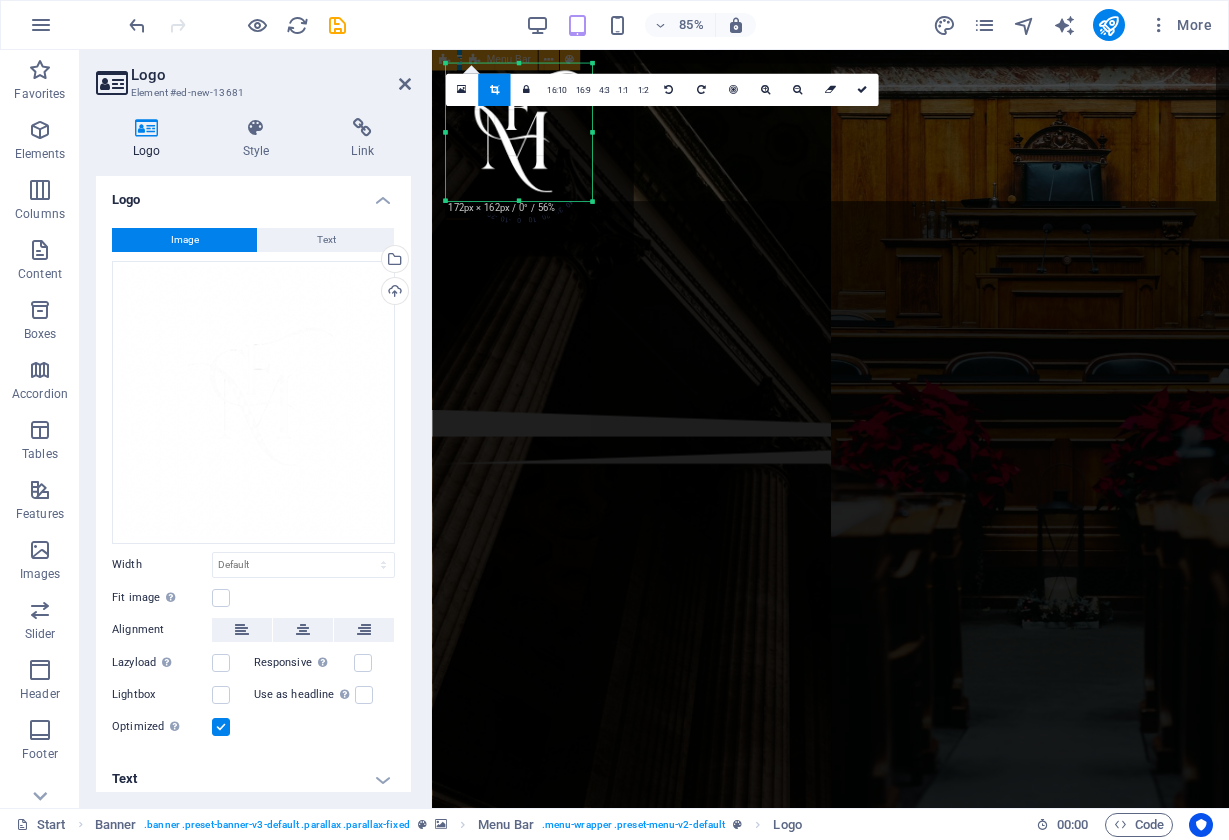 click at bounding box center [901, 147] 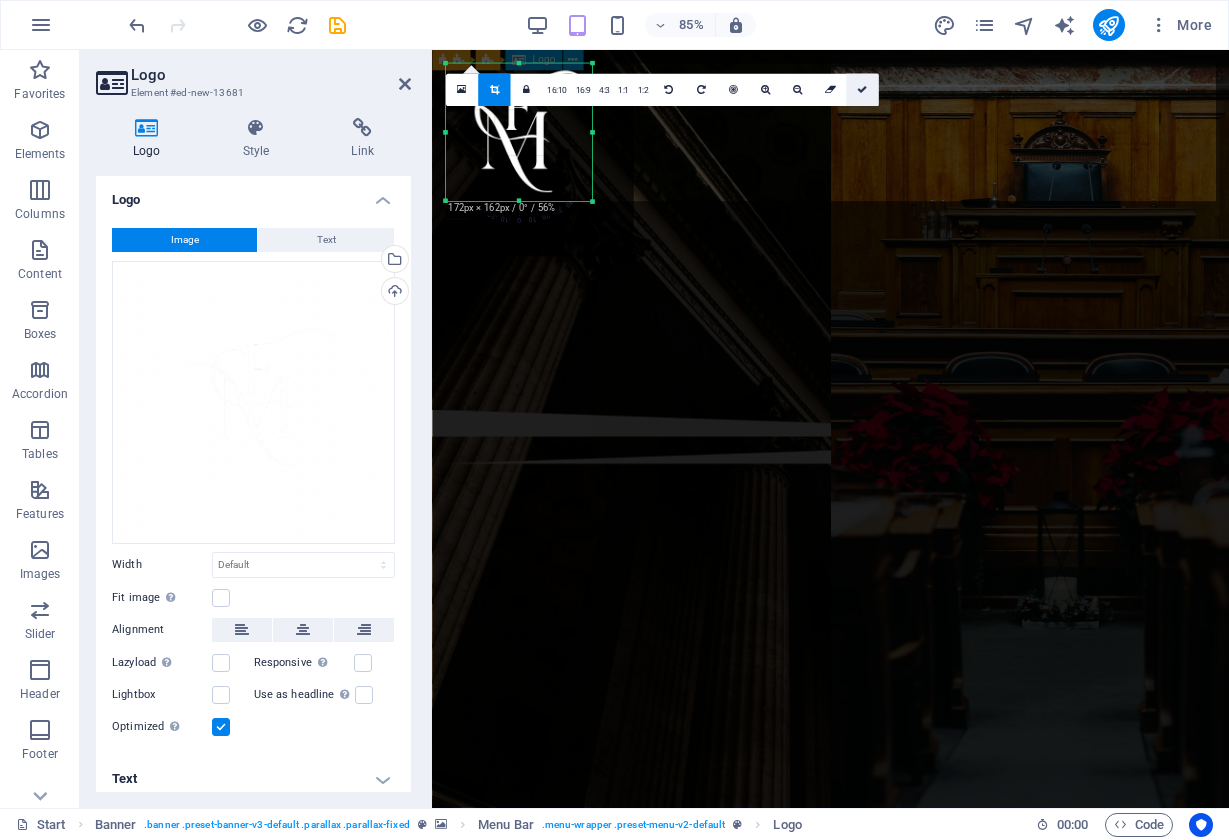 click at bounding box center (862, 90) 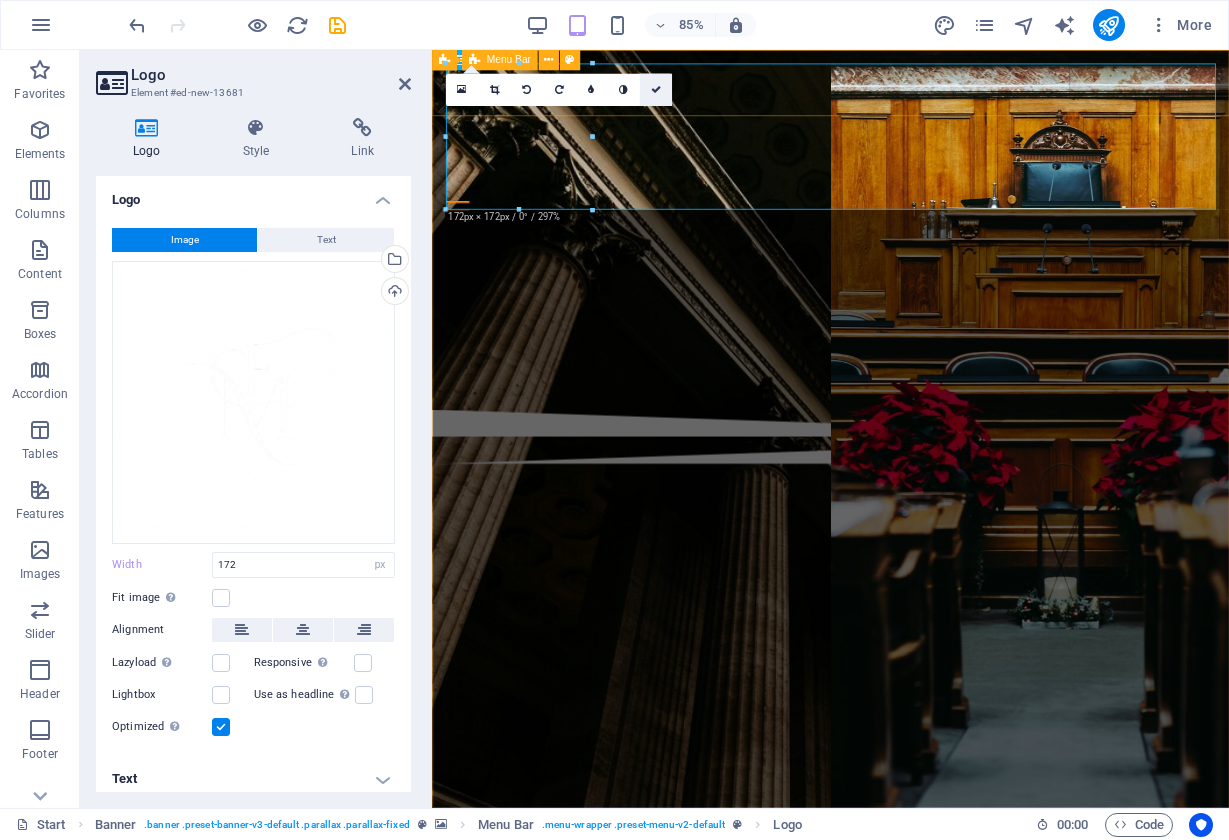 click at bounding box center (655, 90) 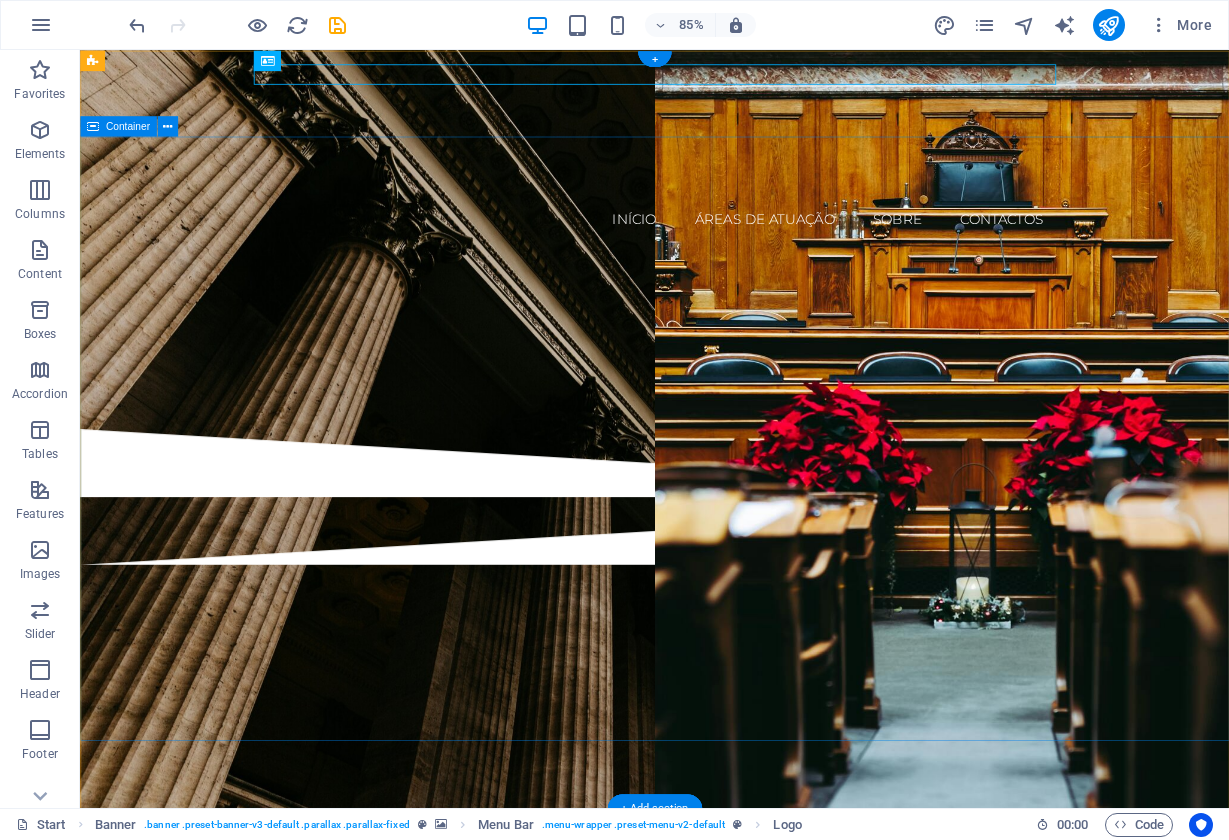 scroll, scrollTop: 0, scrollLeft: 0, axis: both 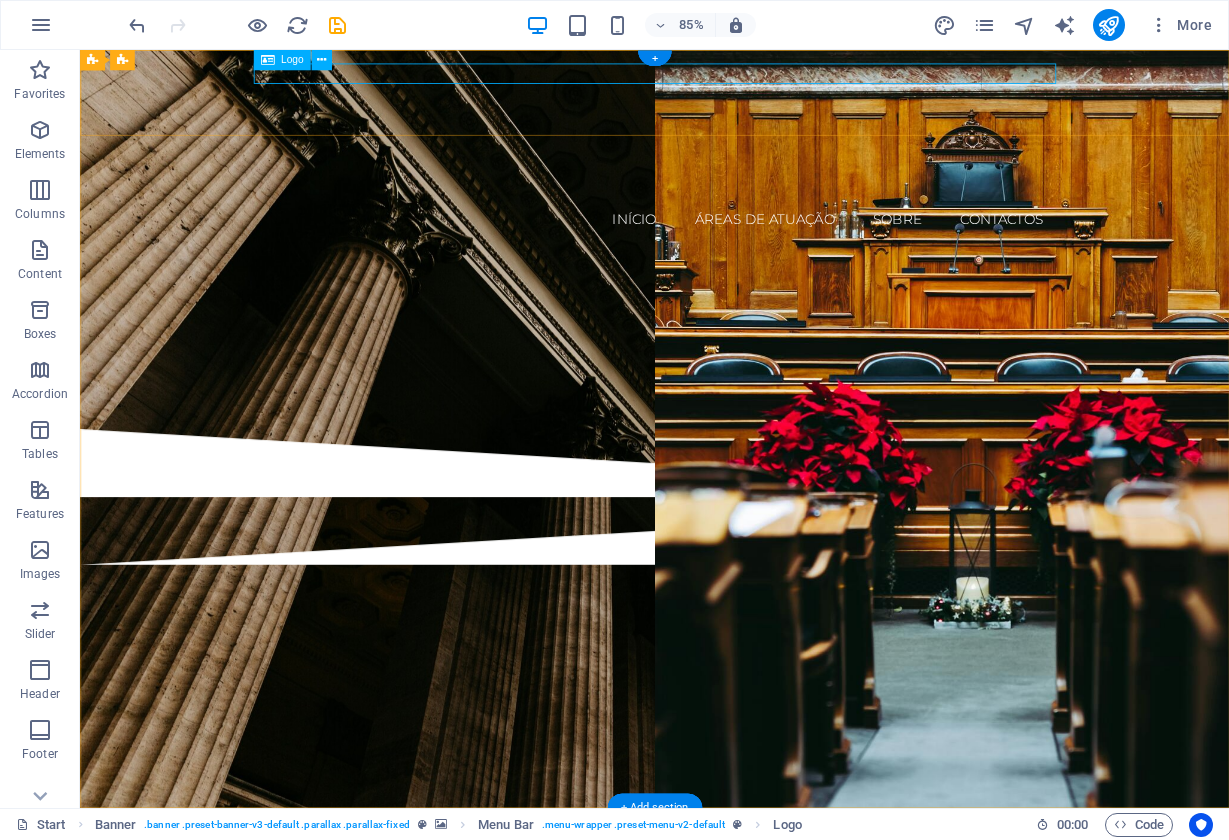 click at bounding box center (756, 147) 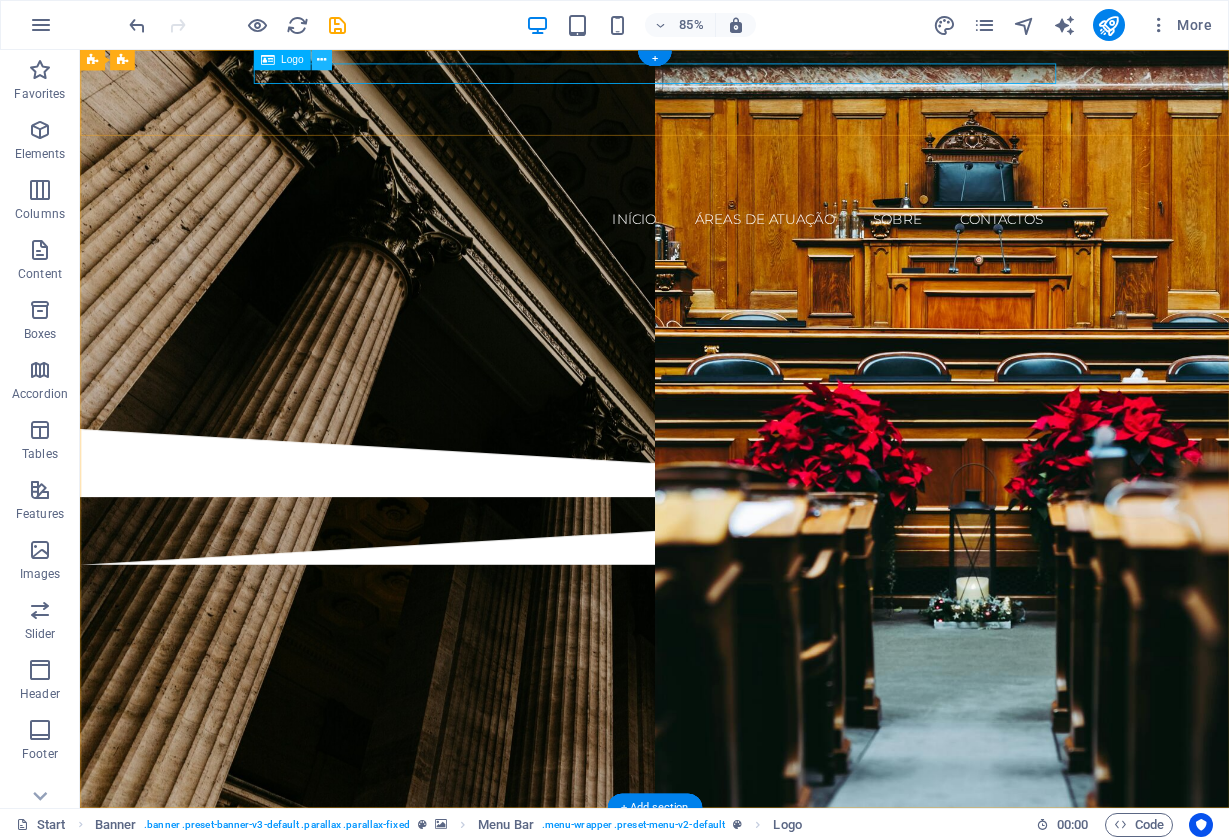 click at bounding box center (320, 60) 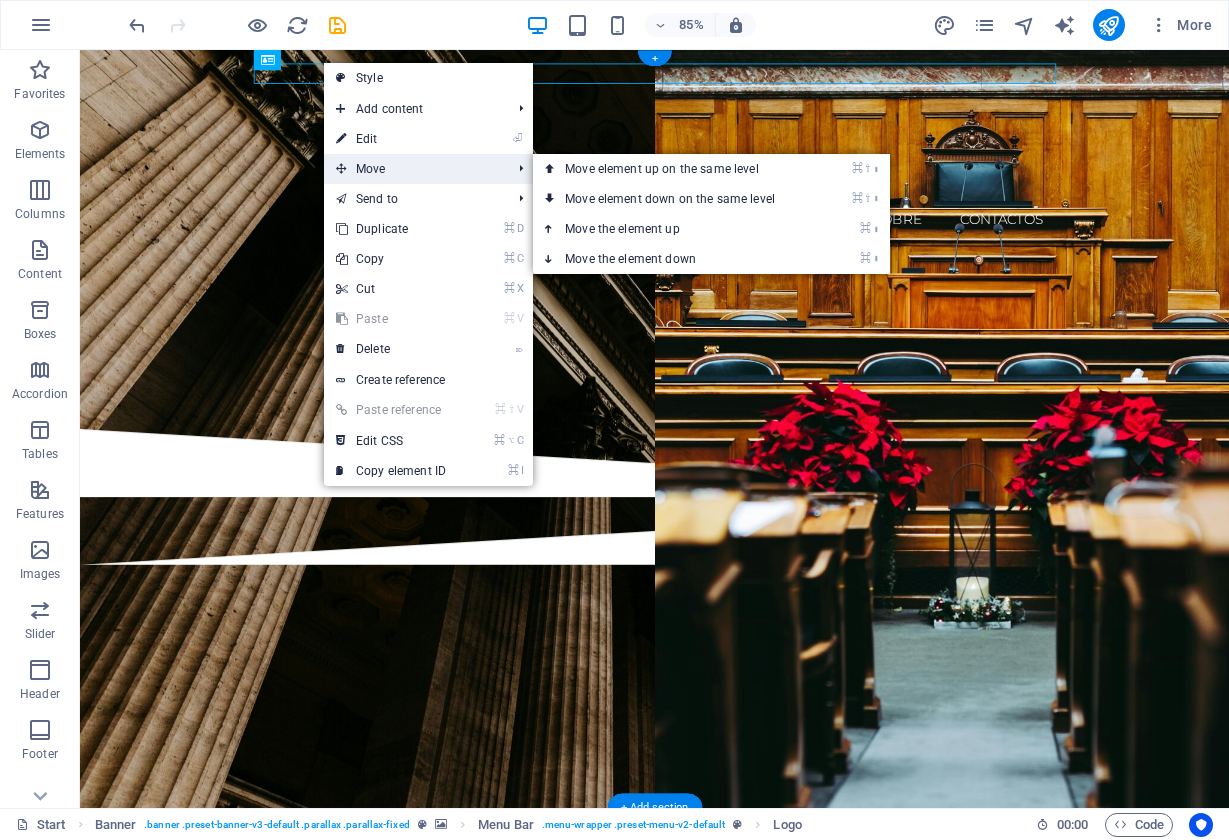 click on "Move" at bounding box center (413, 169) 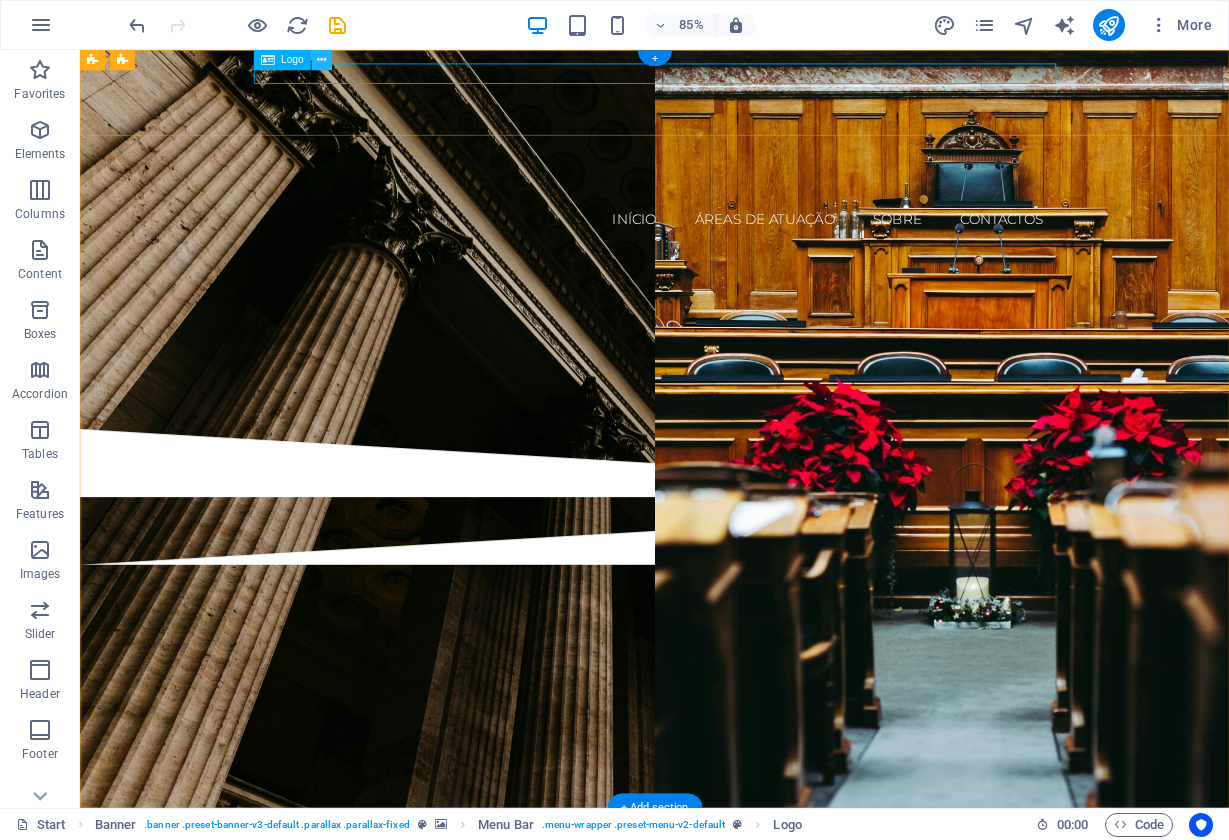click at bounding box center (320, 60) 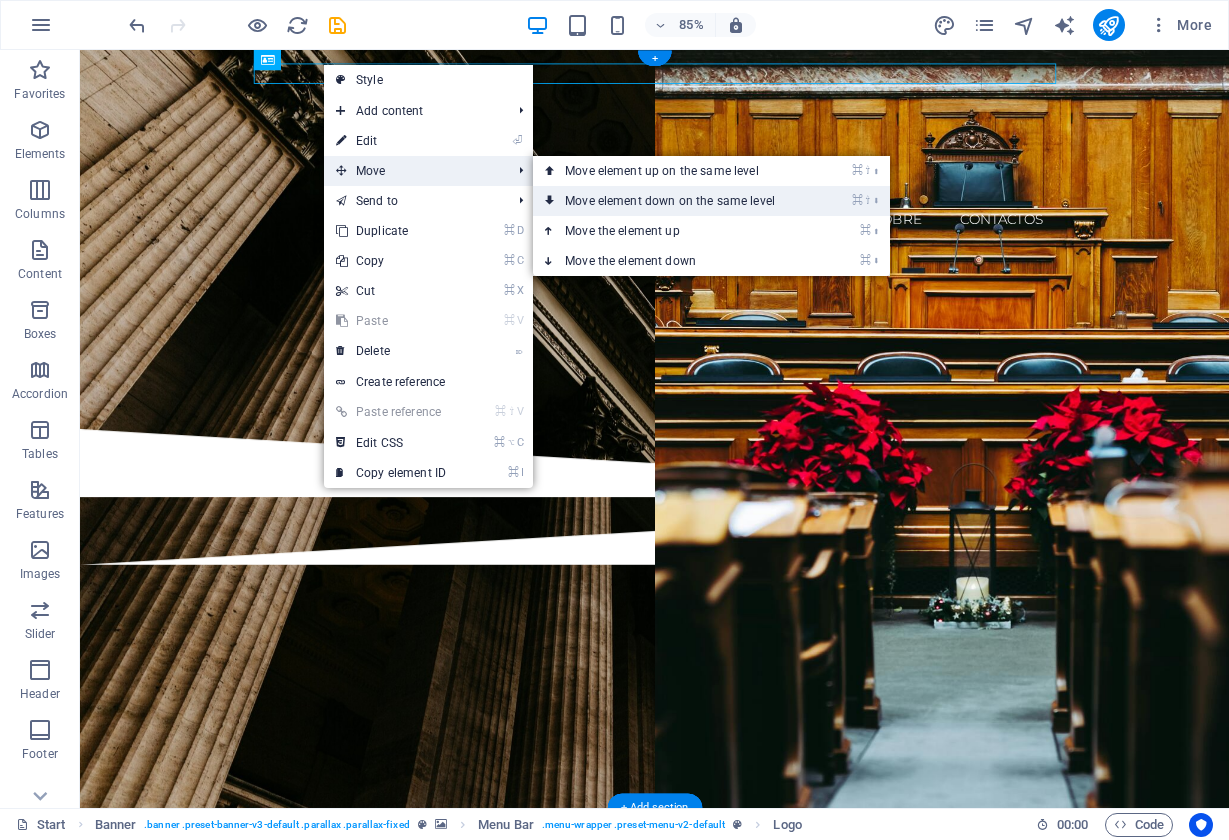 click on "⌘ ⇧ ⬇  Move element down on the same level" at bounding box center [674, 201] 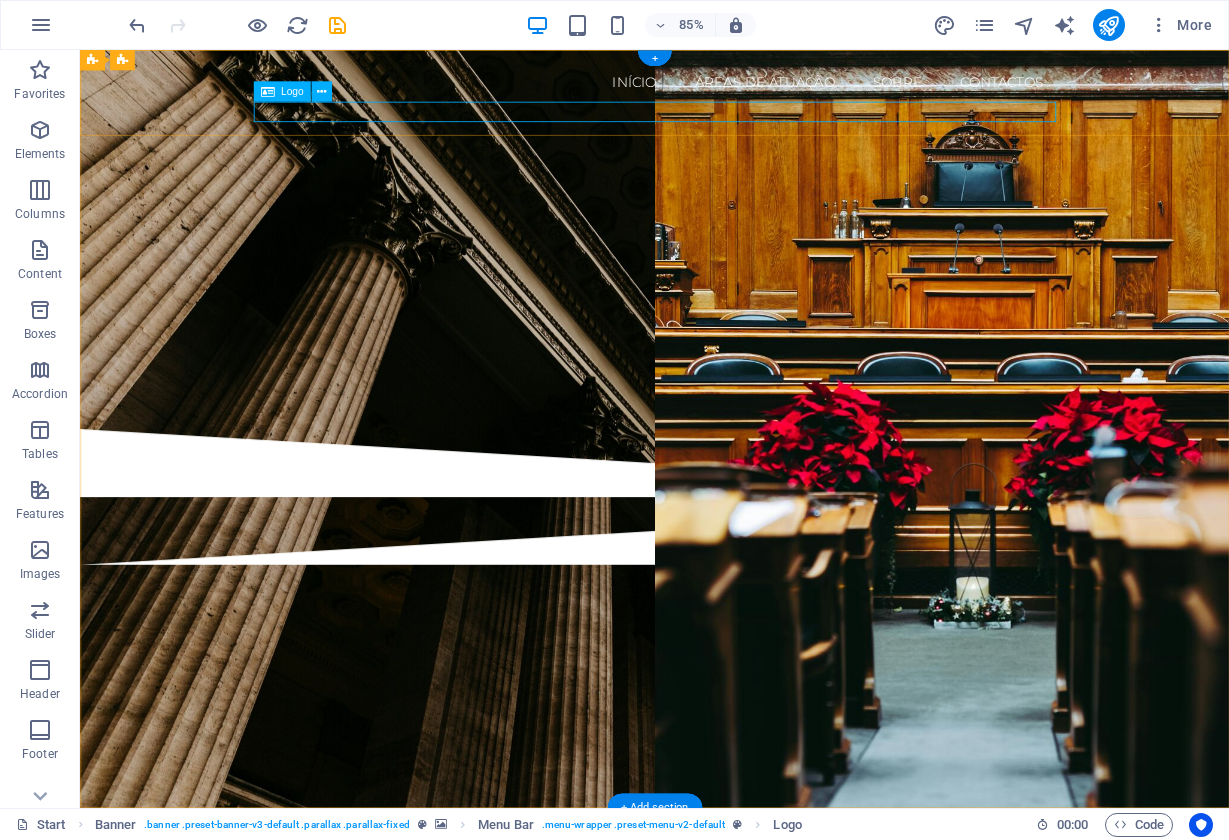 click at bounding box center (756, 192) 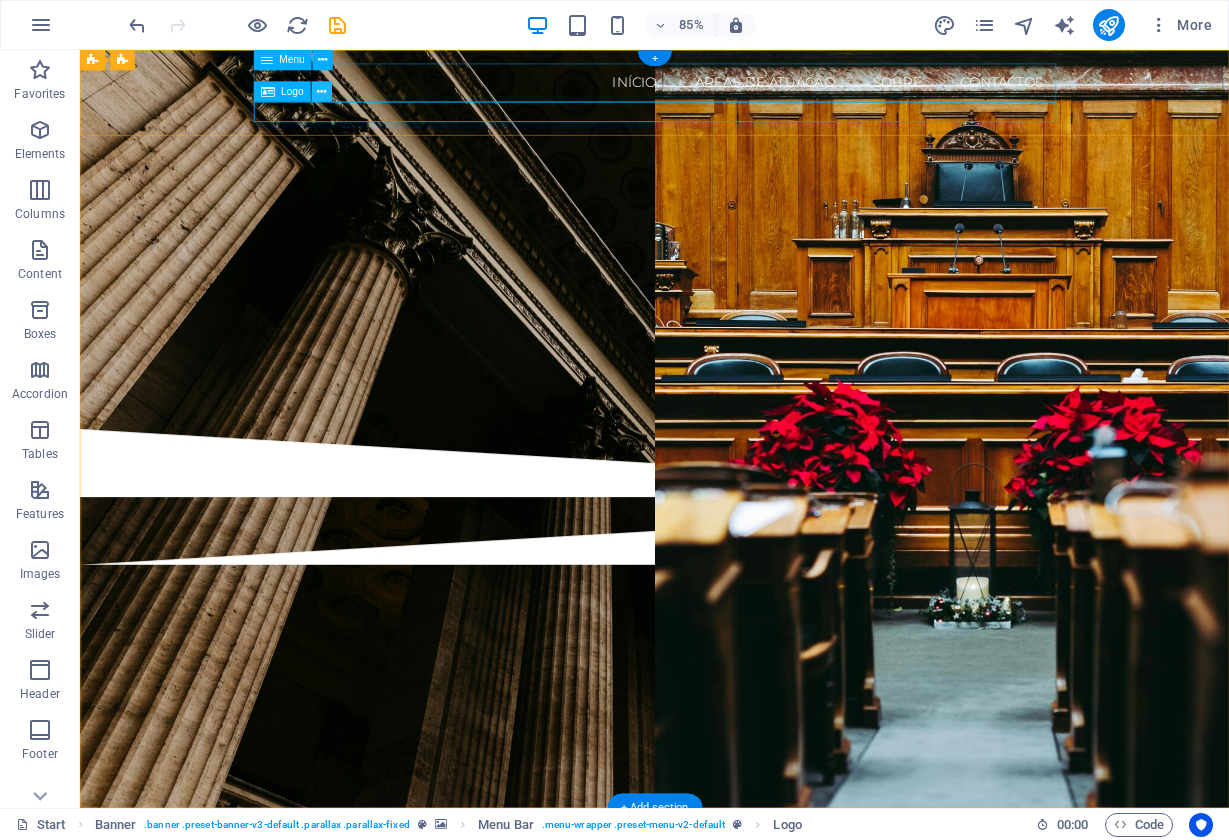 click at bounding box center (320, 92) 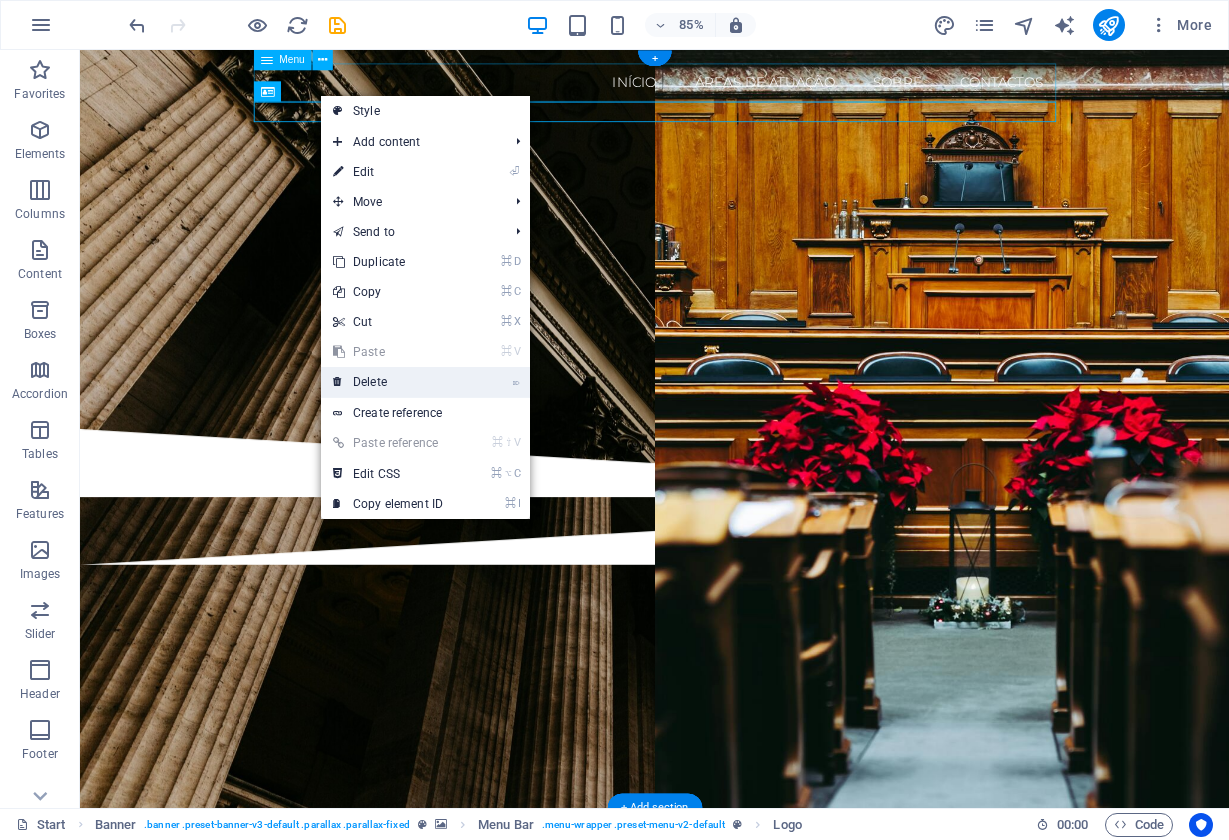 click on "⌦  Delete" at bounding box center [388, 382] 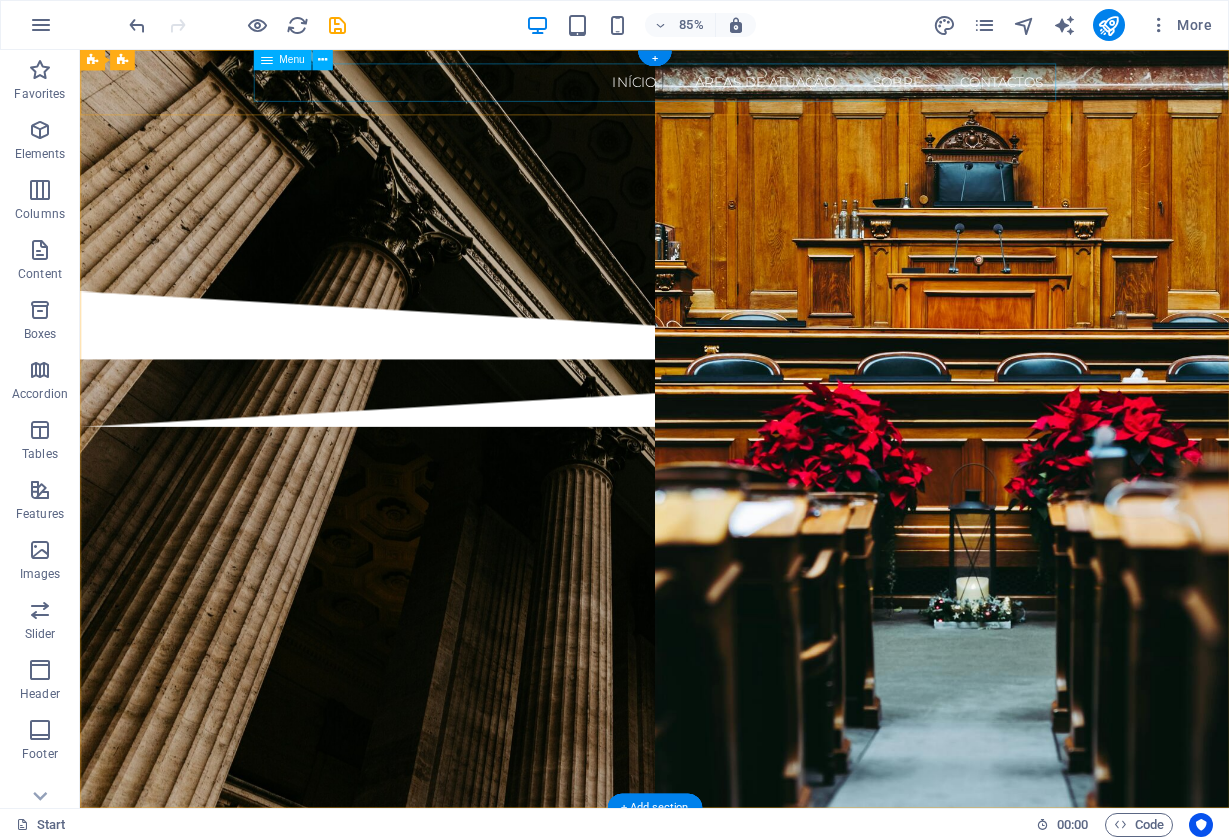 click on "Início  Áreas de Atuação SOBRE Contactos" at bounding box center [756, 88] 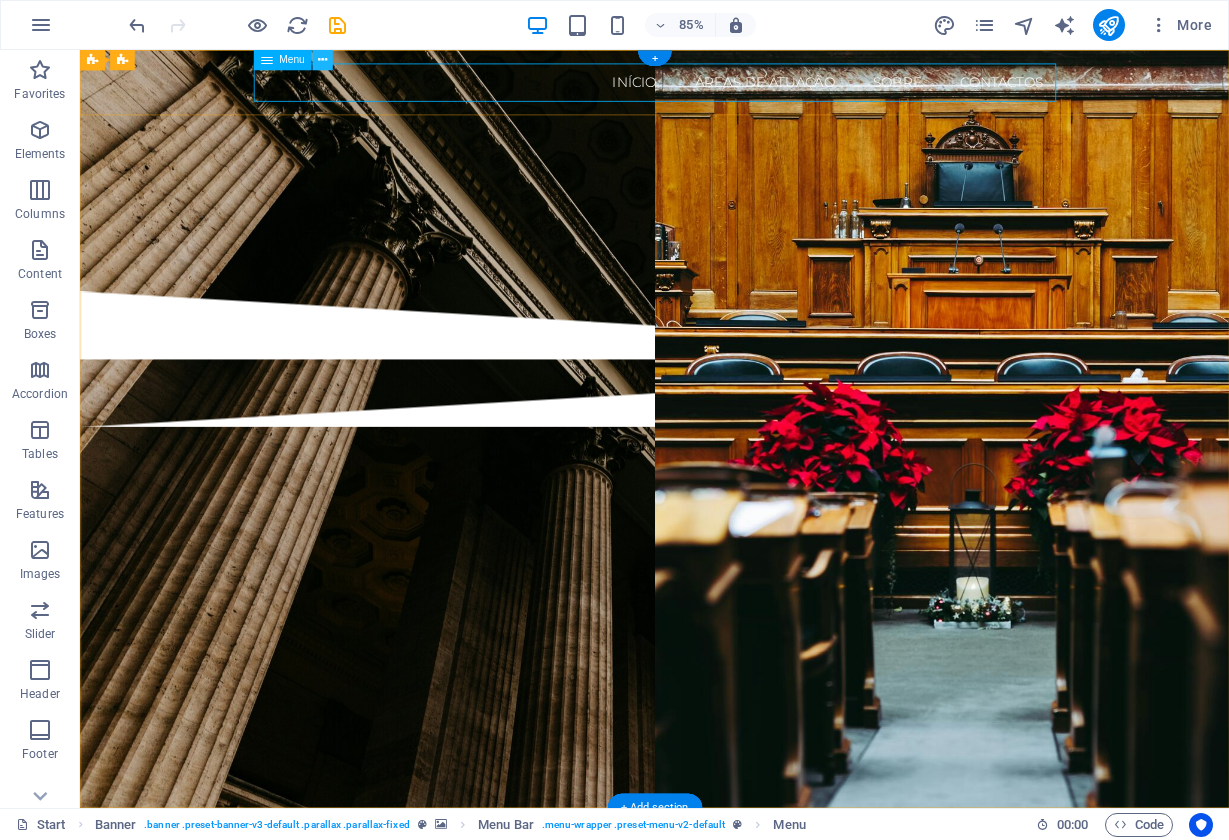 click at bounding box center (322, 60) 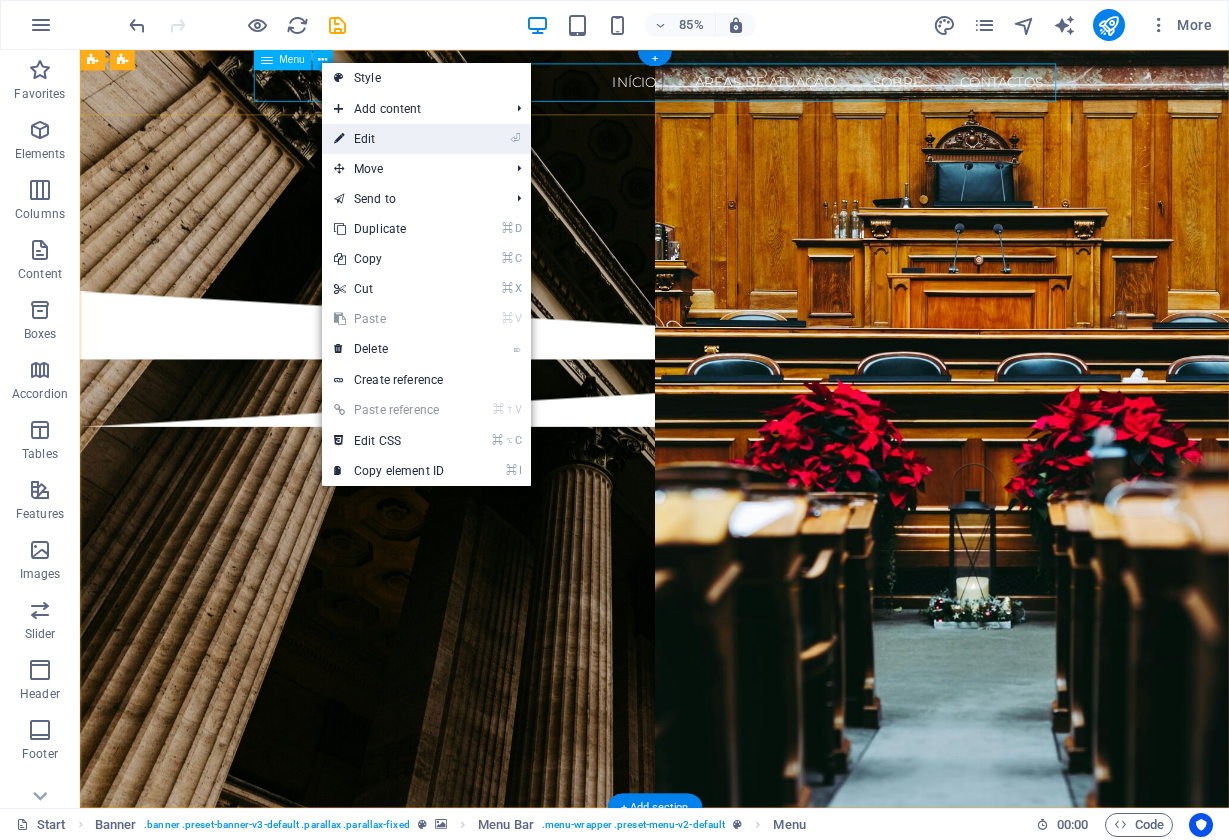 click on "⏎  Edit" at bounding box center (389, 139) 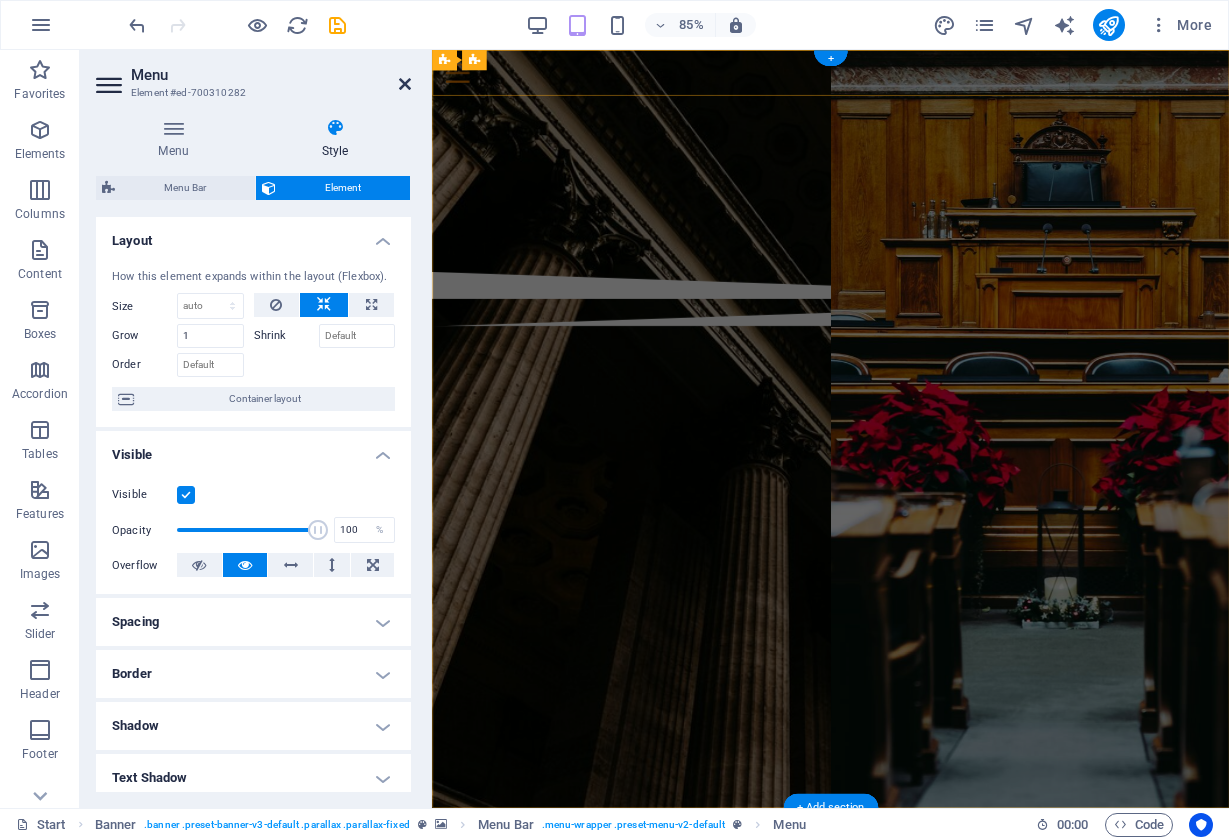 click at bounding box center [405, 84] 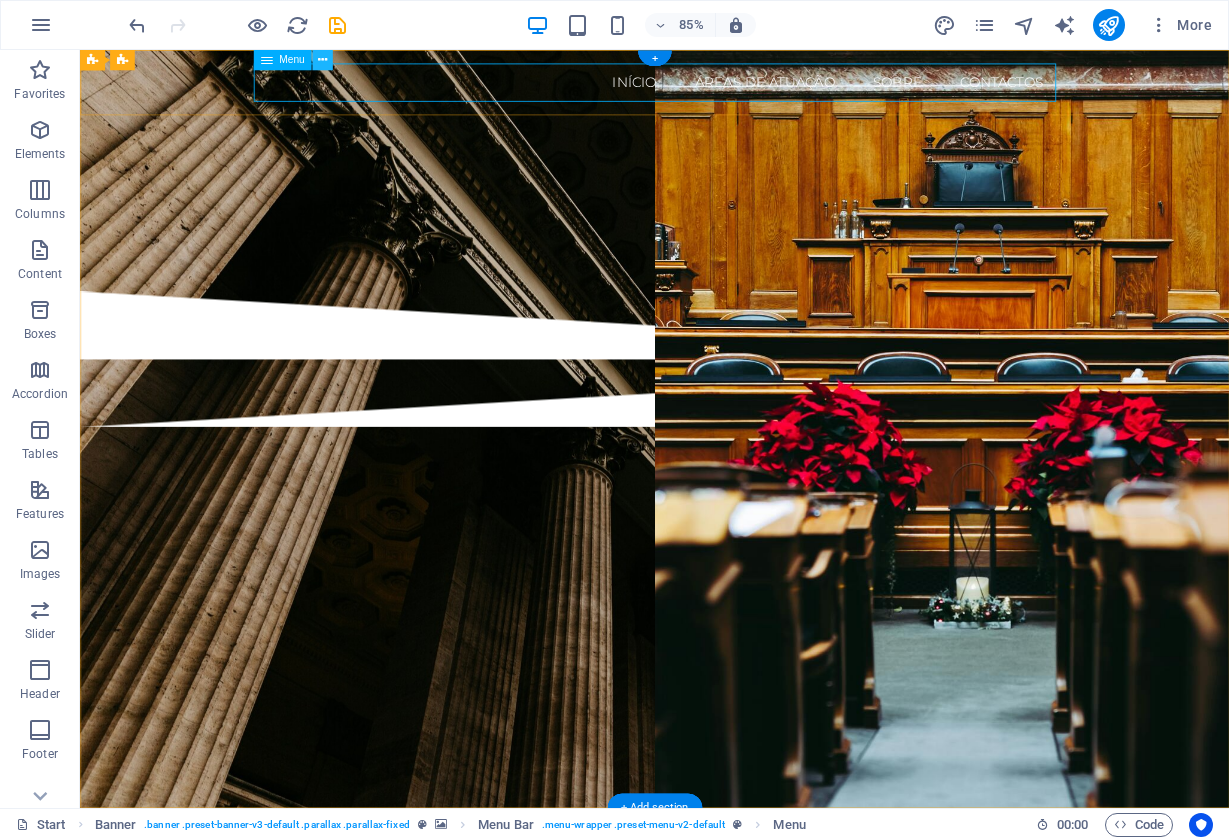 click at bounding box center [322, 60] 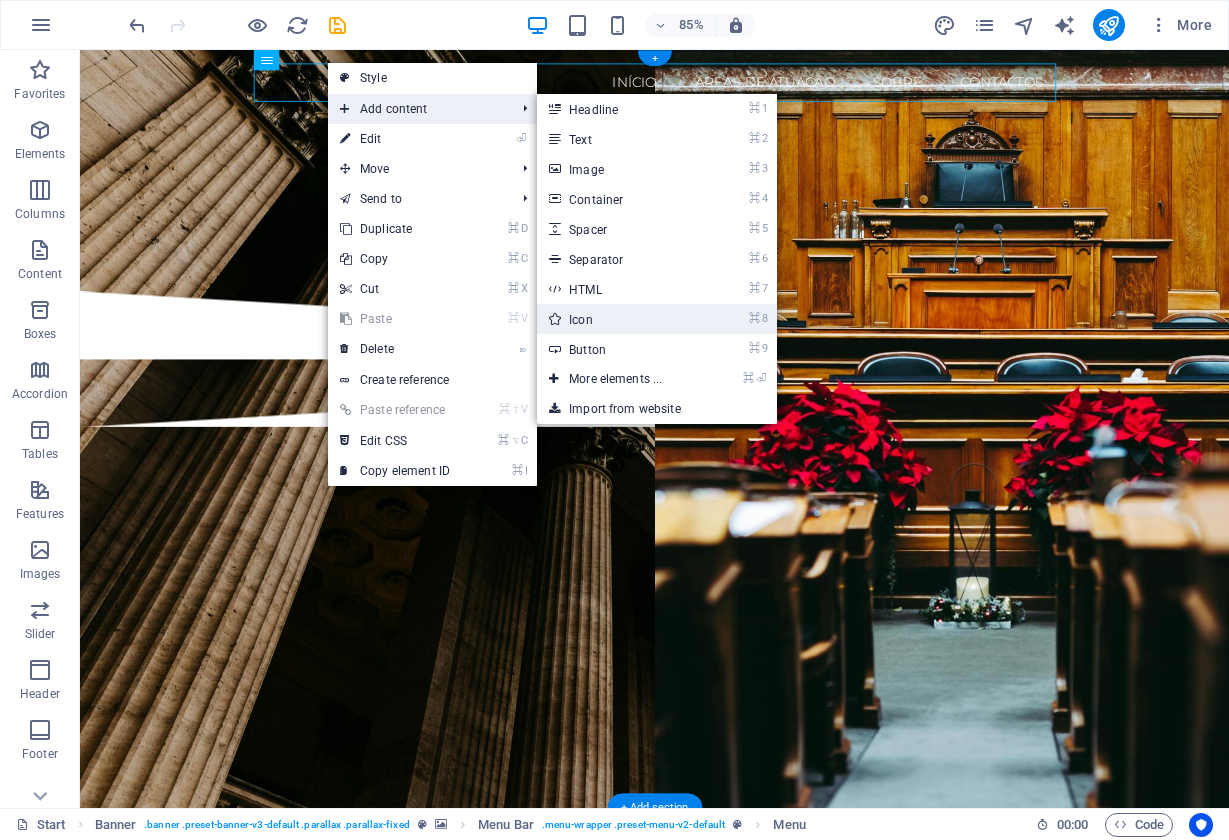 click on "⌘ 8  Icon" at bounding box center (619, 319) 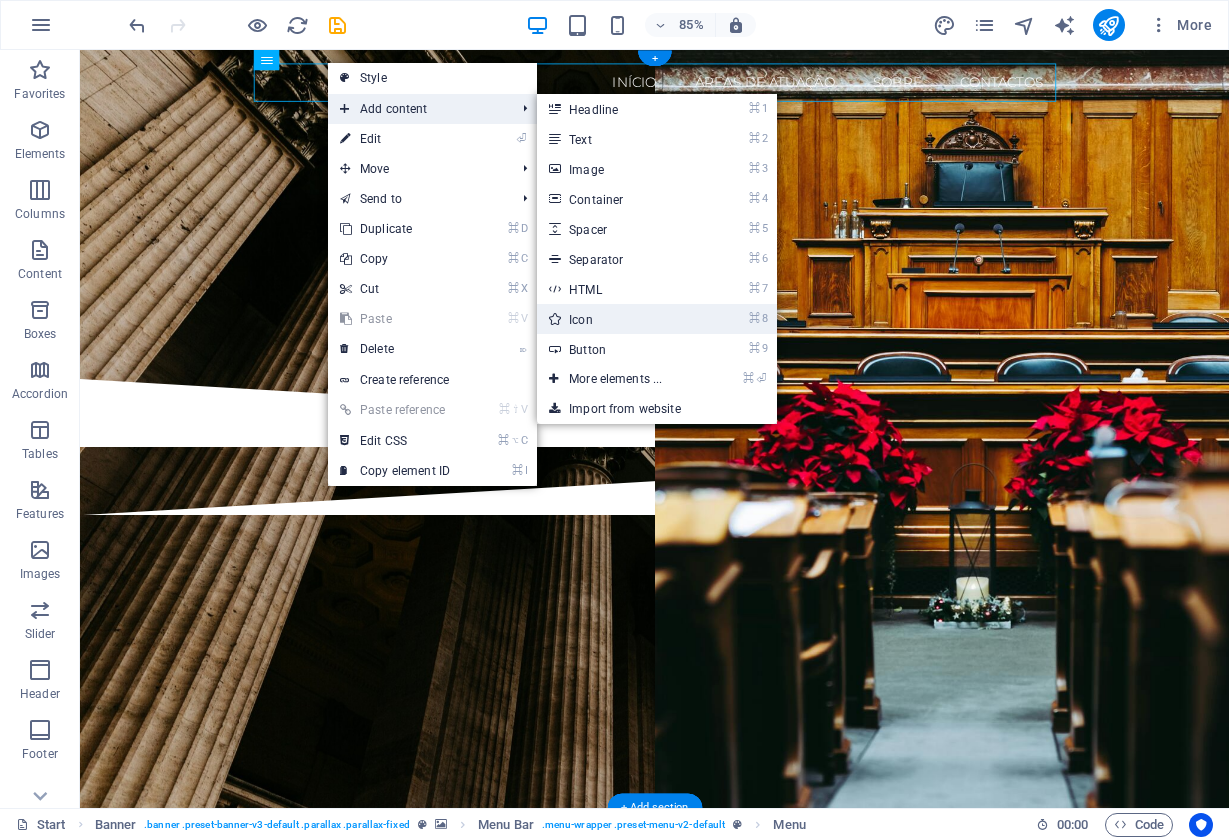 select on "xMidYMid" 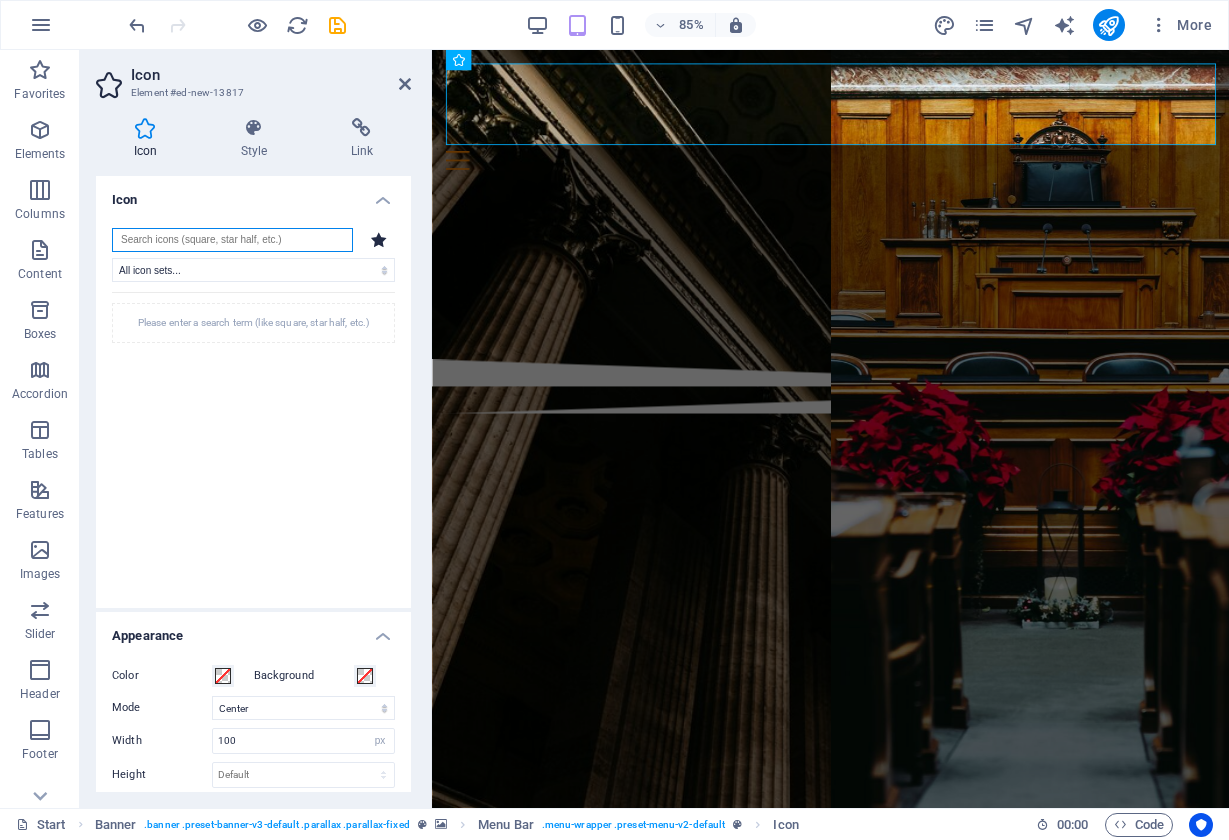 click at bounding box center (232, 240) 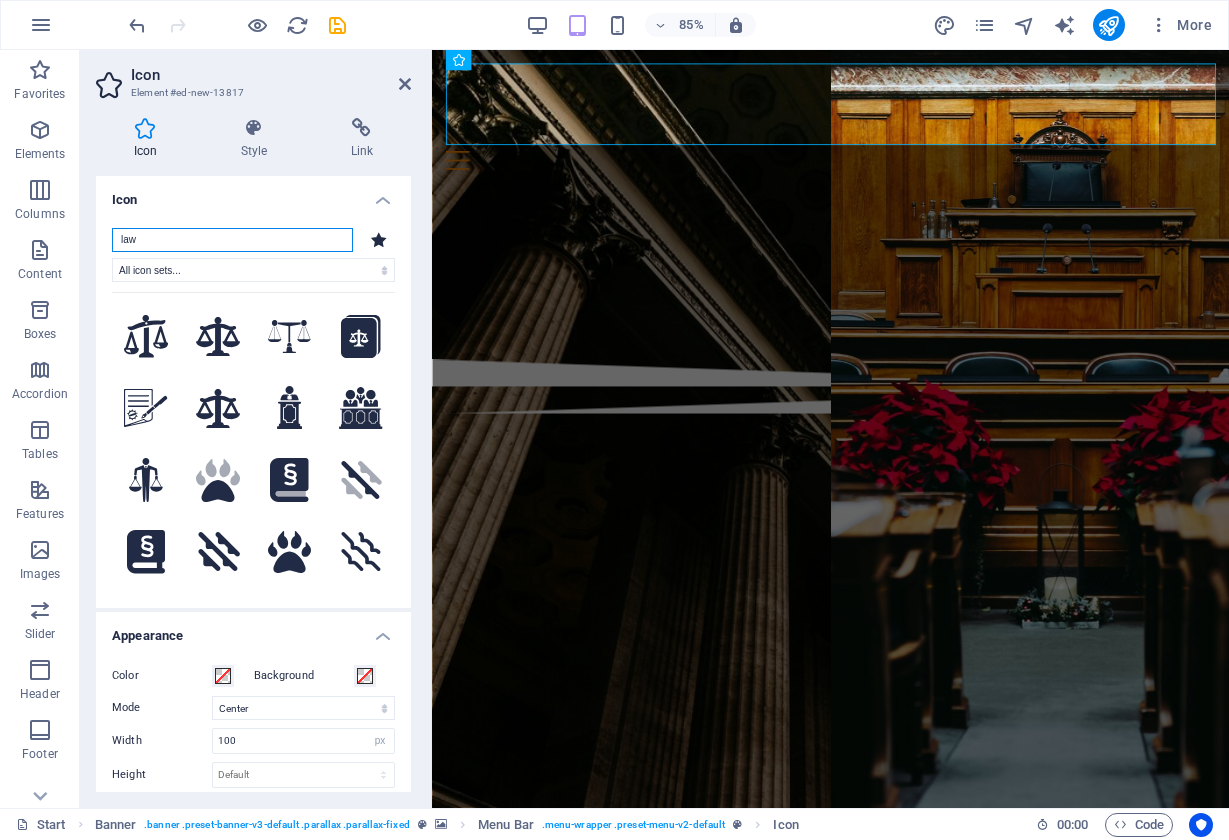 click on "law" at bounding box center (232, 240) 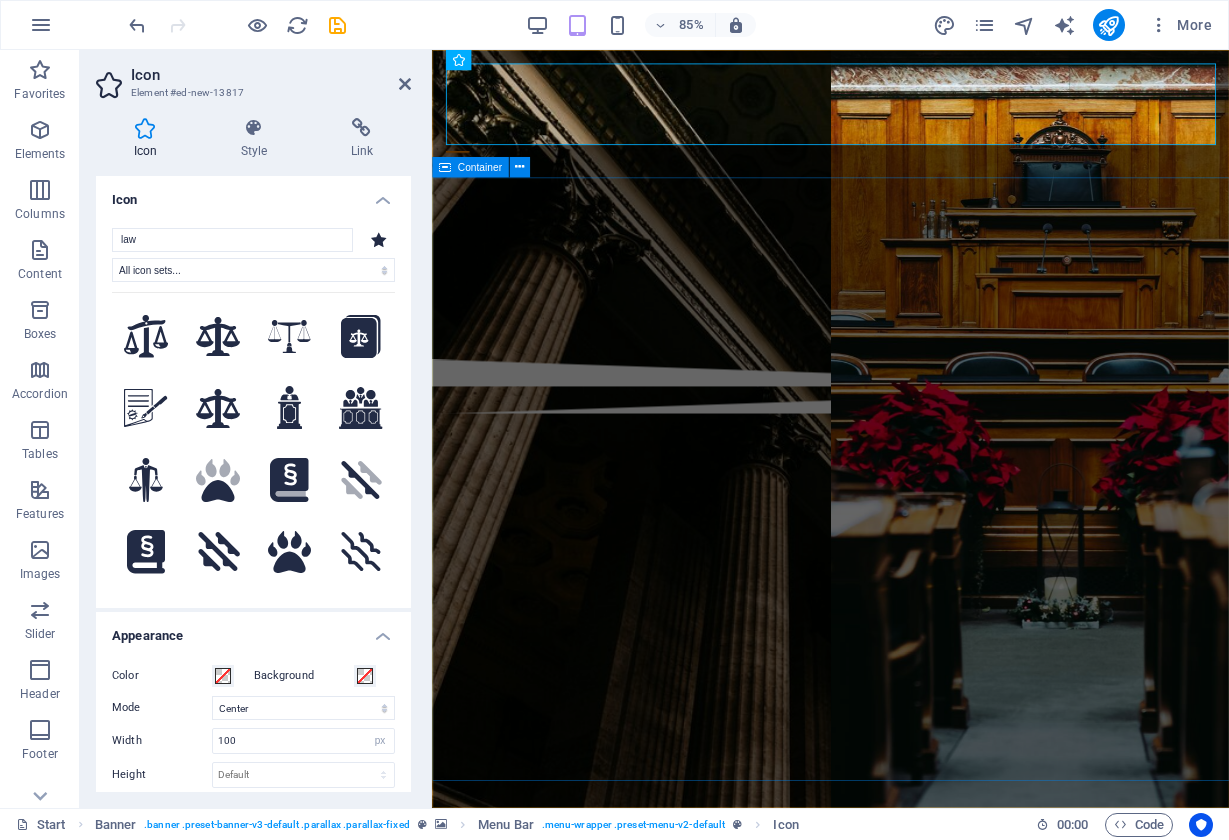 click at bounding box center [901, 310] 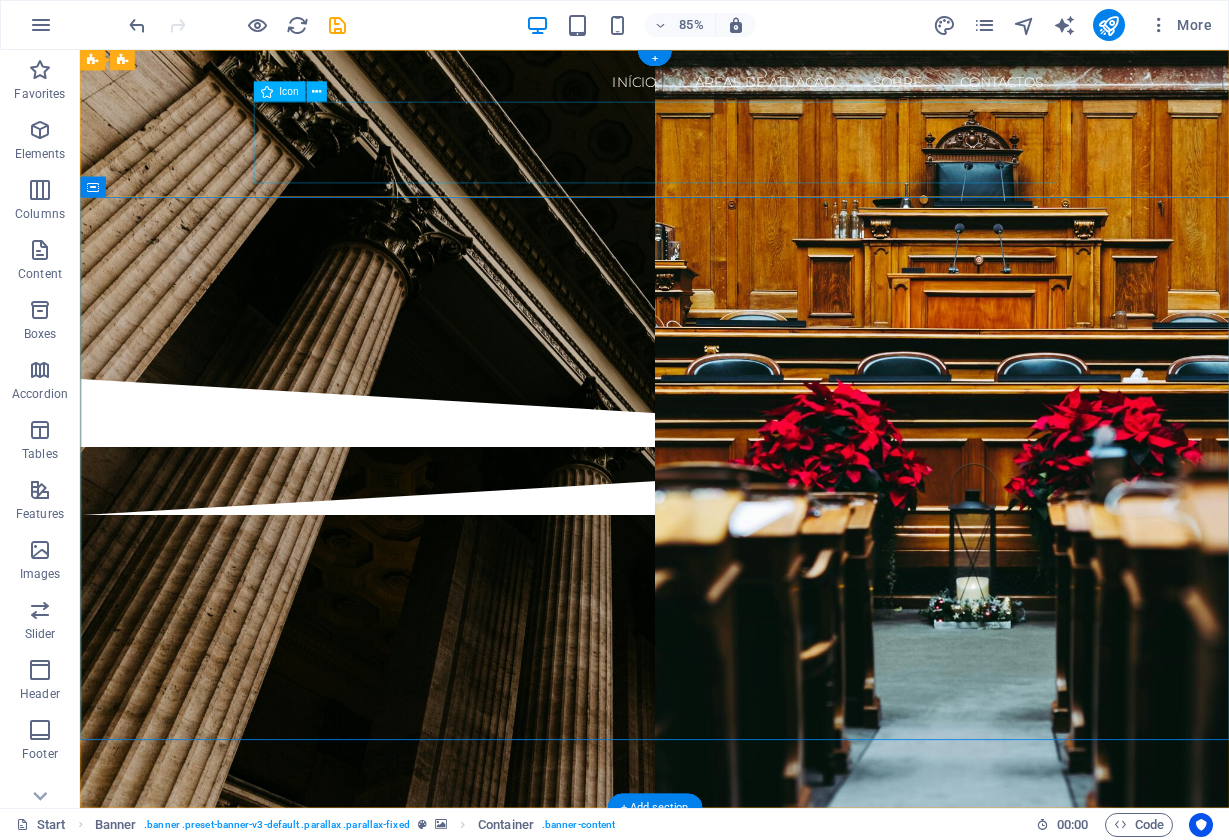 click at bounding box center [756, 162] 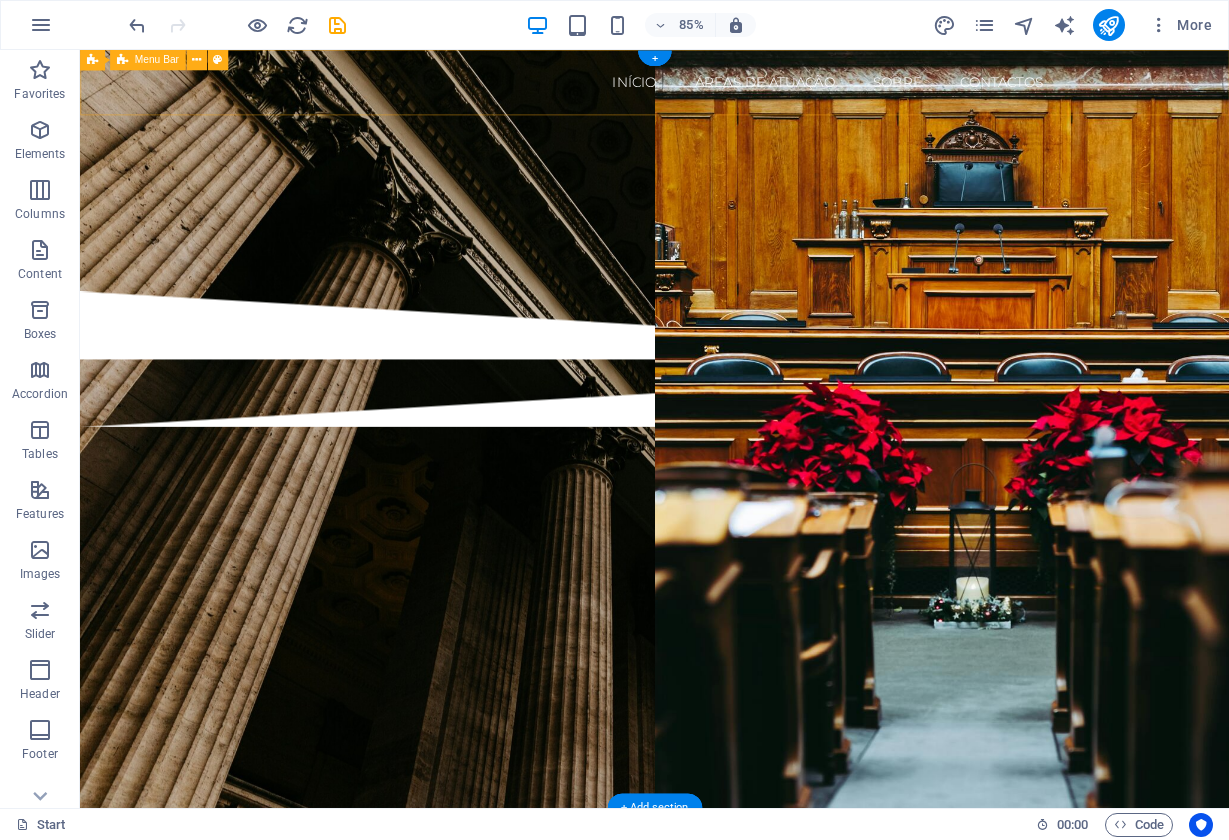click on "Início  Áreas de Atuação SOBRE Contactos" at bounding box center [756, 88] 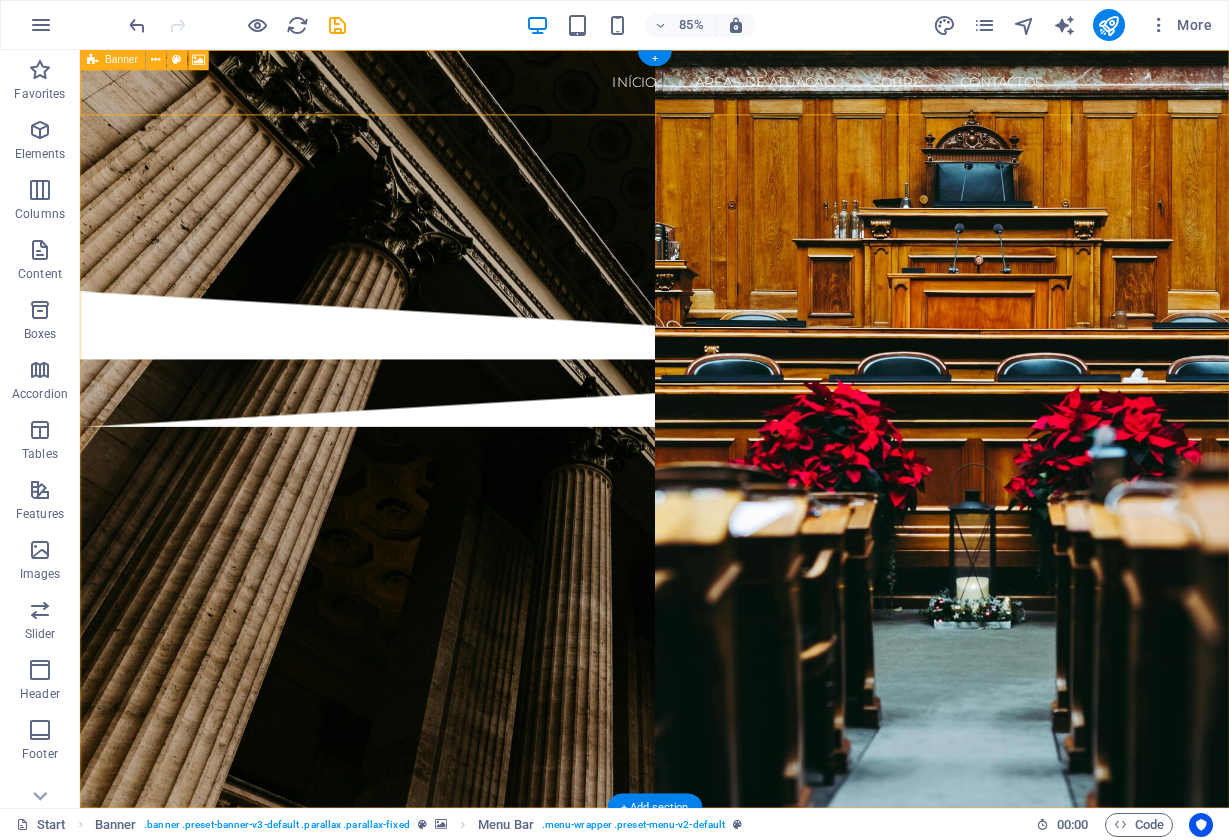 click at bounding box center (92, 60) 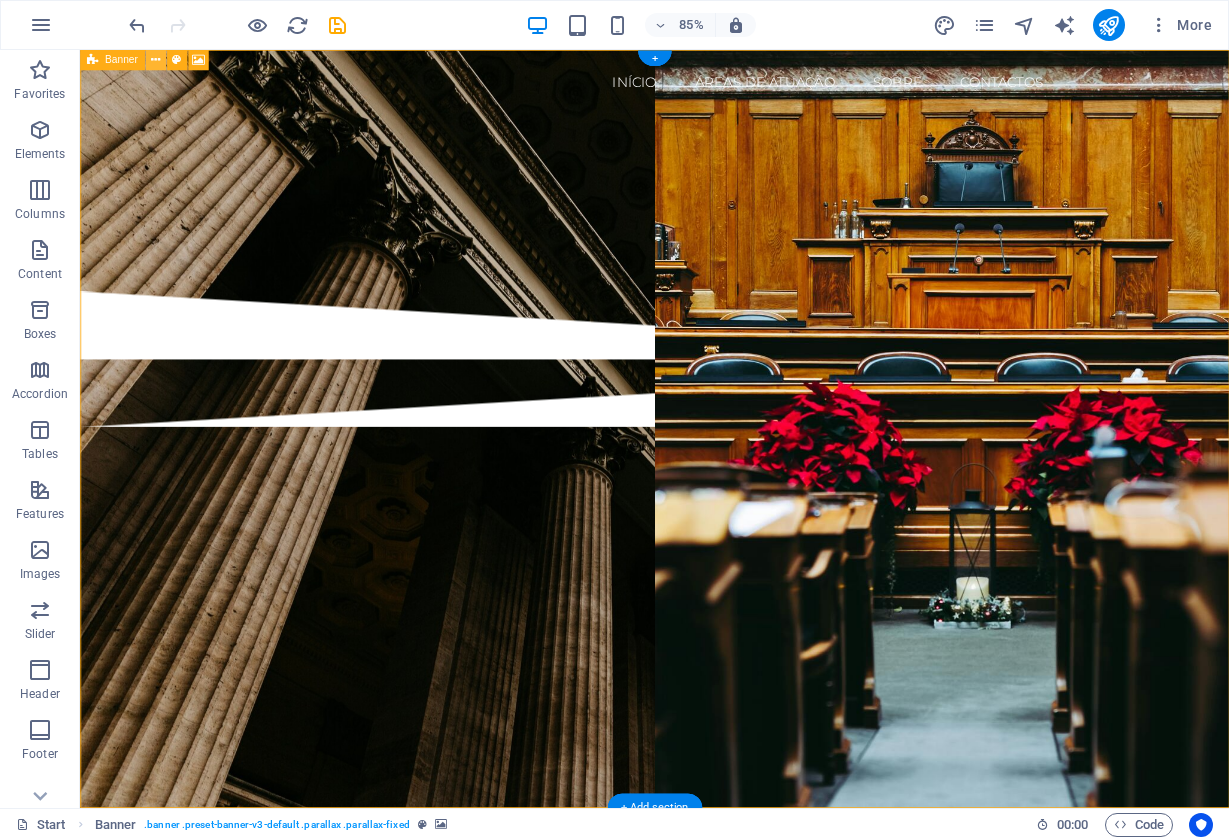 click at bounding box center (155, 60) 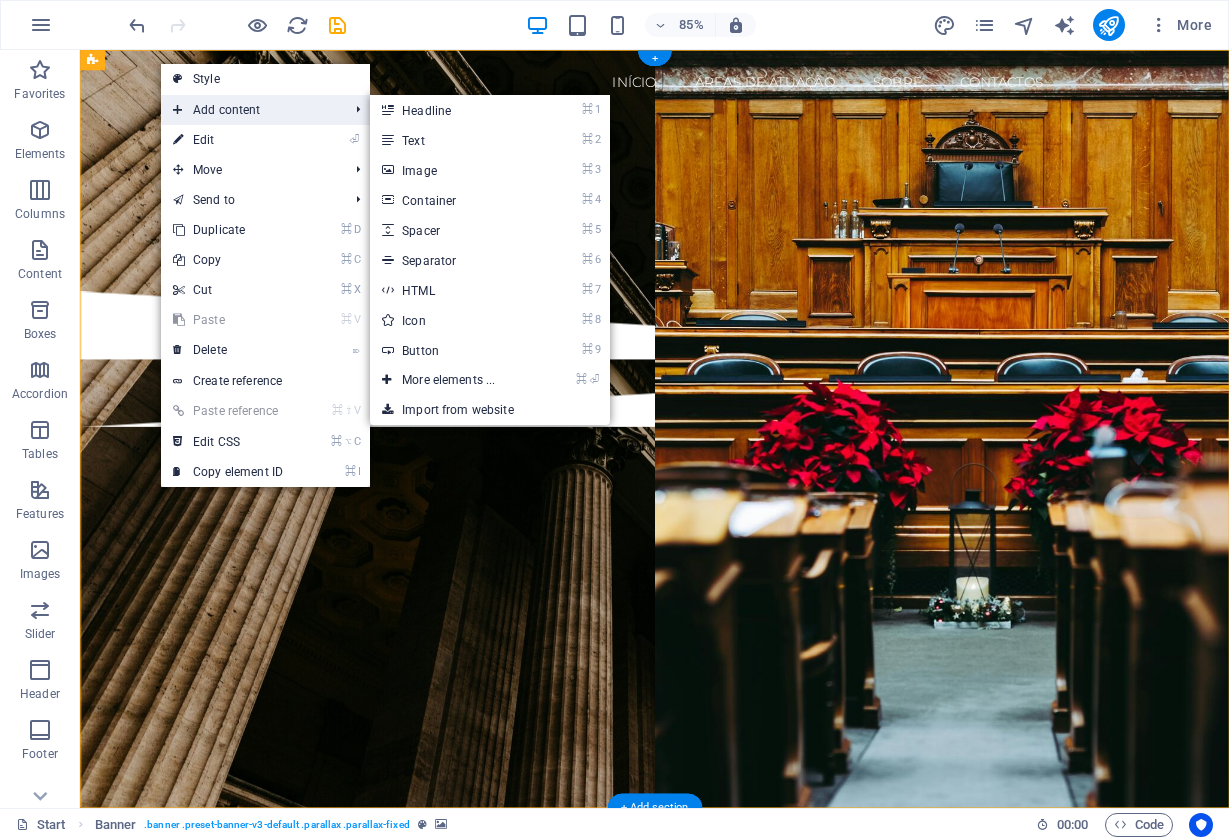 click on "Add content" at bounding box center [250, 110] 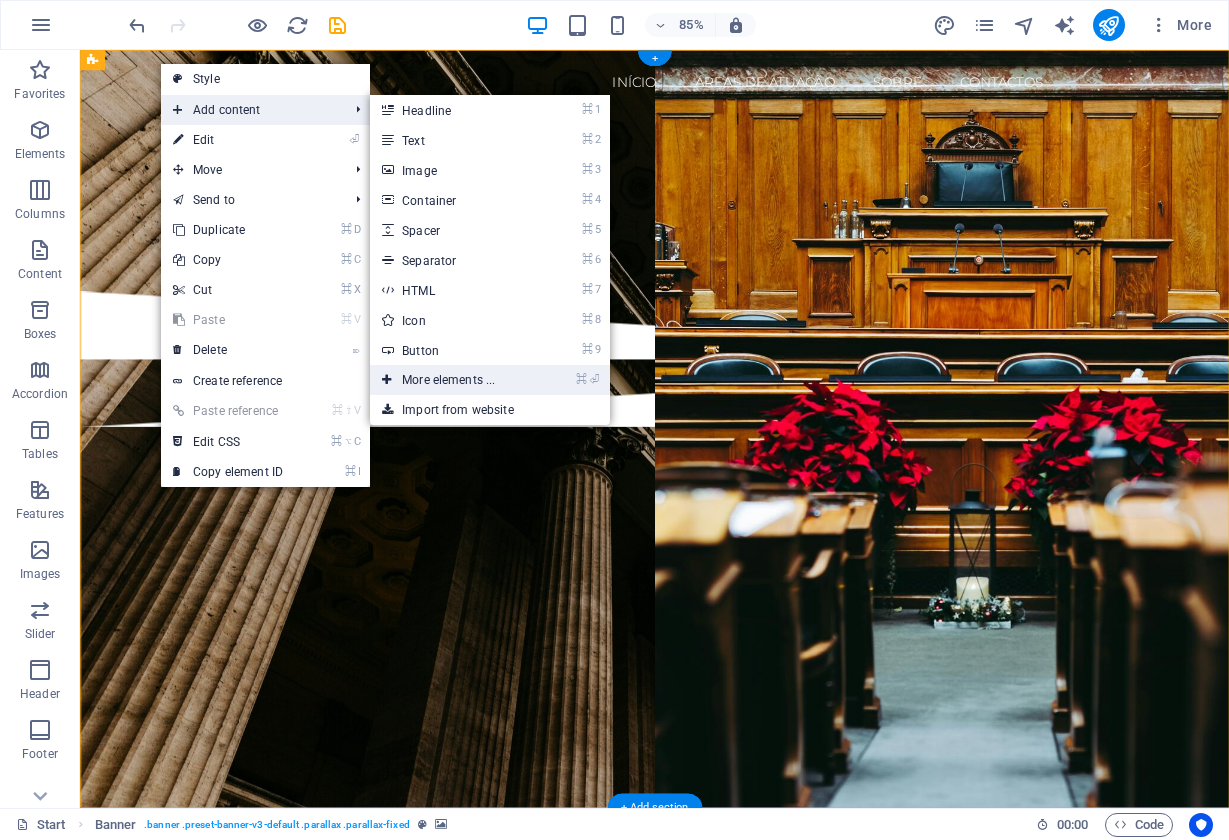 click on "⌘ ⏎  More elements ..." at bounding box center [452, 380] 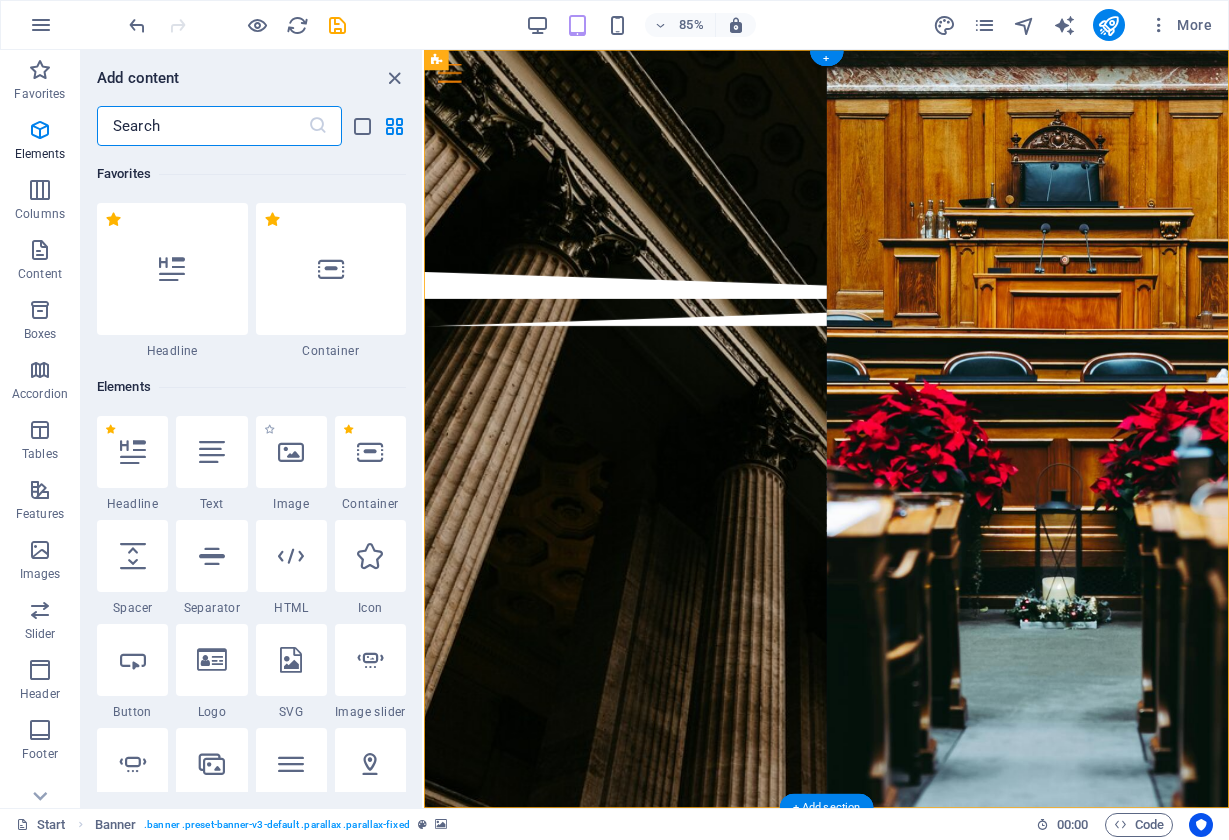 scroll, scrollTop: 213, scrollLeft: 0, axis: vertical 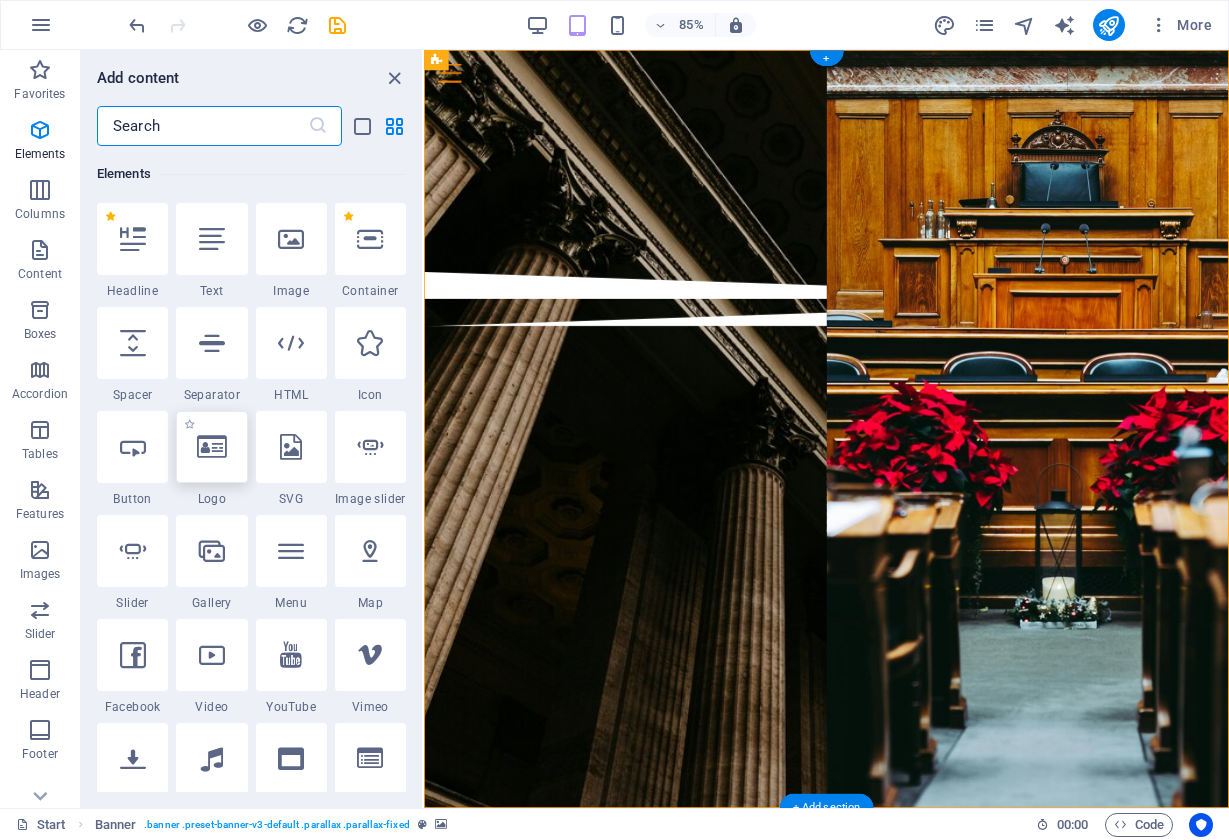 click at bounding box center [211, 447] 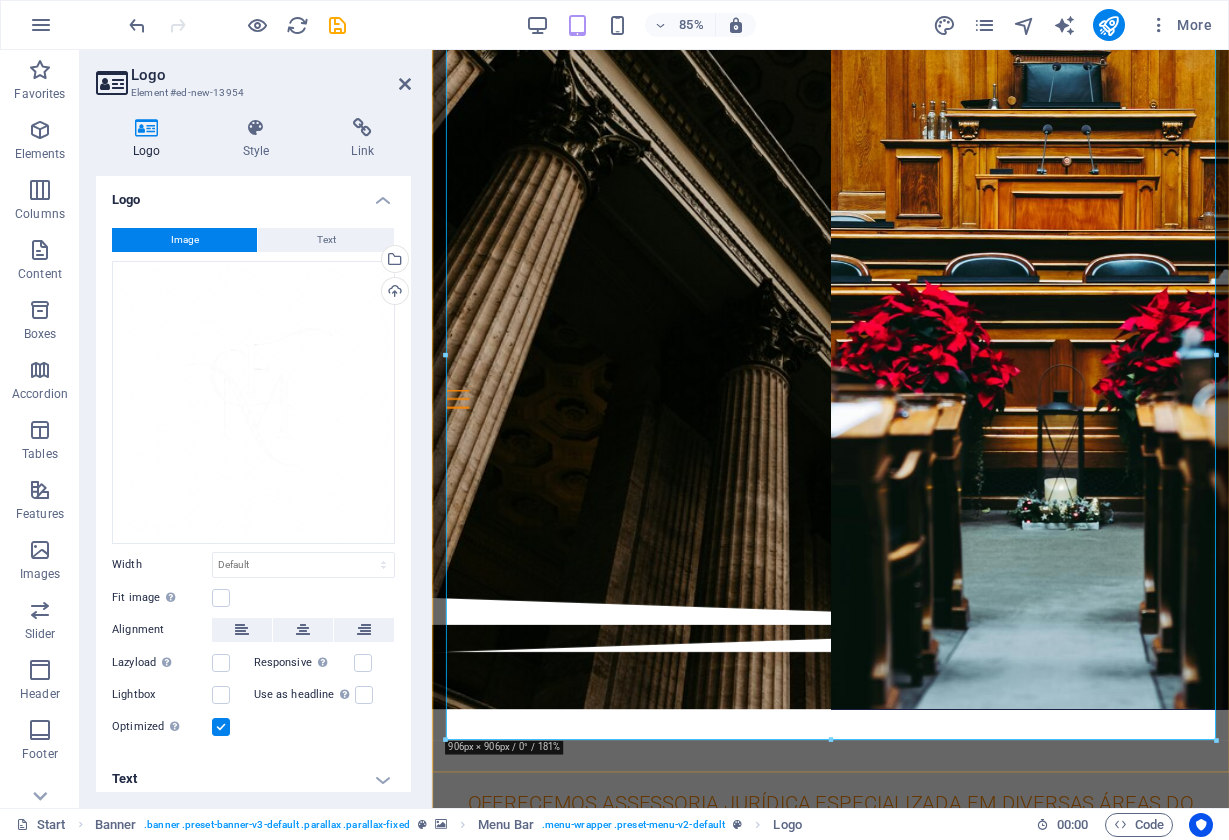 scroll, scrollTop: 119, scrollLeft: 0, axis: vertical 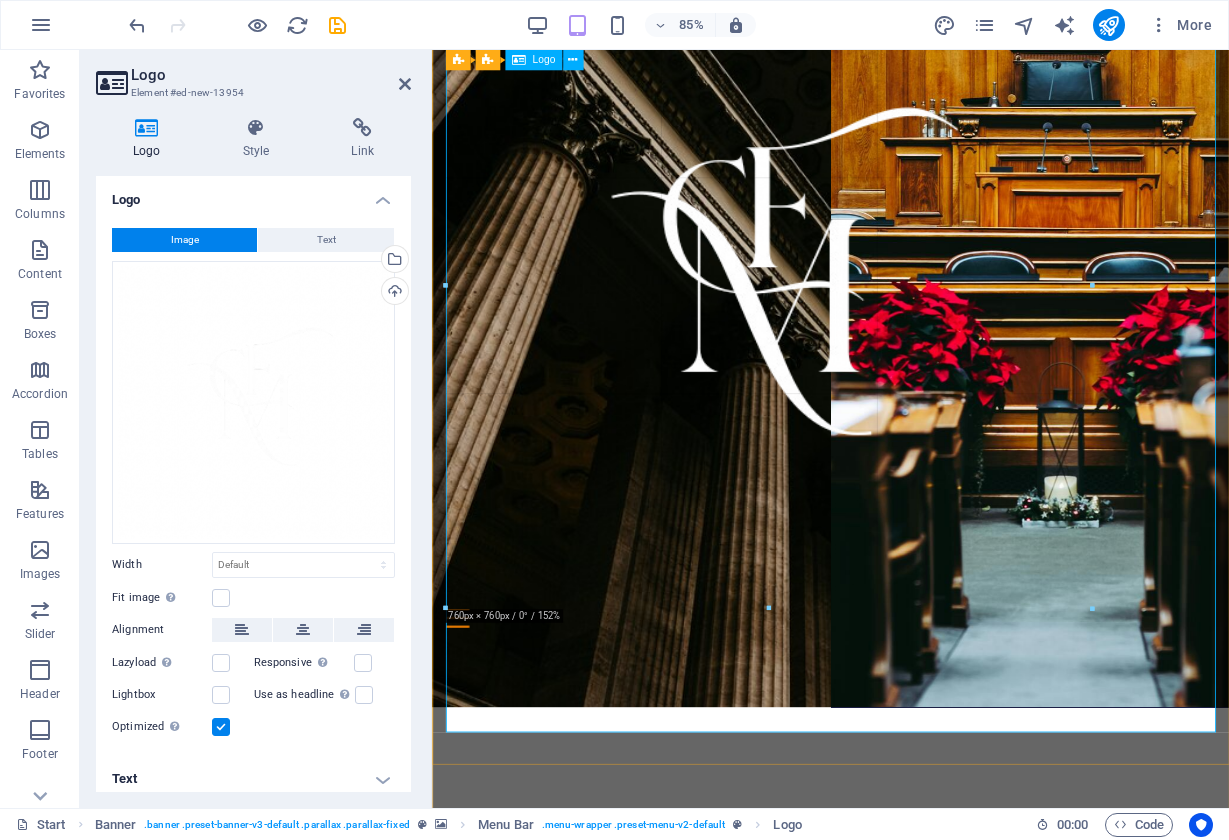 drag, startPoint x: 1213, startPoint y: 729, endPoint x: 1031, endPoint y: 531, distance: 268.93866 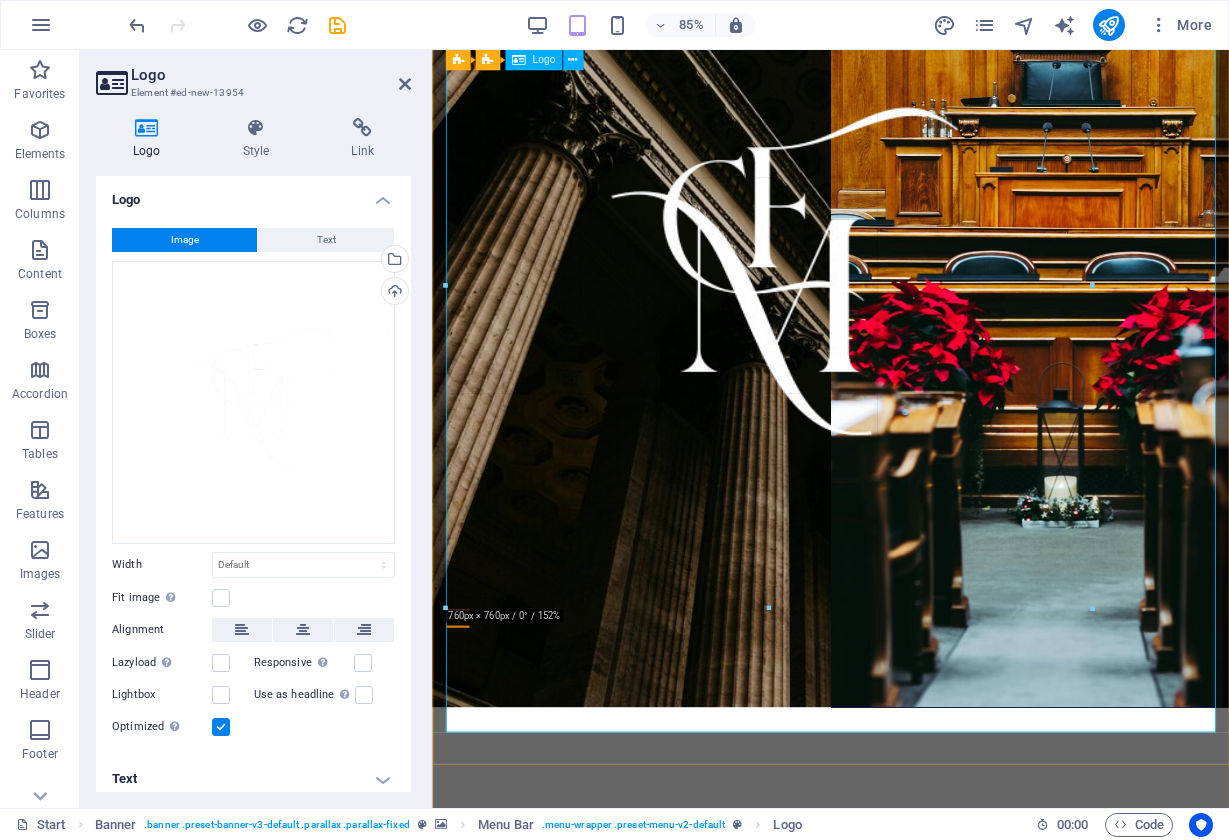 type on "727" 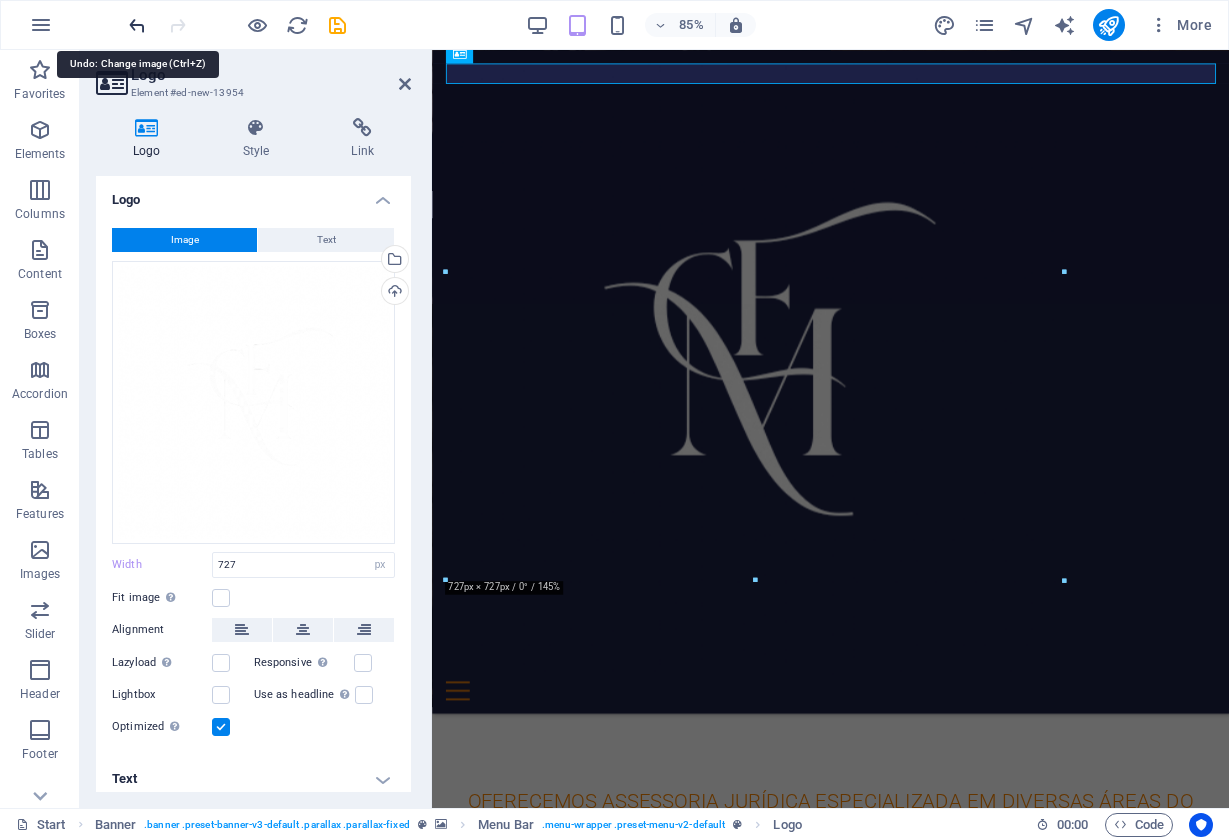click at bounding box center (137, 25) 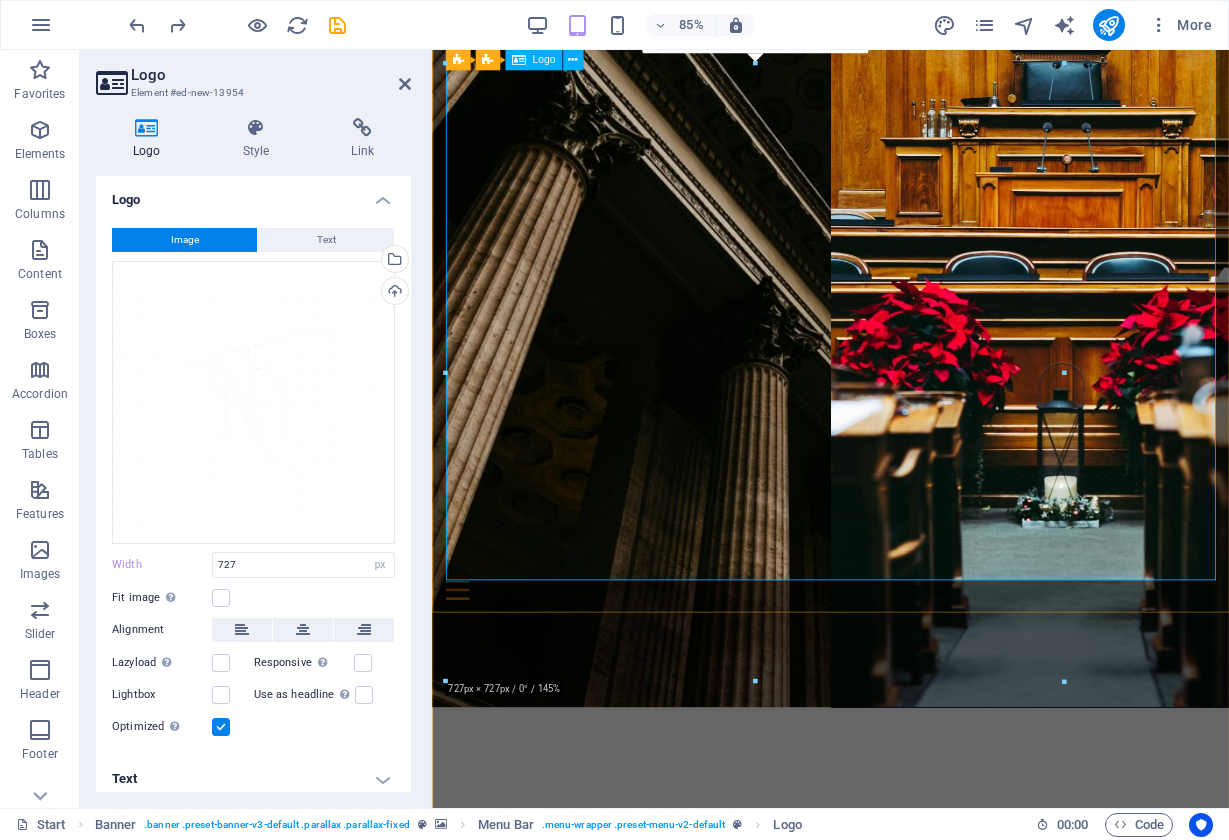 click at bounding box center (1064, 373) 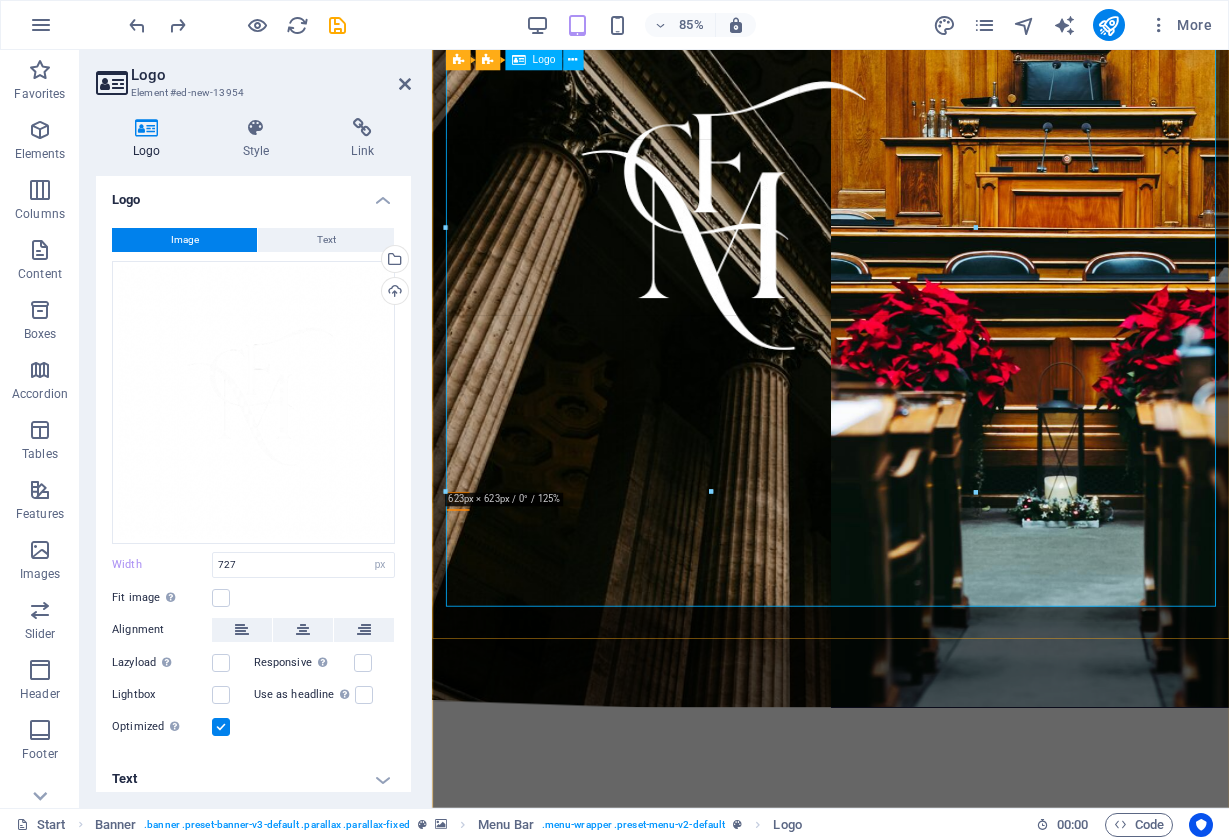 drag, startPoint x: 1061, startPoint y: 372, endPoint x: 954, endPoint y: 293, distance: 133.00375 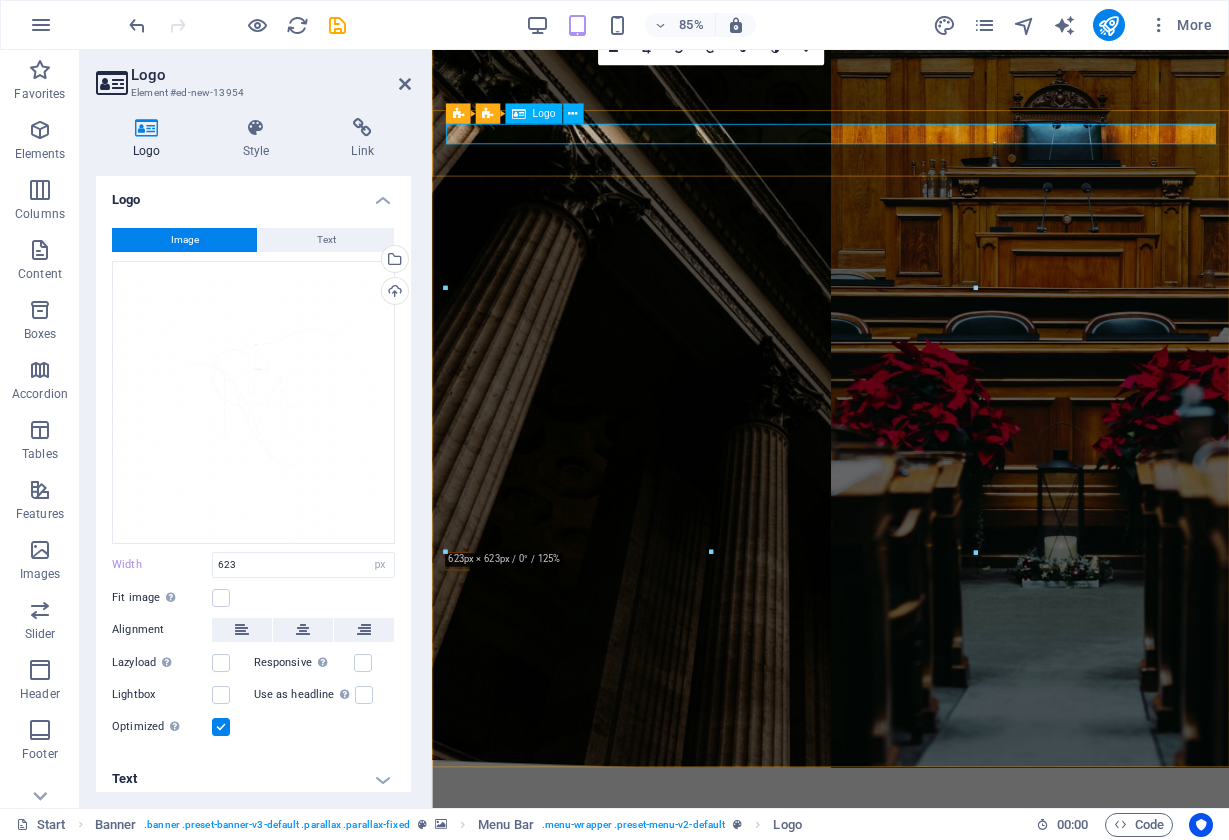 scroll, scrollTop: 47, scrollLeft: 0, axis: vertical 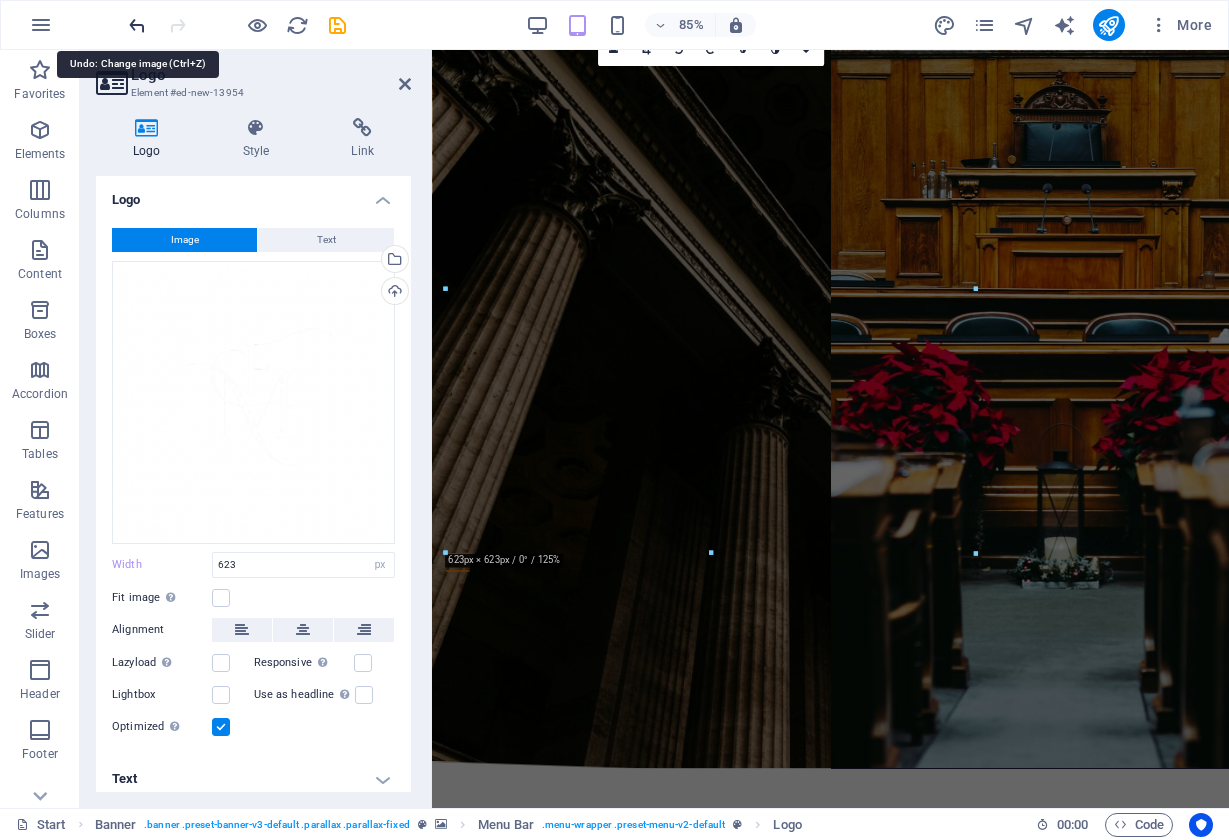 click at bounding box center [137, 25] 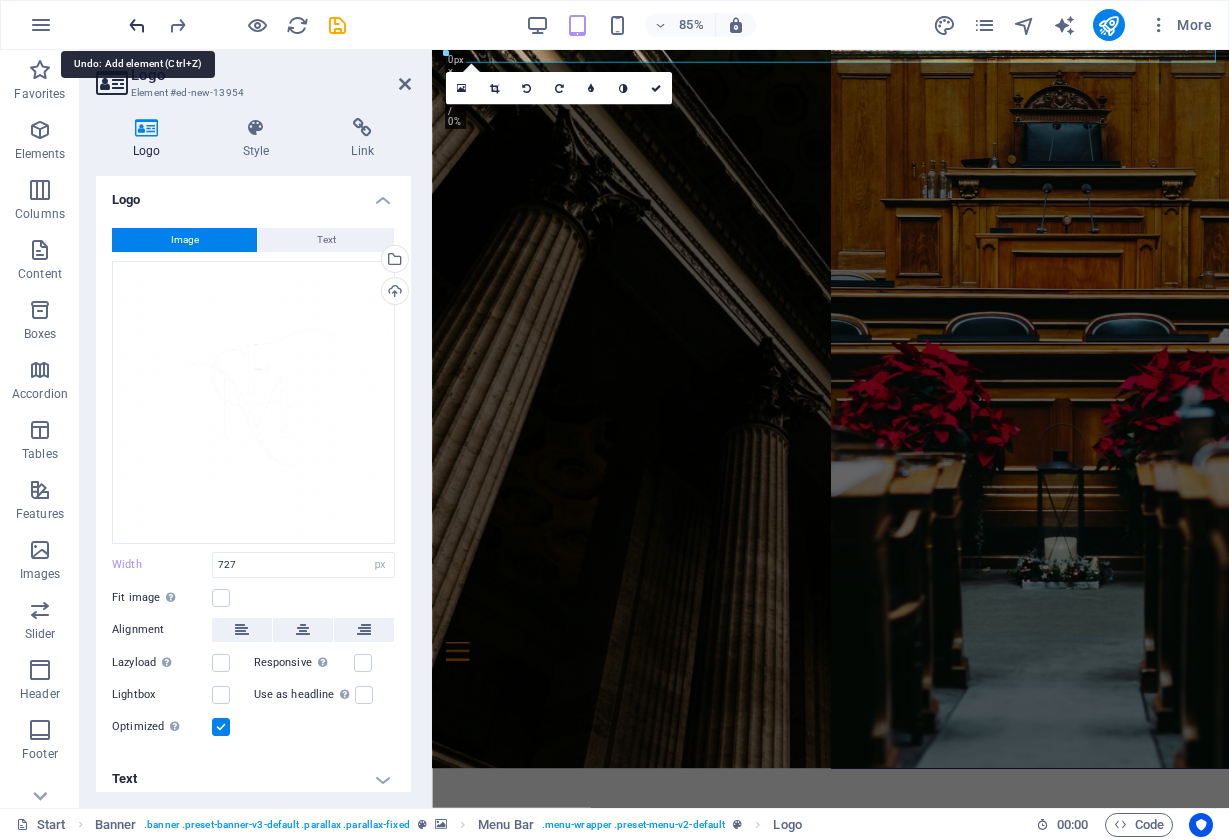 scroll, scrollTop: 0, scrollLeft: 0, axis: both 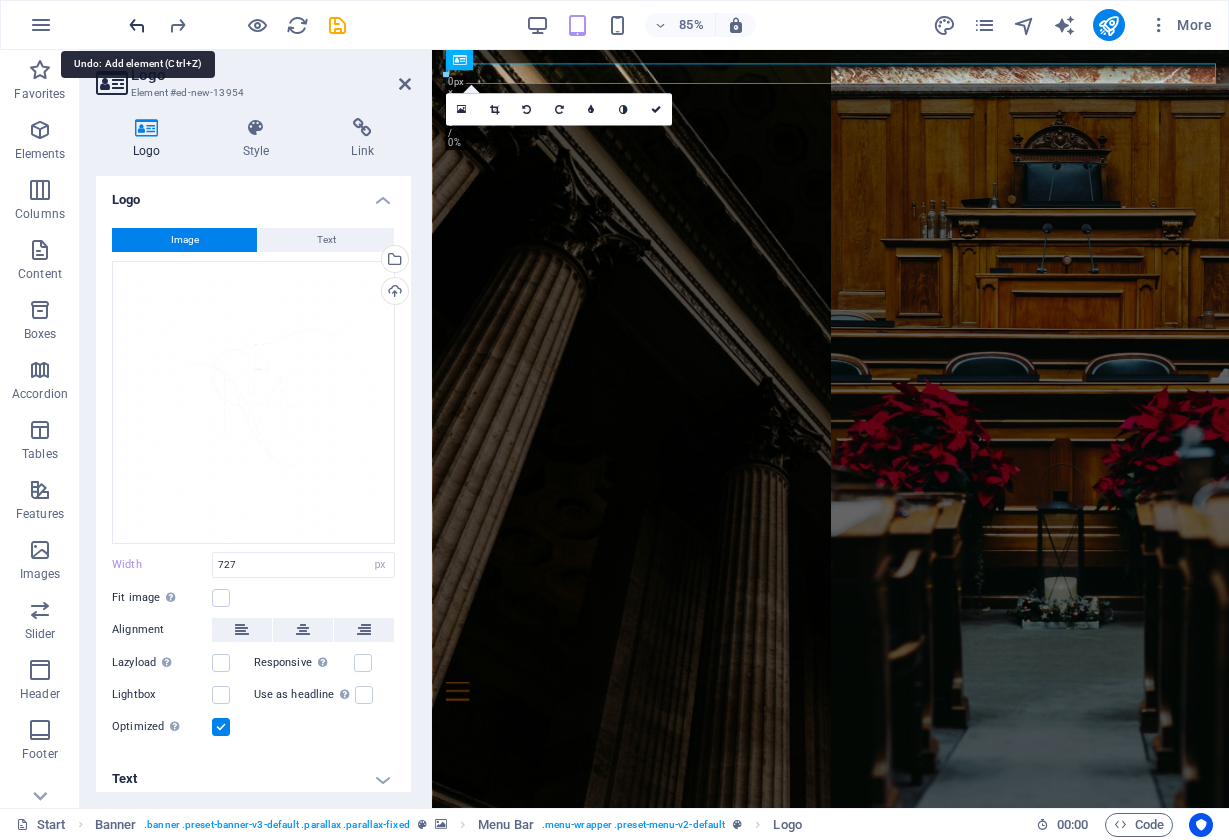 click at bounding box center (137, 25) 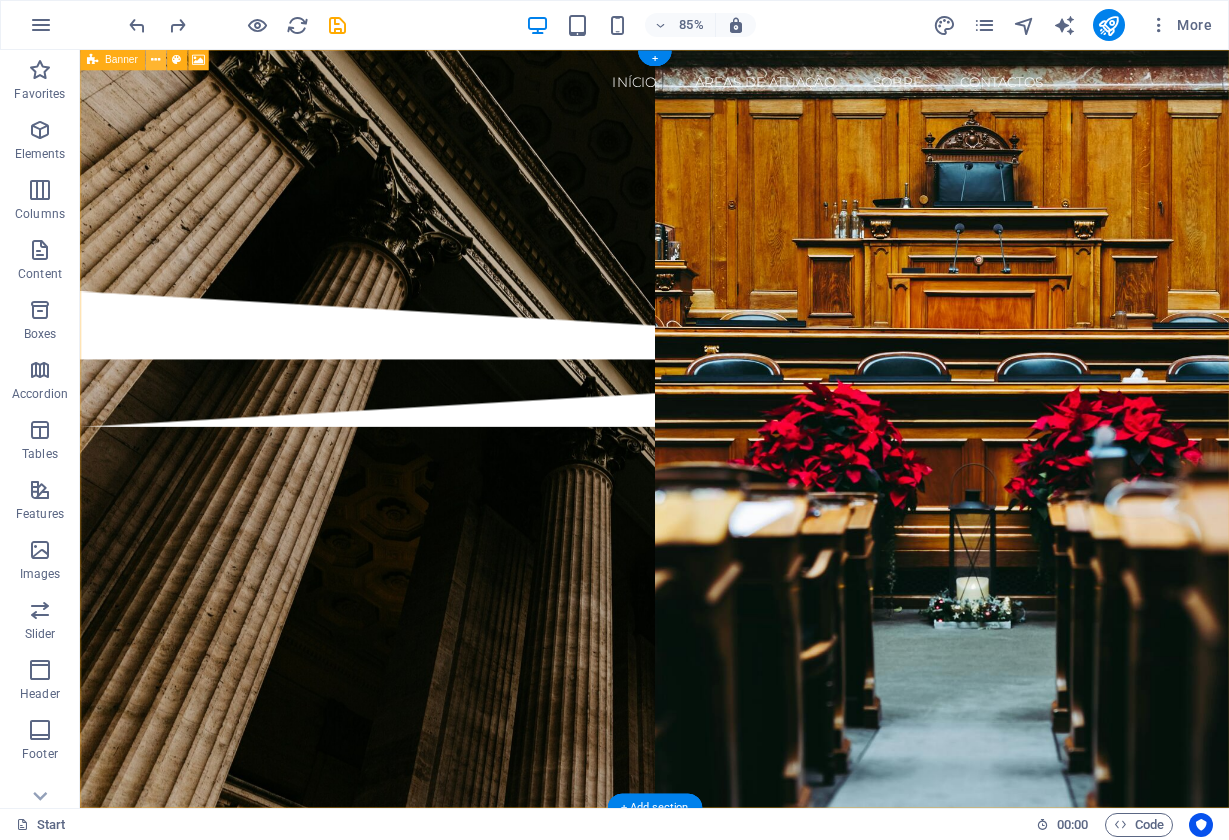 click at bounding box center (155, 60) 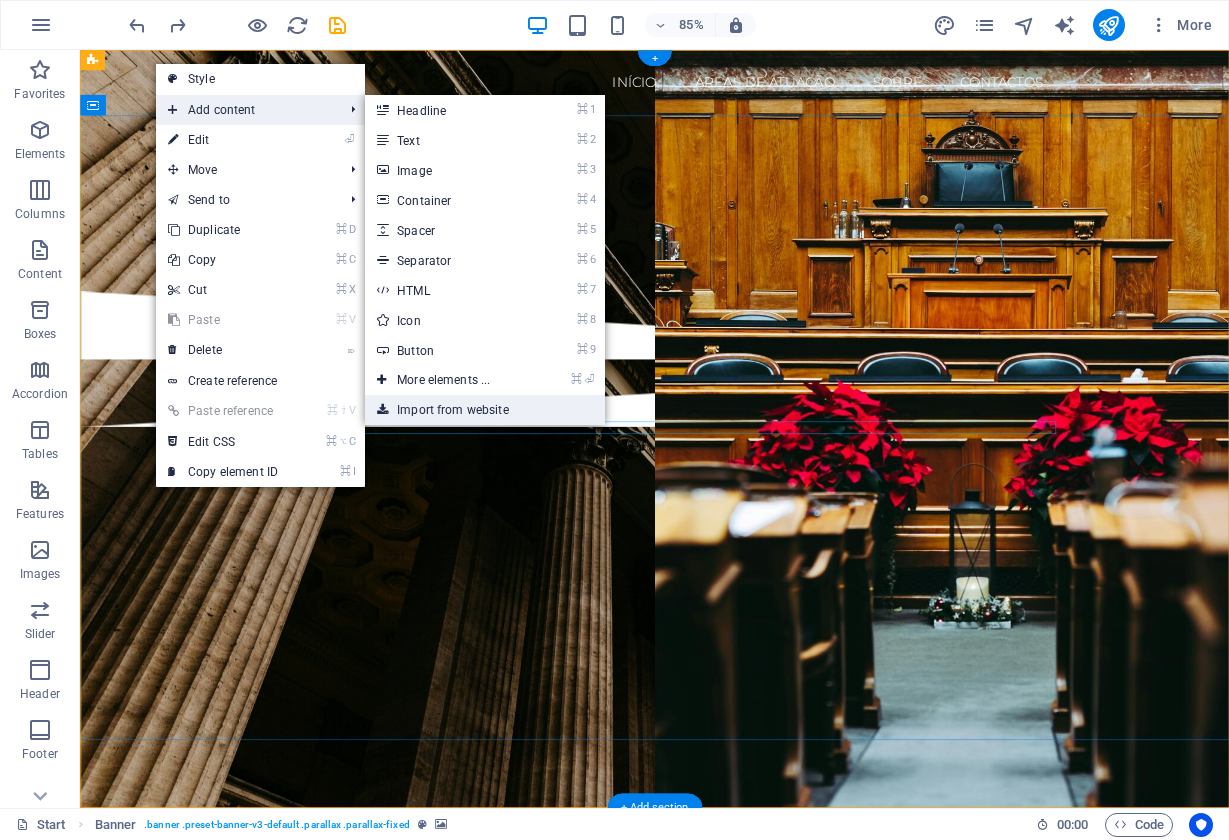 click on "Import from website" at bounding box center (485, 410) 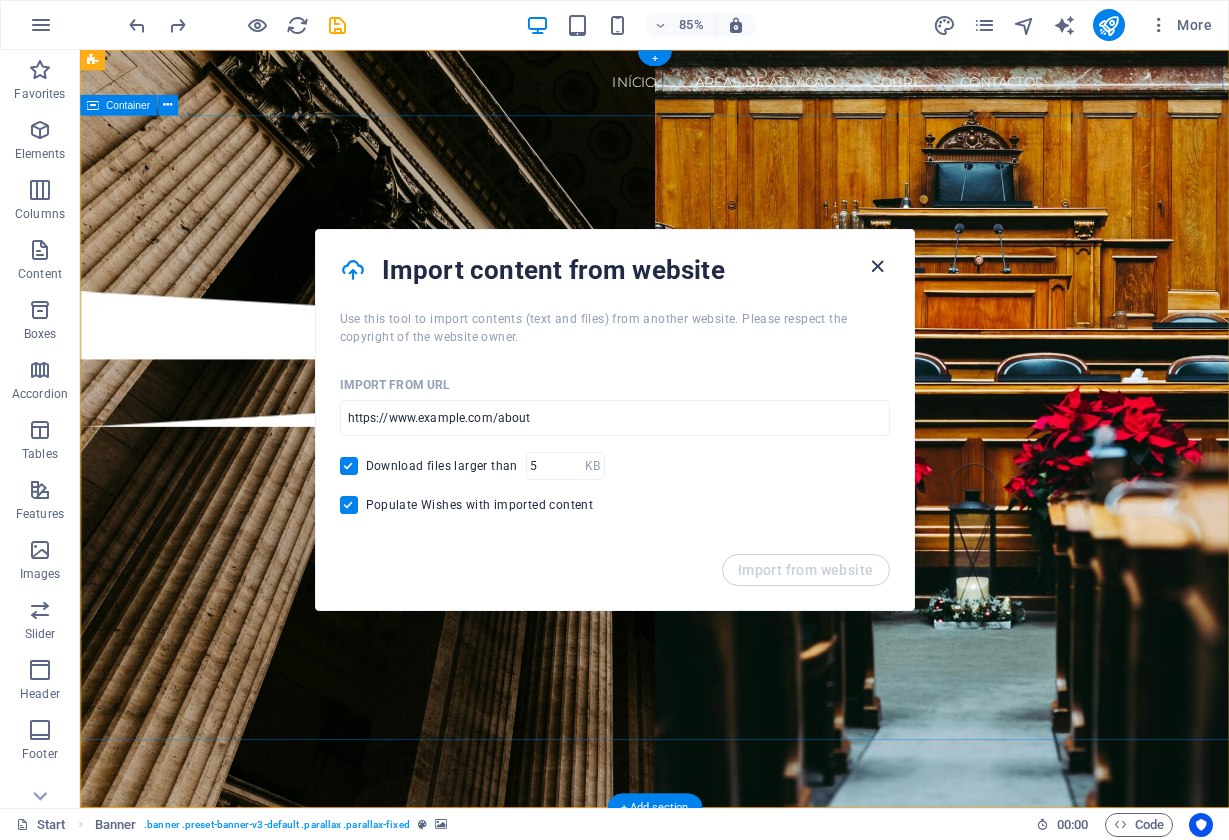 click at bounding box center [877, 266] 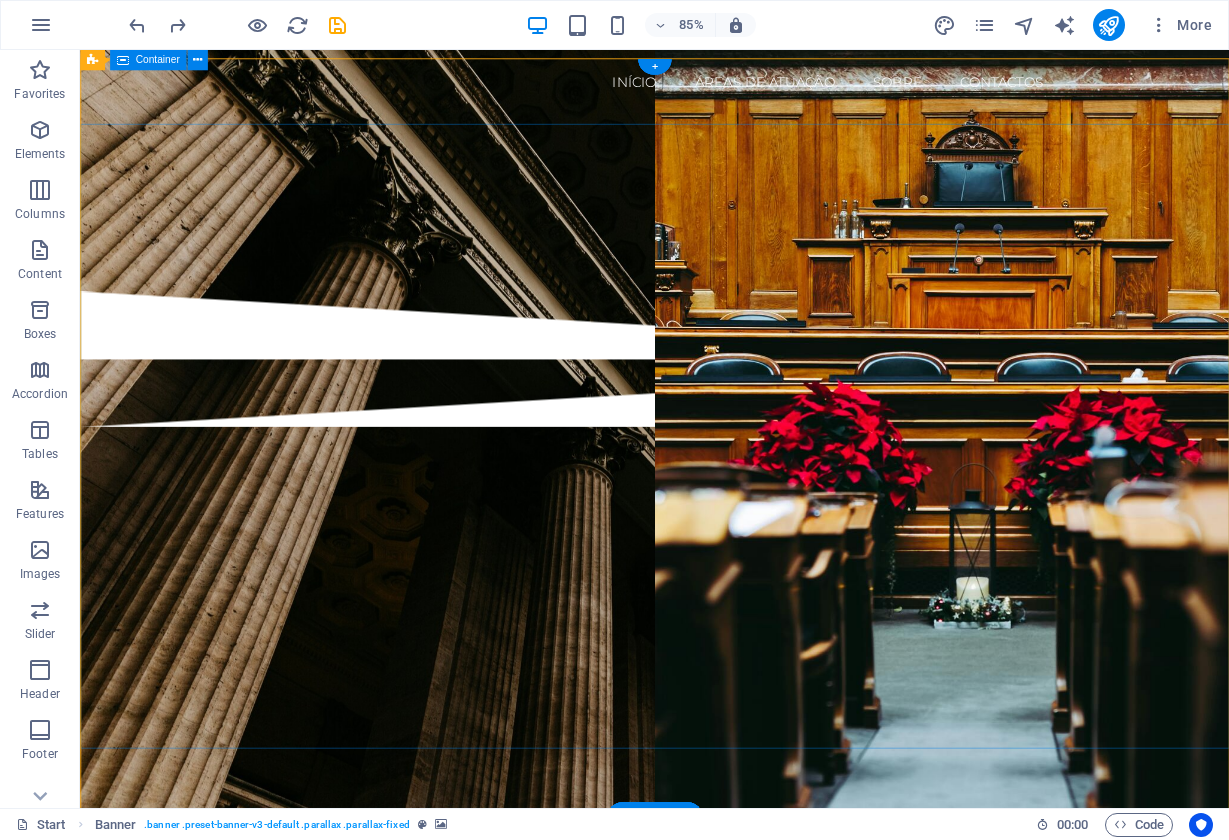 scroll, scrollTop: -4, scrollLeft: 0, axis: vertical 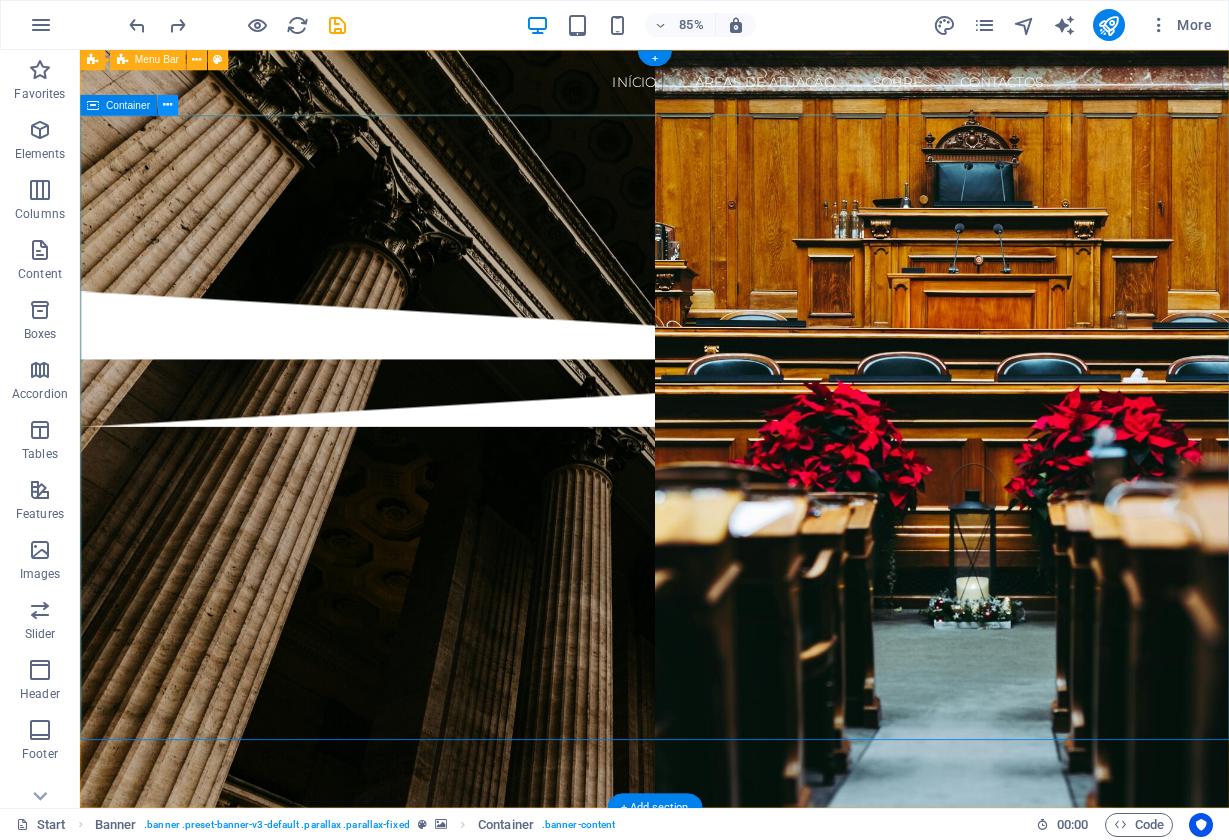 click at bounding box center [167, 105] 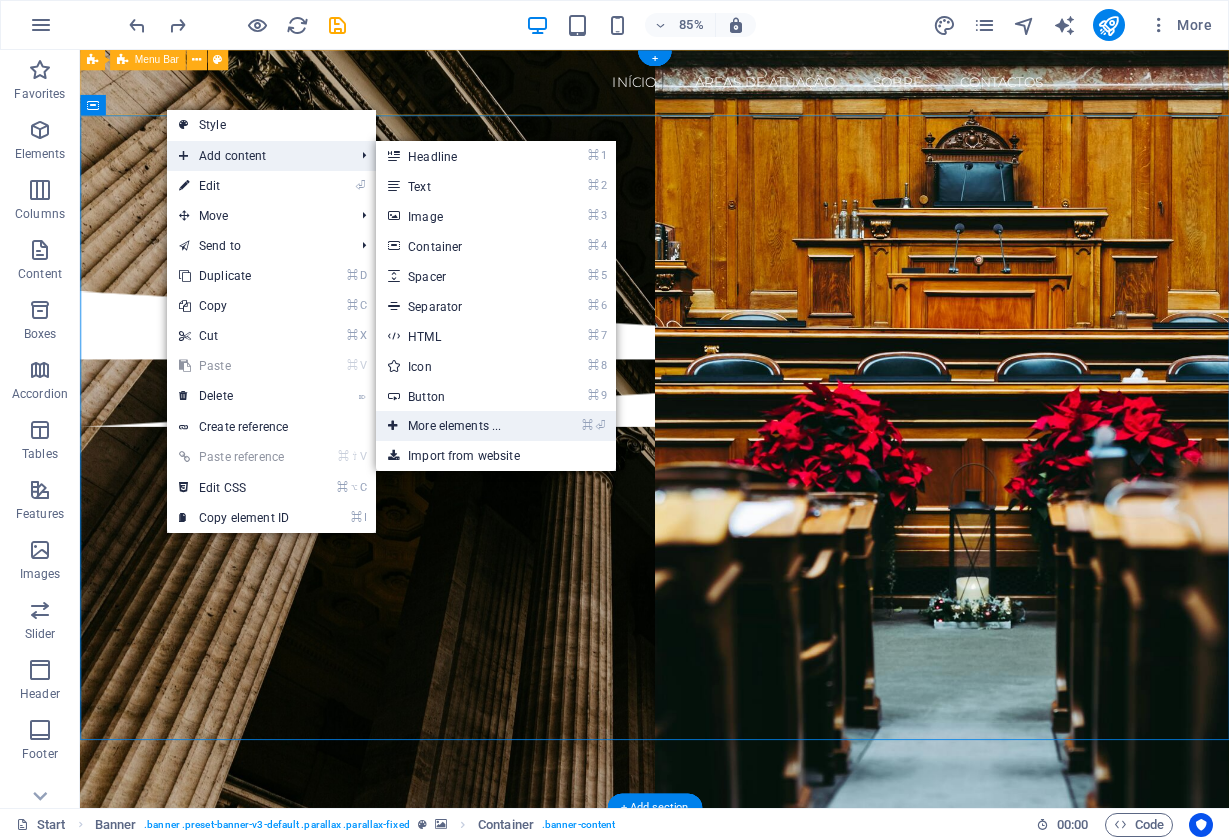 click on "⌘ ⏎  More elements ..." at bounding box center (458, 426) 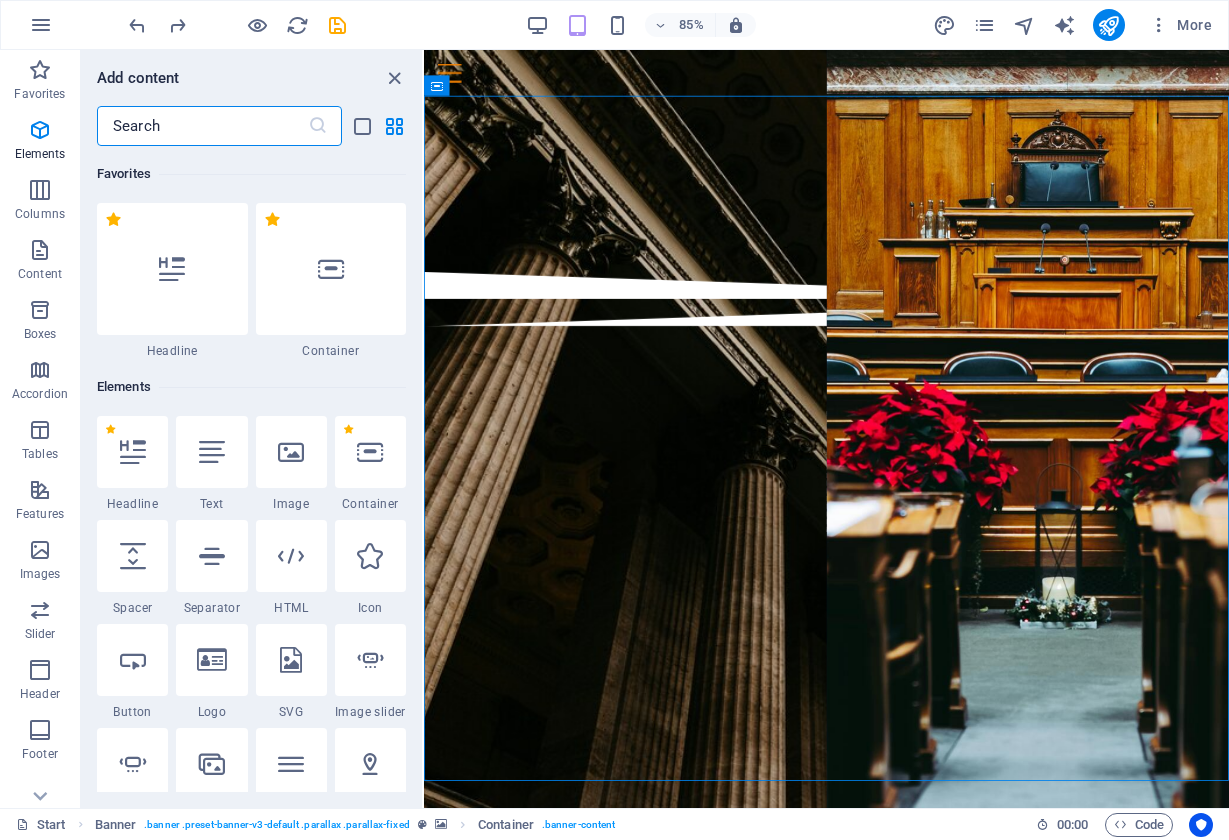 scroll, scrollTop: 213, scrollLeft: 0, axis: vertical 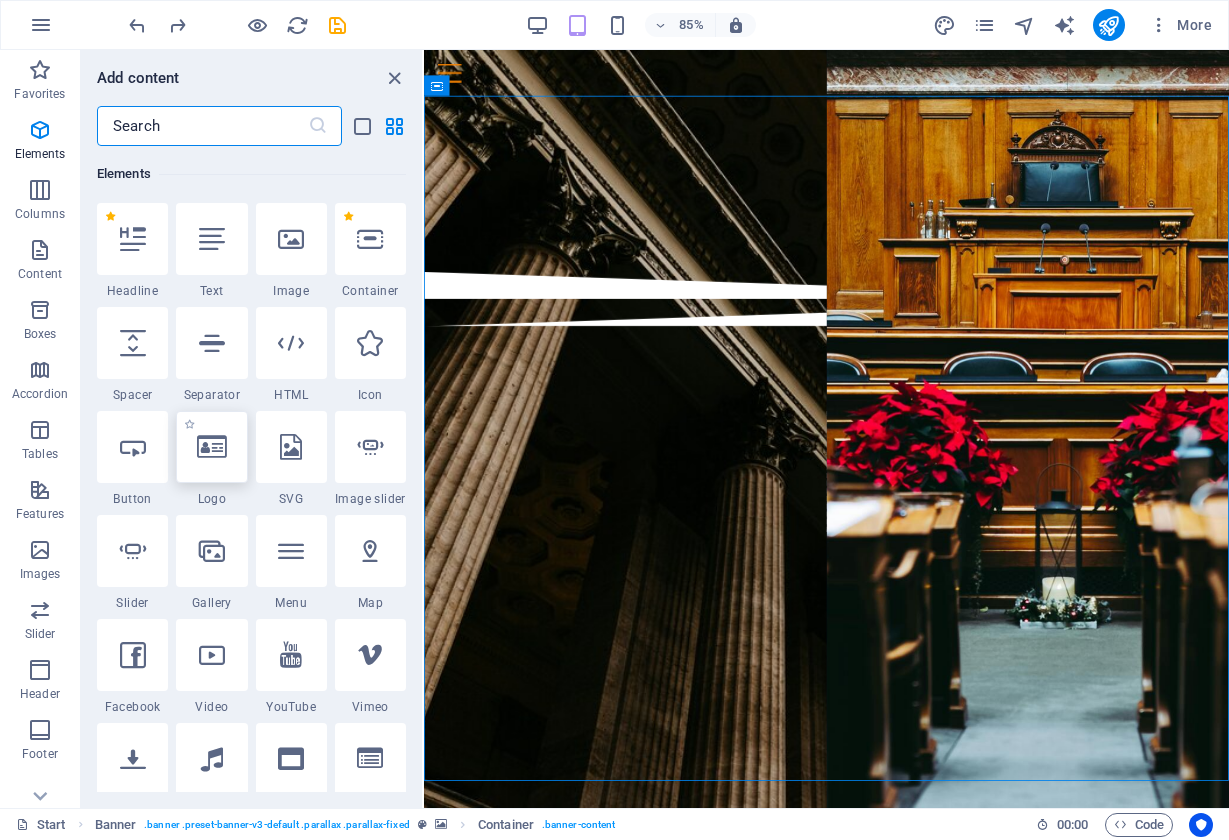 click at bounding box center (211, 447) 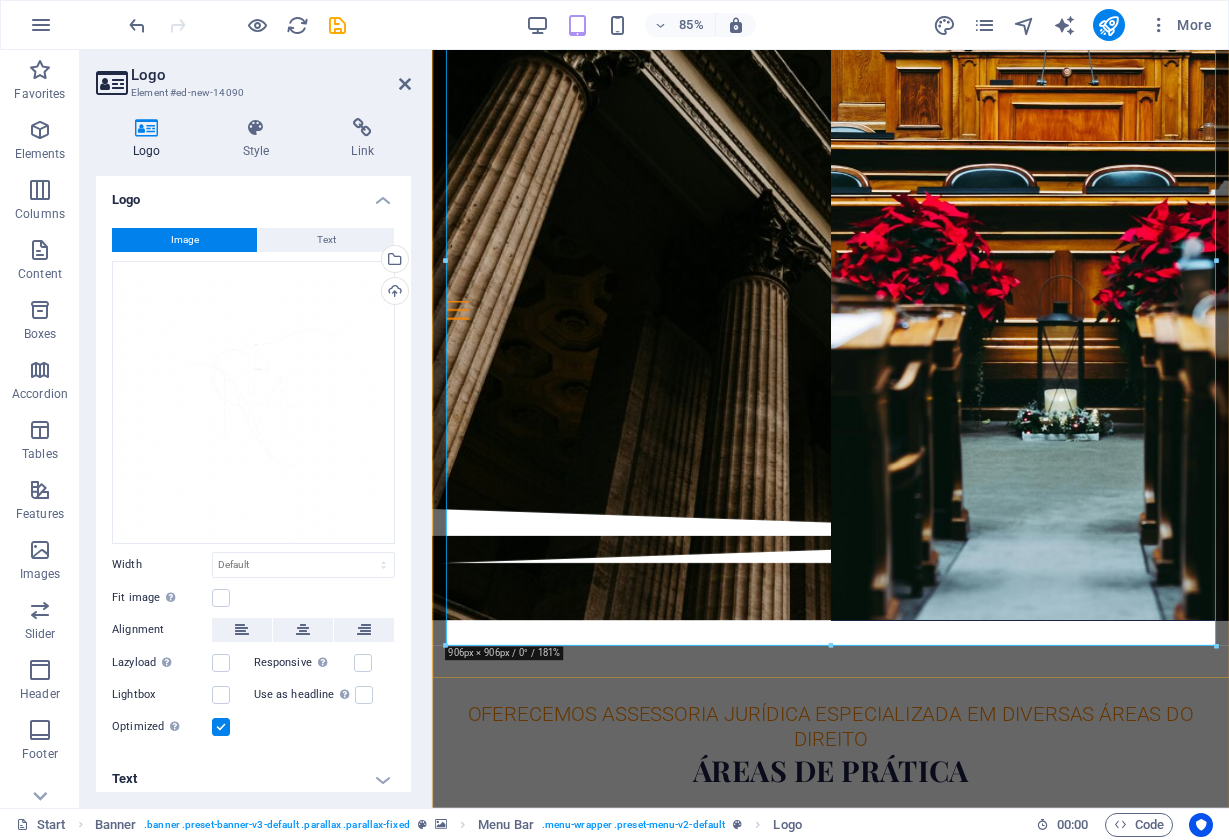 scroll, scrollTop: 227, scrollLeft: 0, axis: vertical 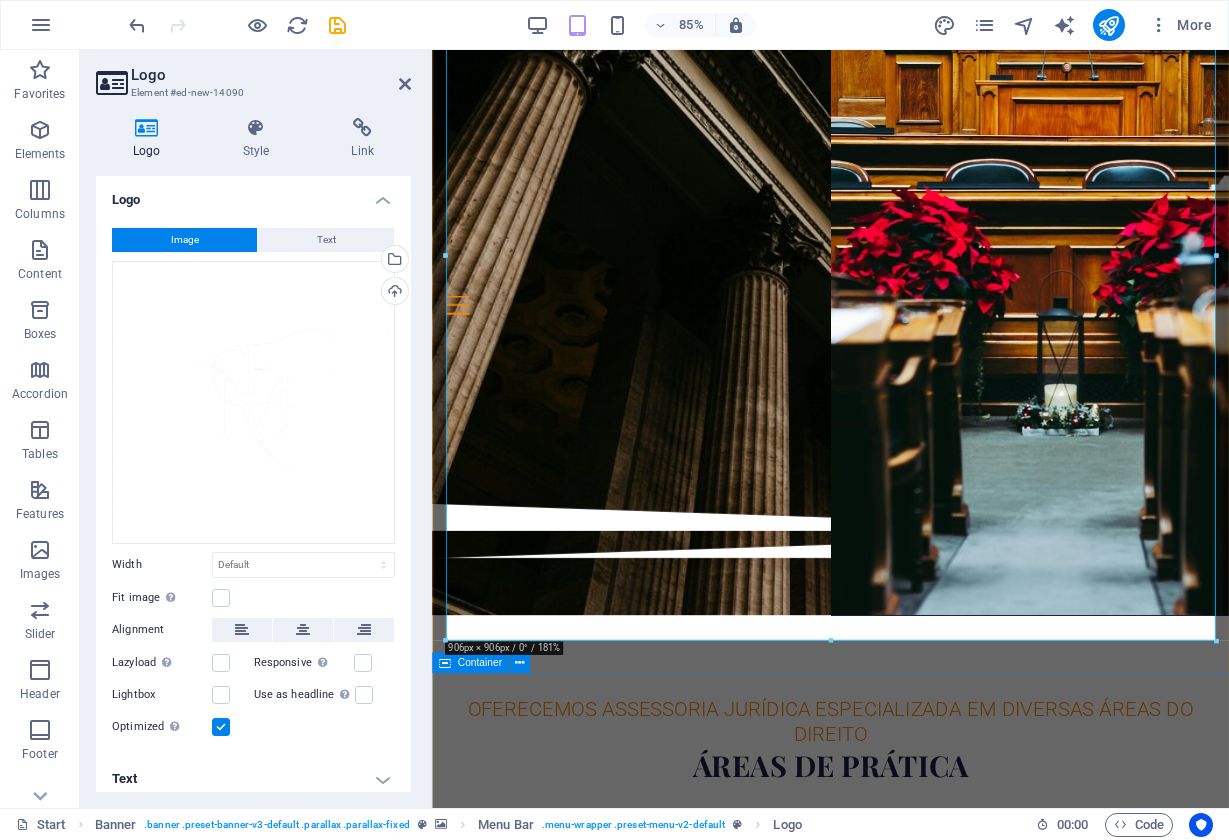 click at bounding box center [901, 480] 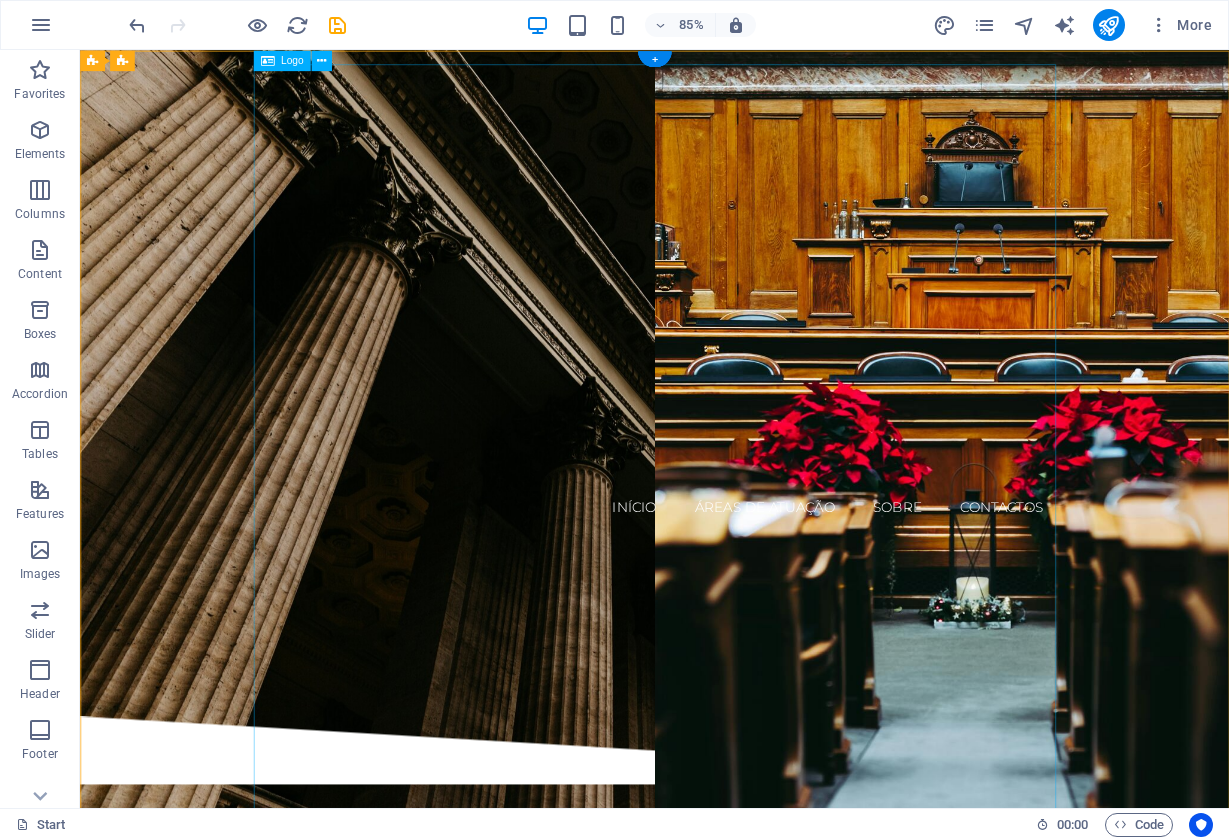scroll, scrollTop: 0, scrollLeft: 0, axis: both 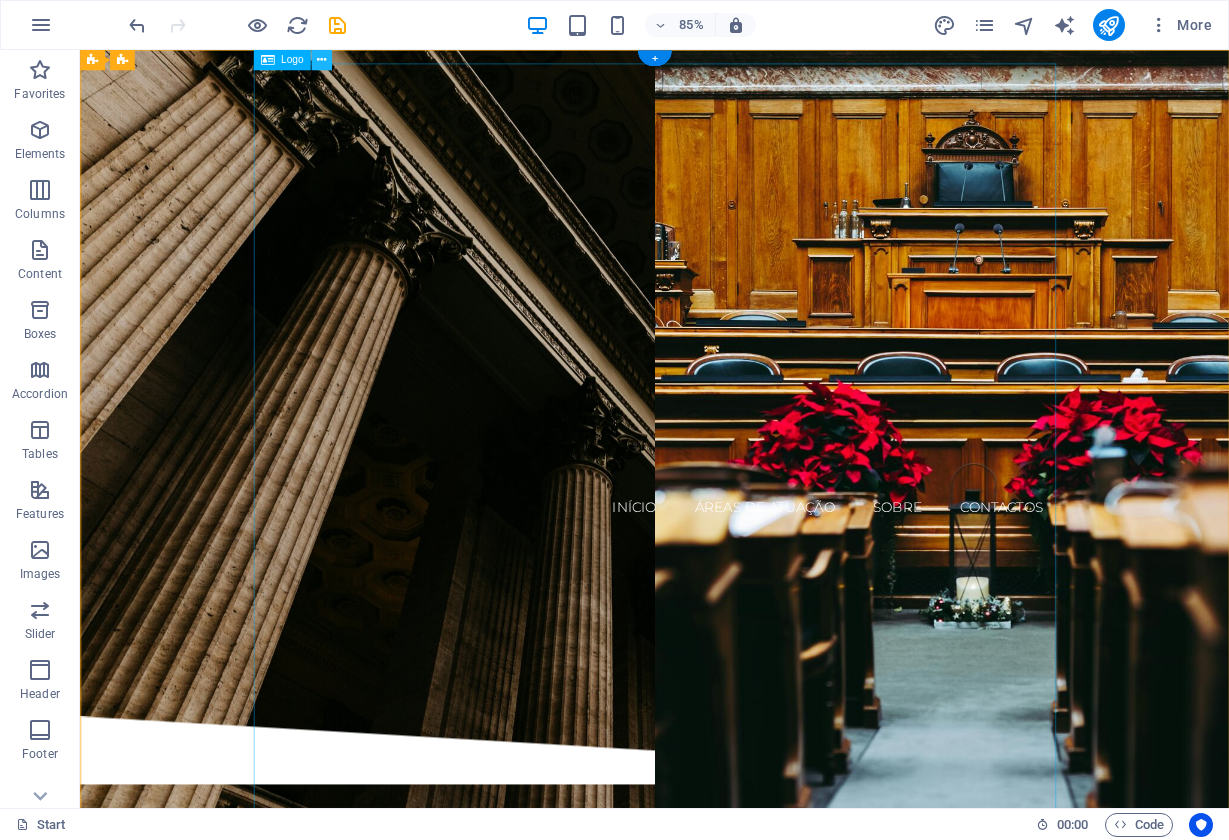 click at bounding box center (320, 60) 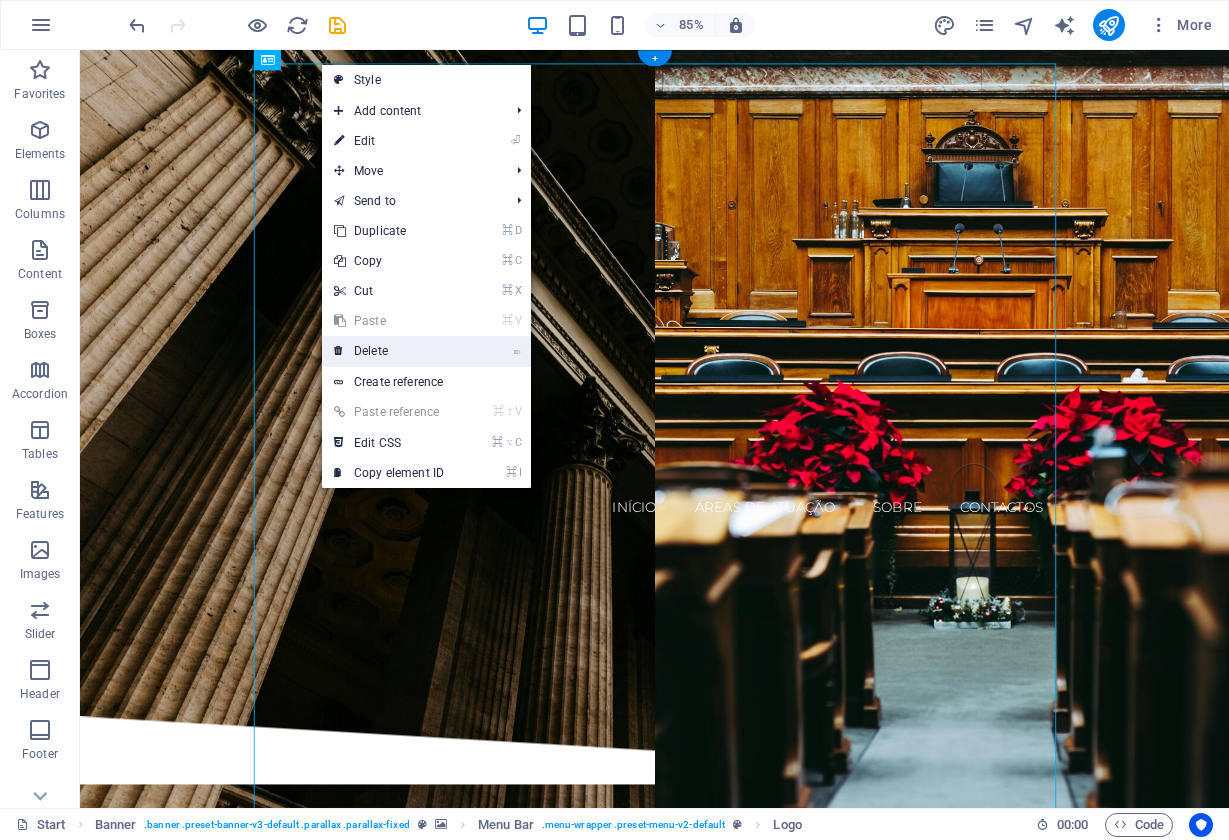 click on "⌦  Delete" at bounding box center [389, 351] 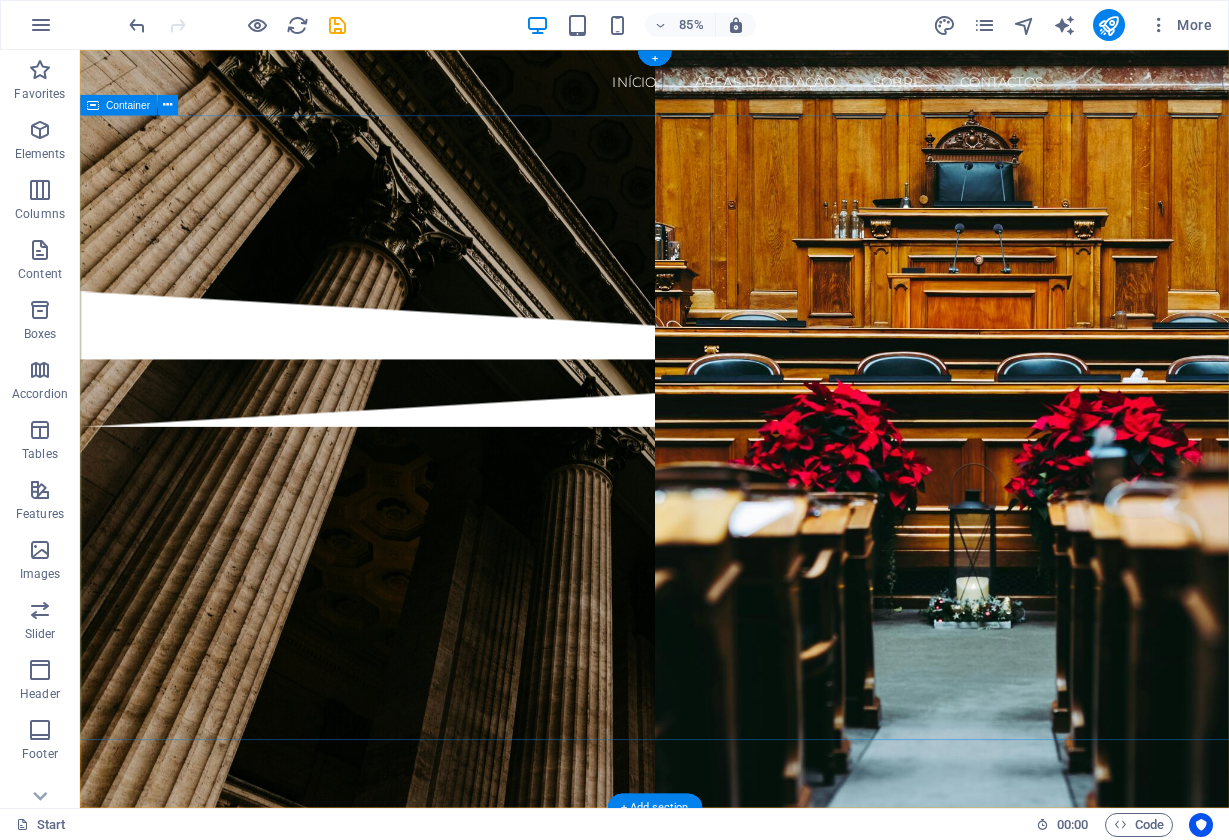 click at bounding box center (756, 230) 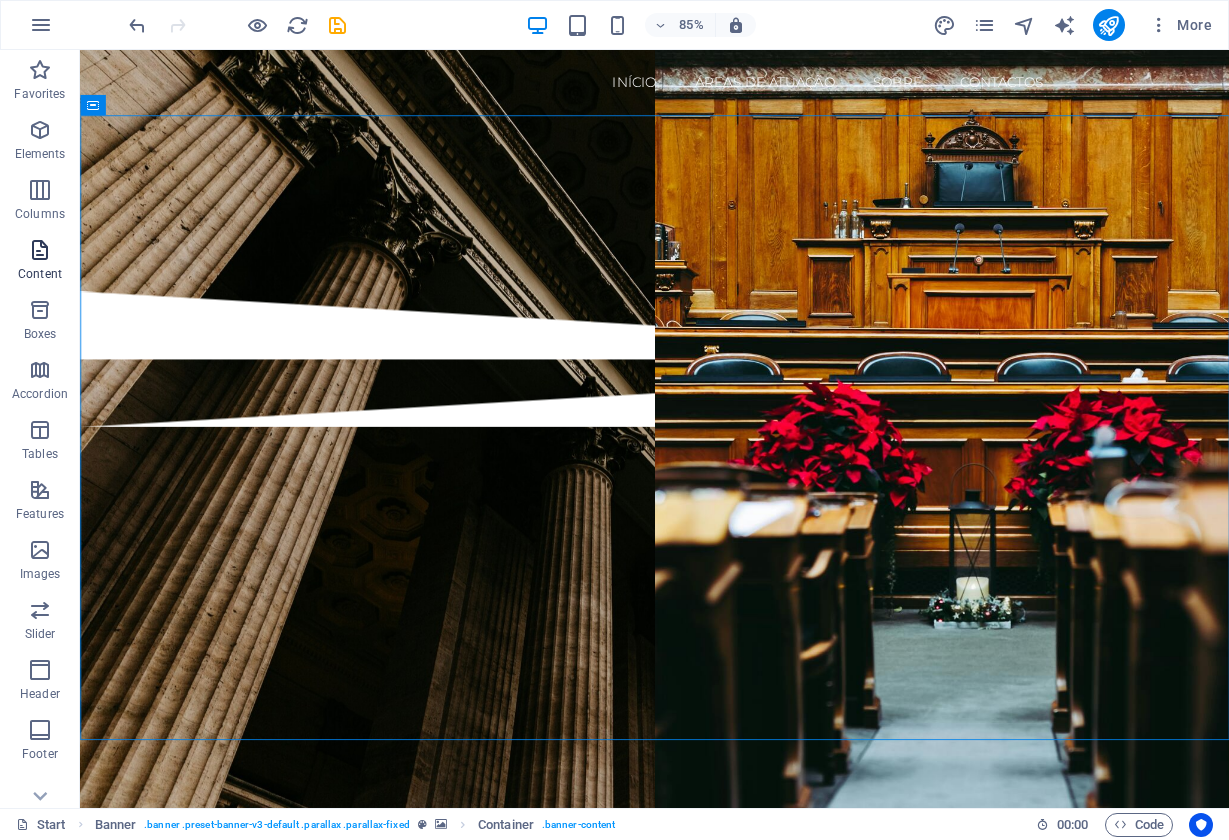 click at bounding box center (40, 250) 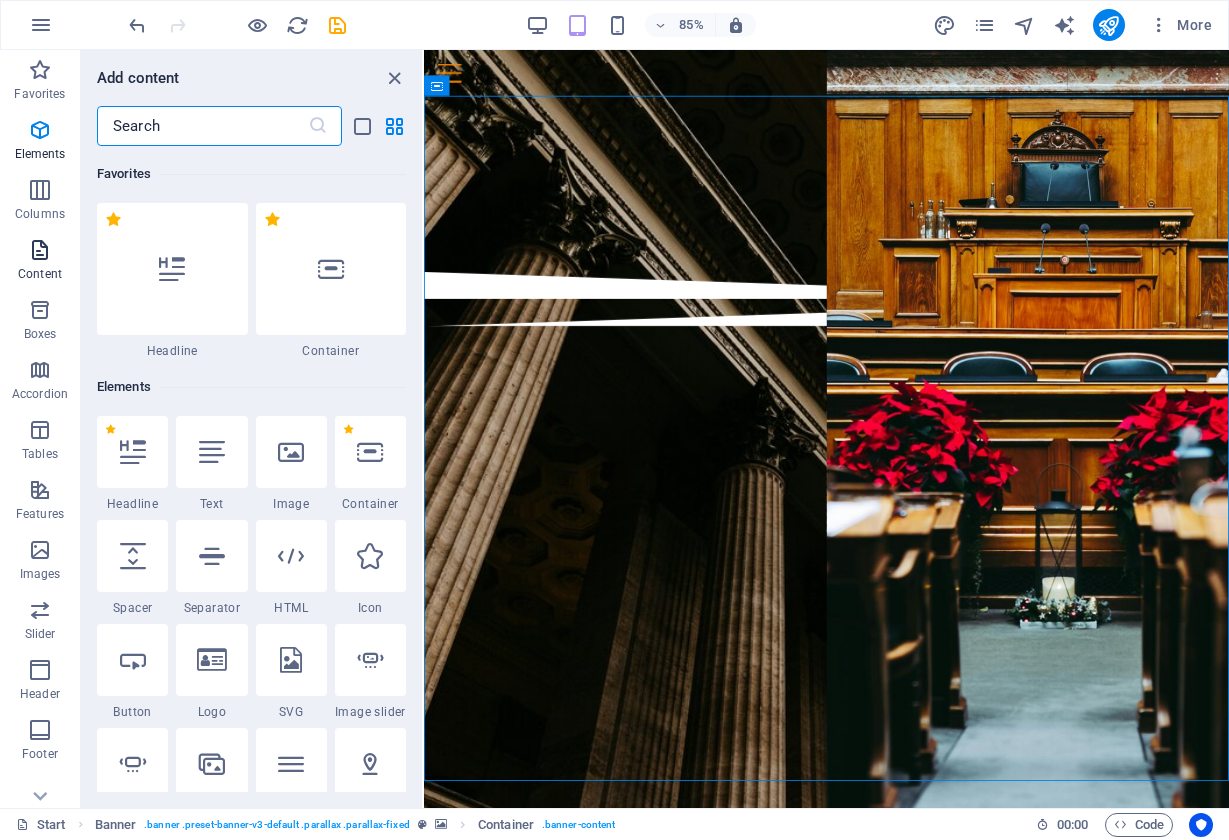 scroll, scrollTop: 3499, scrollLeft: 0, axis: vertical 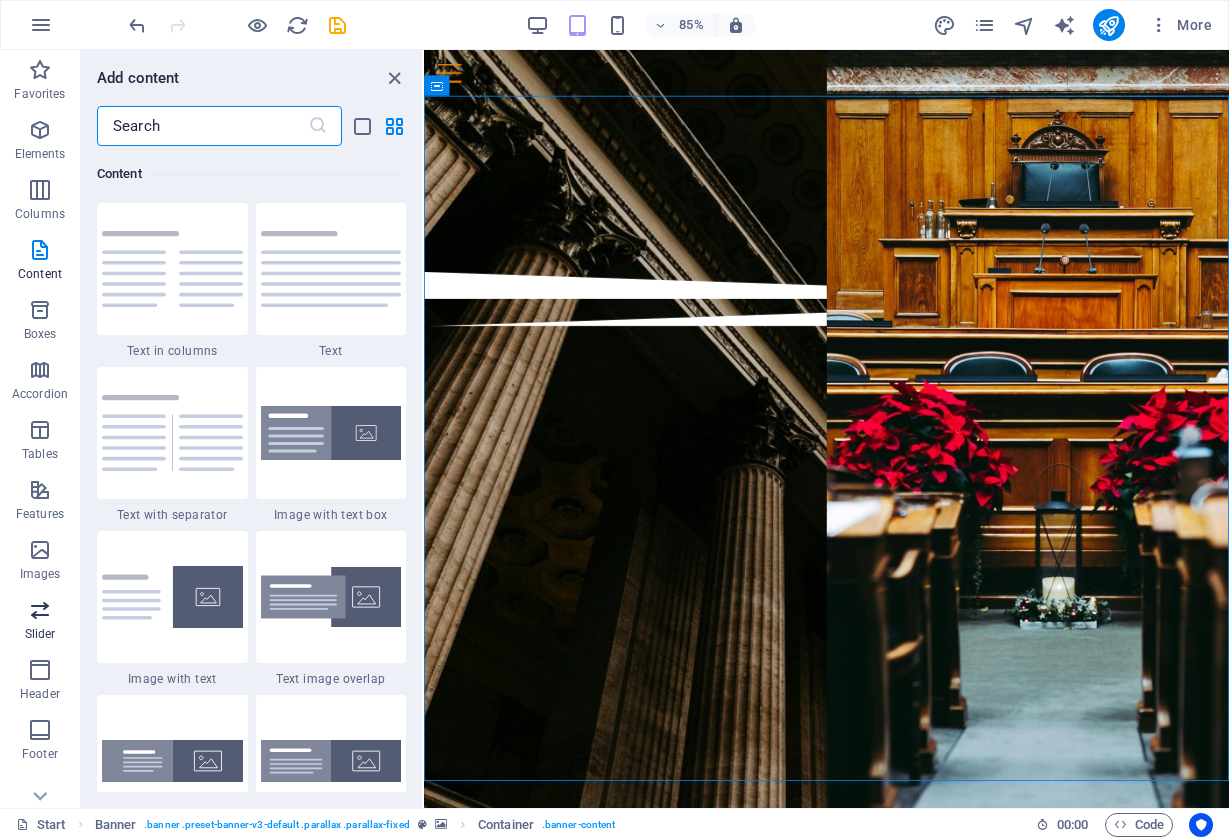 click at bounding box center [40, 610] 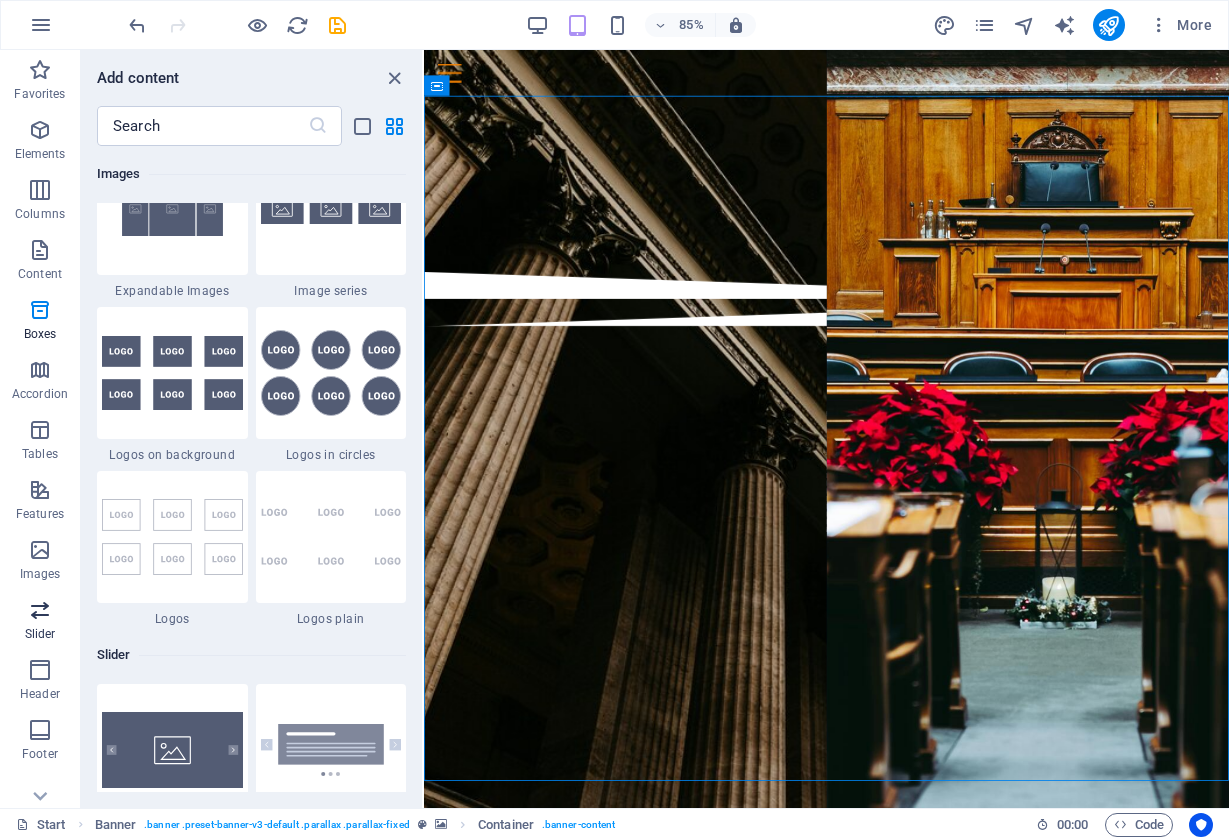 scroll, scrollTop: 11337, scrollLeft: 0, axis: vertical 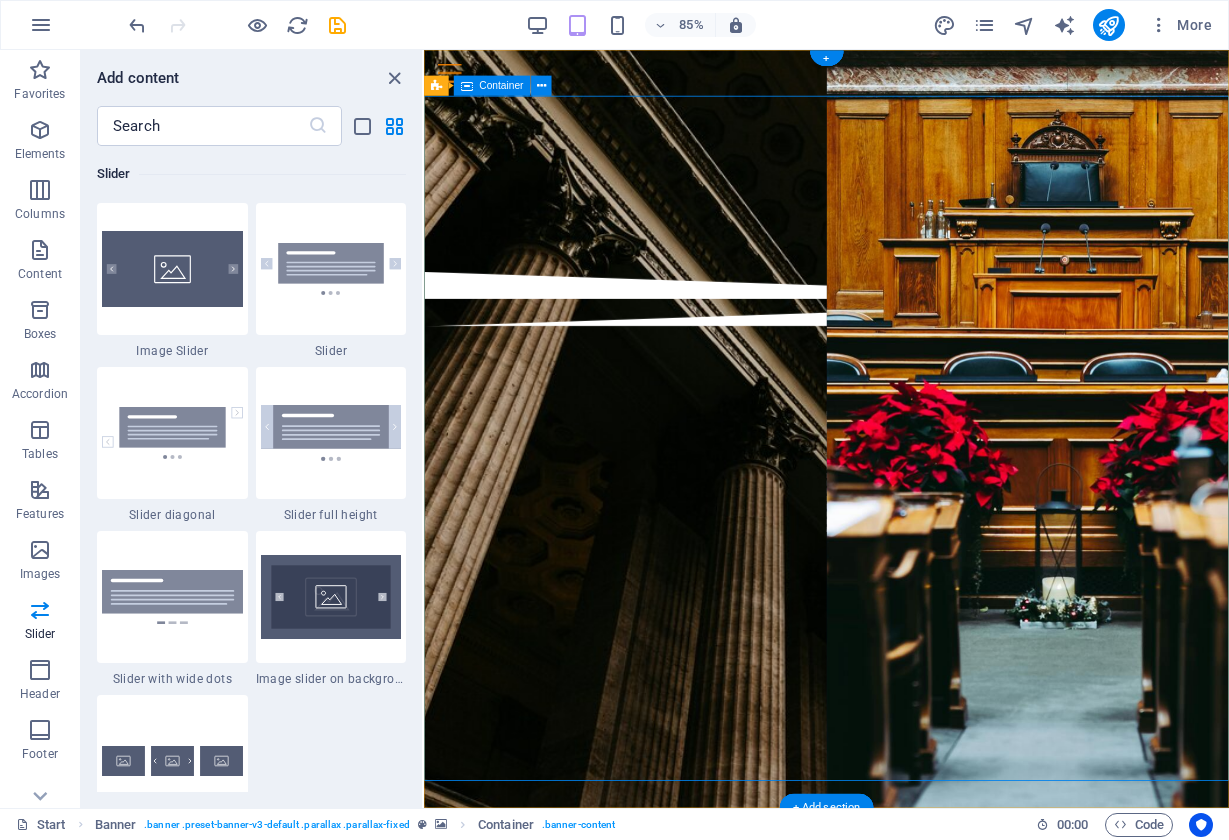 click on "Início  Áreas de Atuação SOBRE Contactos" at bounding box center [897, 77] 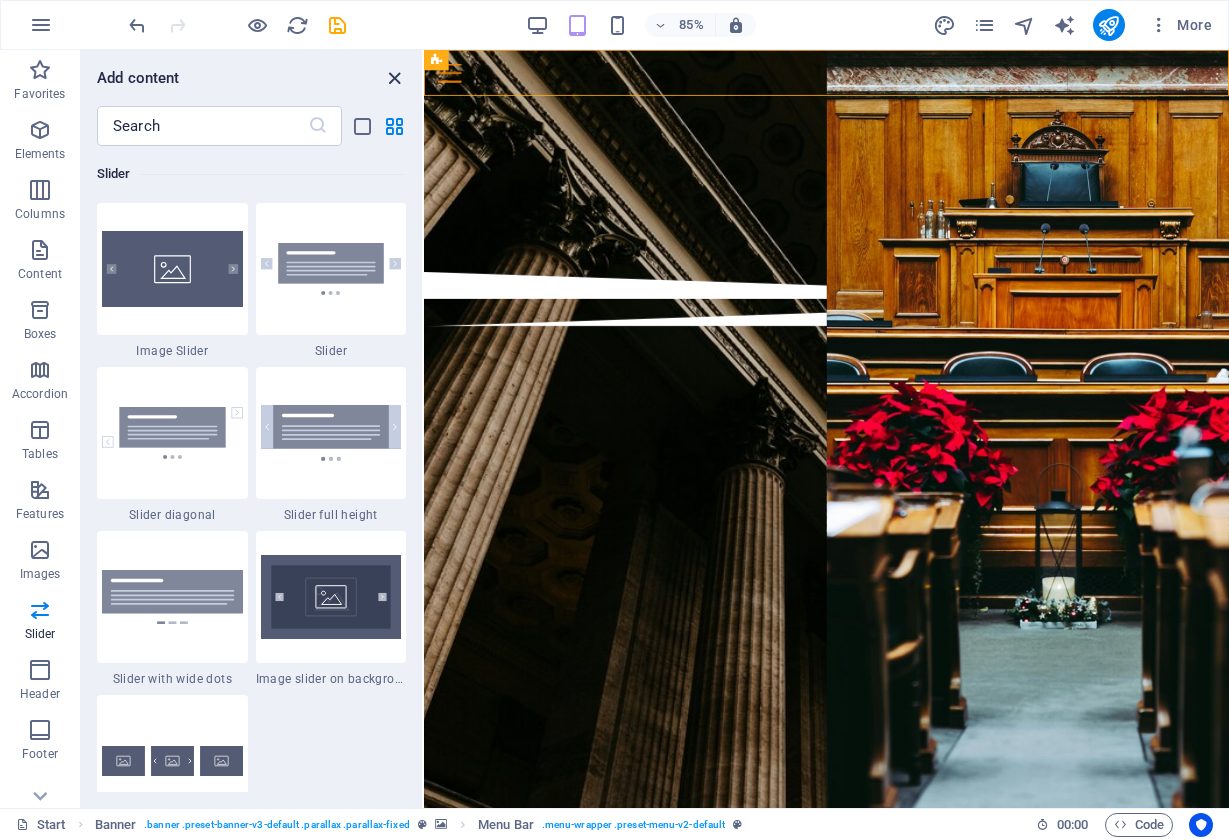 click at bounding box center (394, 78) 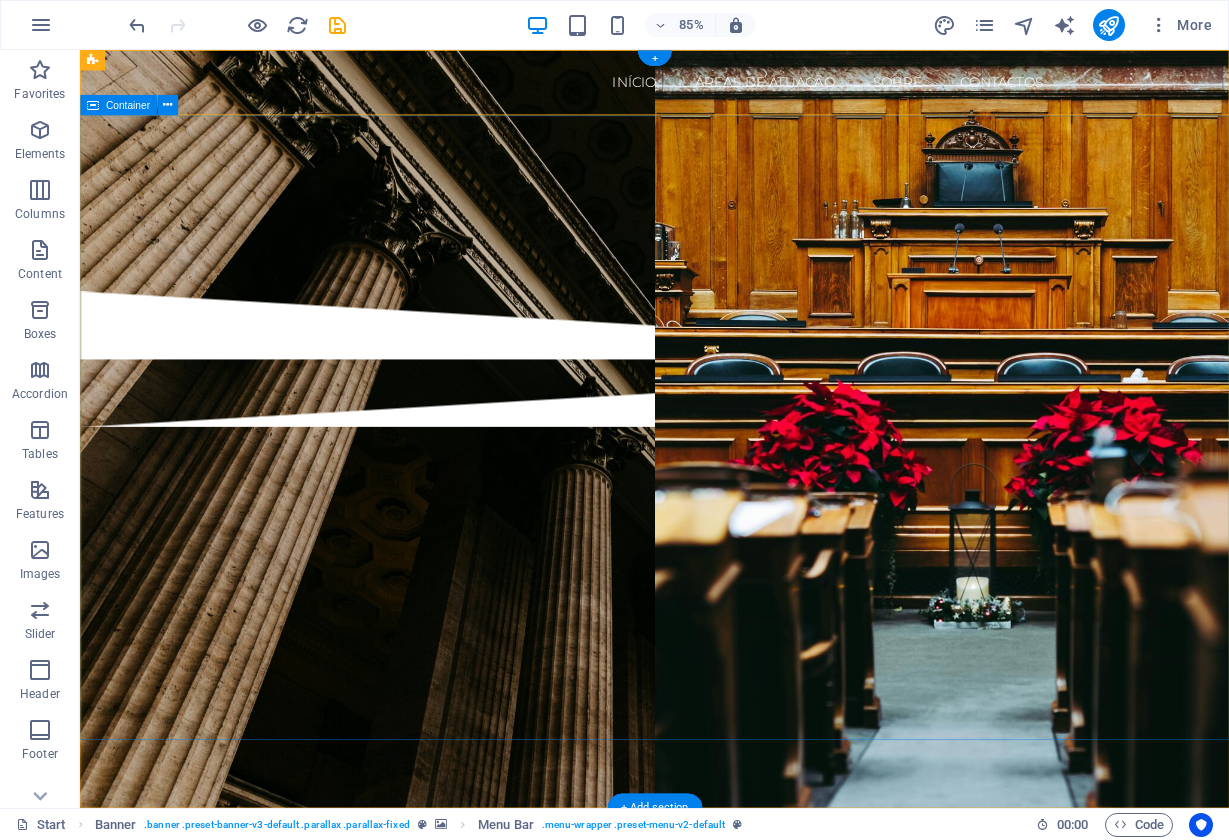 click at bounding box center (756, 230) 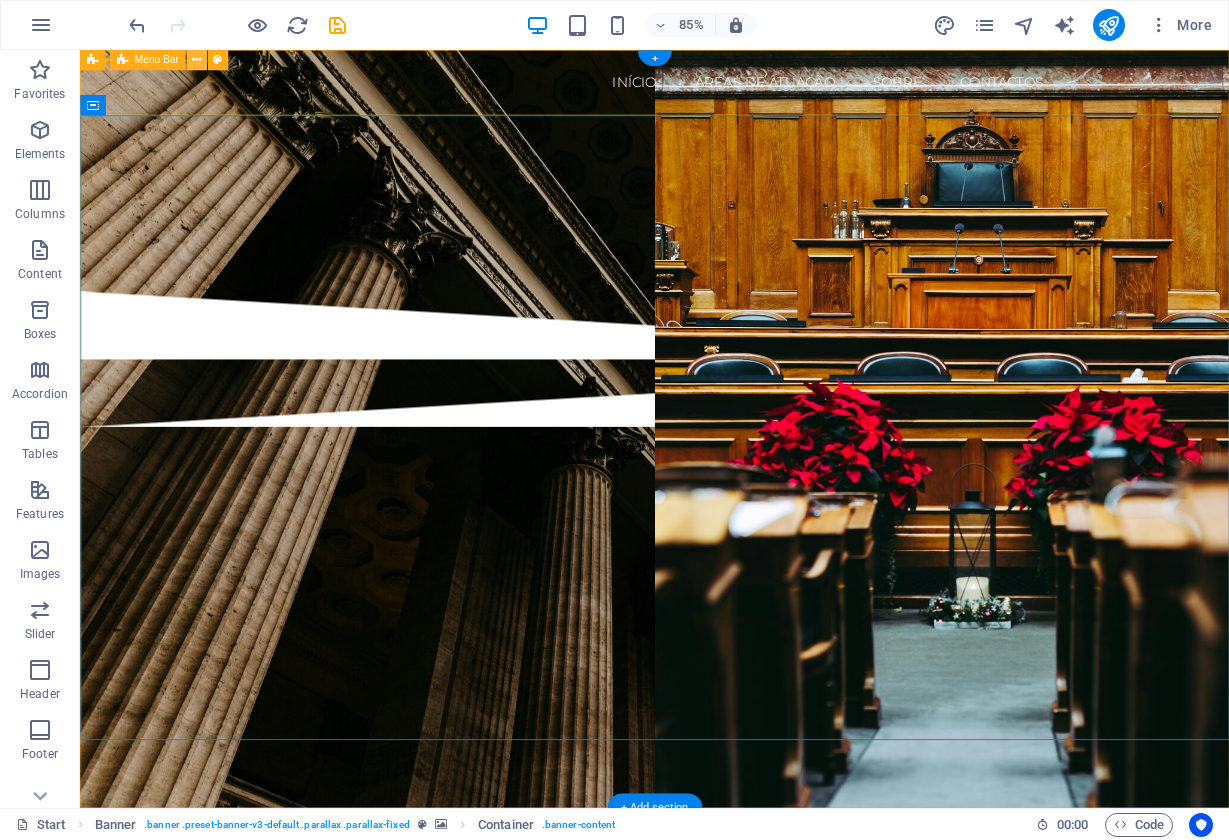 click at bounding box center [196, 60] 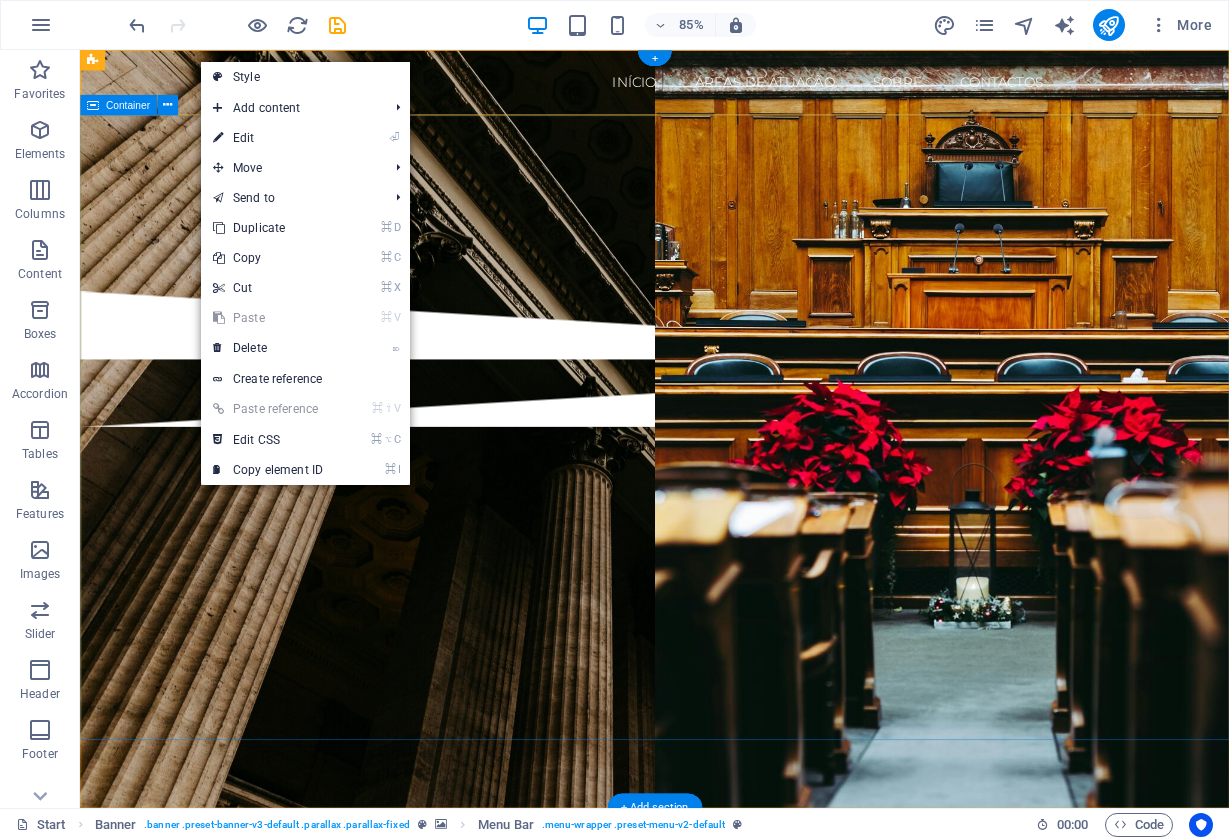 click at bounding box center (756, 230) 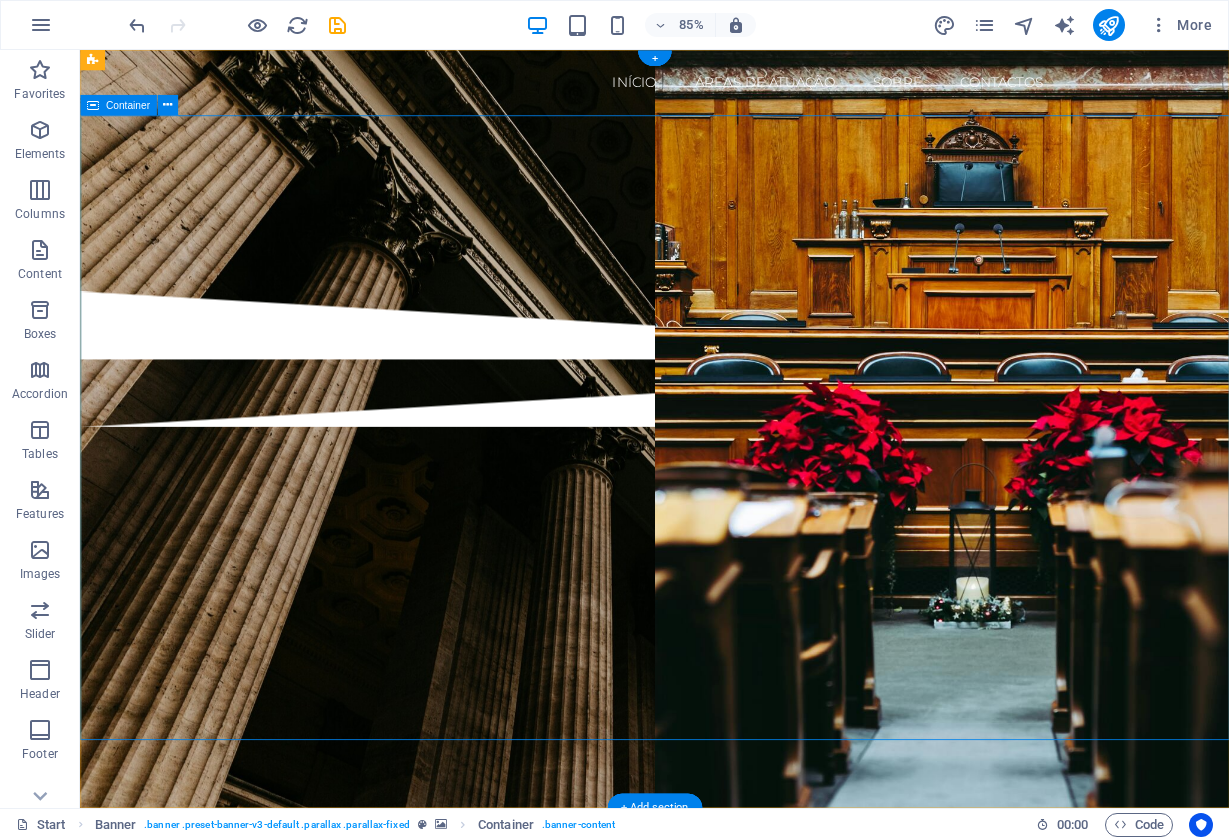 click at bounding box center [756, 230] 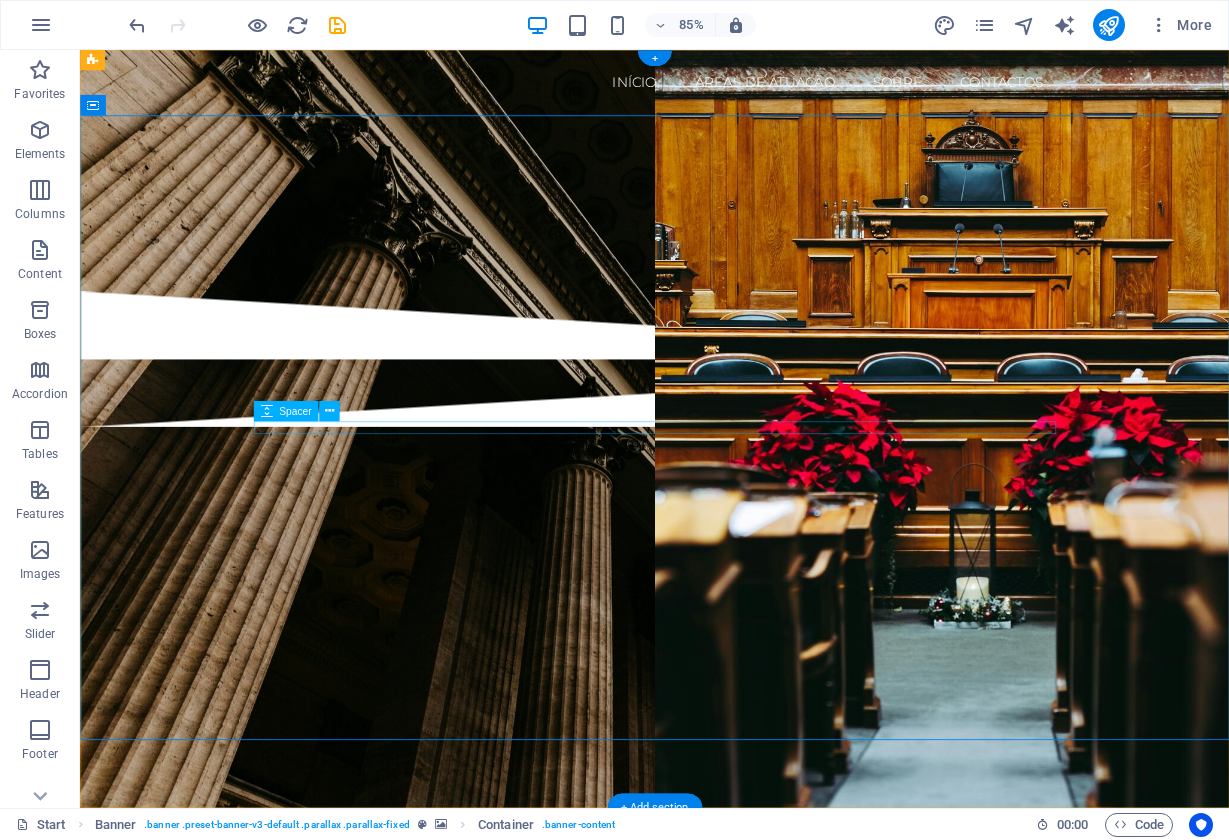 click at bounding box center (756, 230) 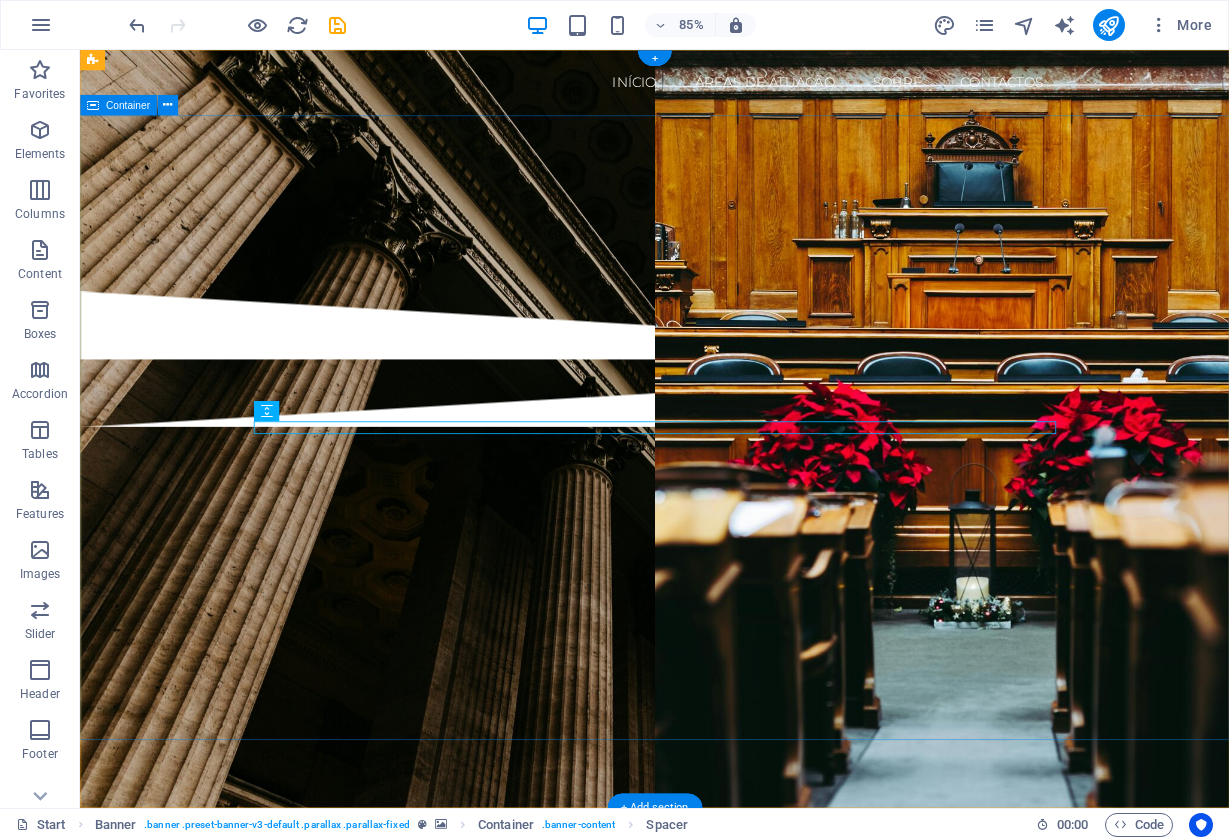 click at bounding box center (756, 230) 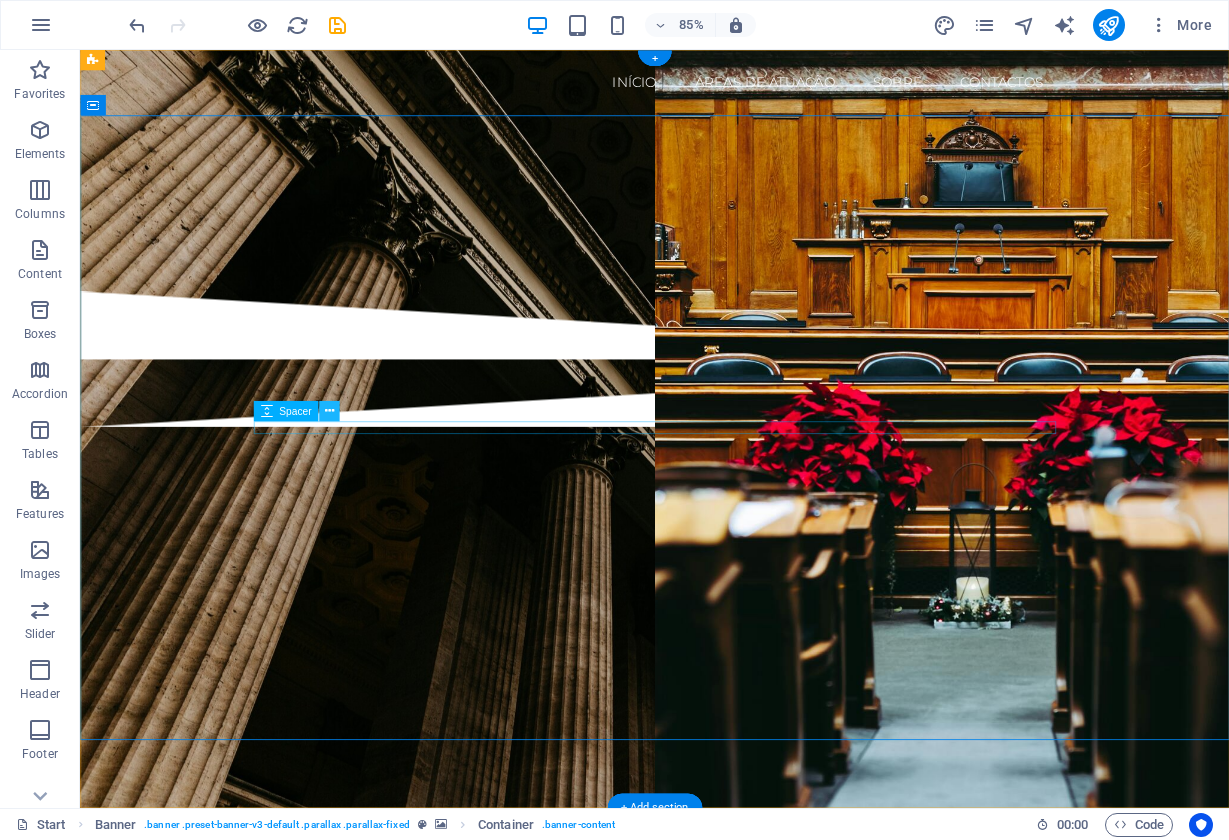 click at bounding box center (328, 411) 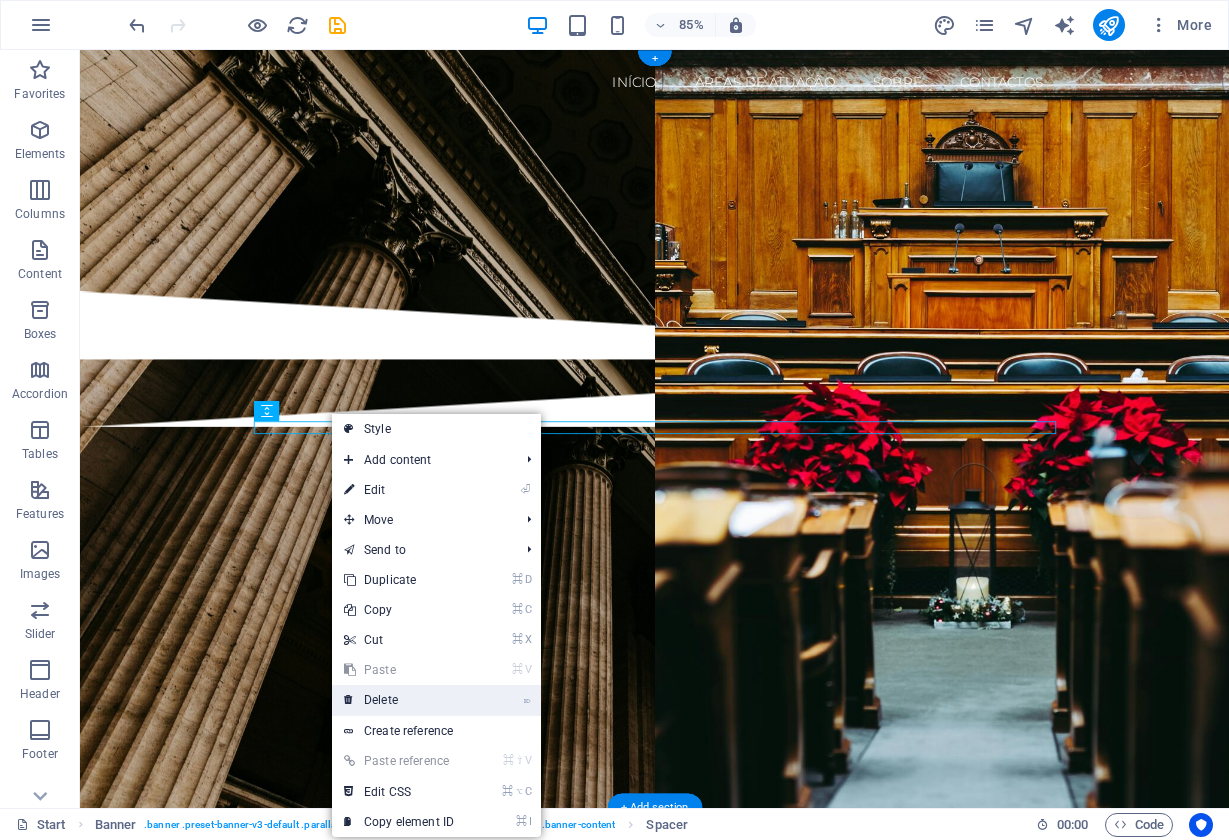 click on "⌦  Delete" at bounding box center (399, 700) 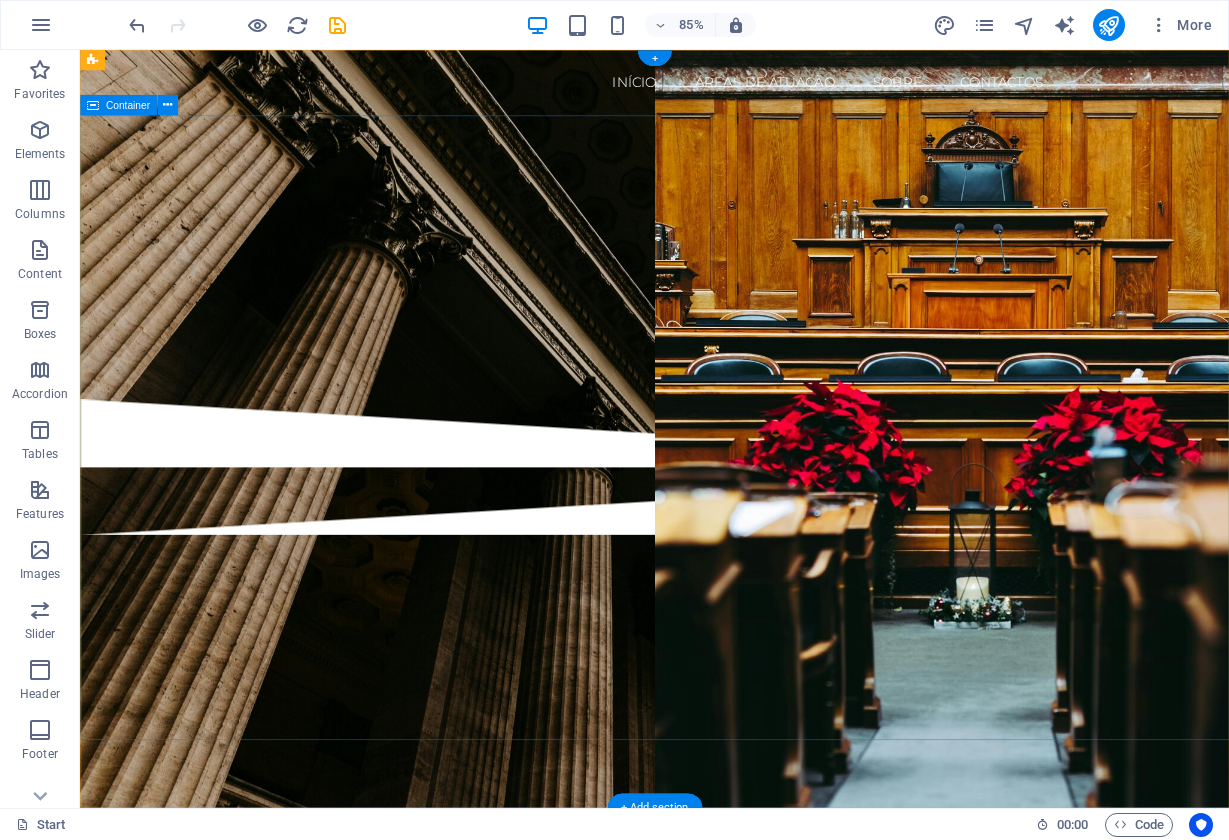click on "Drop content here or  Add elements  Paste clipboard" at bounding box center (756, 294) 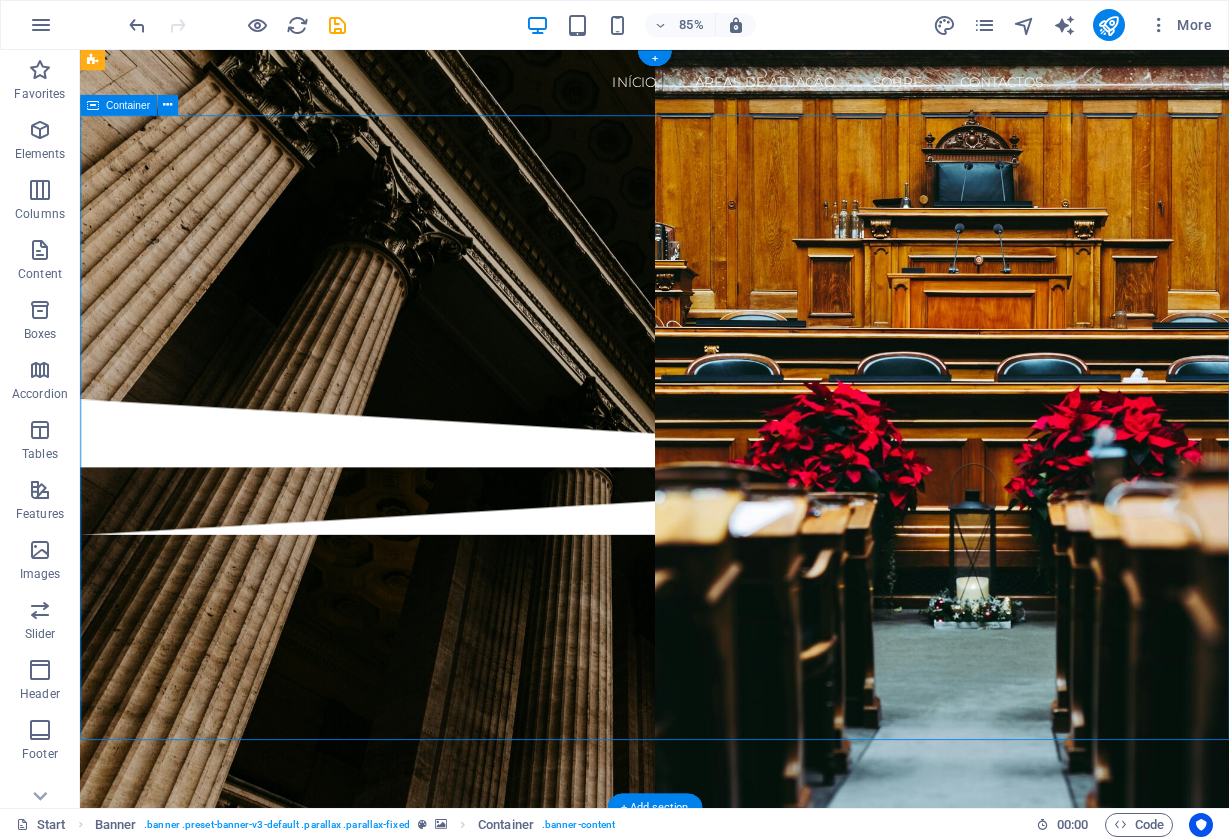 click on "Add elements" at bounding box center (697, 324) 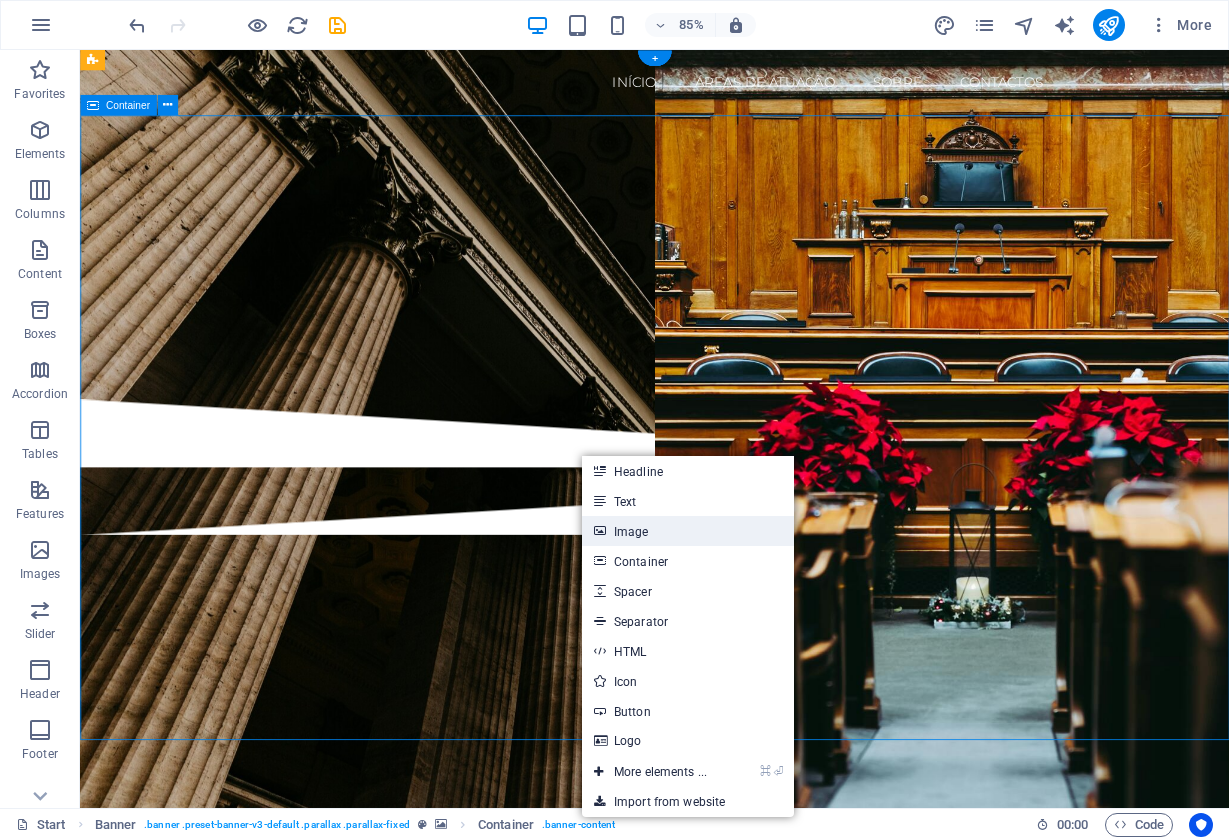 click on "Image" at bounding box center [688, 531] 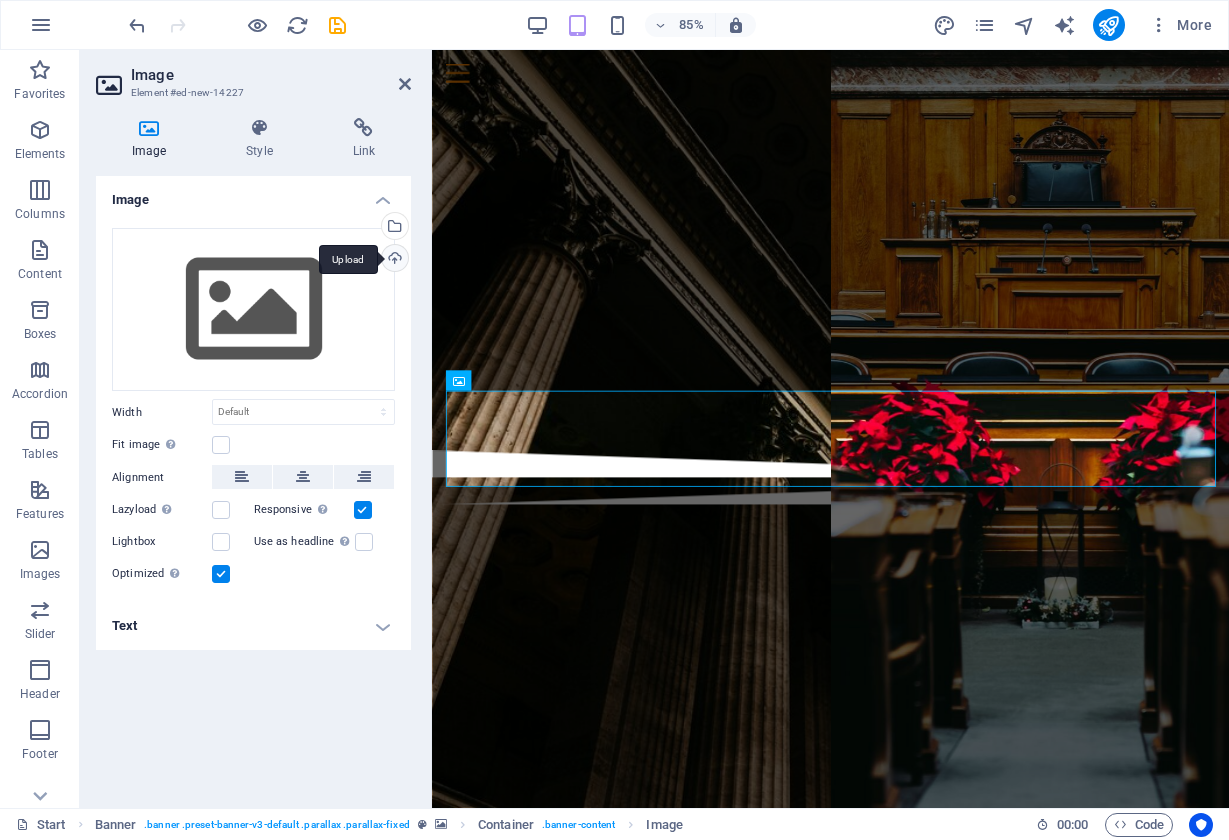 drag, startPoint x: 396, startPoint y: 260, endPoint x: 241, endPoint y: 574, distance: 350.17282 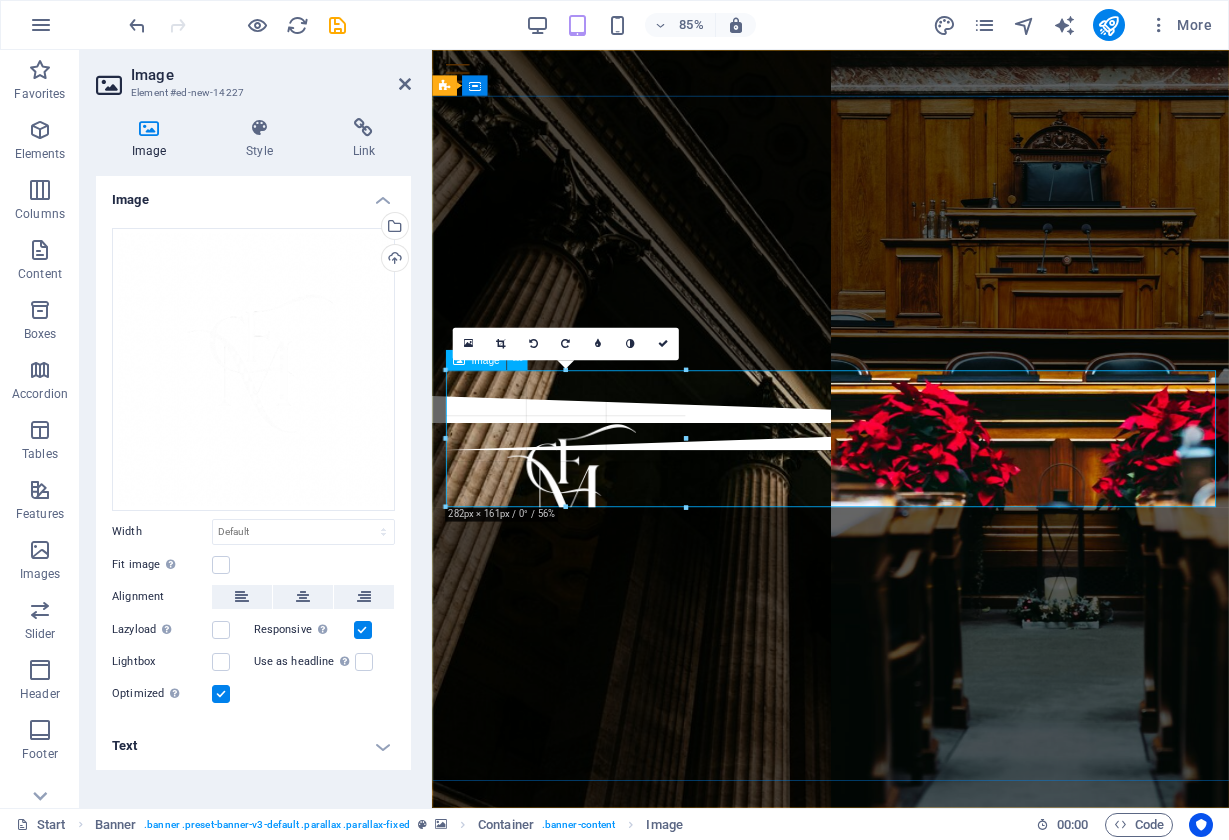 drag, startPoint x: 612, startPoint y: 486, endPoint x: 712, endPoint y: 540, distance: 113.64858 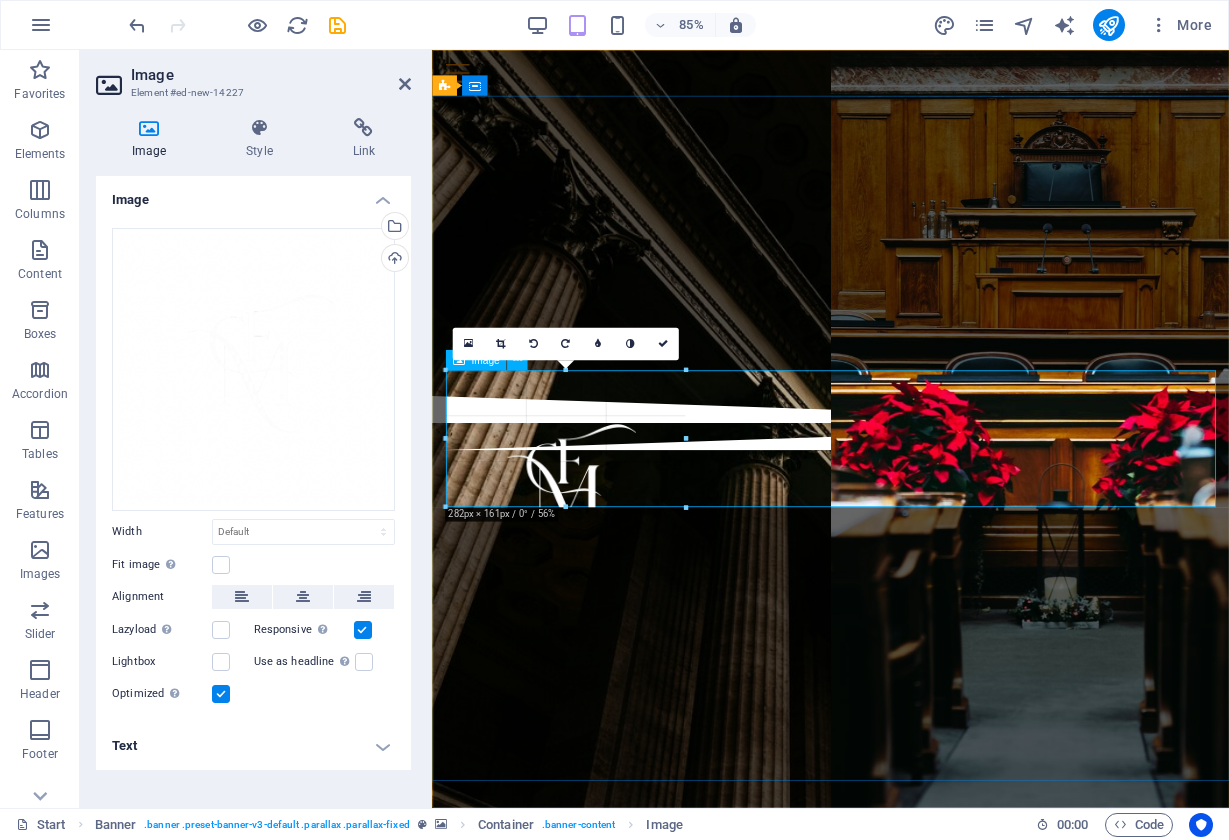 type on "299" 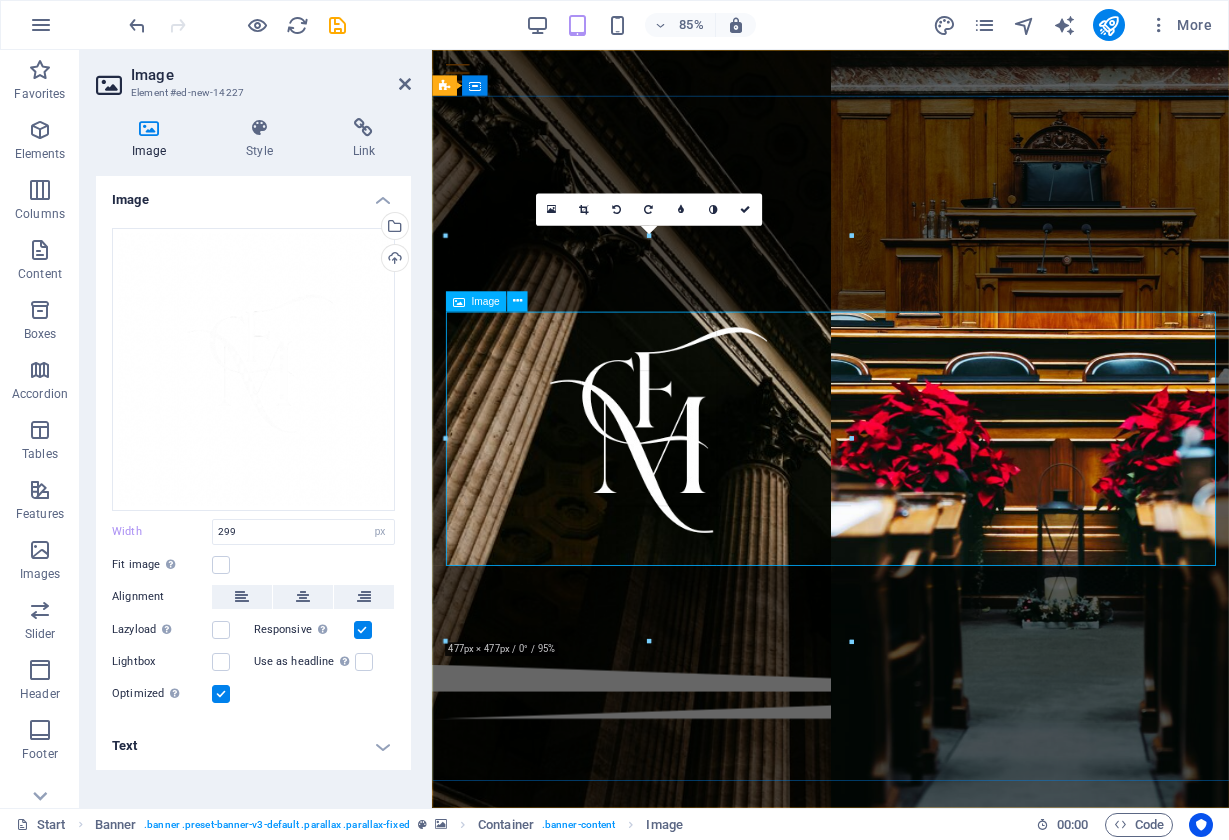 drag, startPoint x: 698, startPoint y: 509, endPoint x: 903, endPoint y: 719, distance: 293.4706 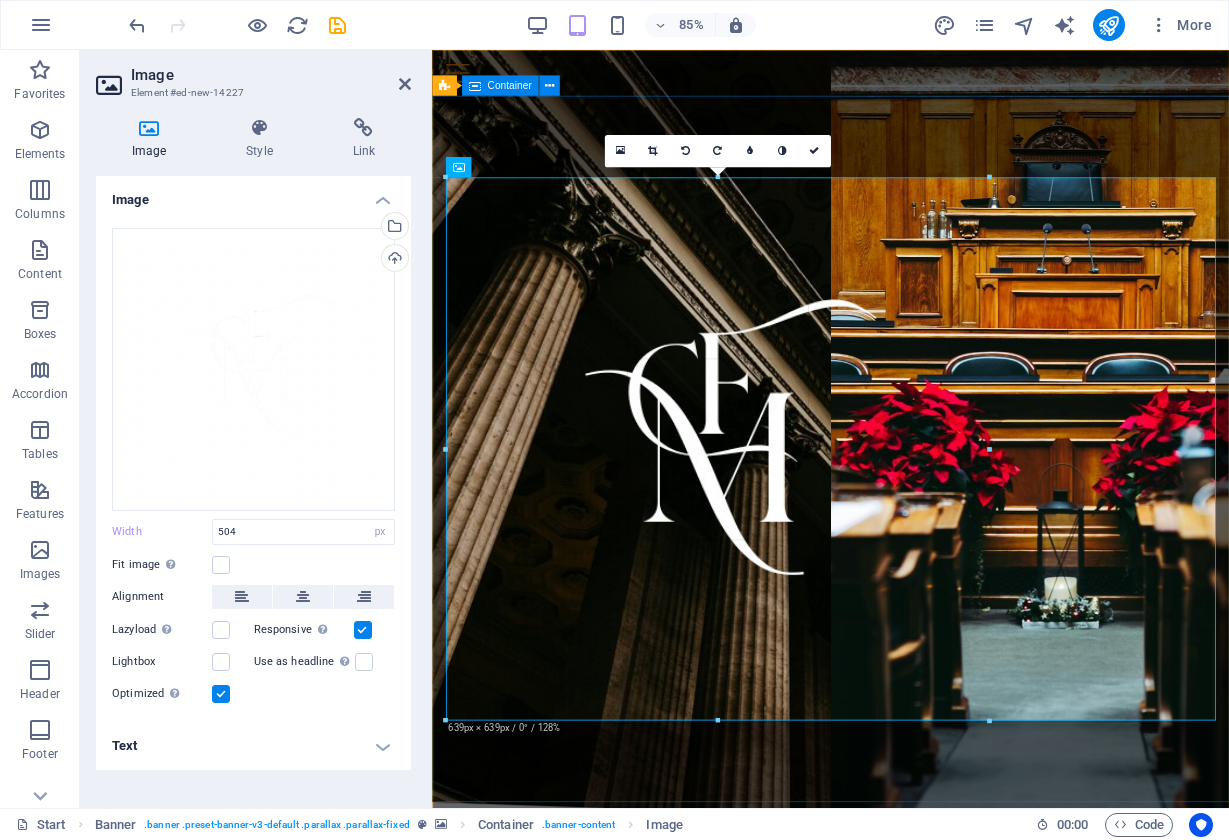 drag, startPoint x: 872, startPoint y: 222, endPoint x: 1011, endPoint y: 171, distance: 148.06079 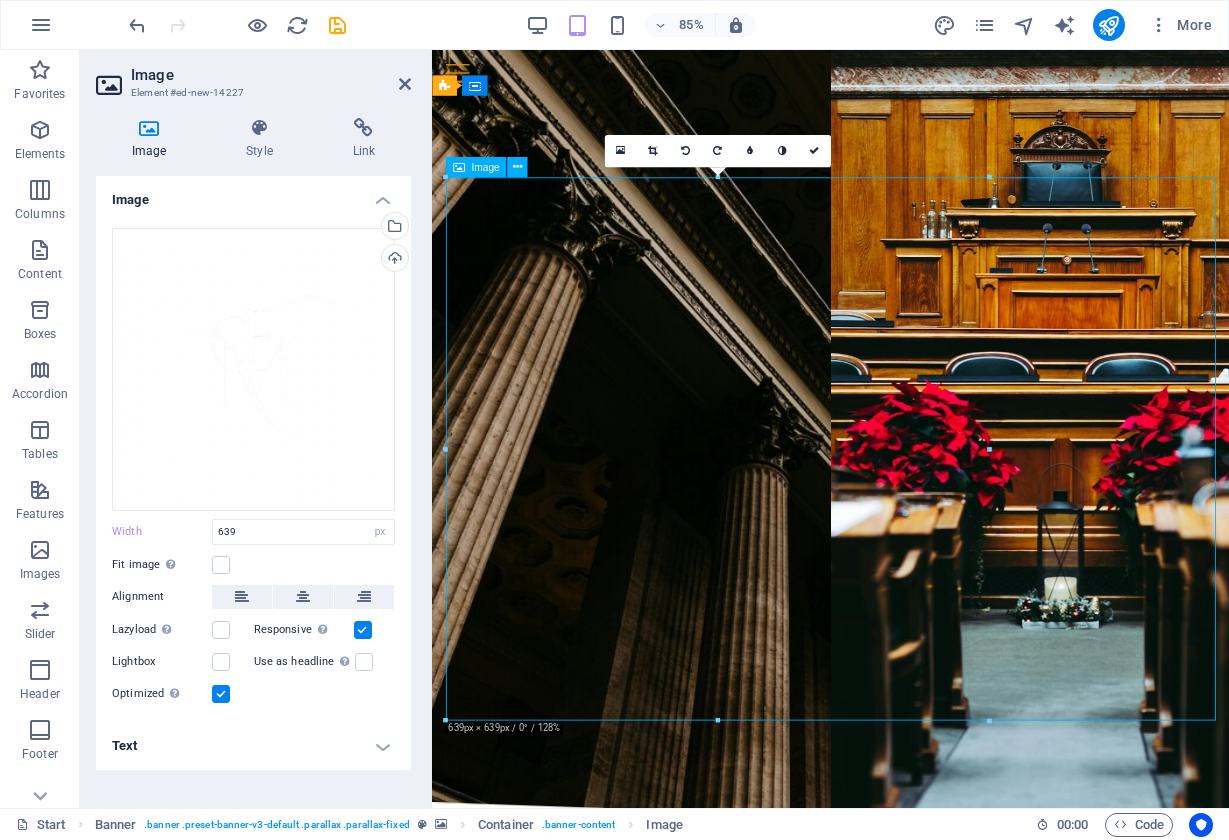 drag, startPoint x: 760, startPoint y: 461, endPoint x: 932, endPoint y: 474, distance: 172.49059 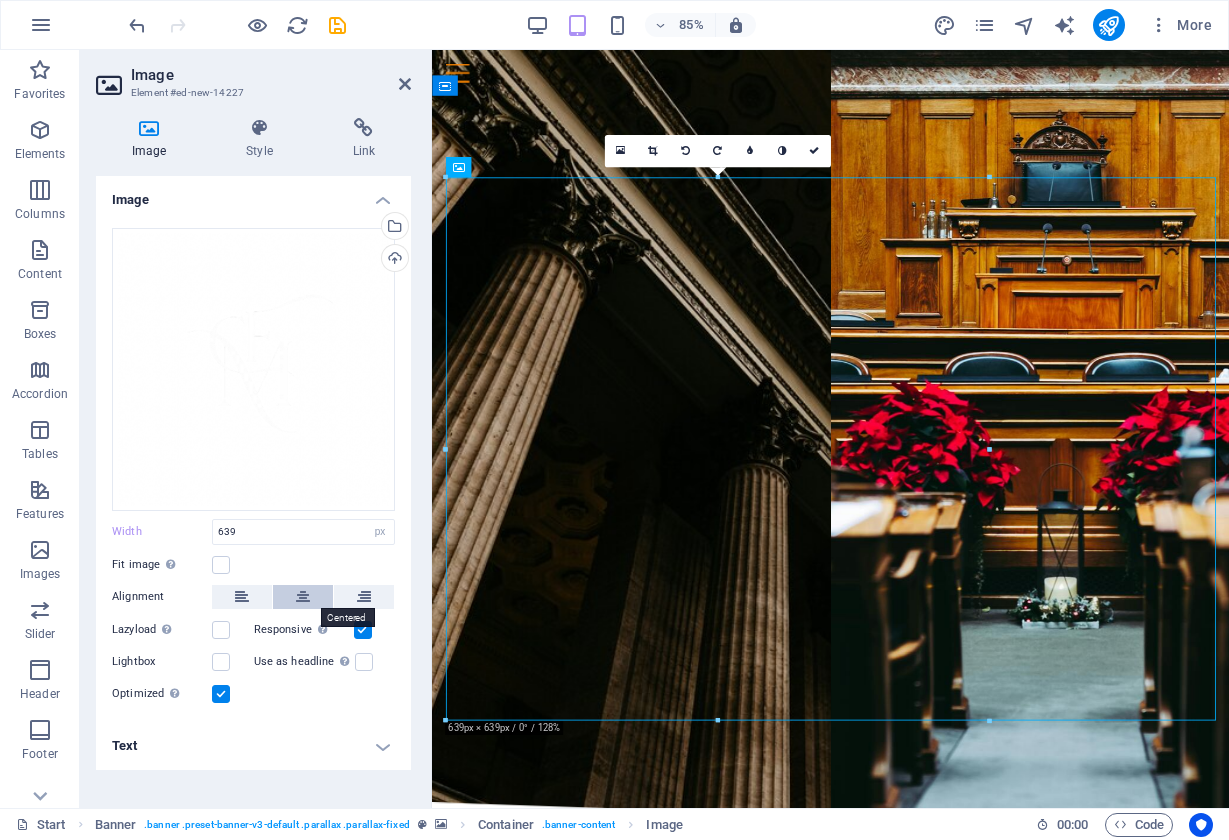 click at bounding box center [303, 597] 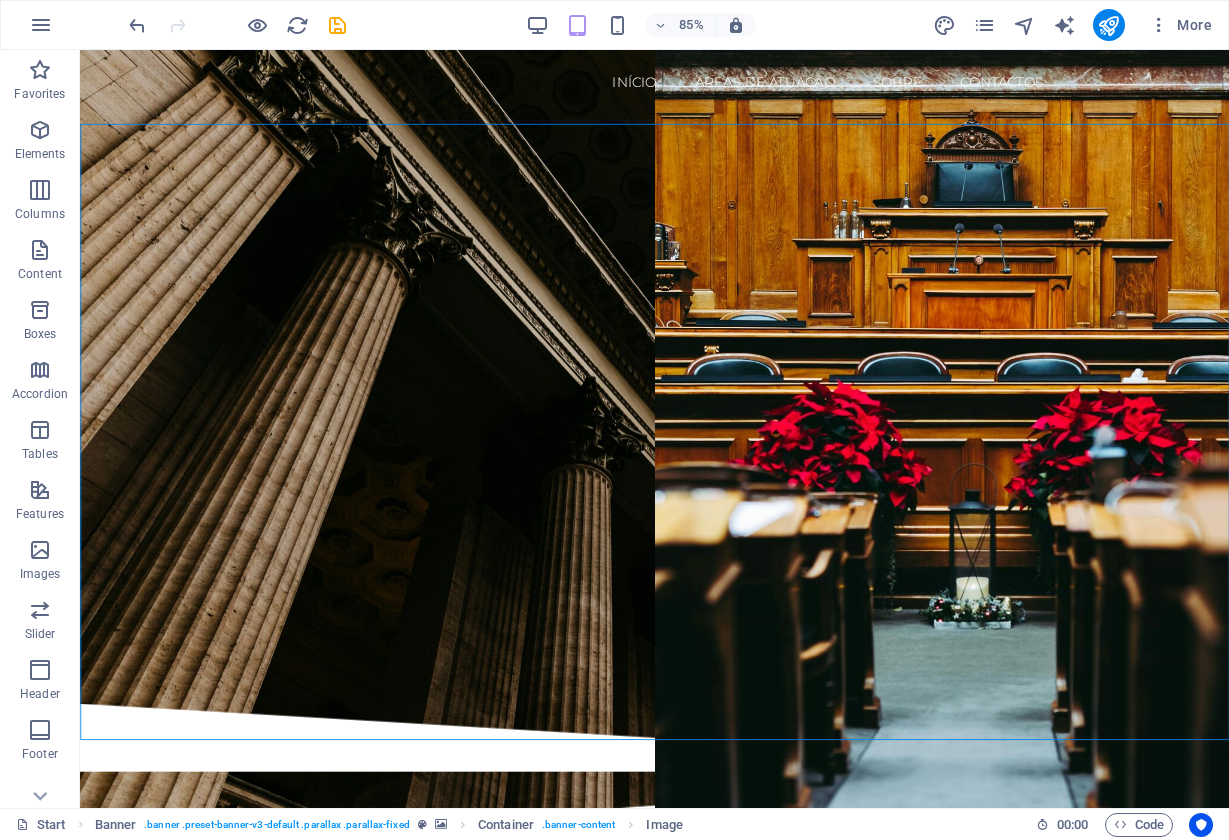 drag, startPoint x: 228, startPoint y: 196, endPoint x: 653, endPoint y: 270, distance: 431.39426 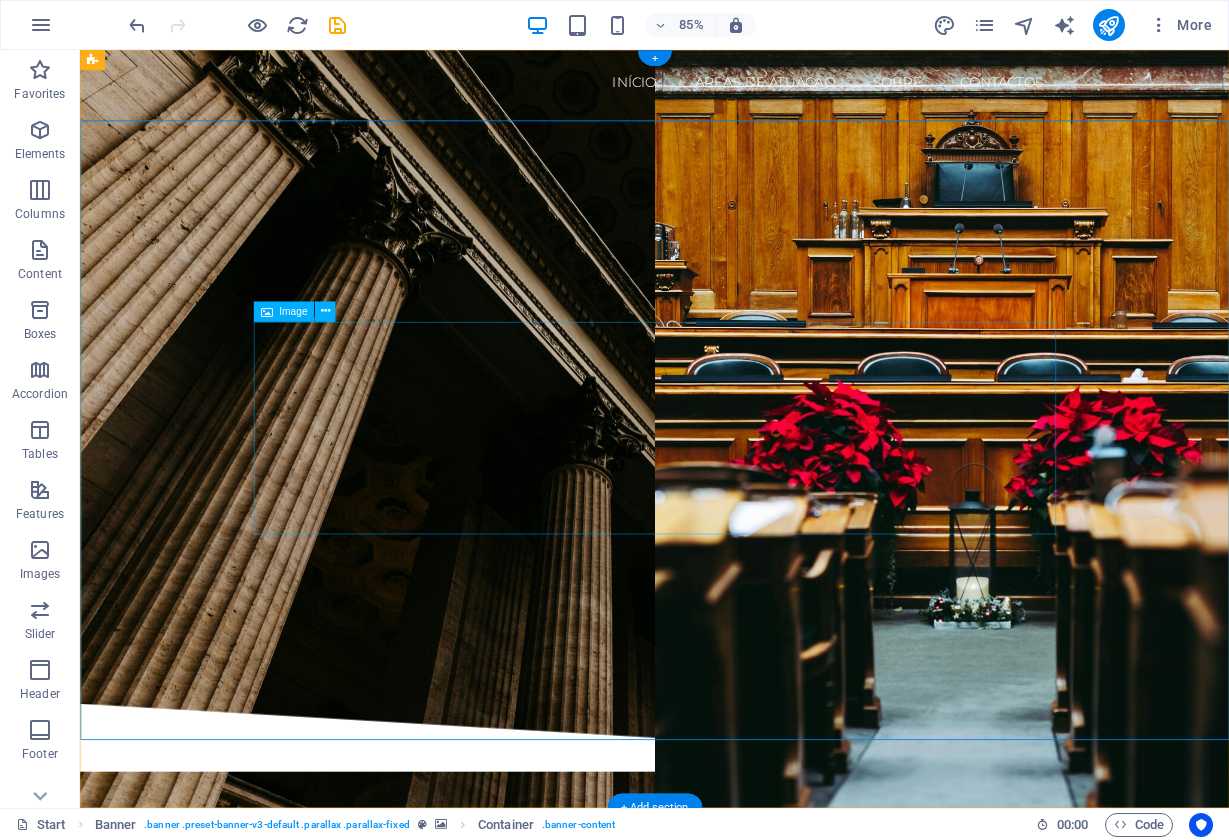 click at bounding box center (756, 473) 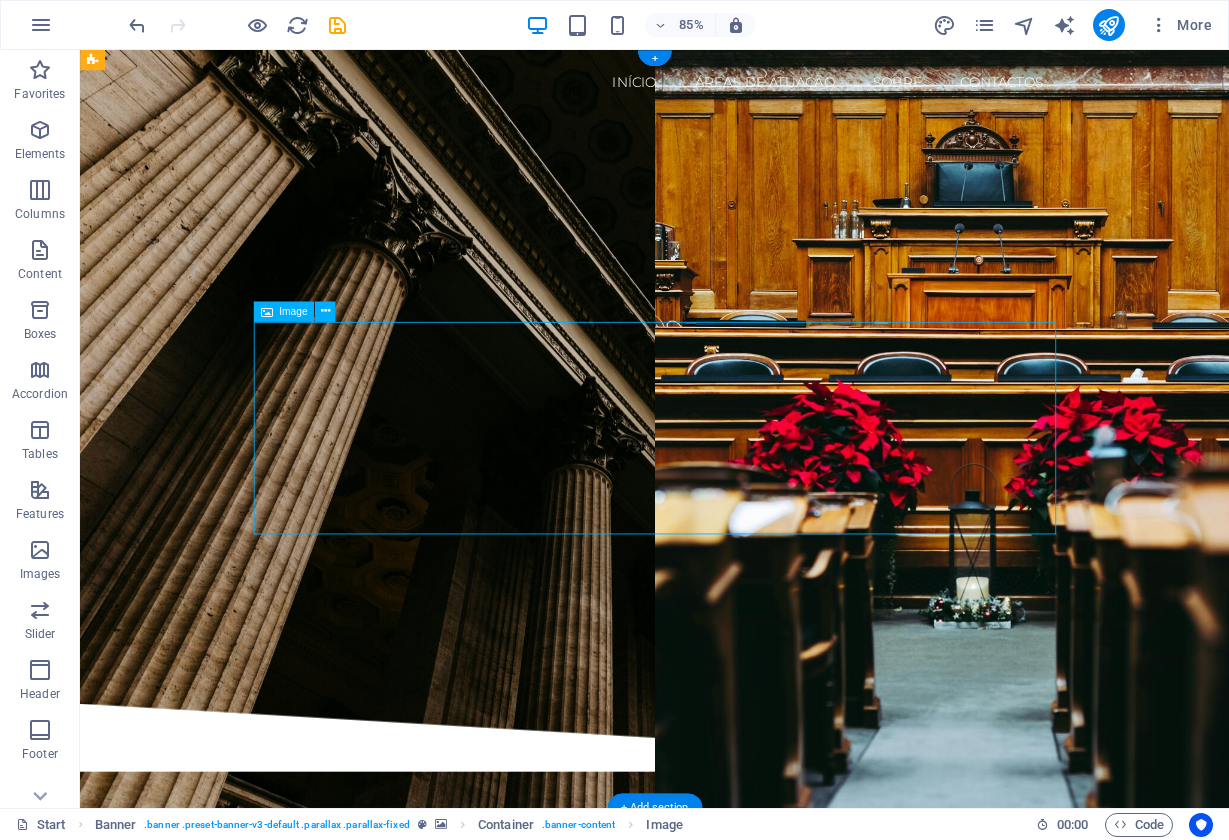 click at bounding box center (756, 473) 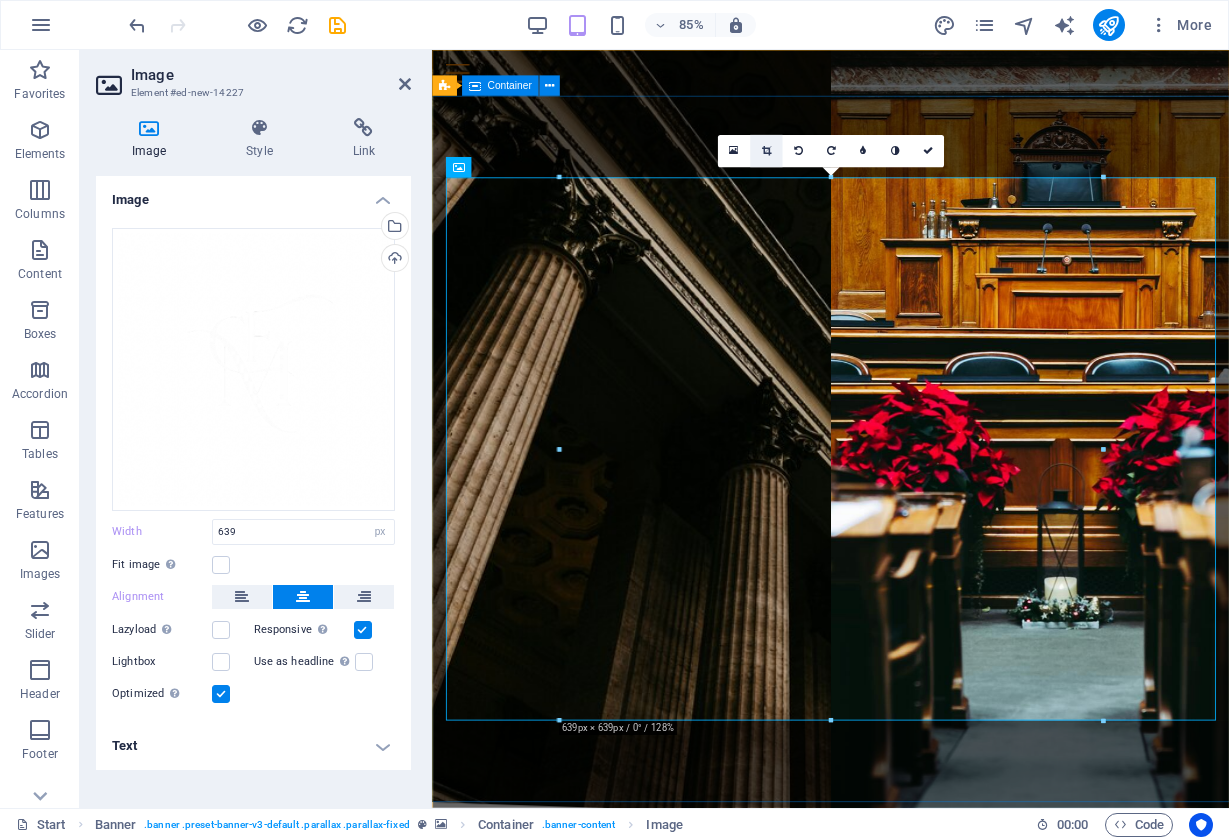 click at bounding box center [765, 151] 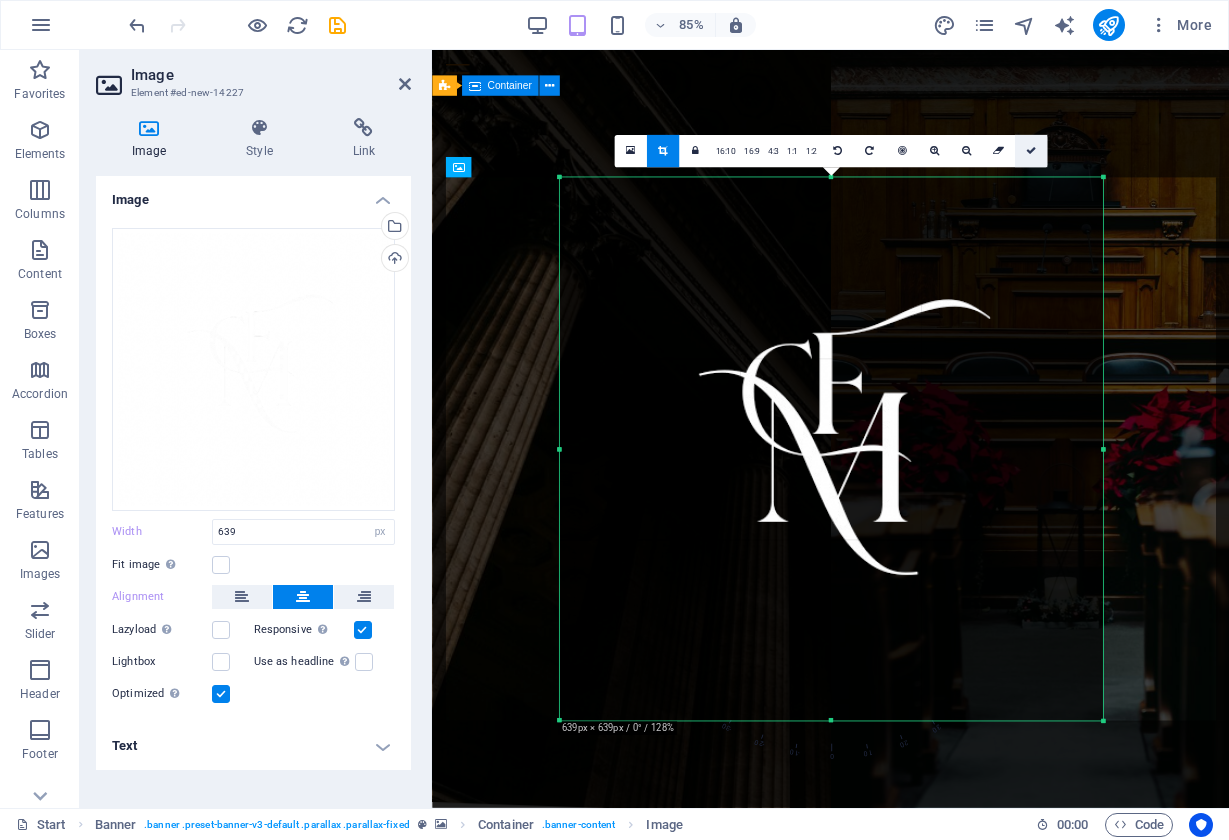 click at bounding box center (1031, 151) 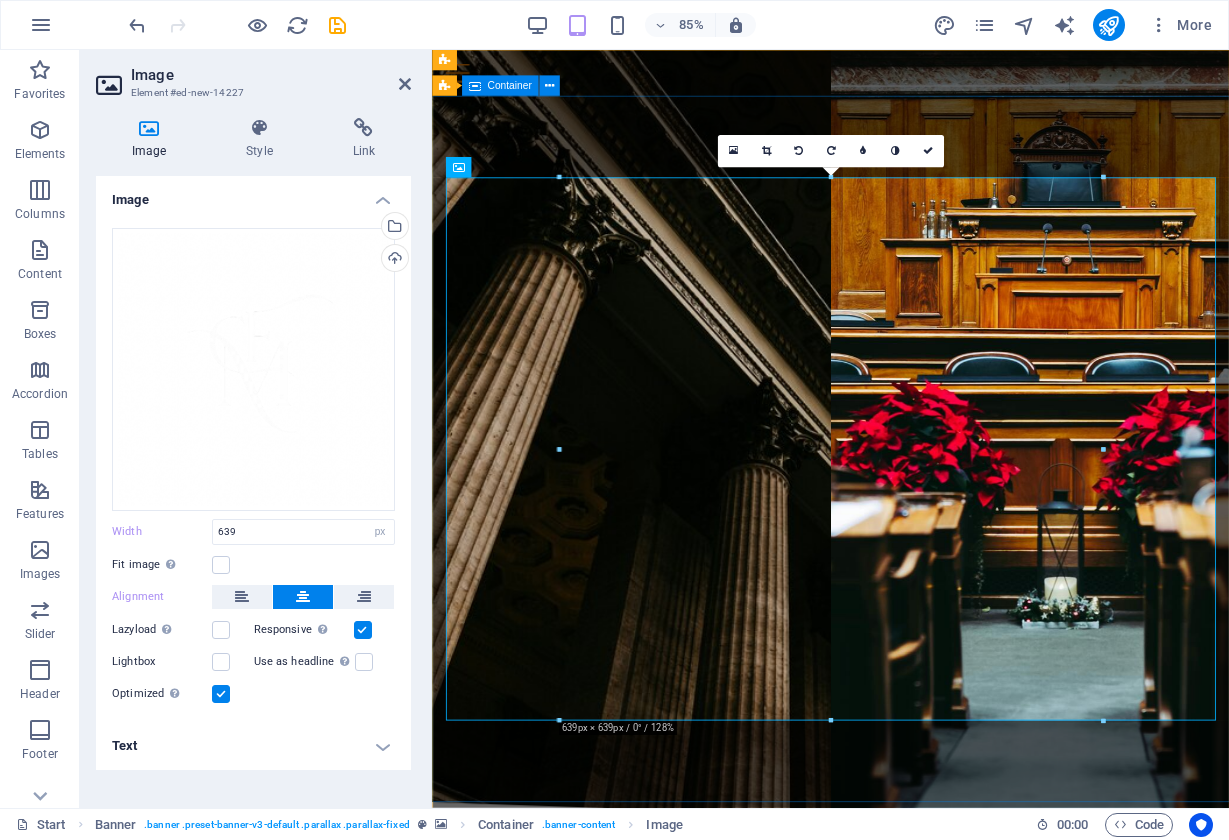 click at bounding box center [901, 519] 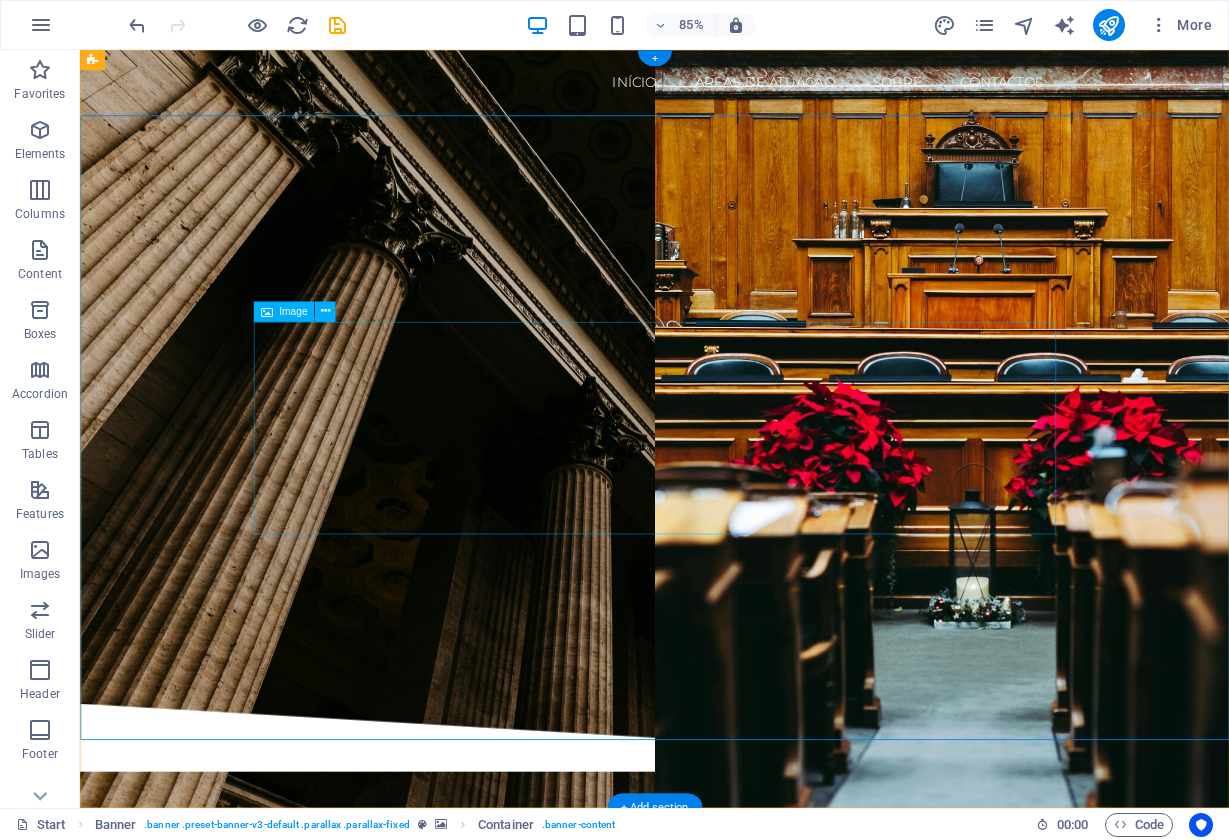 click at bounding box center (756, 473) 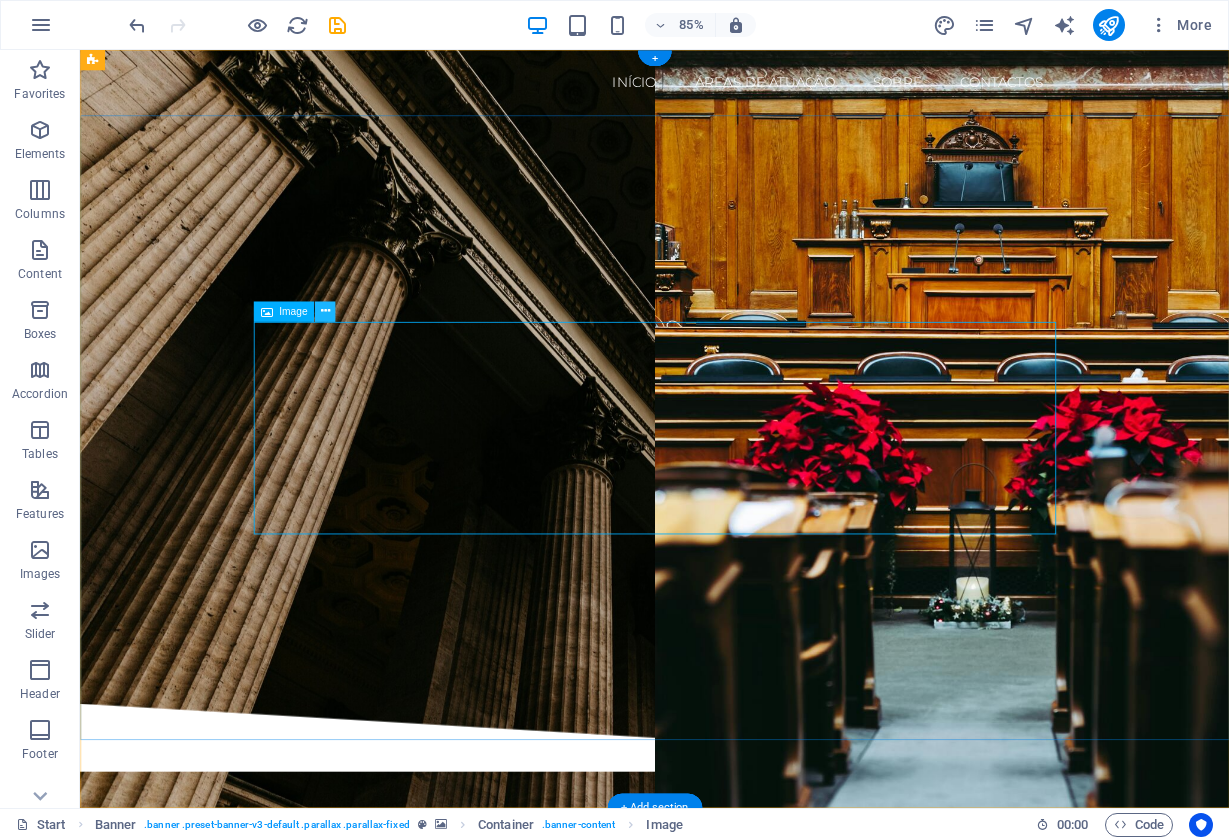 click at bounding box center [324, 311] 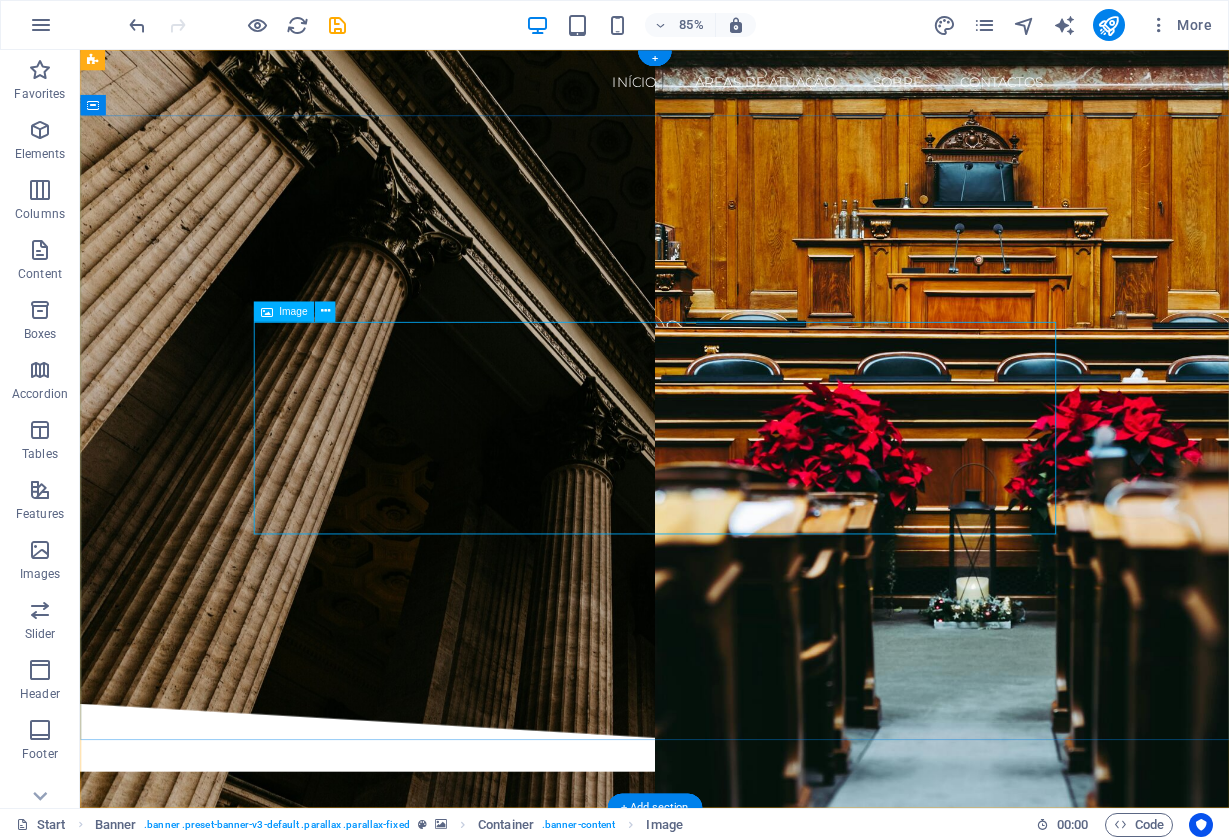 click on "Image" at bounding box center [299, 311] 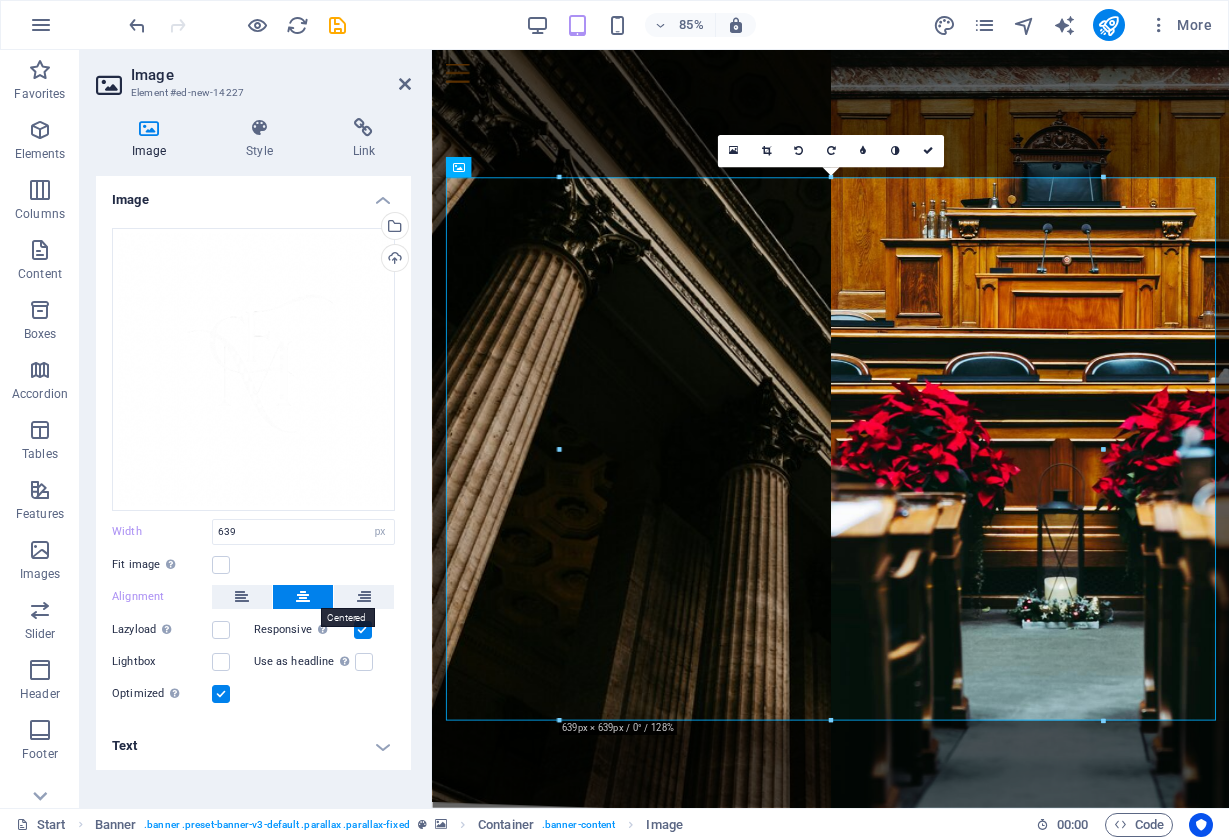 click at bounding box center [303, 597] 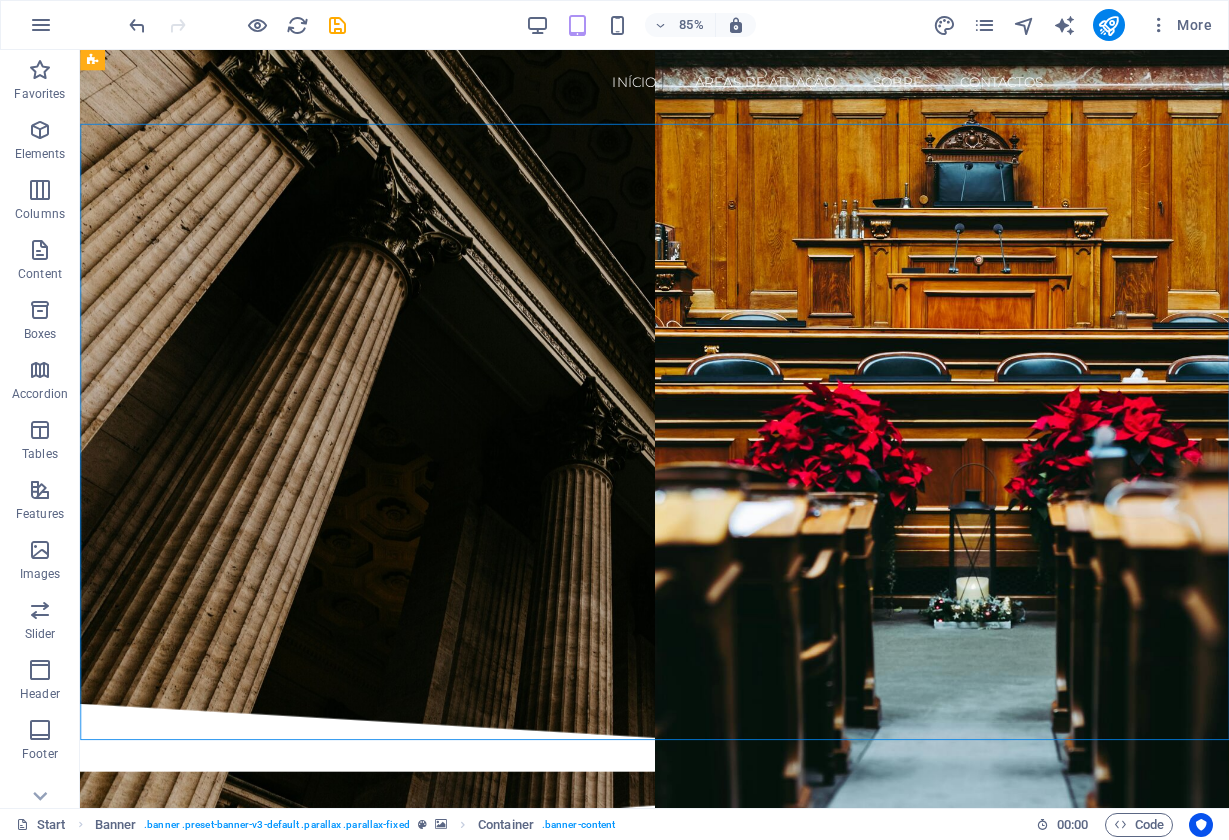 drag, startPoint x: 1132, startPoint y: 144, endPoint x: 402, endPoint y: 543, distance: 831.9261 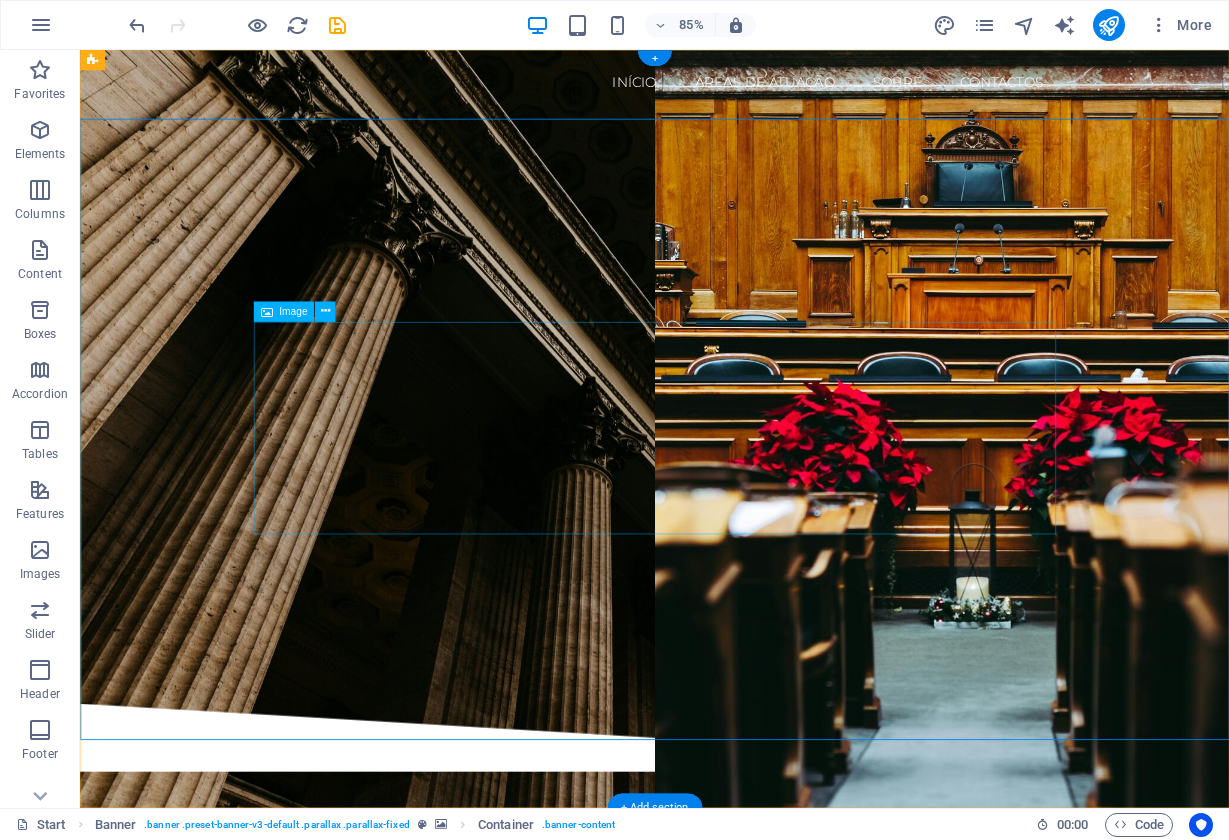 click at bounding box center [756, 473] 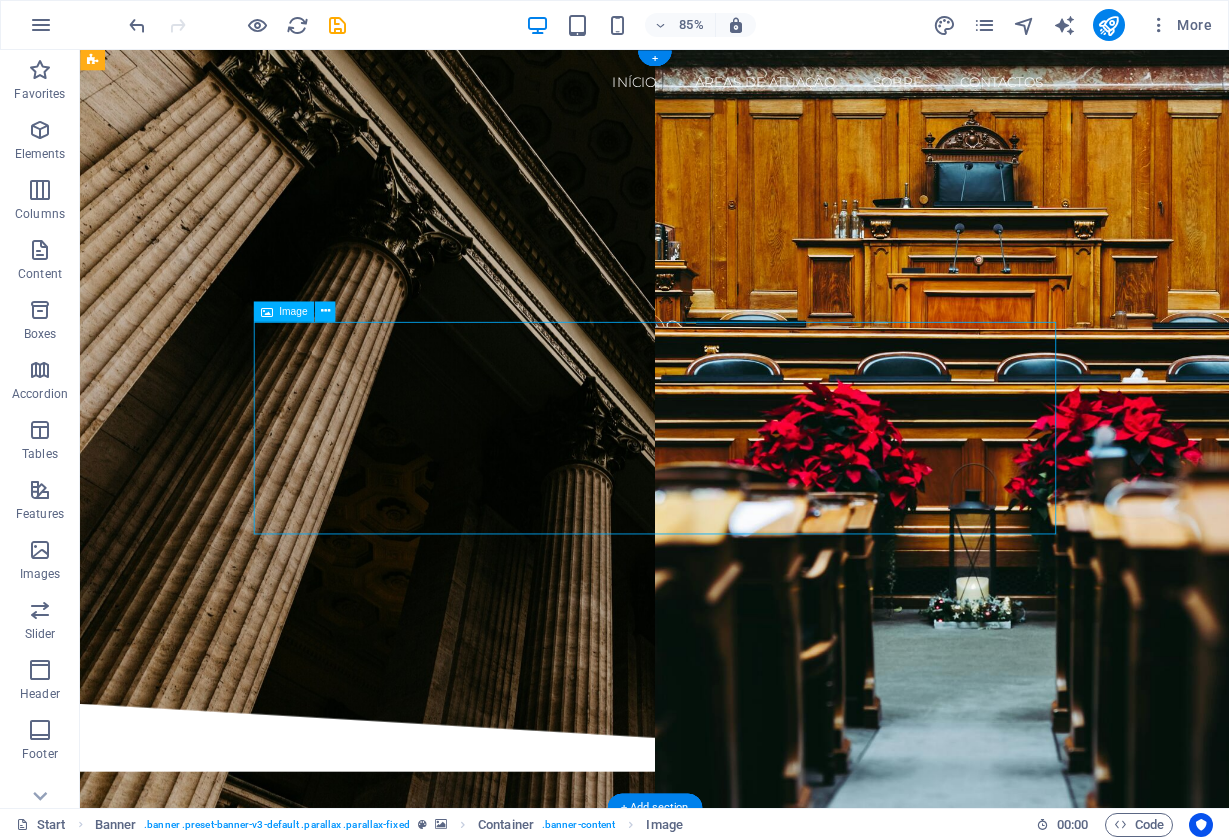 drag, startPoint x: 406, startPoint y: 503, endPoint x: 741, endPoint y: 508, distance: 335.03732 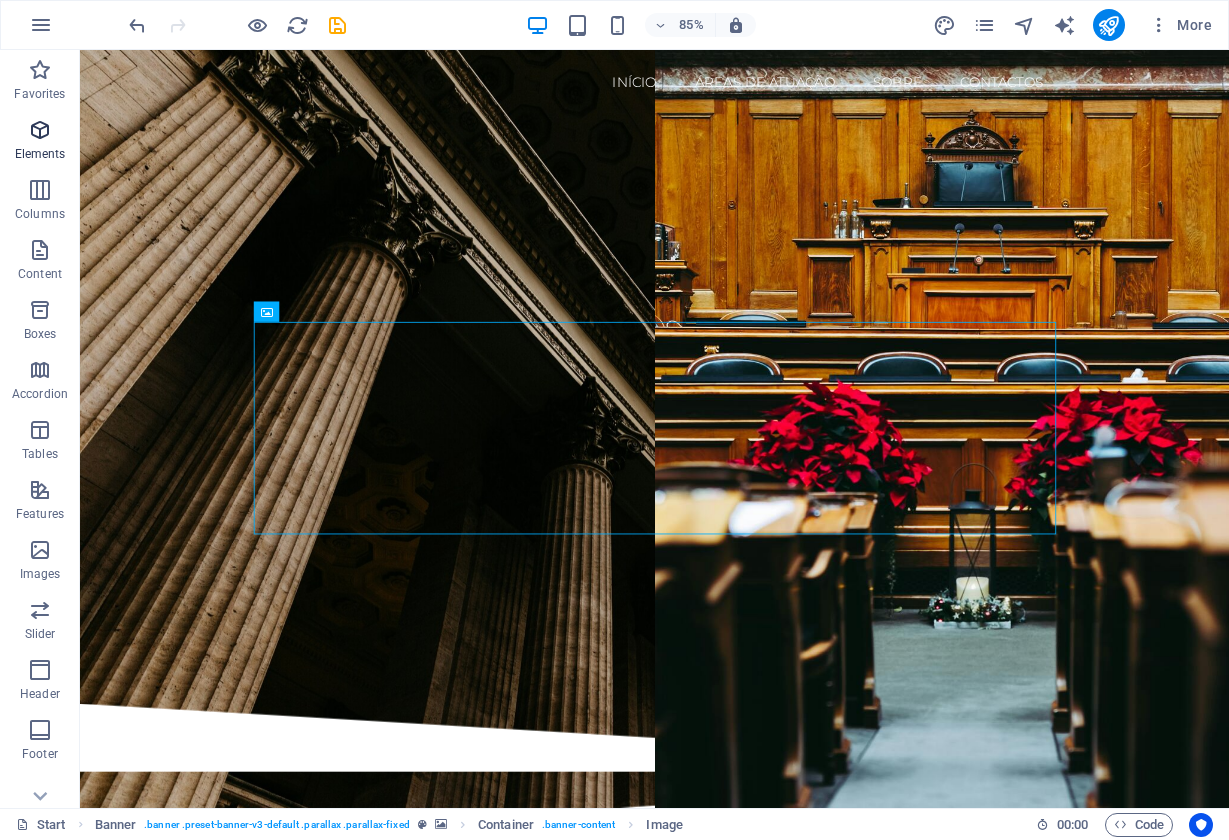 click on "Elements" at bounding box center [40, 142] 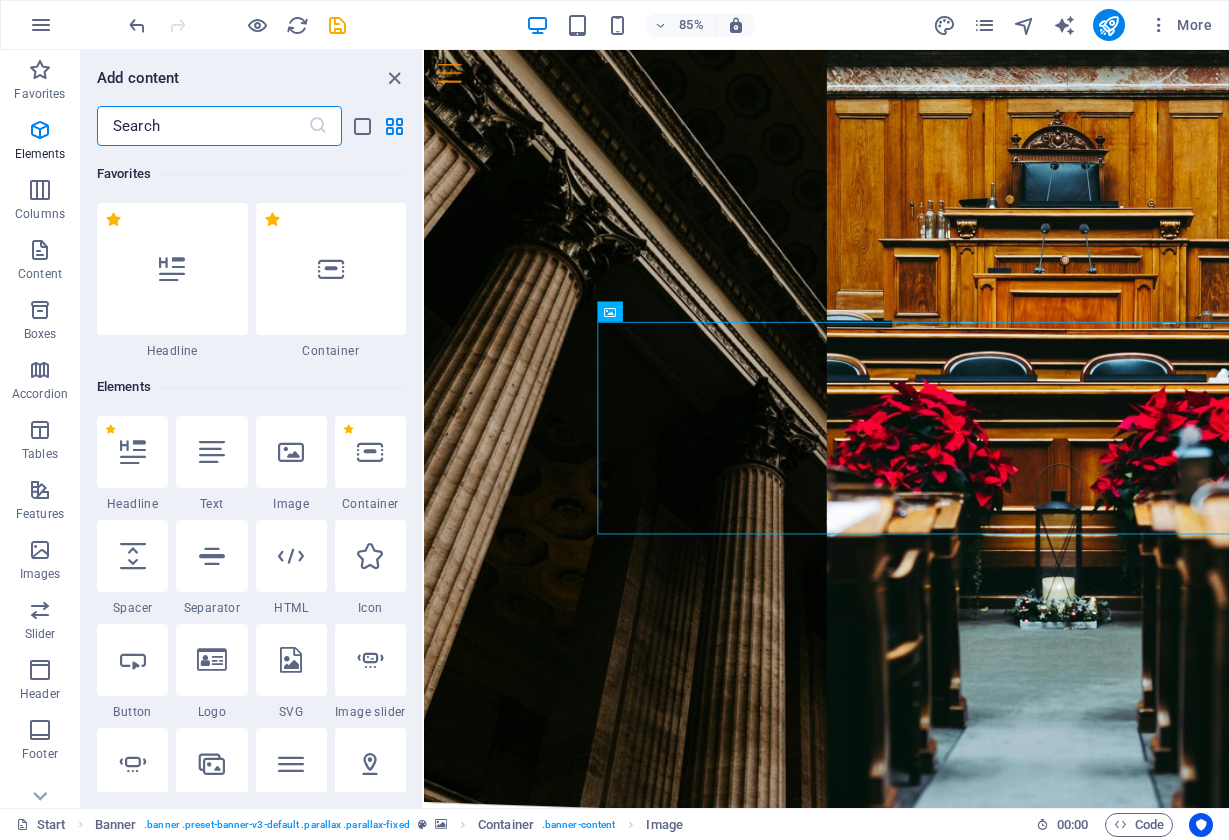 click at bounding box center (897, 519) 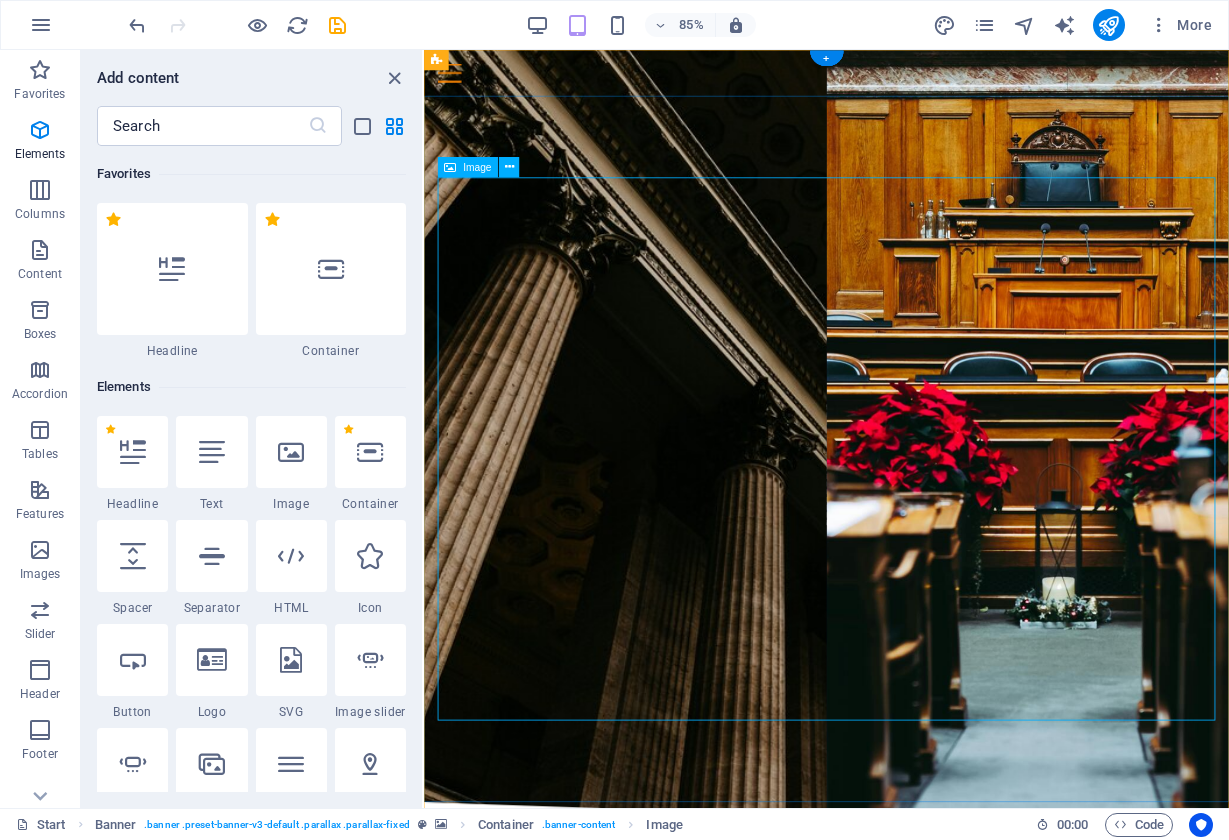scroll, scrollTop: 213, scrollLeft: 0, axis: vertical 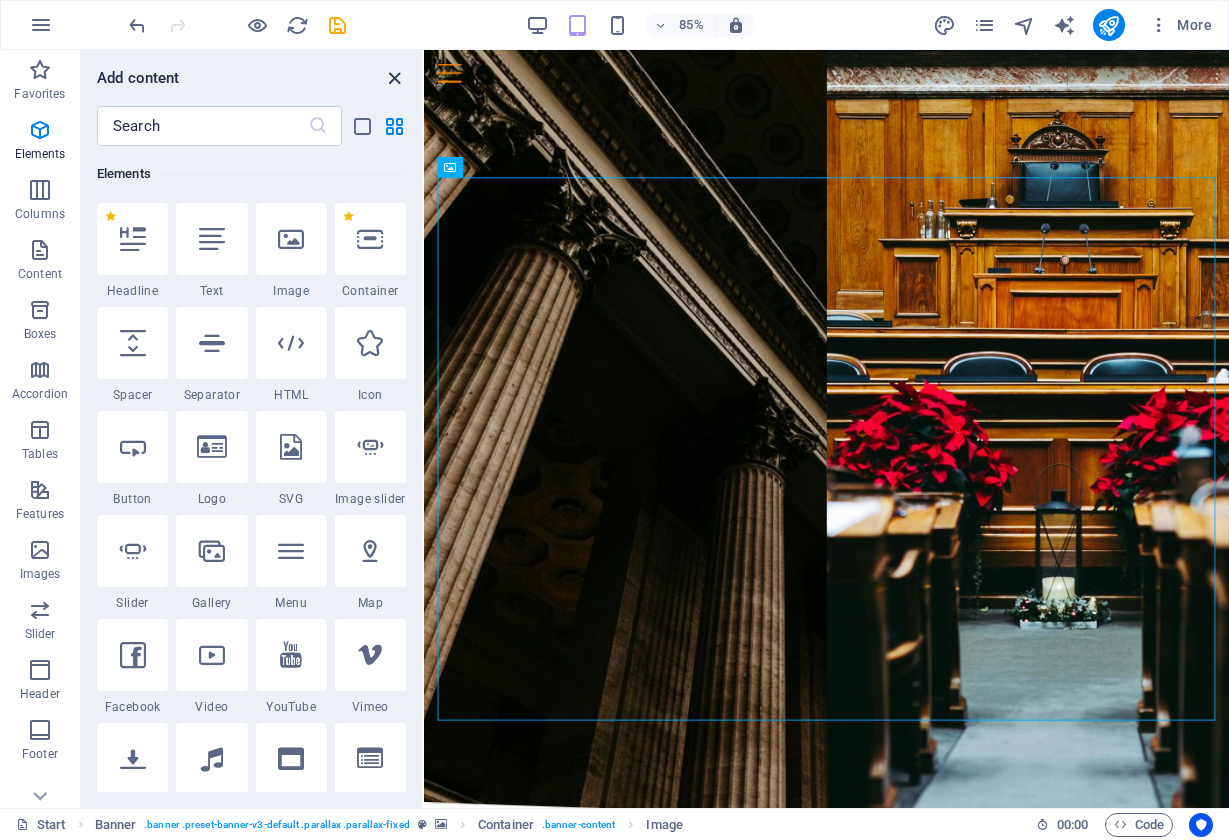 click at bounding box center (394, 78) 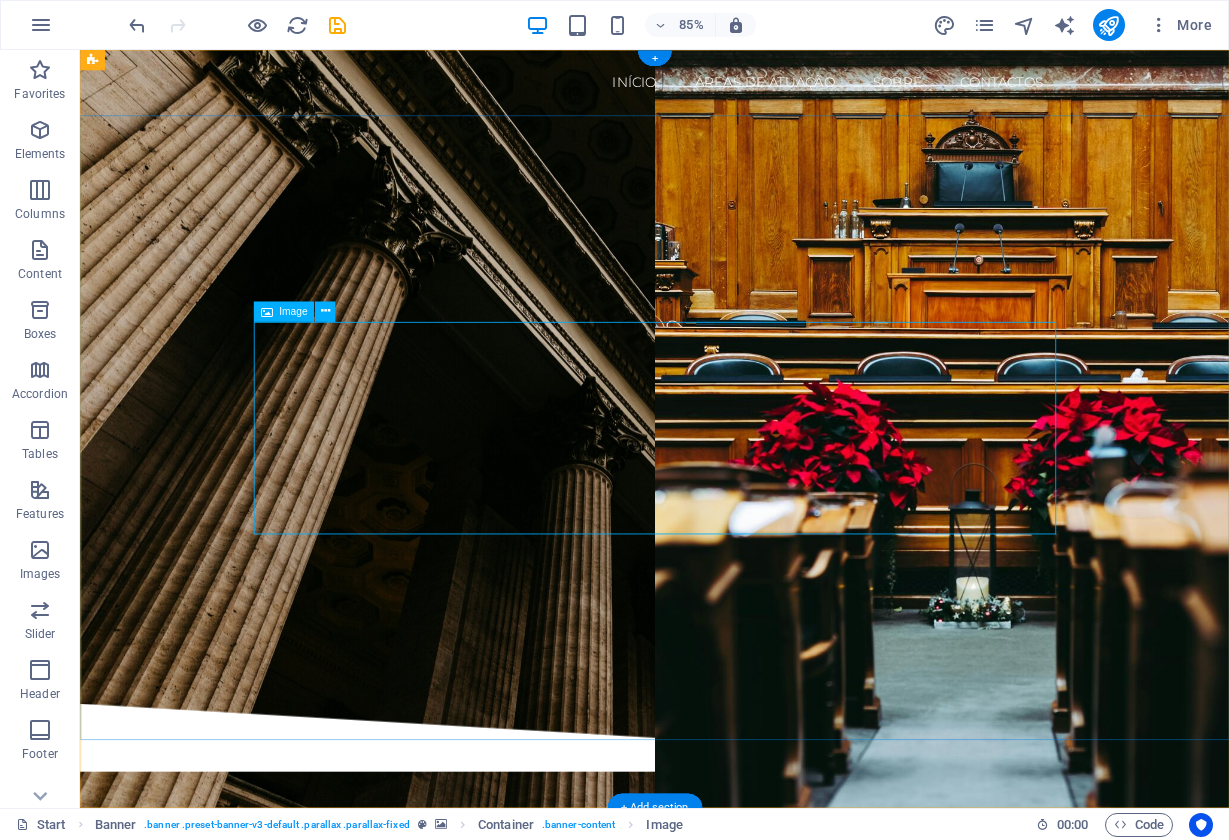 click at bounding box center (756, 473) 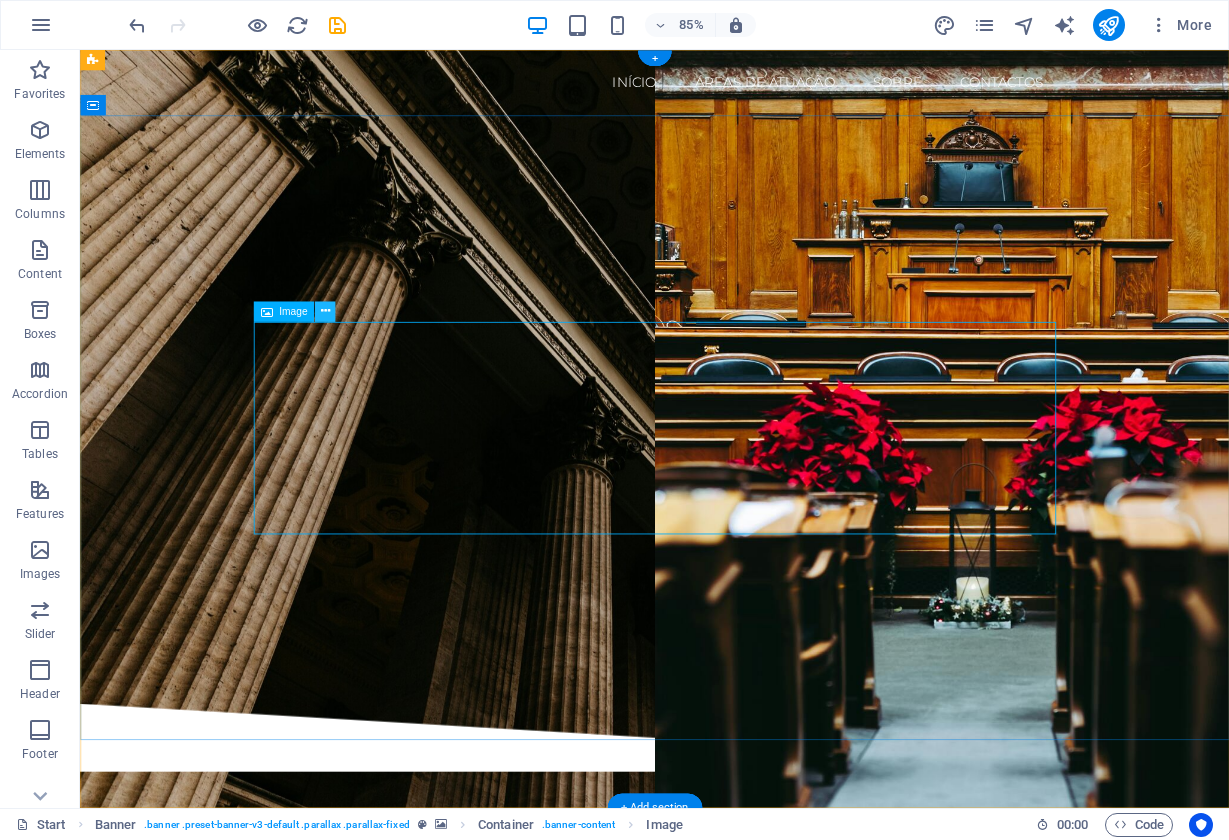 click at bounding box center [324, 311] 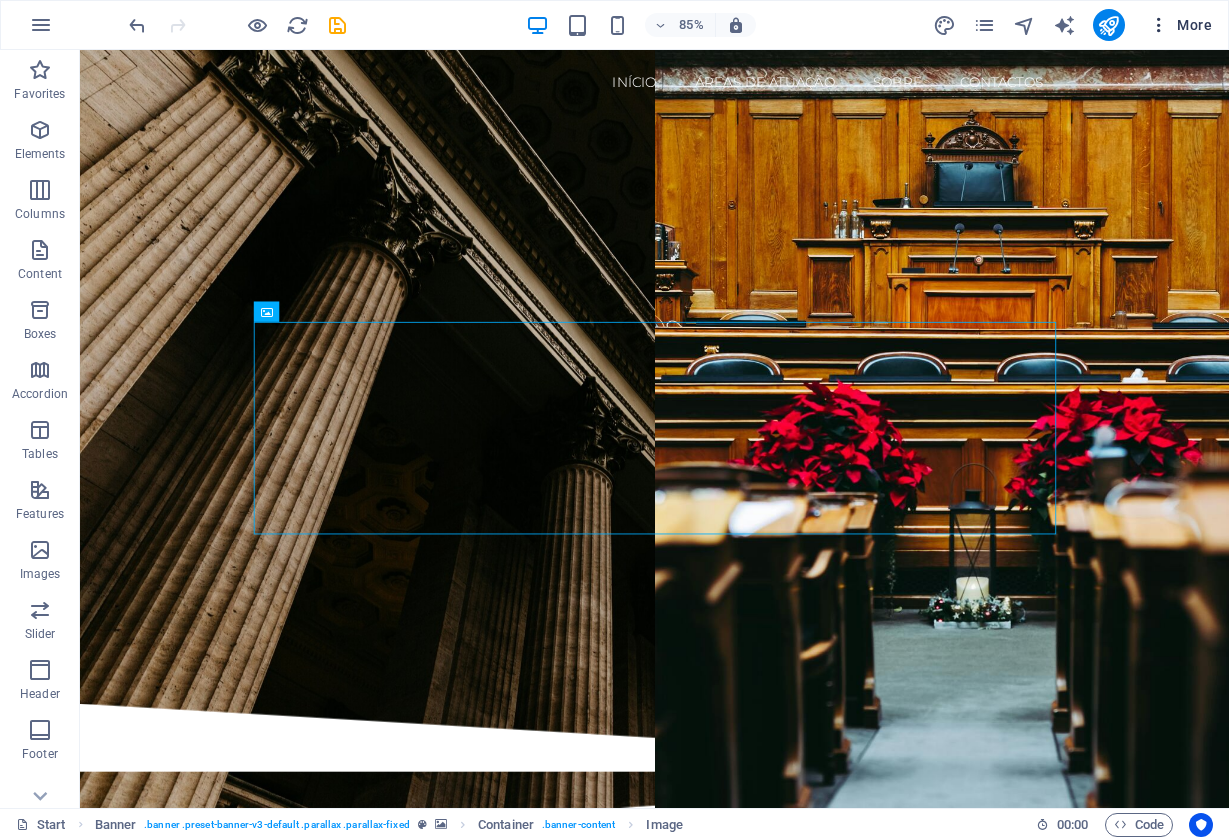 click on "More" at bounding box center [1180, 25] 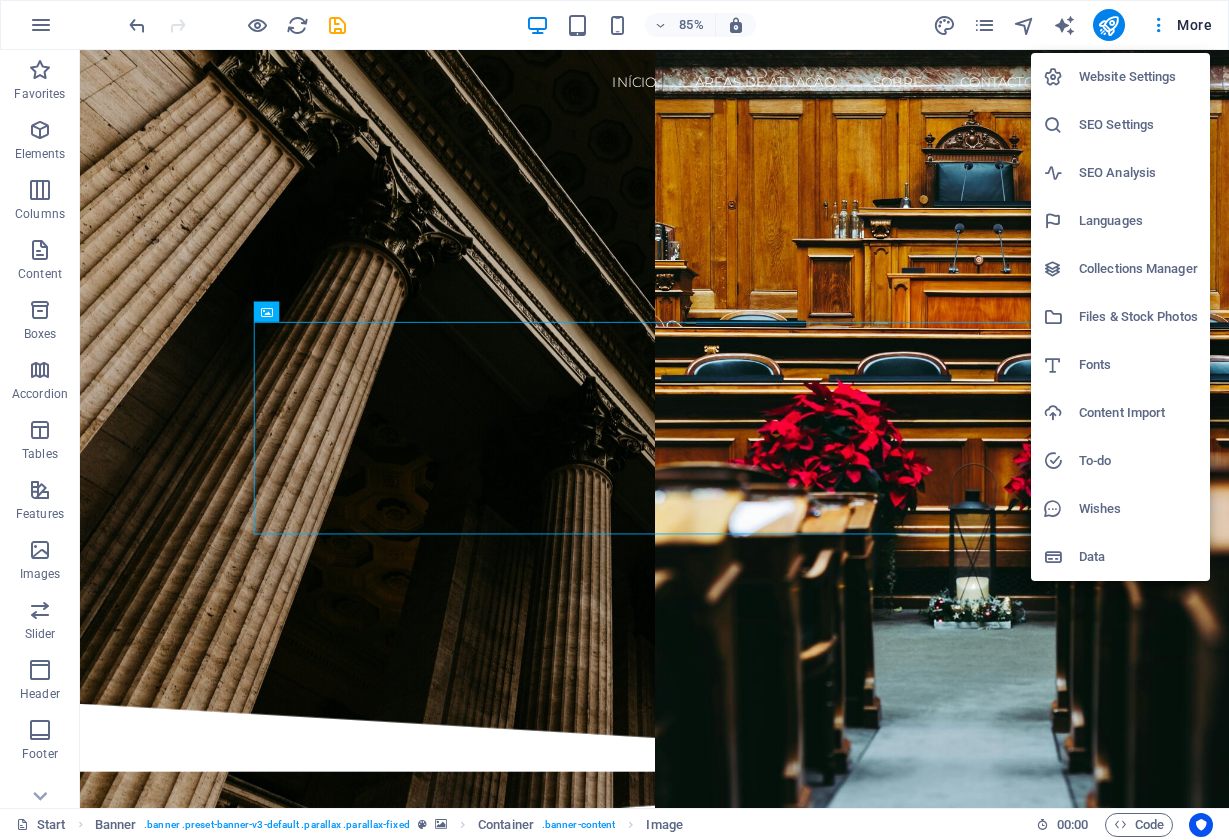 click at bounding box center (614, 420) 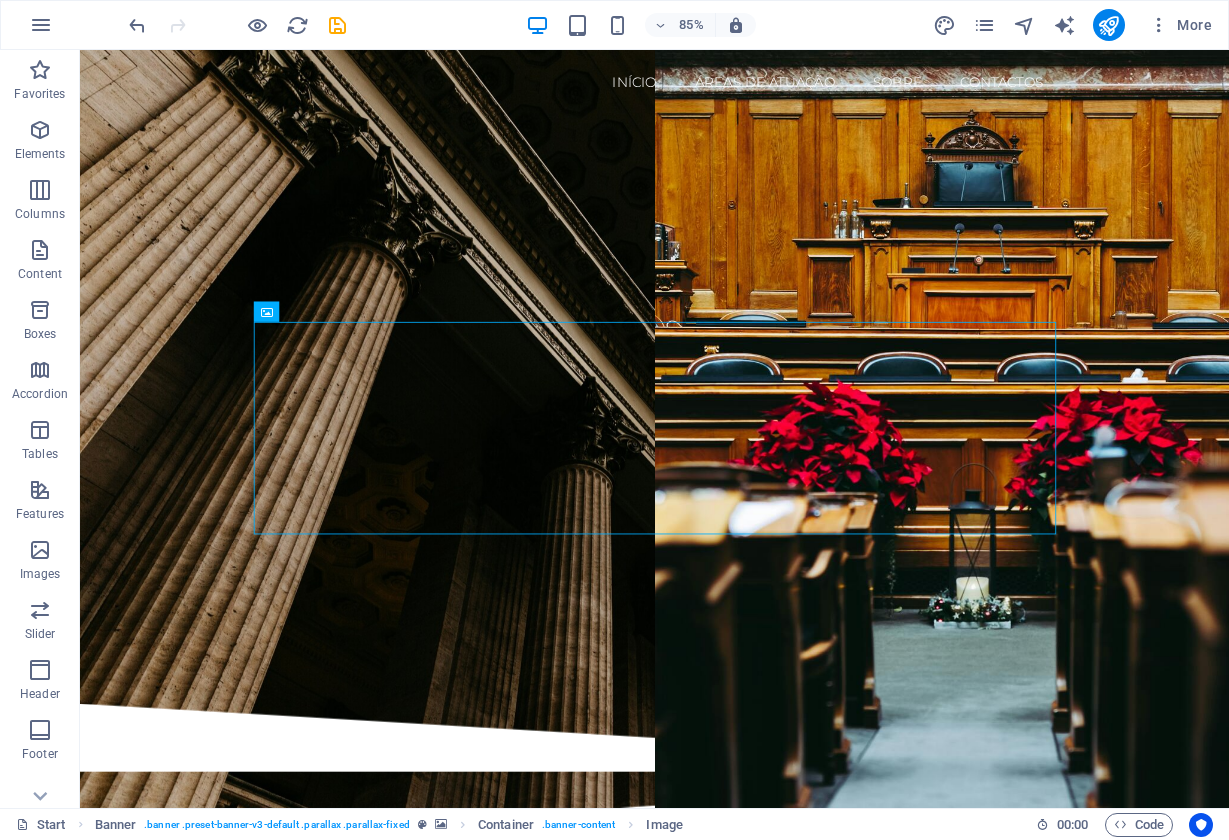 click on "Website Settings SEO Settings SEO Analysis Languages Collections Manager Files & Stock Photos Fonts Content Import To-do Wishes Data" at bounding box center (614, 426) 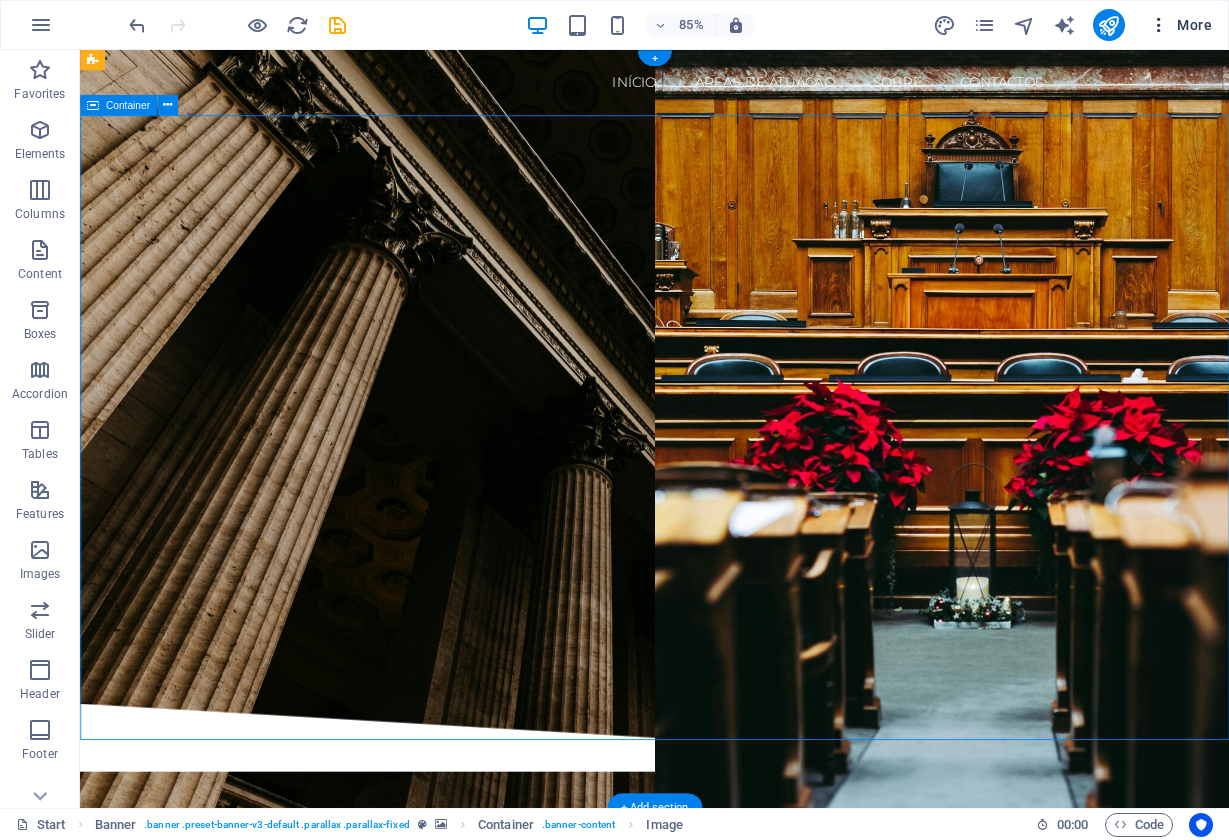 click on "More" at bounding box center [1180, 25] 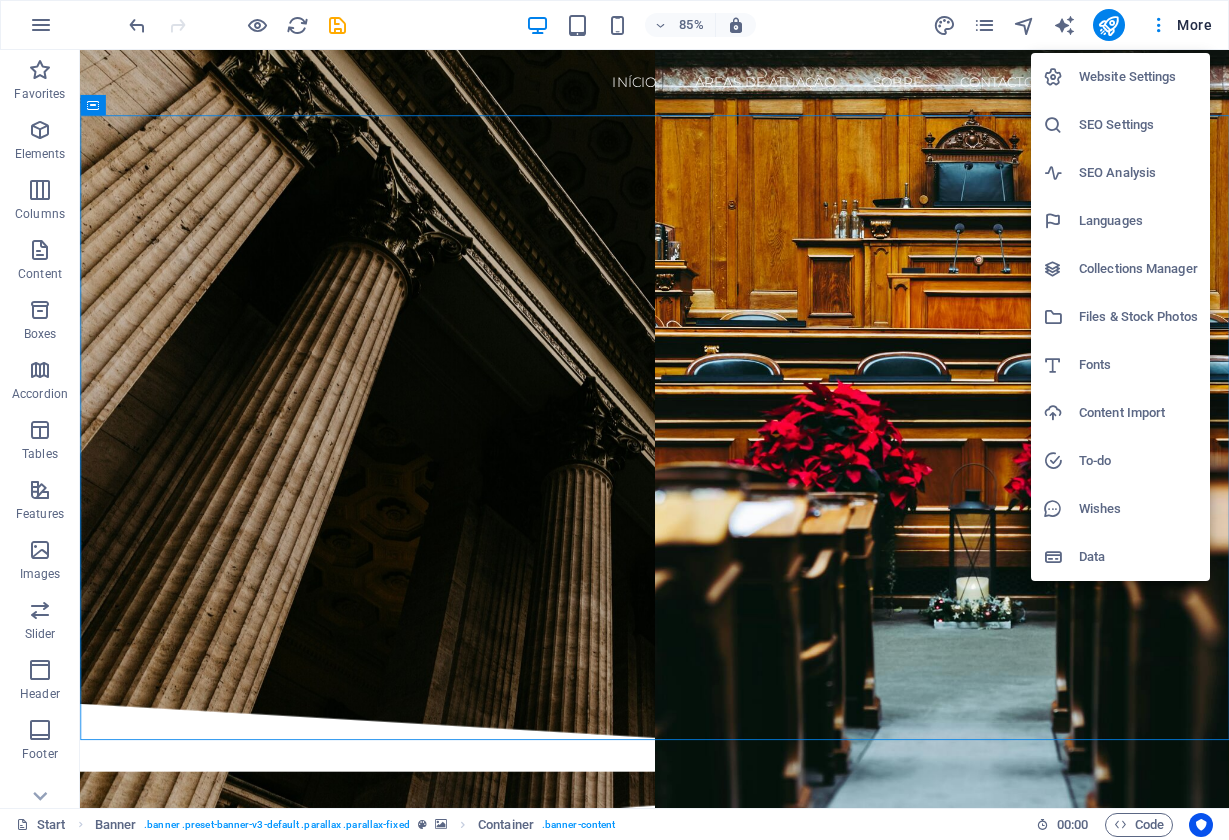 click at bounding box center (614, 420) 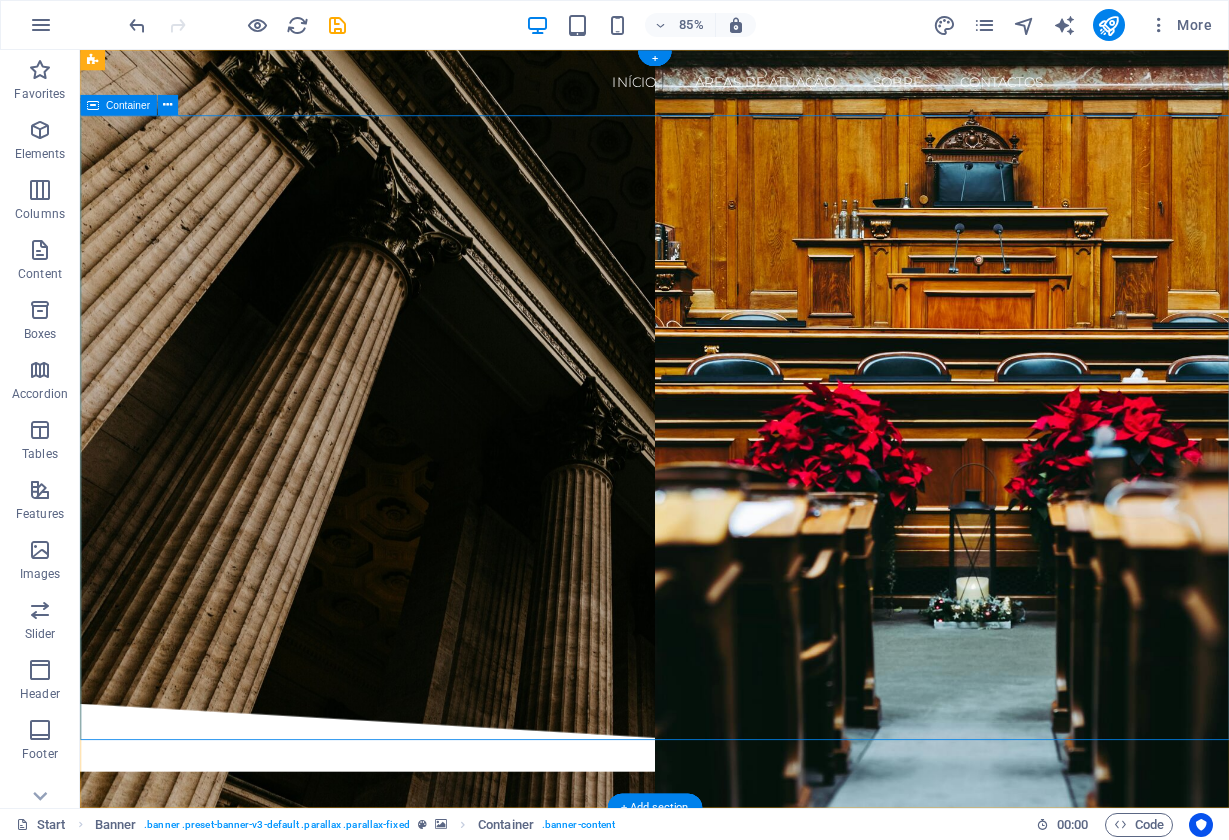 click at bounding box center (756, 473) 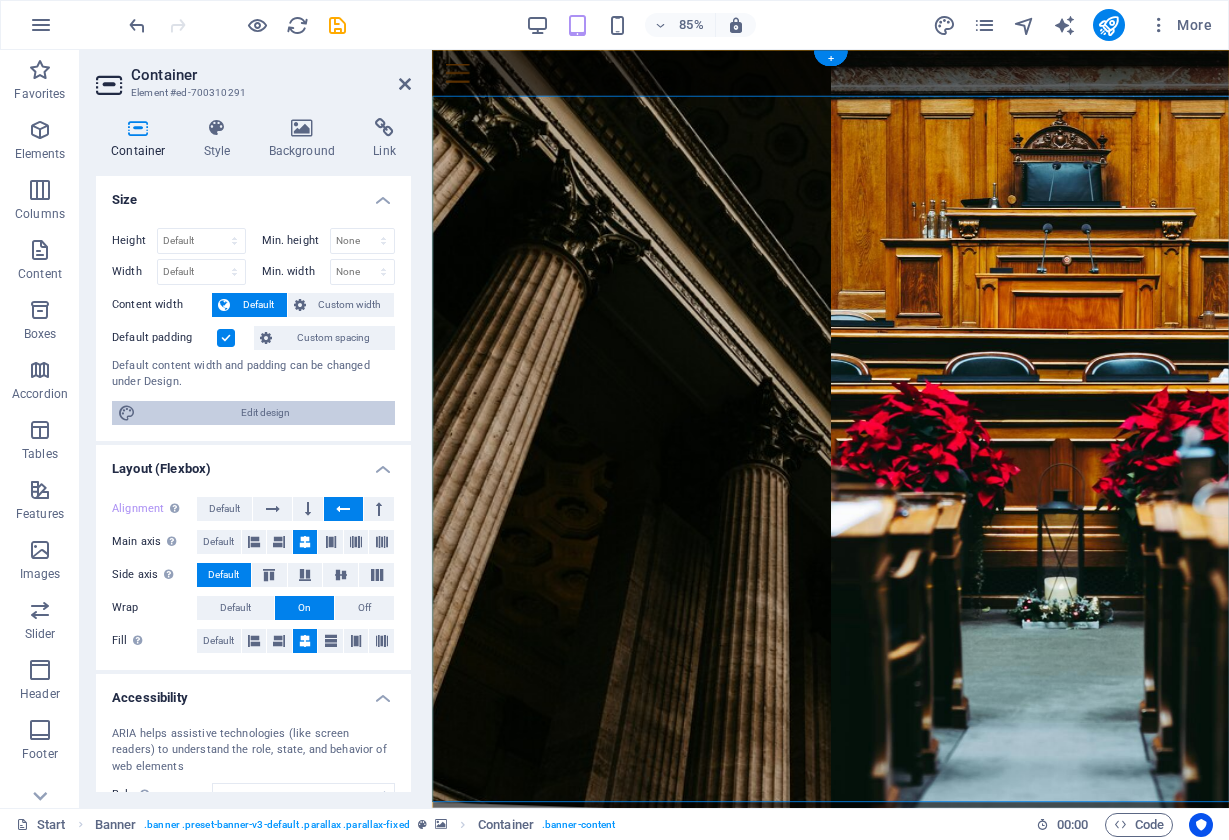 drag, startPoint x: 447, startPoint y: 271, endPoint x: 368, endPoint y: 418, distance: 166.8832 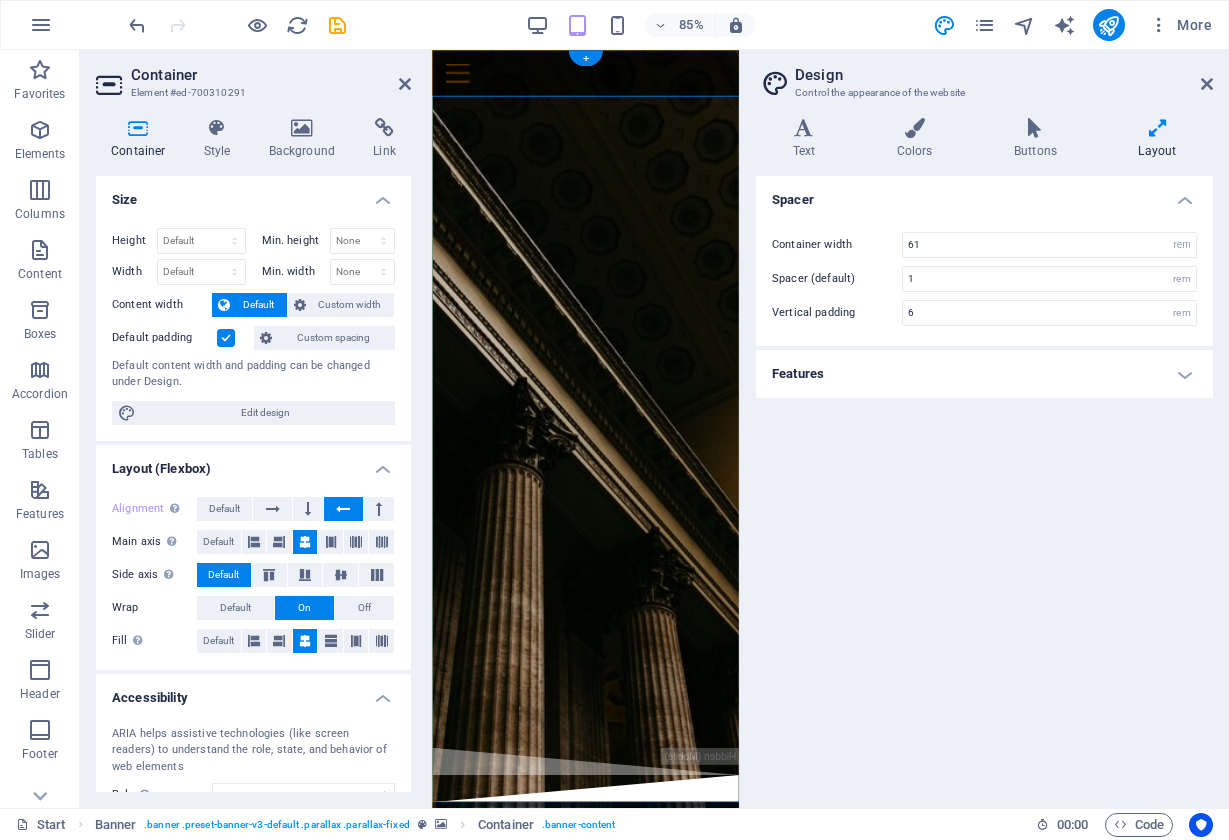 click at bounding box center [612, 487] 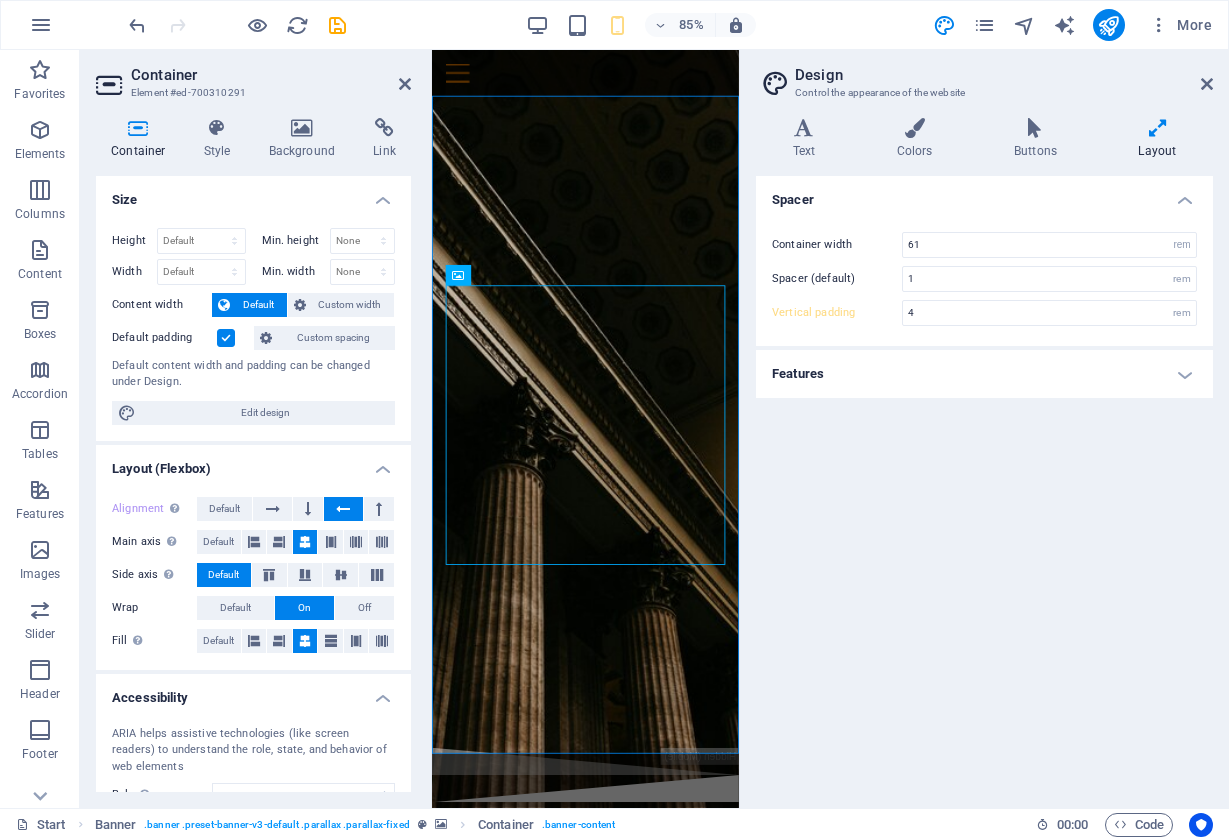 click on "Height Default px rem % vh vw Min. height None px rem % vh vw Width Default px rem % em vh vw Min. width None px rem % vh vw Content width Default Custom width Width Default px rem % em vh vw Min. width None px rem % vh vw Default padding Custom spacing Default content width and padding can be changed under Design. Edit design" at bounding box center (253, 326) 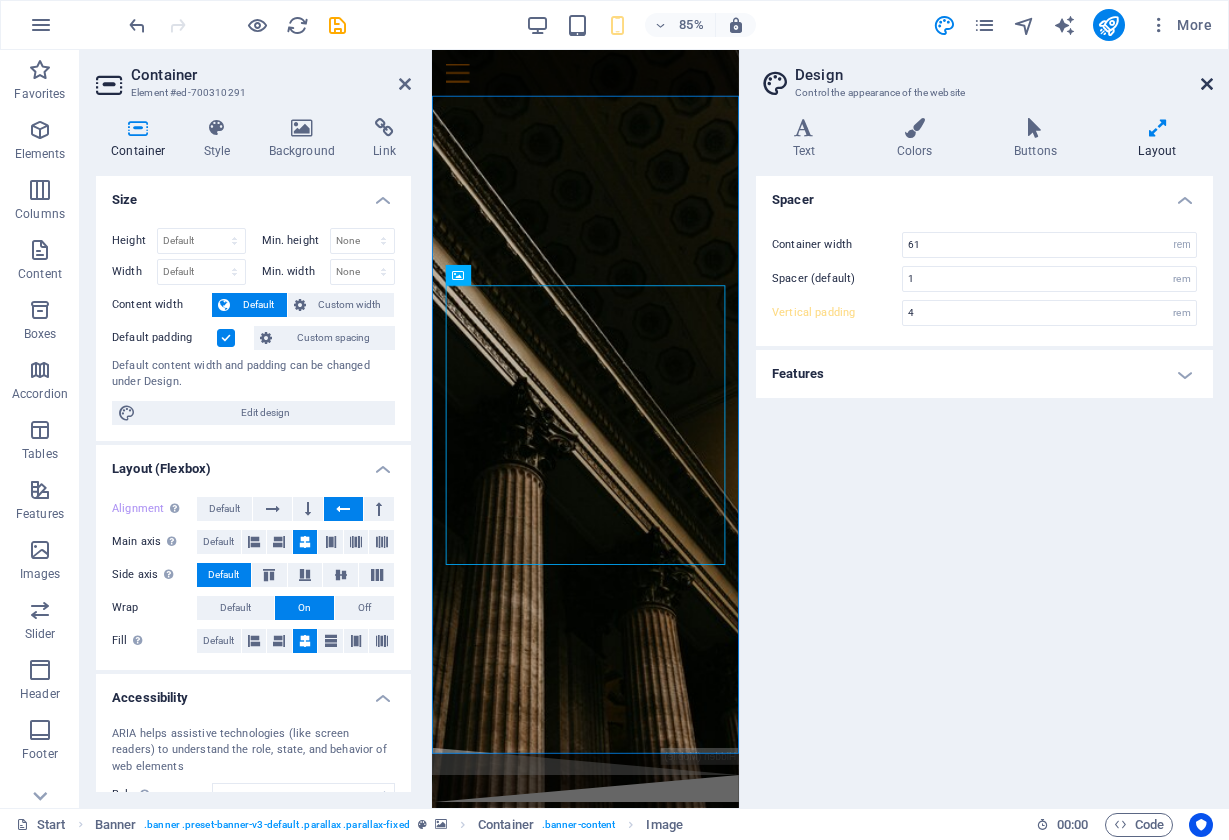 click at bounding box center (1207, 84) 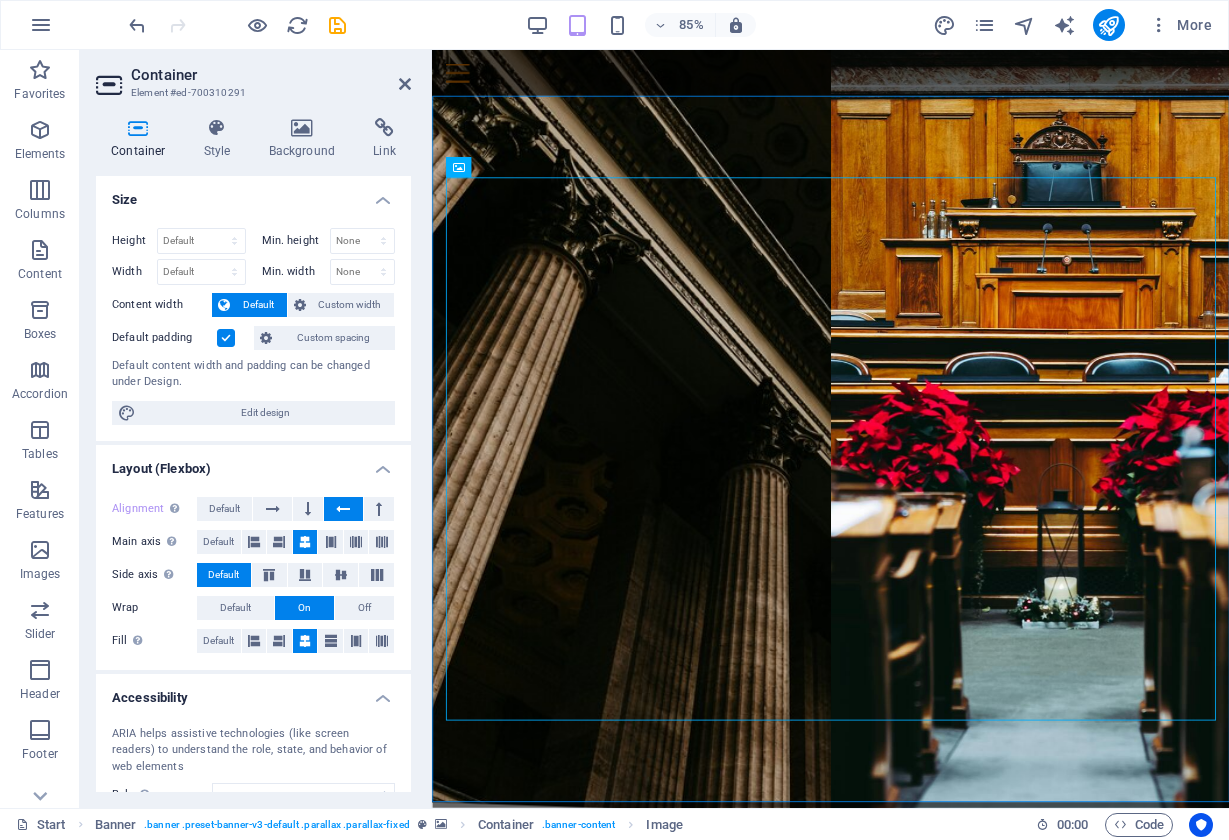click at bounding box center [305, 542] 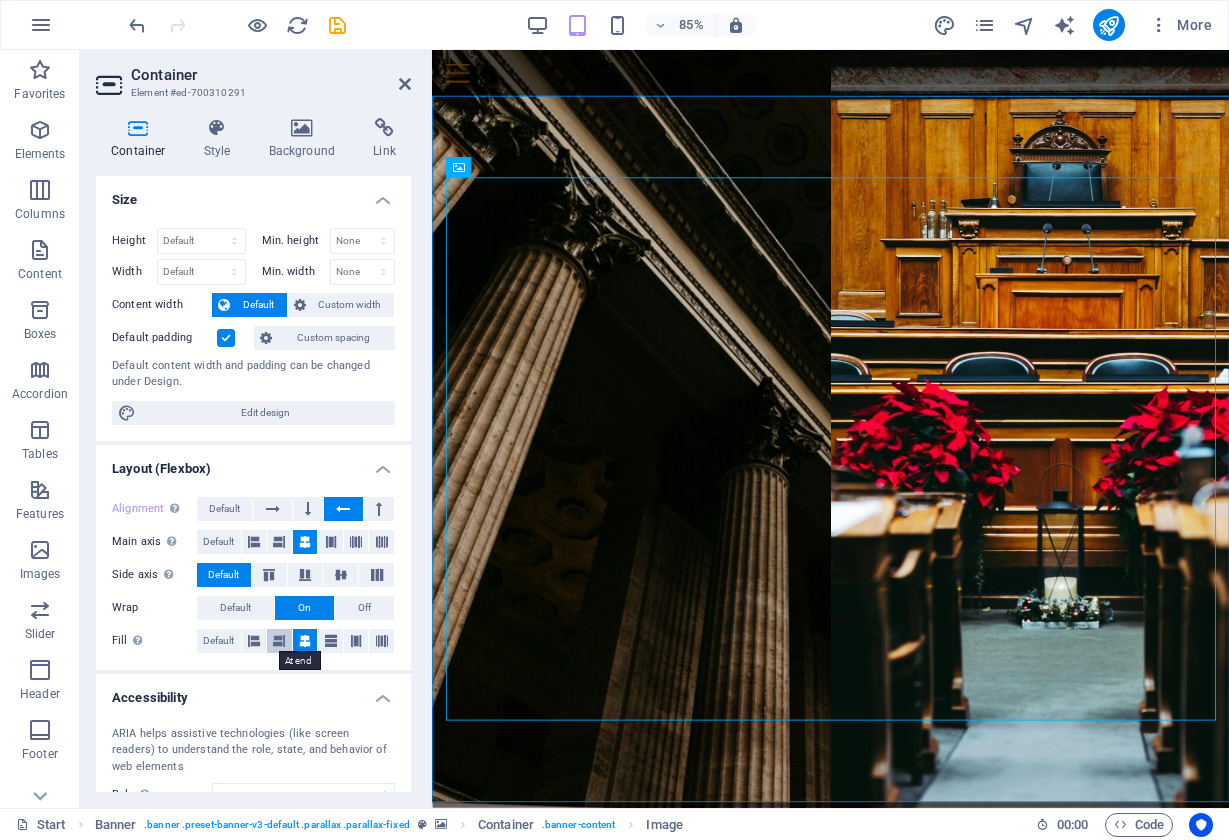scroll, scrollTop: 0, scrollLeft: 0, axis: both 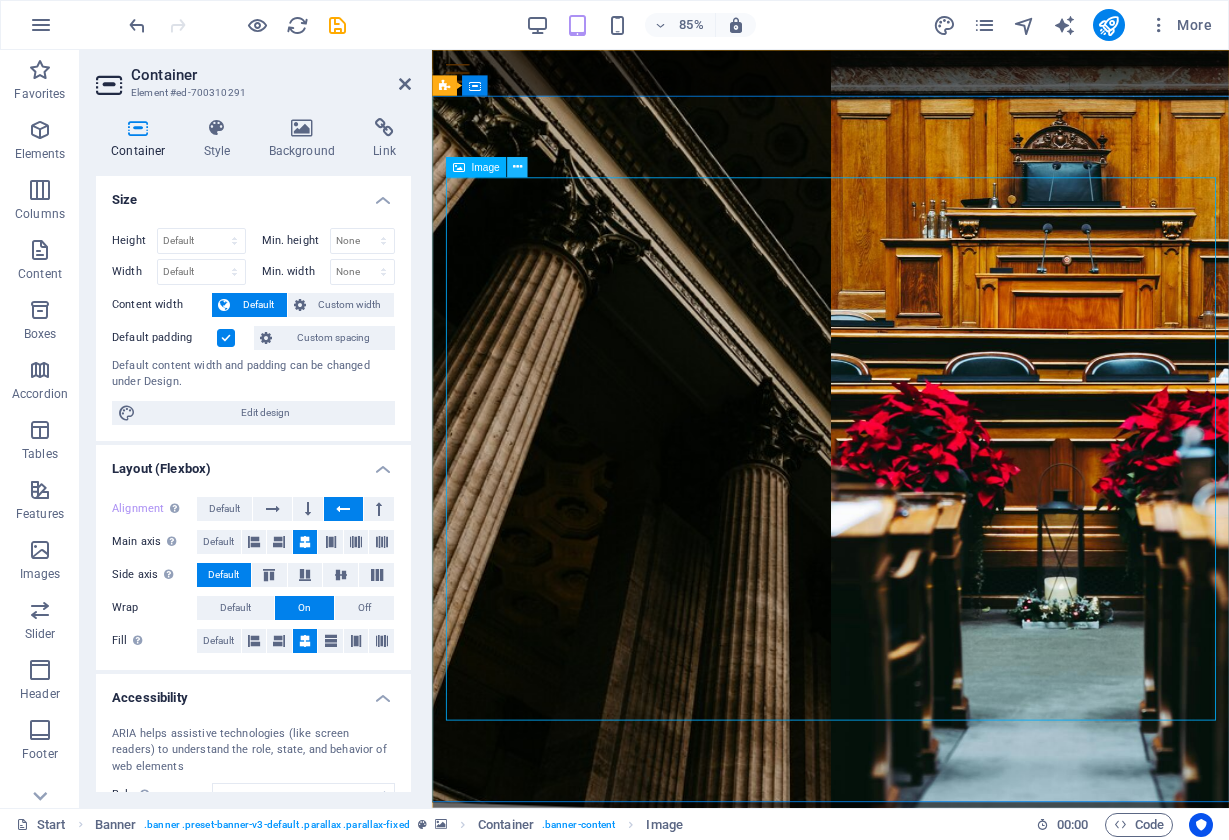 click at bounding box center (517, 167) 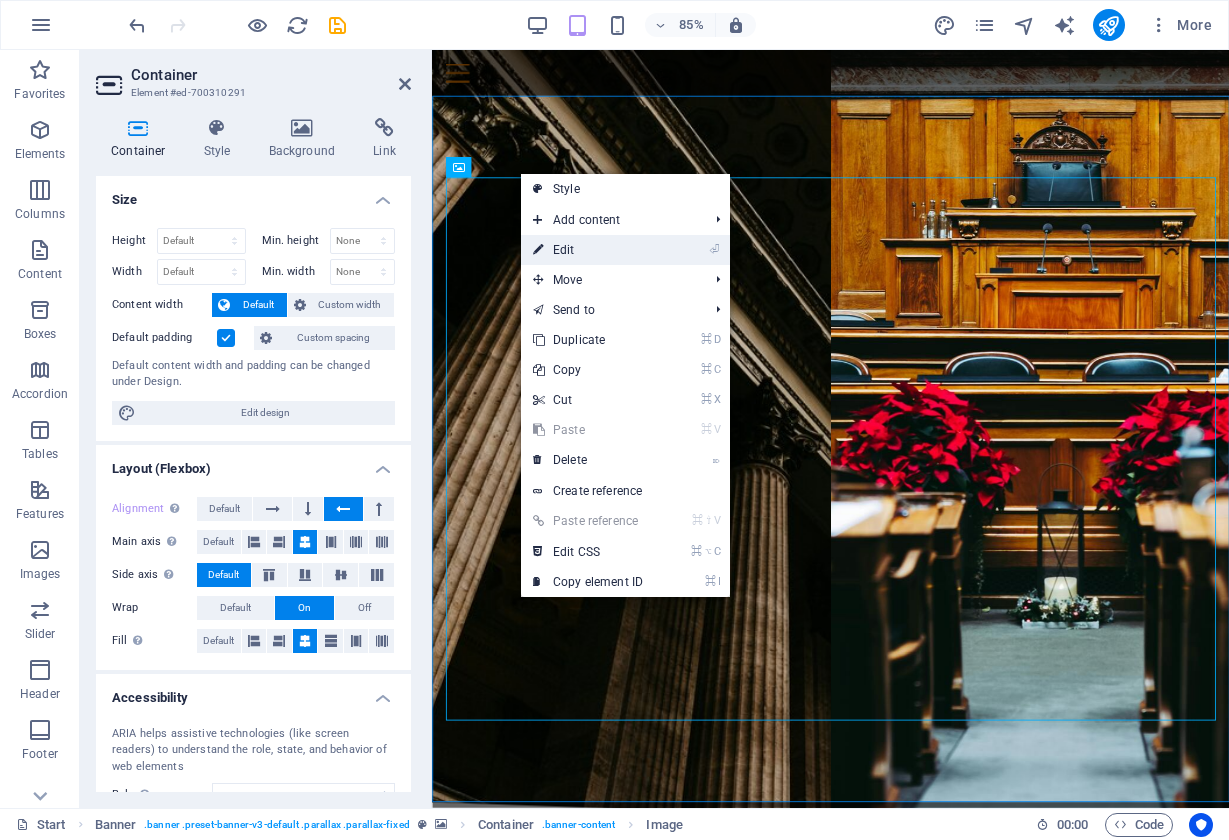 click on "⏎  Edit" at bounding box center [588, 250] 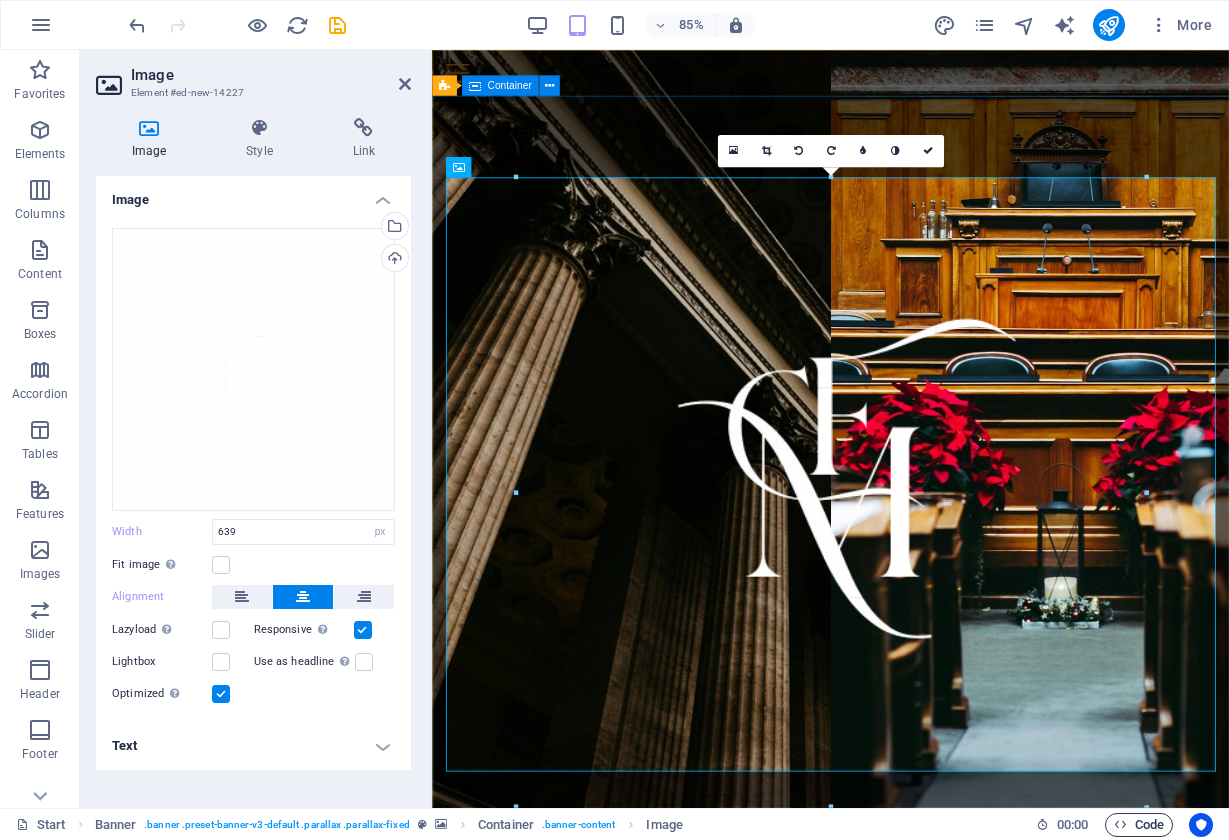 drag, startPoint x: 1102, startPoint y: 716, endPoint x: 1106, endPoint y: 821, distance: 105.076164 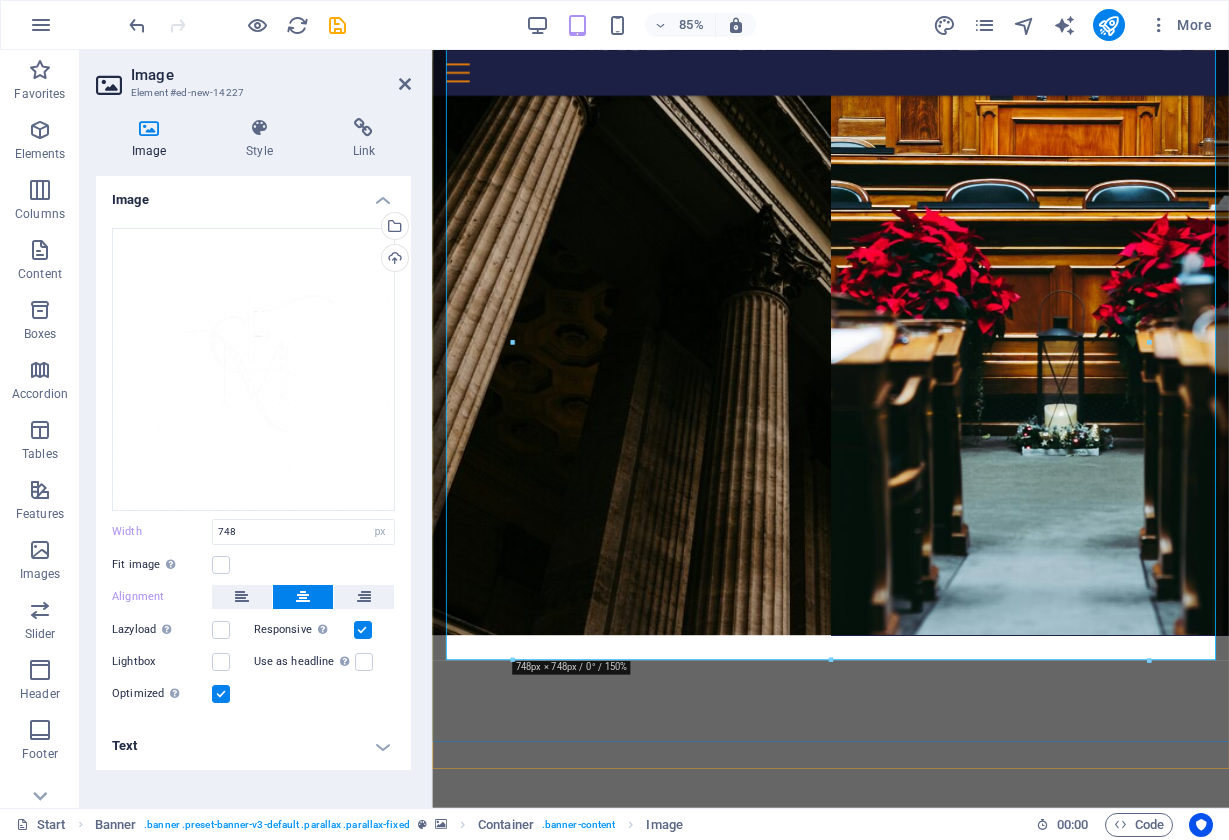 scroll, scrollTop: 220, scrollLeft: 0, axis: vertical 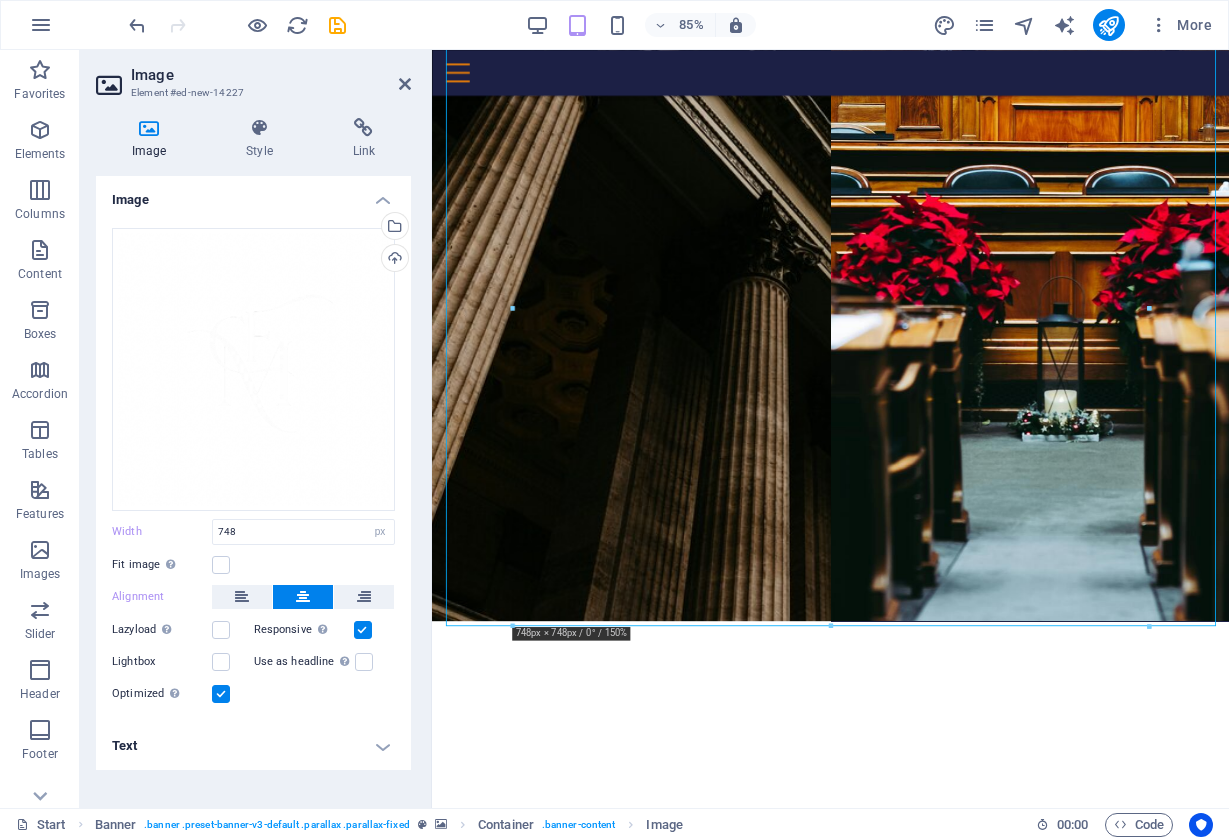 drag, startPoint x: 1266, startPoint y: 723, endPoint x: 1274, endPoint y: 750, distance: 28.160255 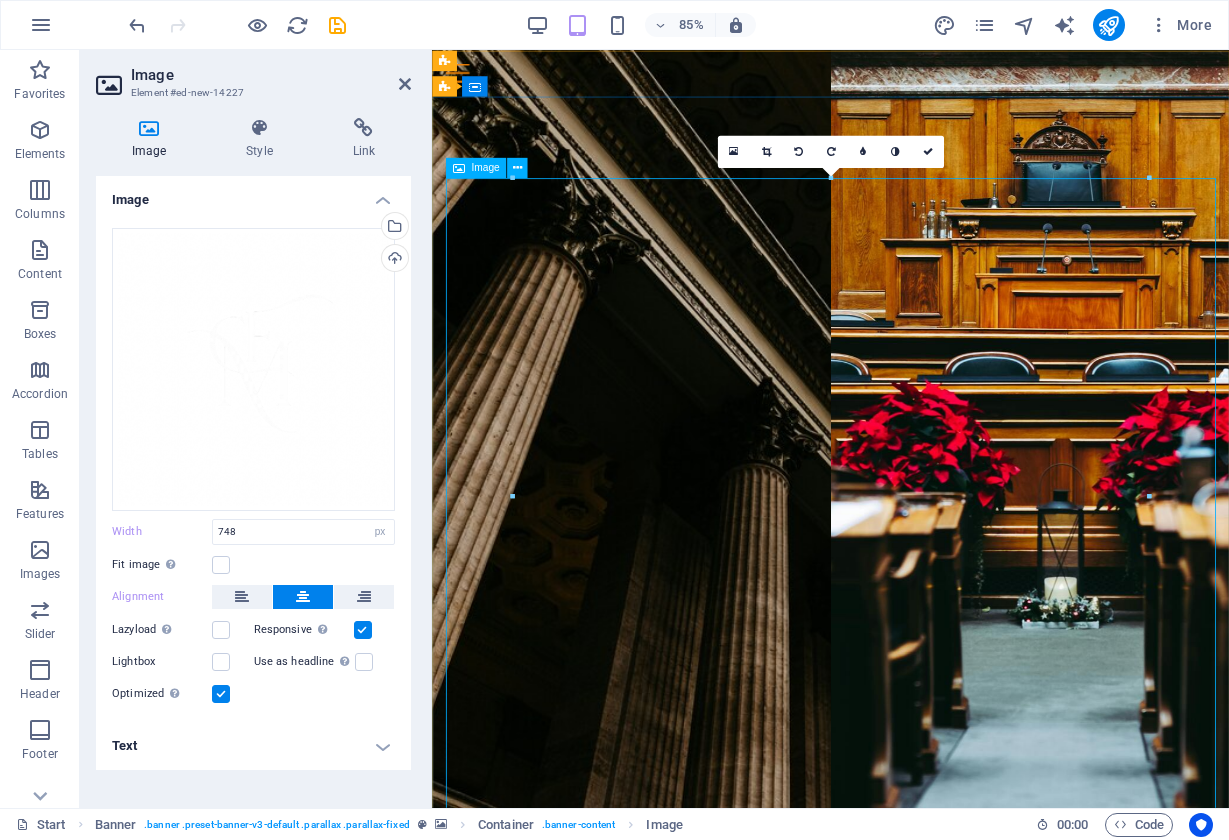 scroll, scrollTop: 0, scrollLeft: 0, axis: both 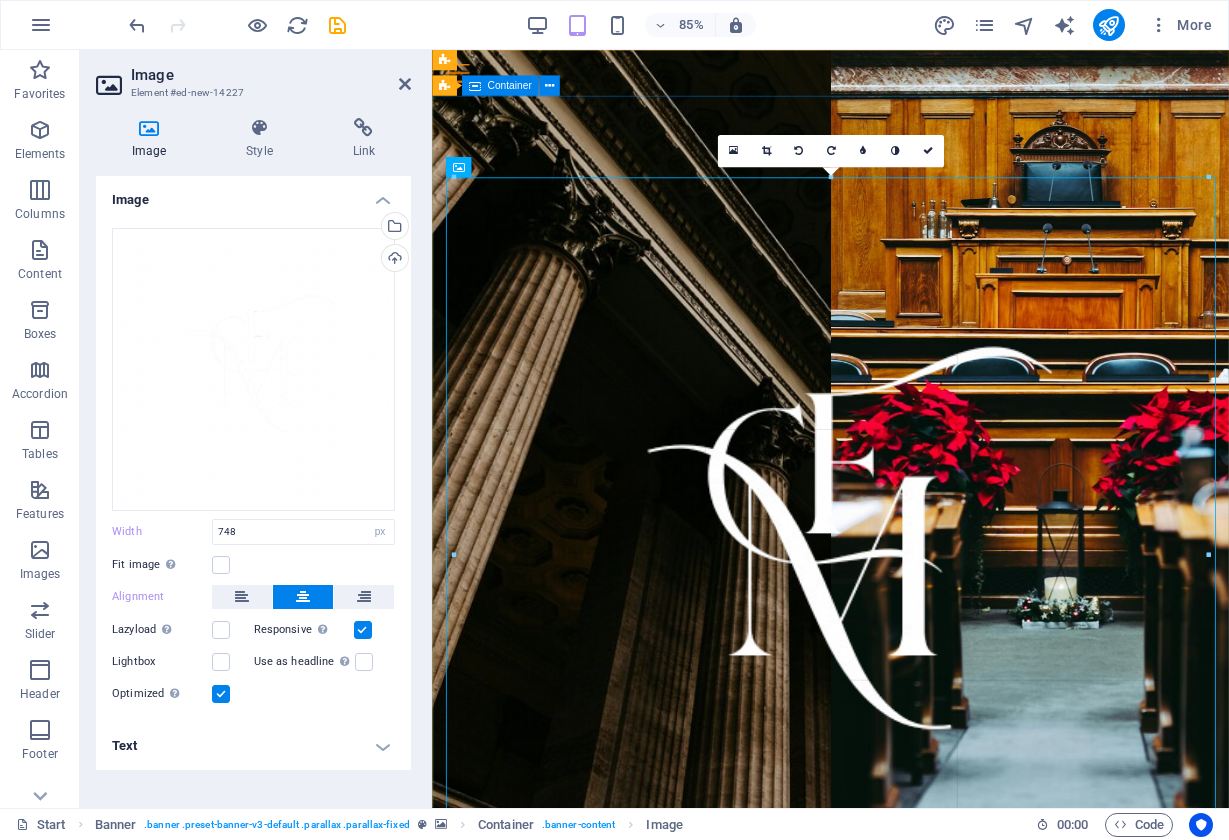 drag, startPoint x: 1147, startPoint y: 181, endPoint x: 1163, endPoint y: 41, distance: 140.91132 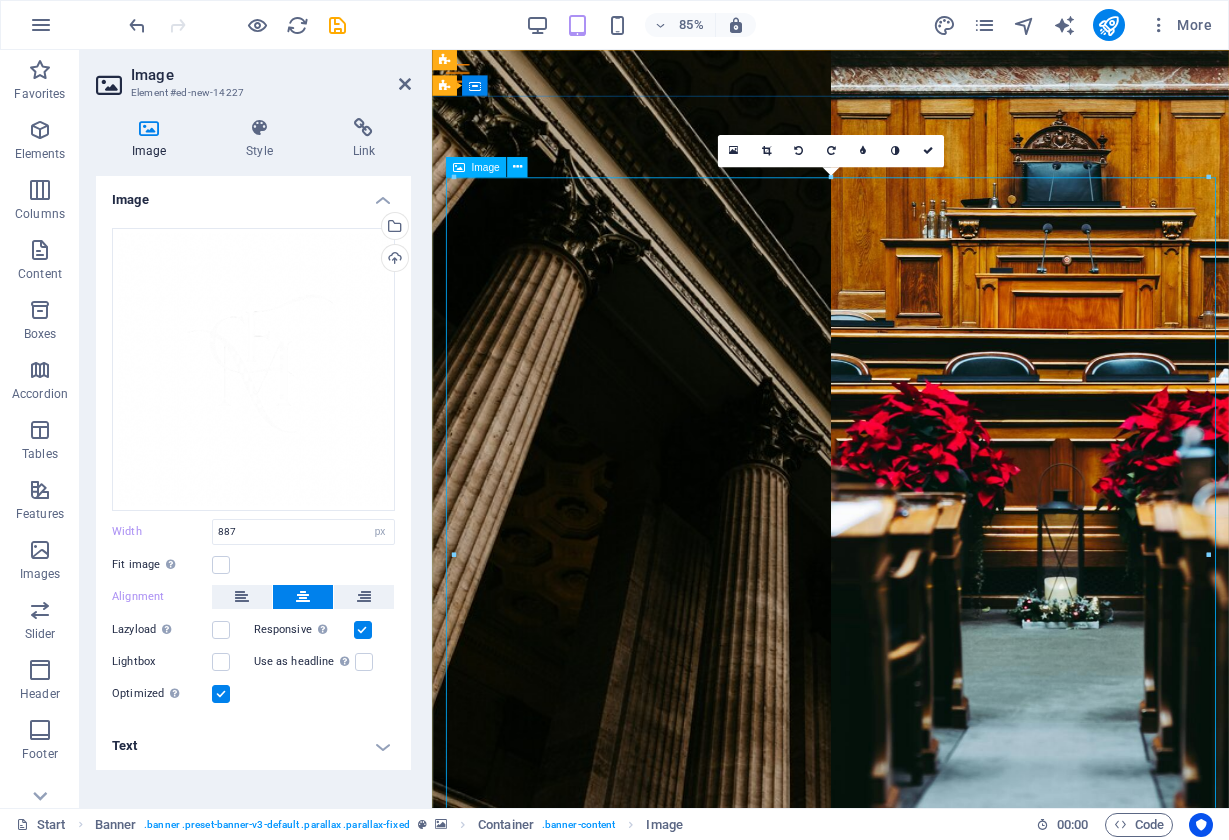 scroll, scrollTop: 0, scrollLeft: 0, axis: both 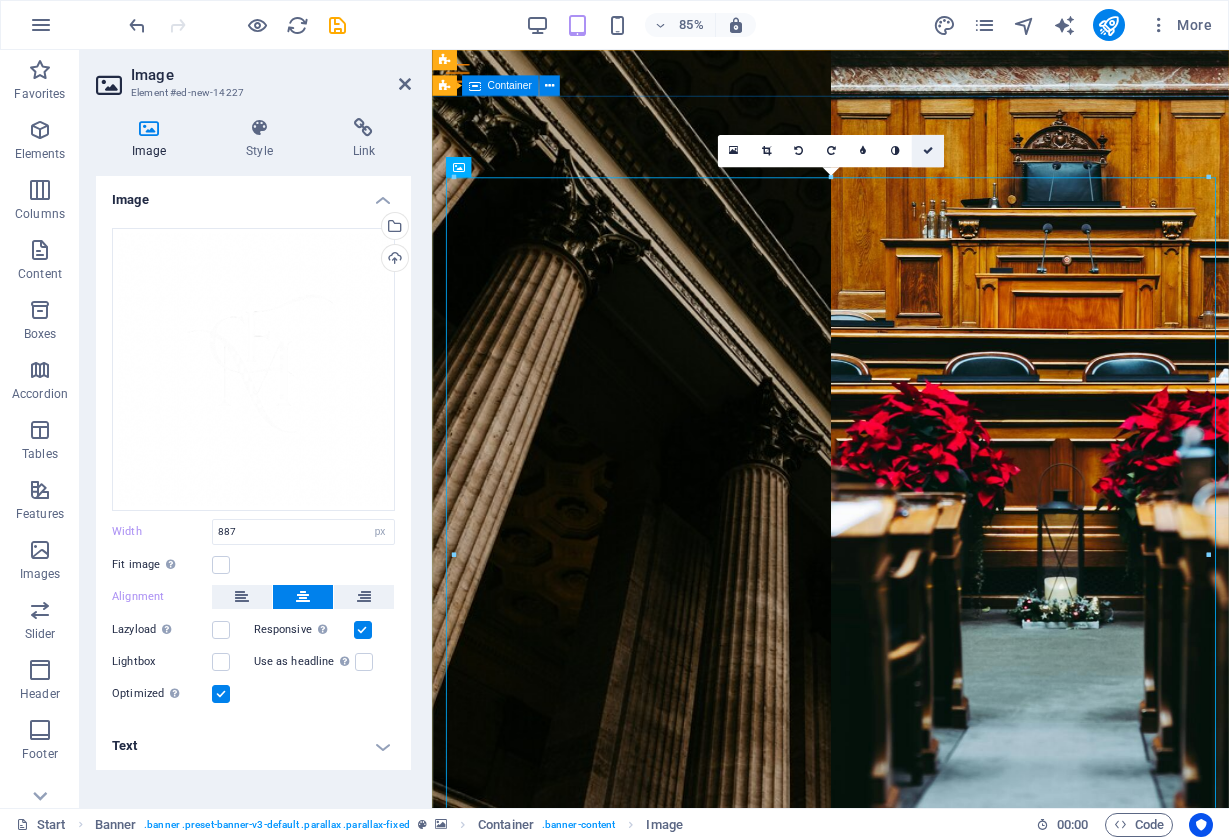 click at bounding box center [927, 151] 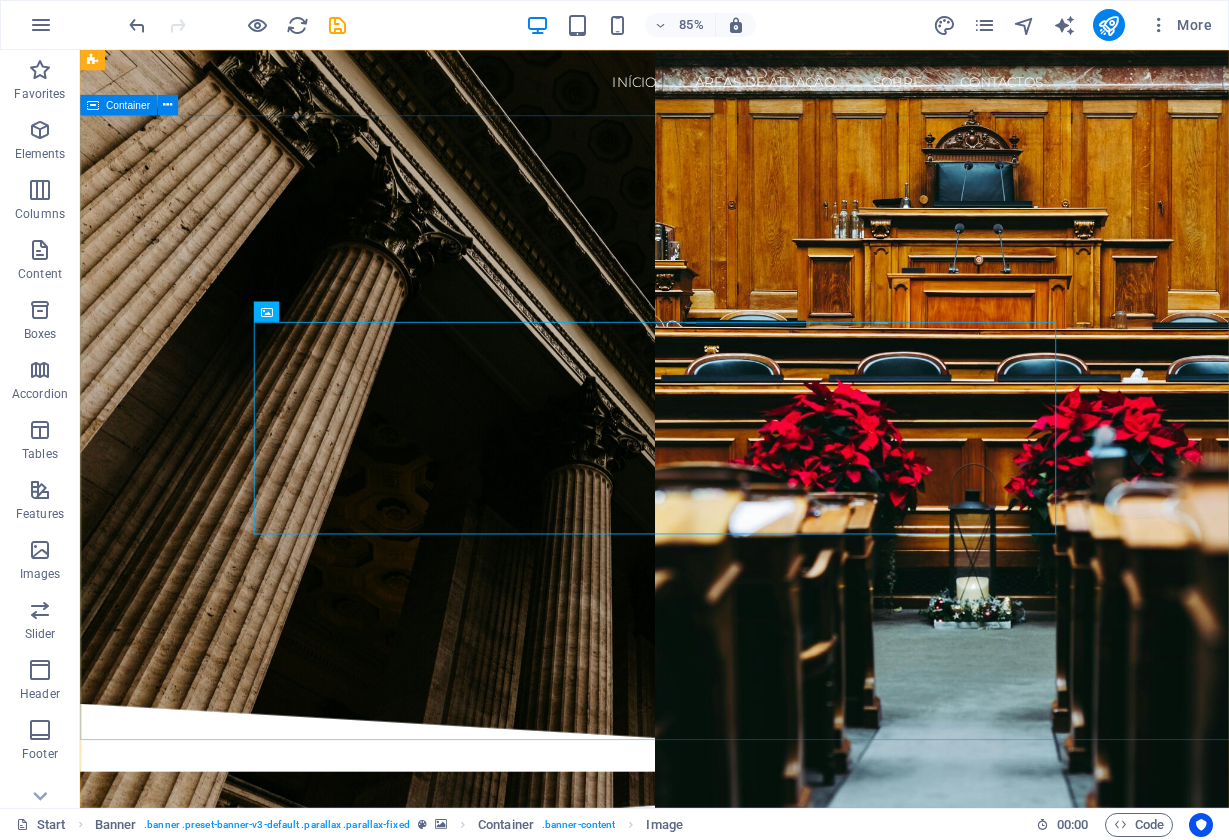 click at bounding box center (756, 473) 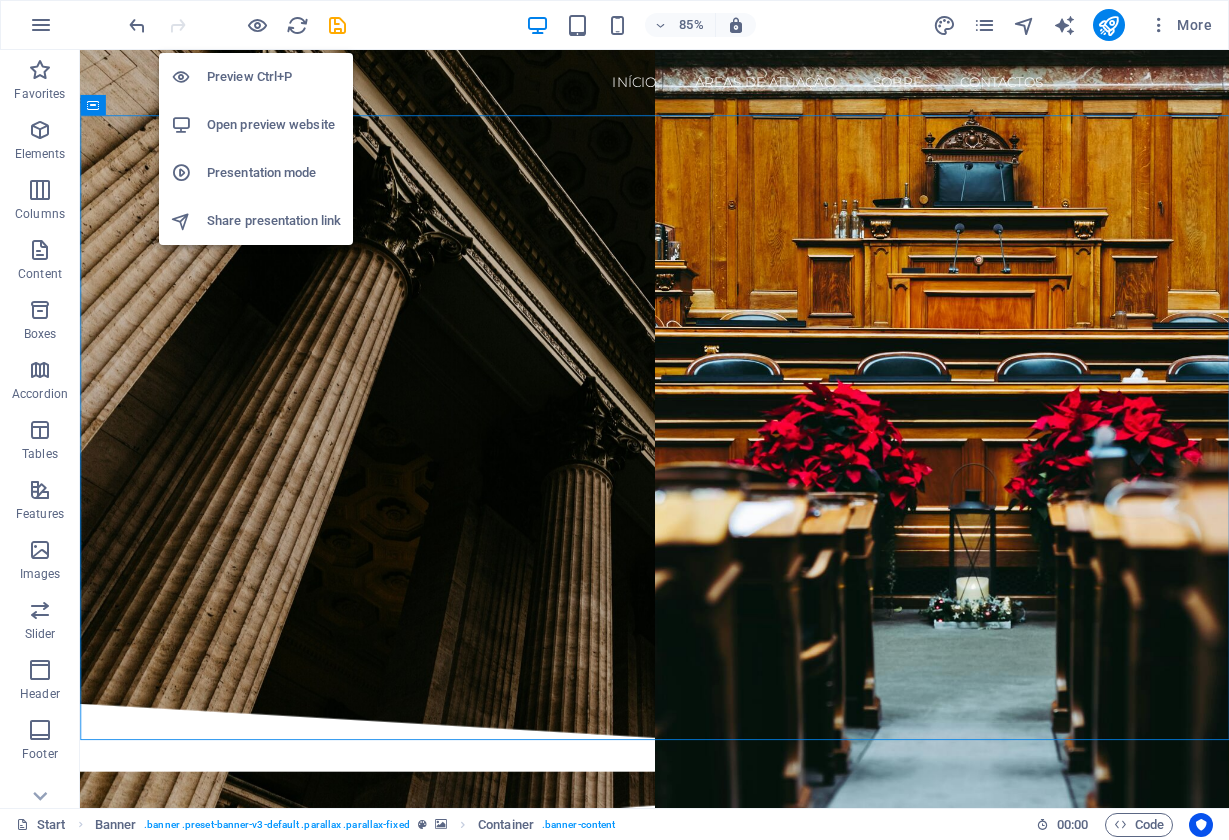 click on "Preview Ctrl+P" at bounding box center [274, 77] 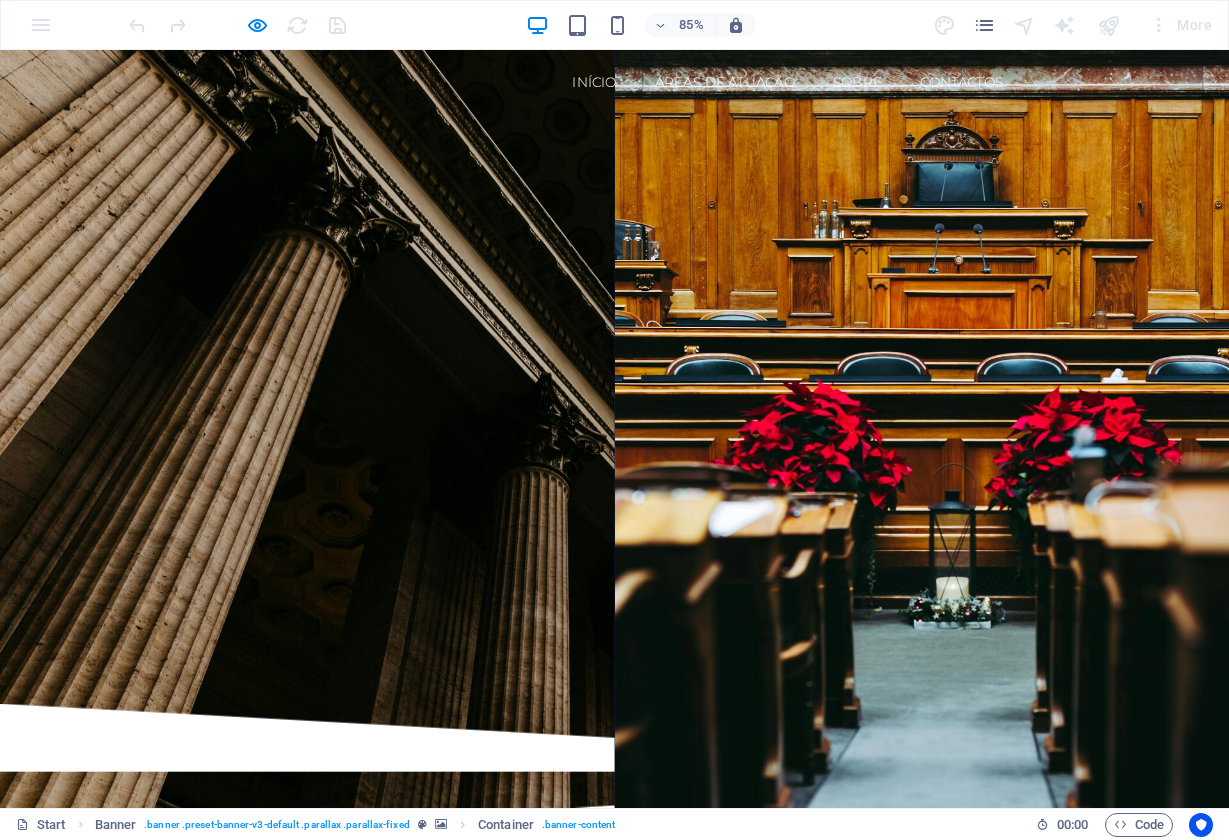 scroll, scrollTop: -1, scrollLeft: 0, axis: vertical 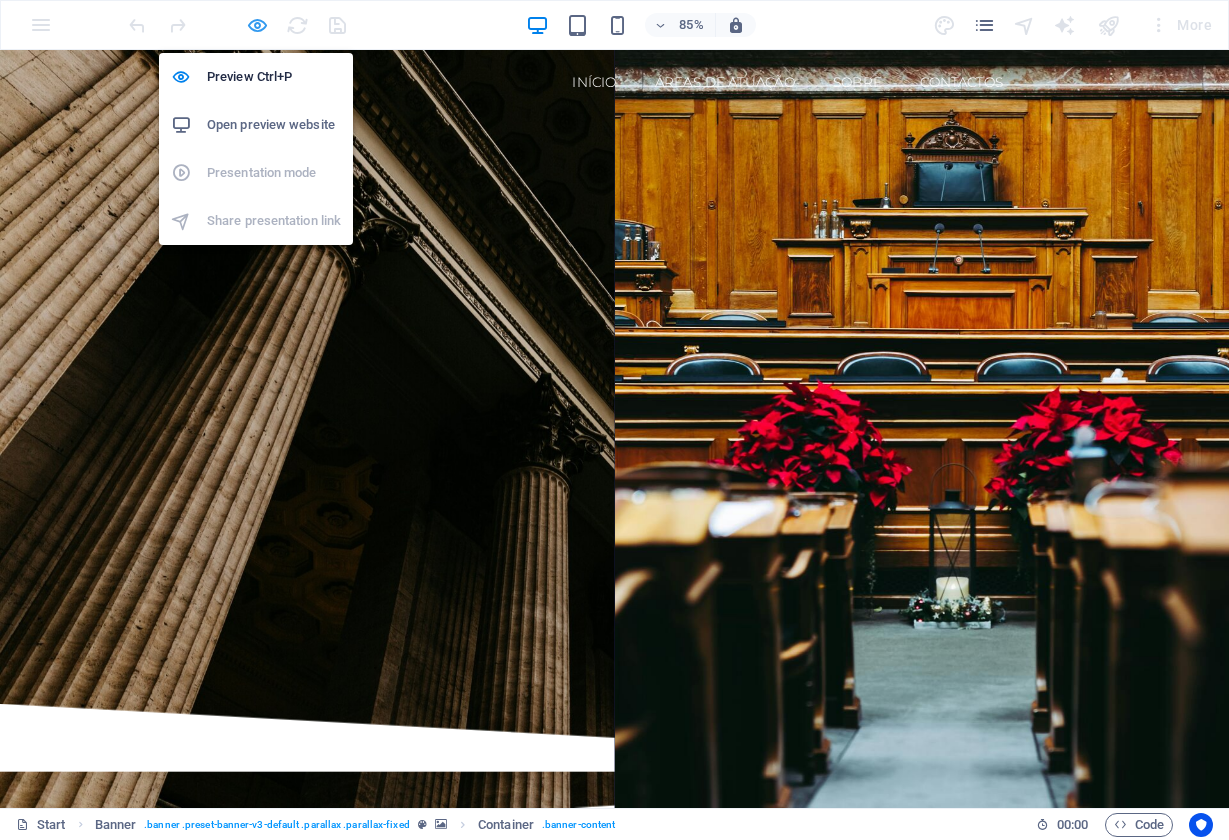 click at bounding box center (257, 25) 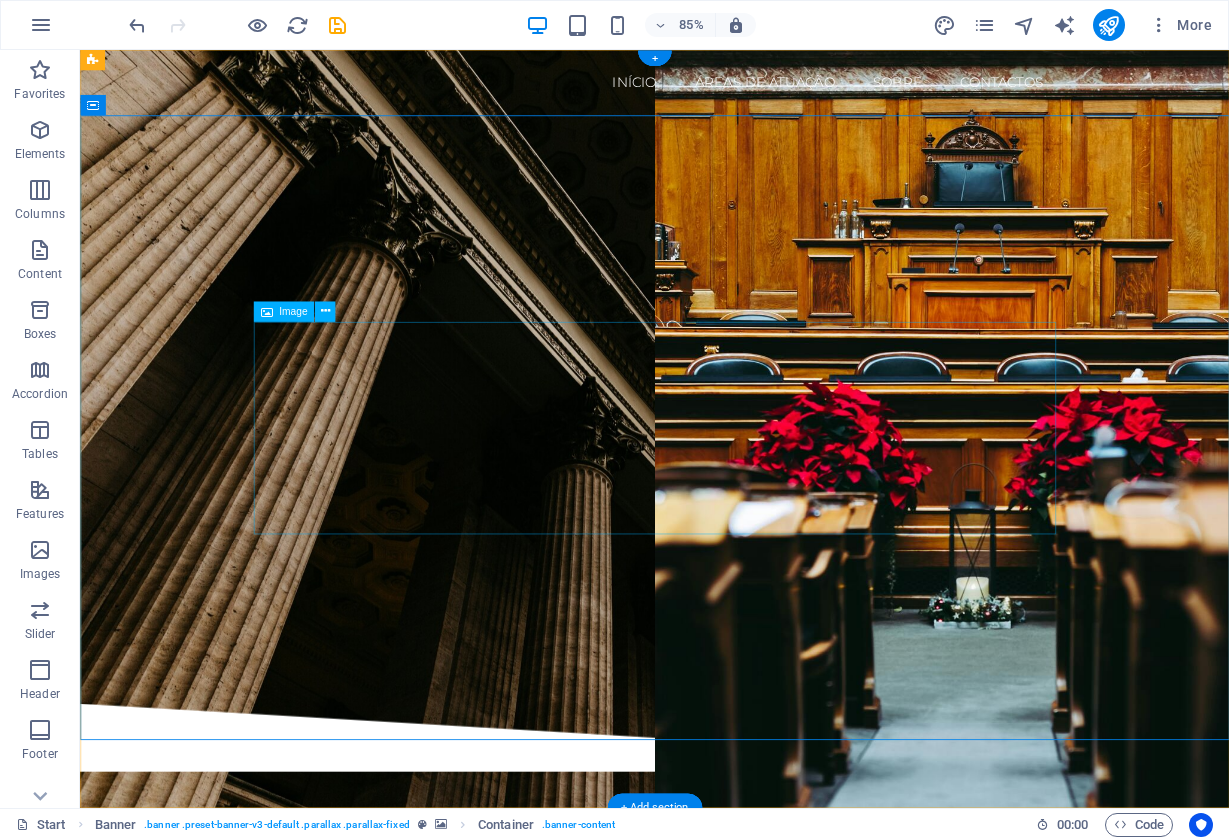 click at bounding box center [756, 473] 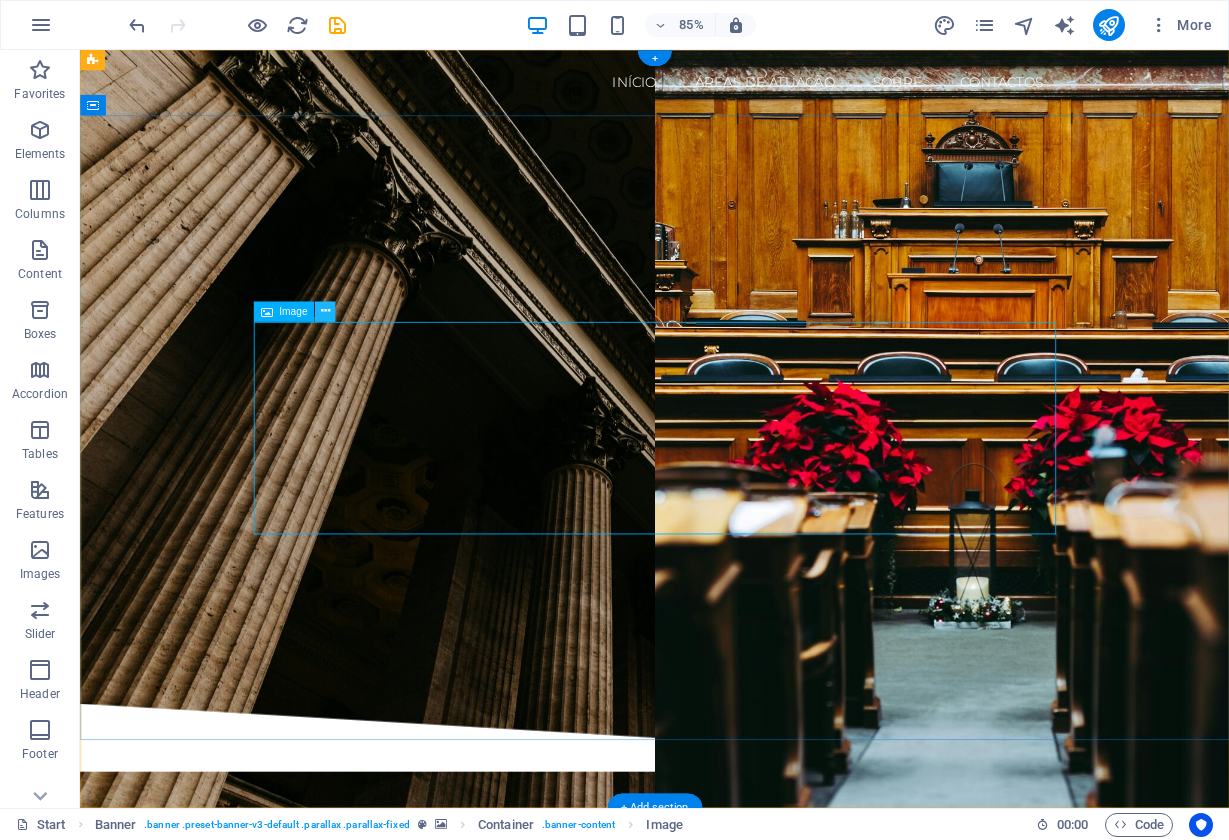 click at bounding box center (325, 311) 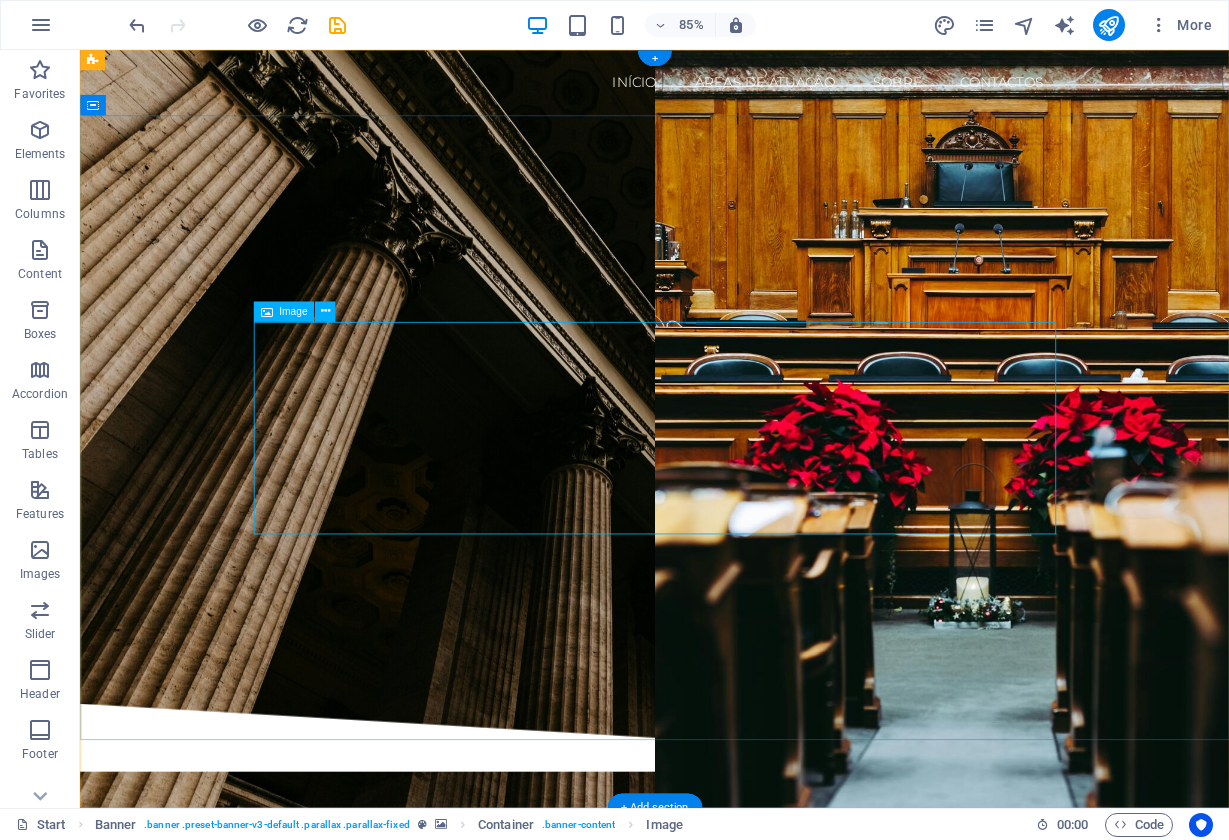 click at bounding box center [756, 473] 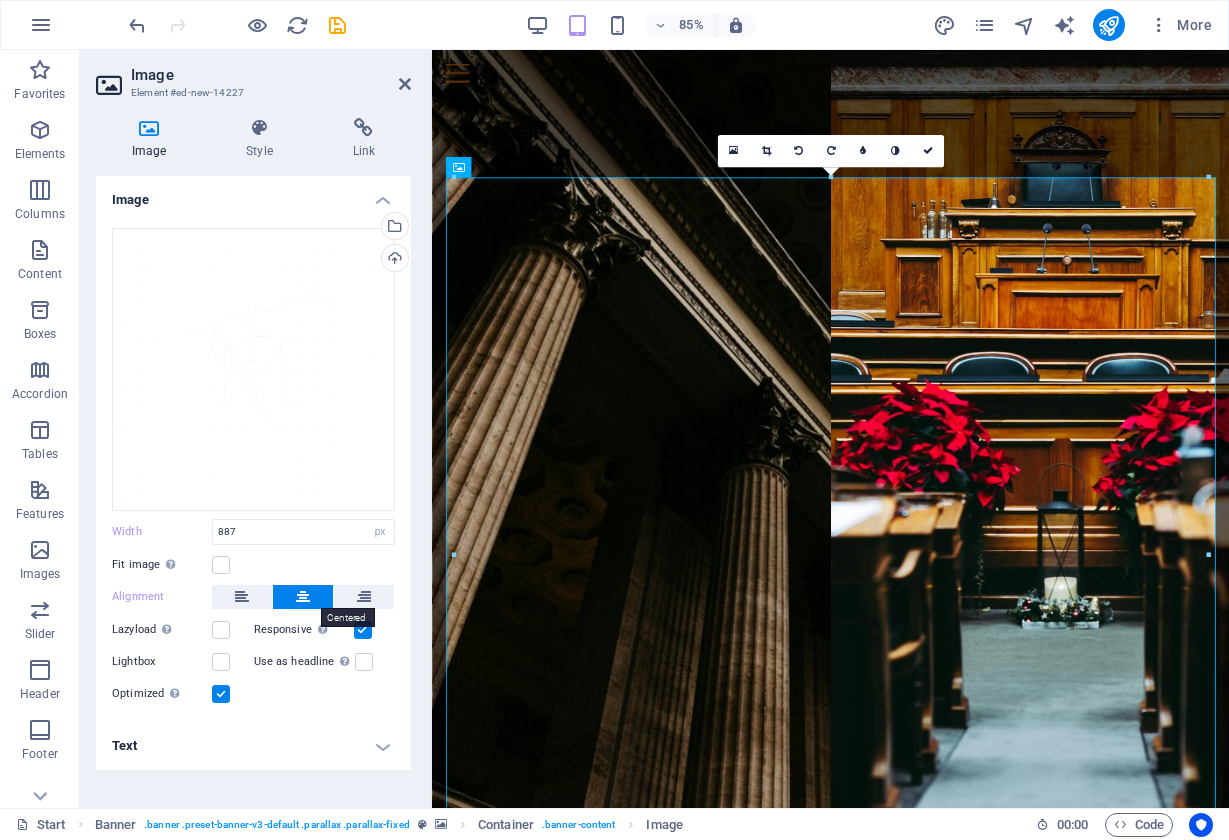 click at bounding box center (303, 597) 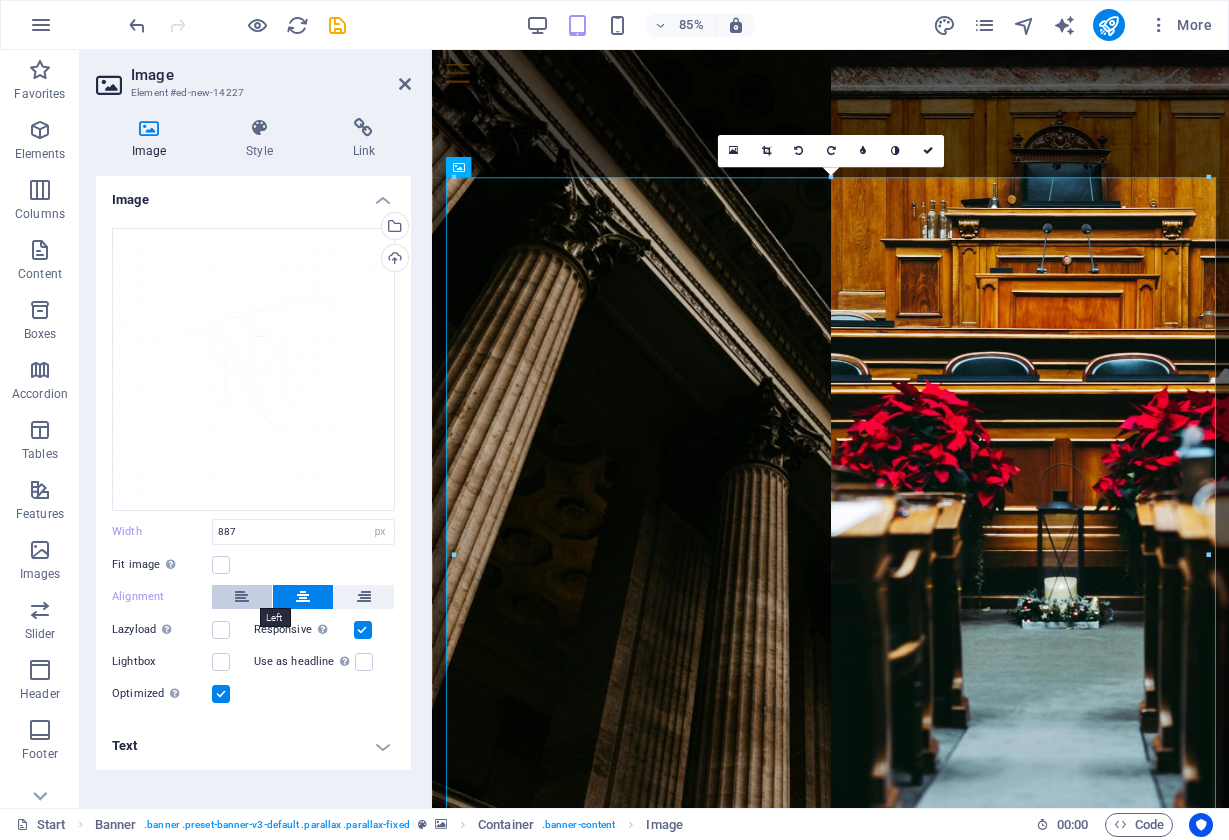 click at bounding box center [242, 597] 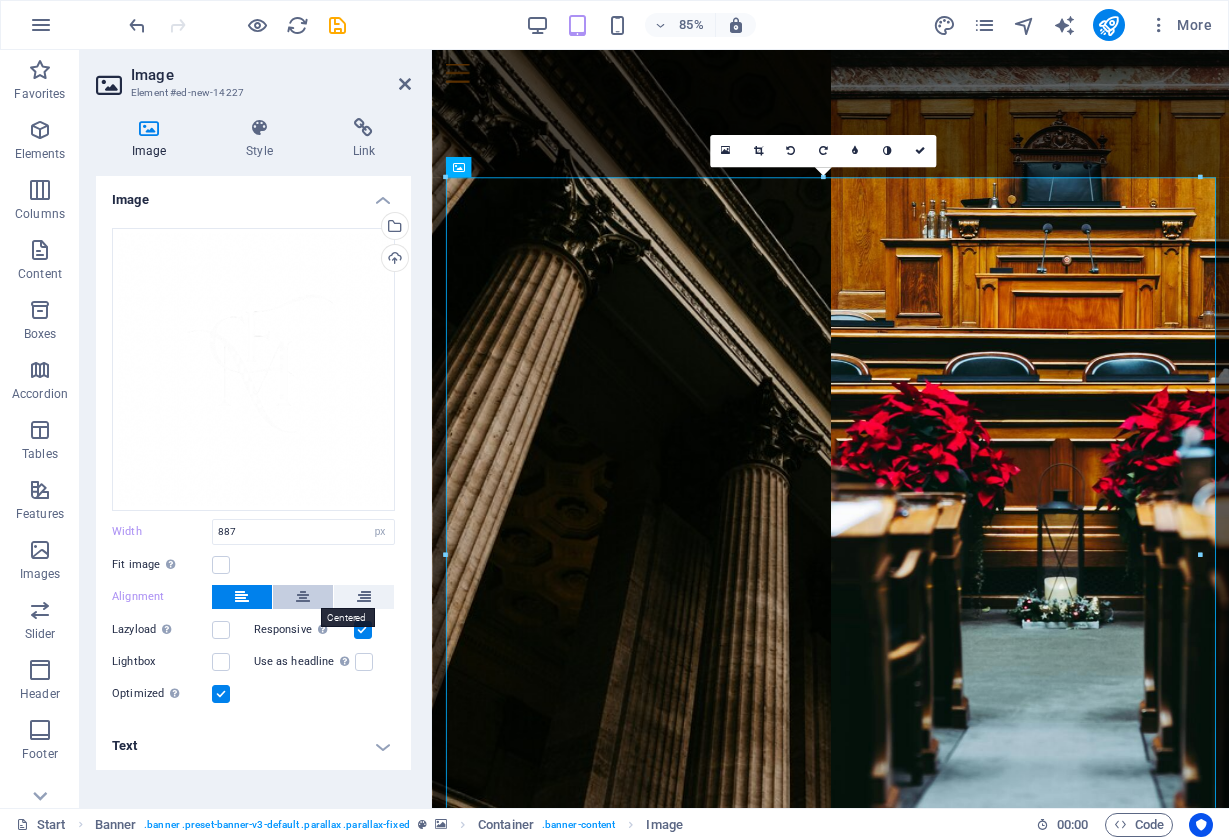 click at bounding box center (303, 597) 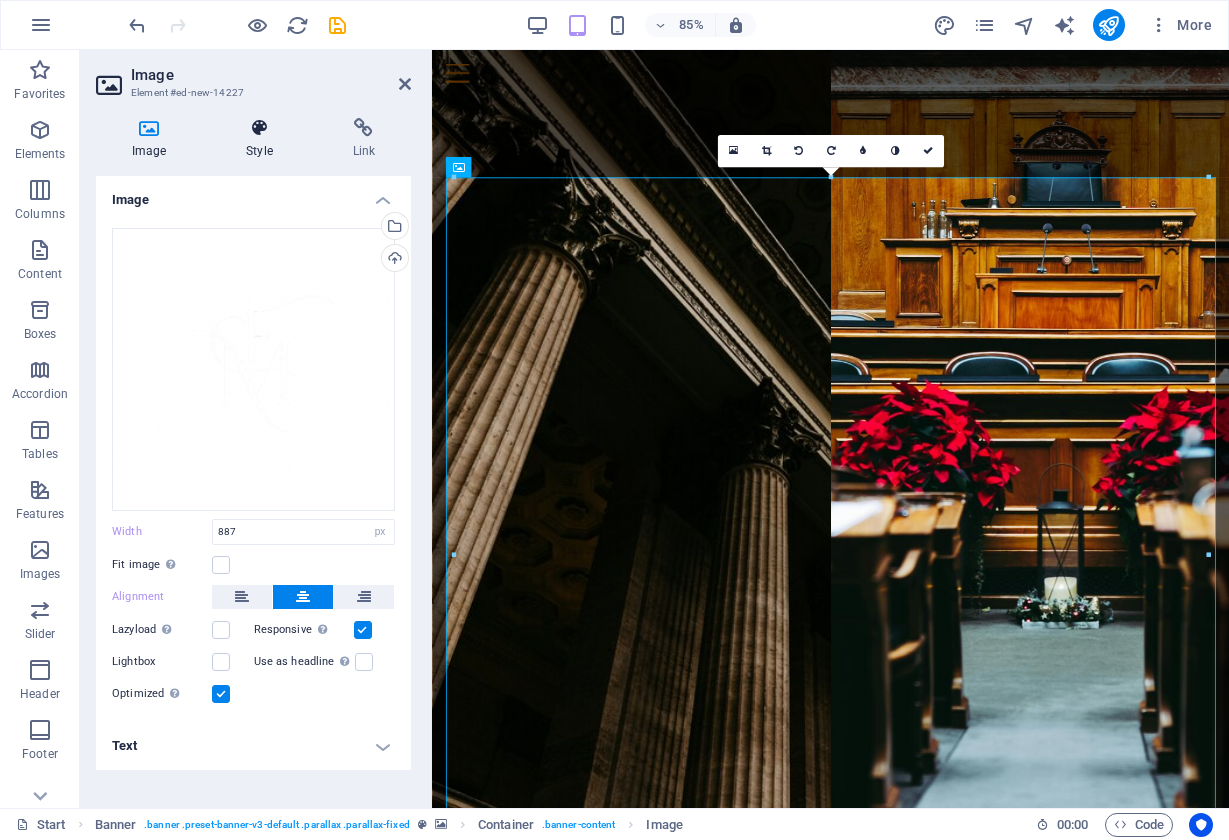 click at bounding box center [259, 128] 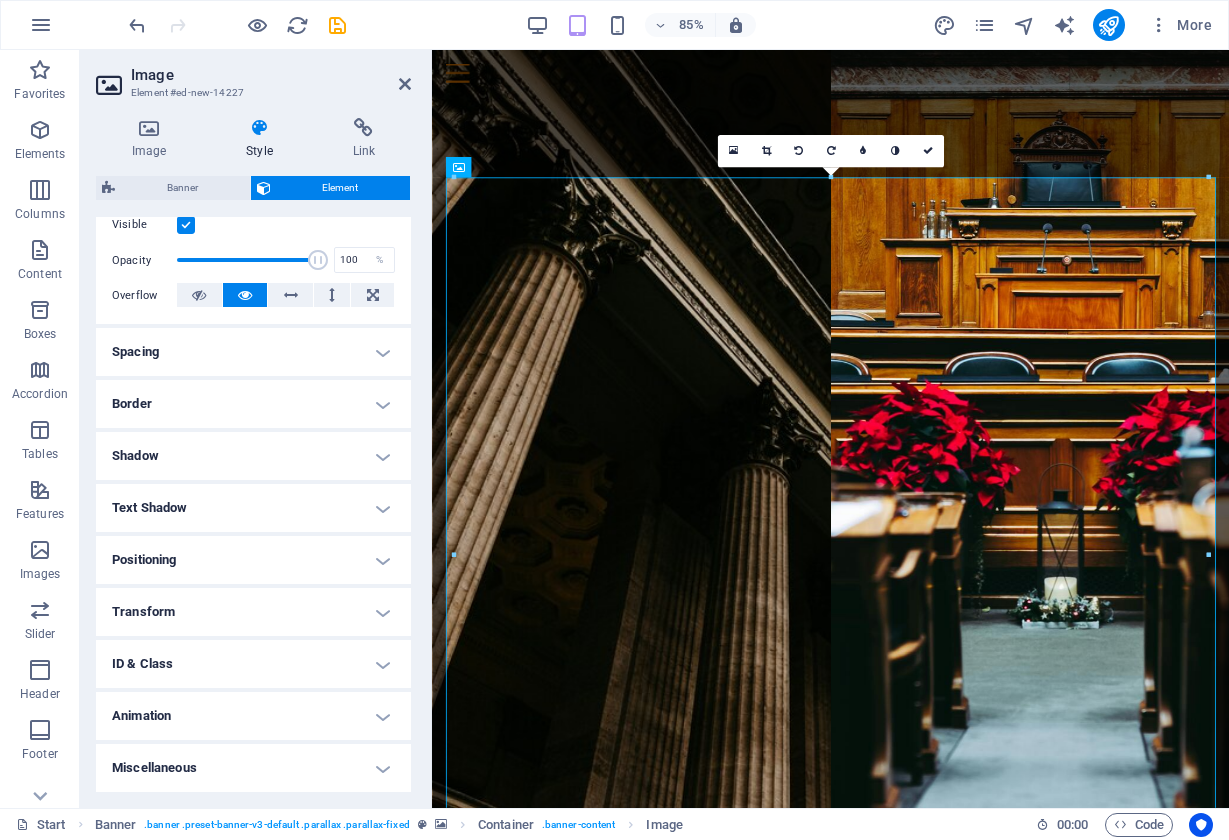 scroll, scrollTop: 269, scrollLeft: 0, axis: vertical 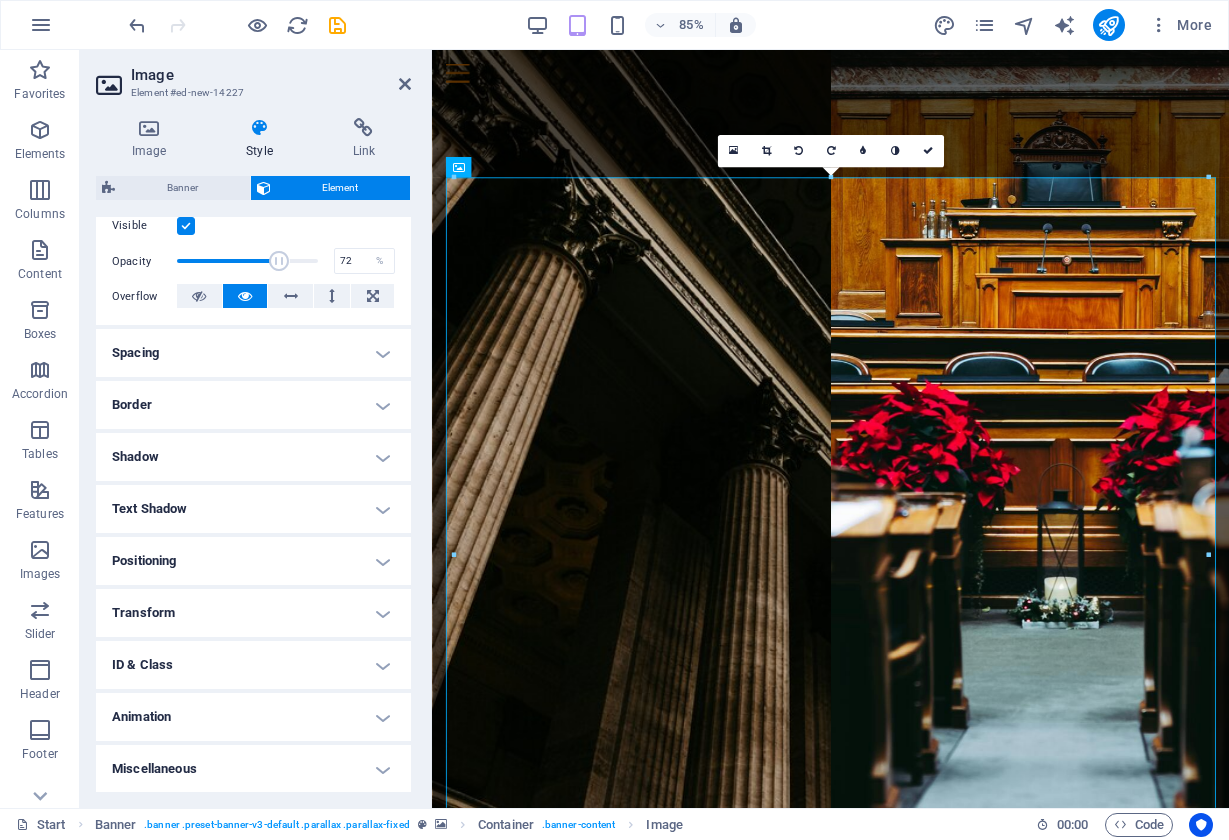 drag, startPoint x: 313, startPoint y: 256, endPoint x: 275, endPoint y: 260, distance: 38.209946 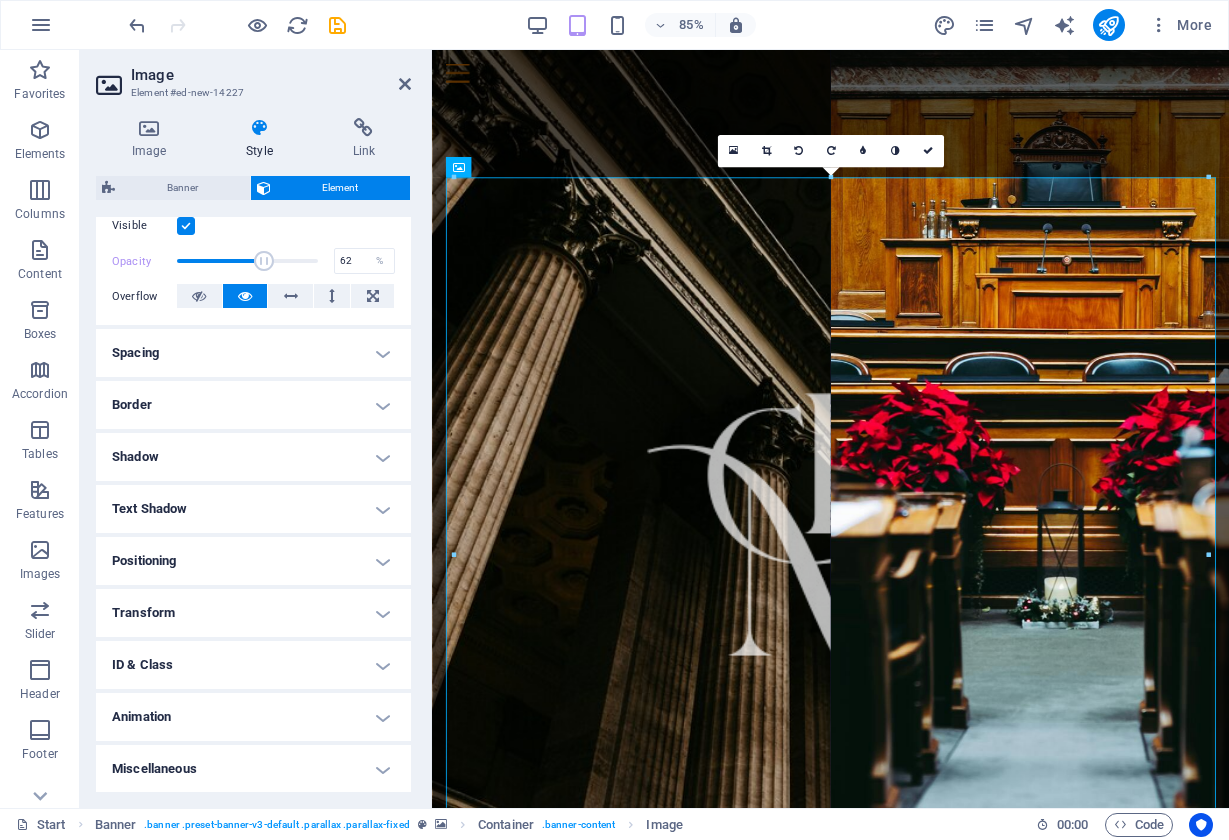 drag, startPoint x: 272, startPoint y: 259, endPoint x: 261, endPoint y: 259, distance: 11 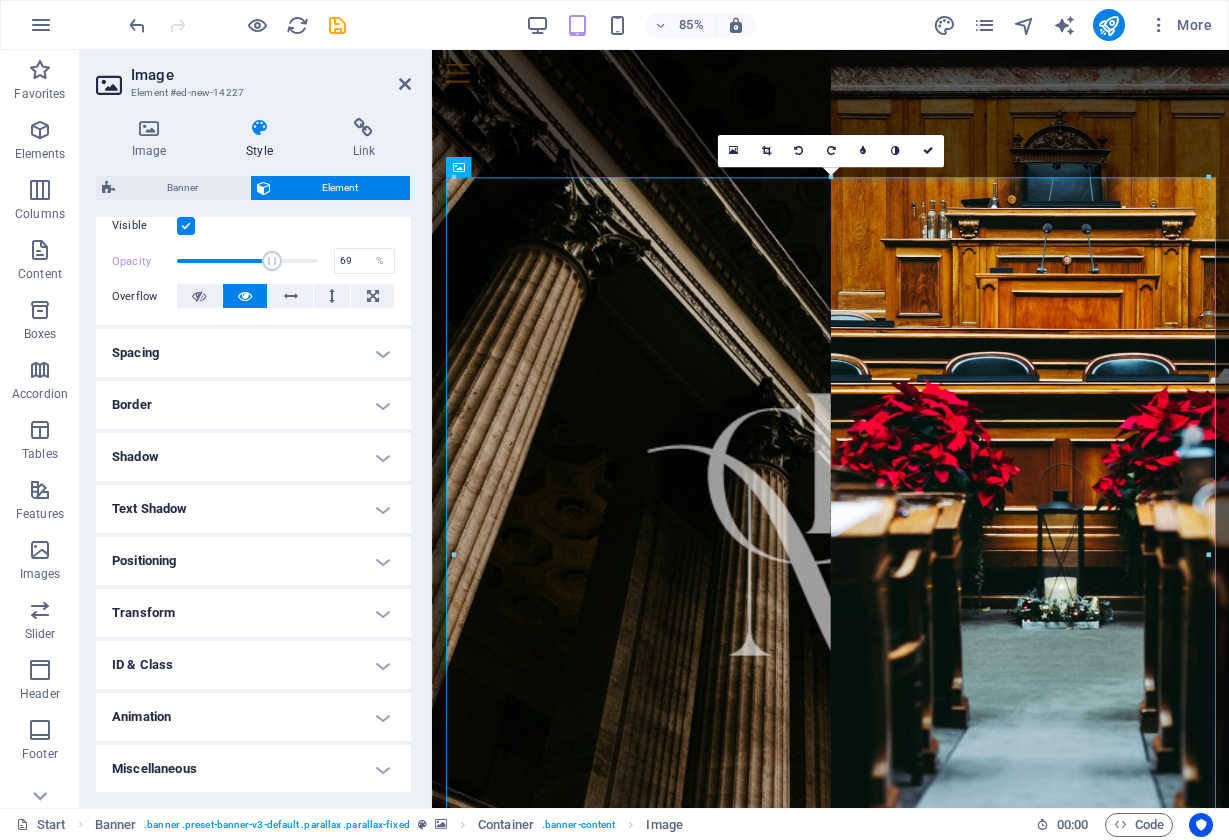 type on "70" 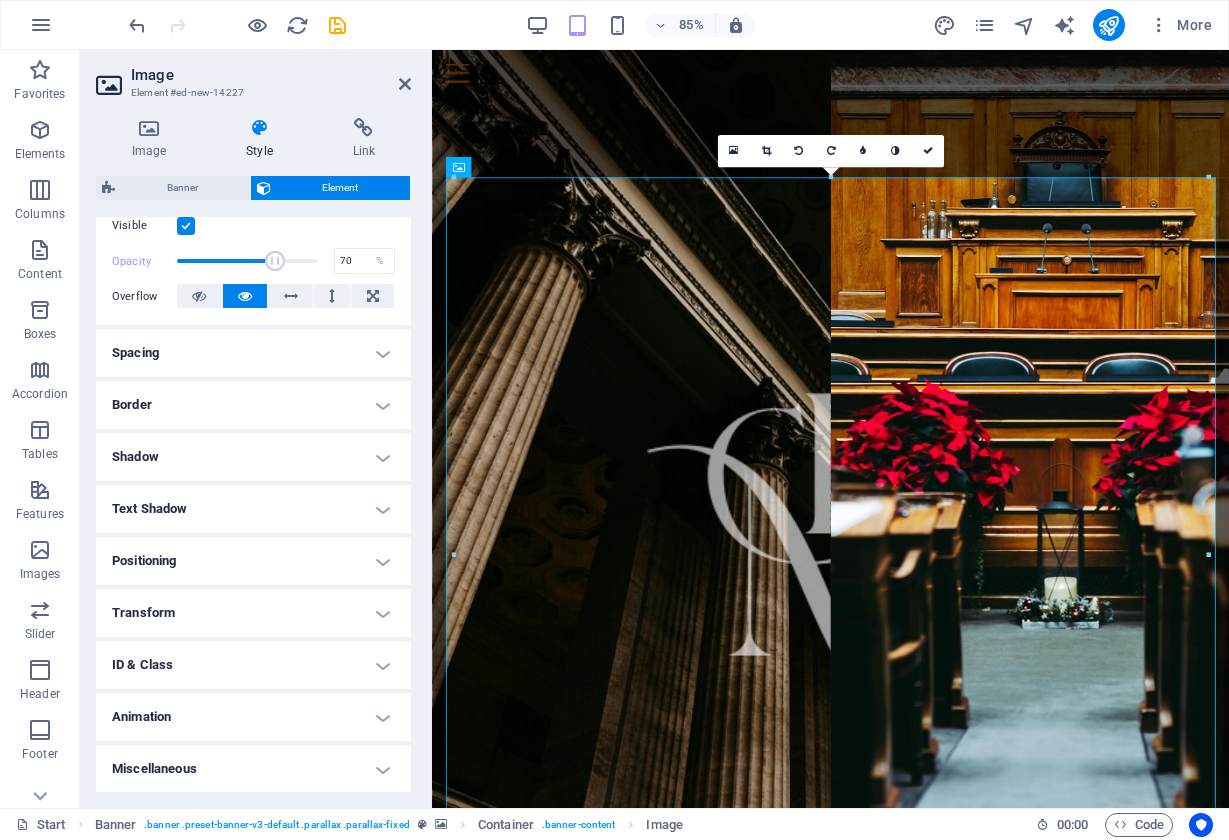 click at bounding box center (275, 261) 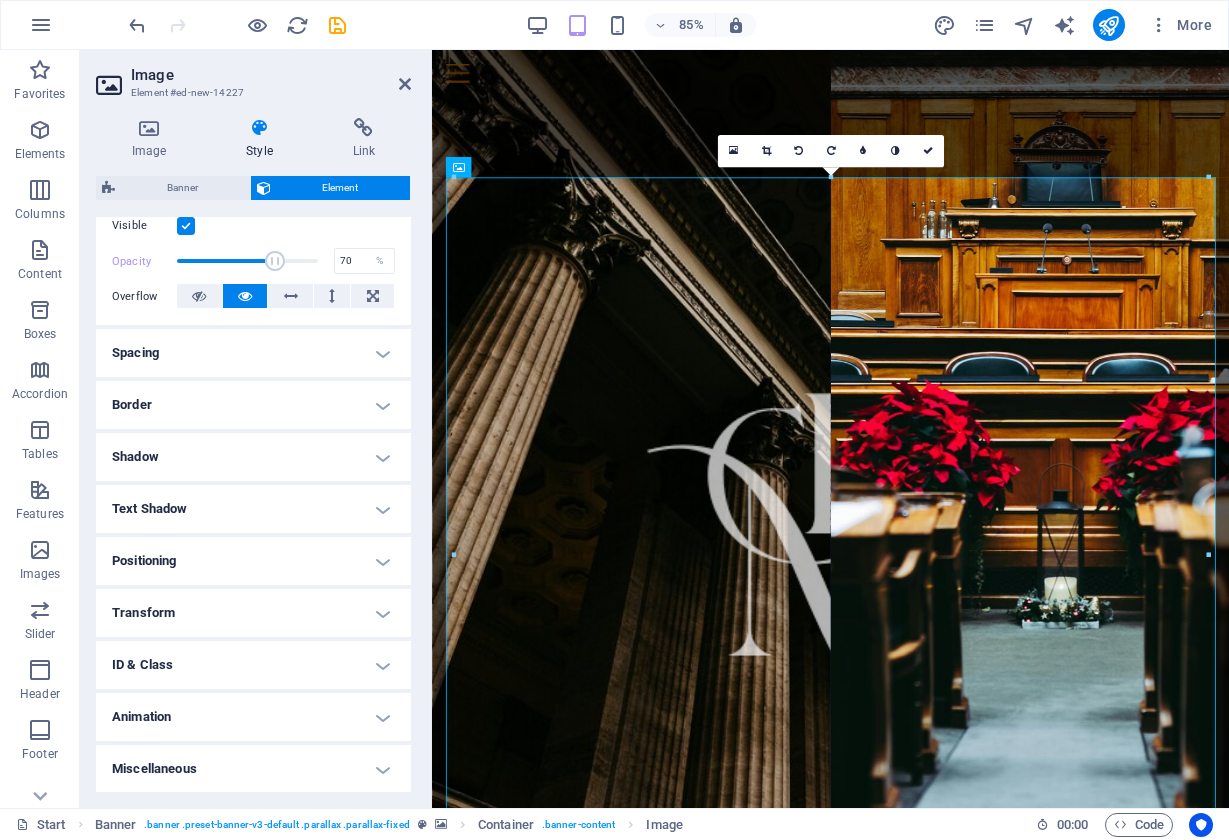 click on "Positioning" at bounding box center (253, 561) 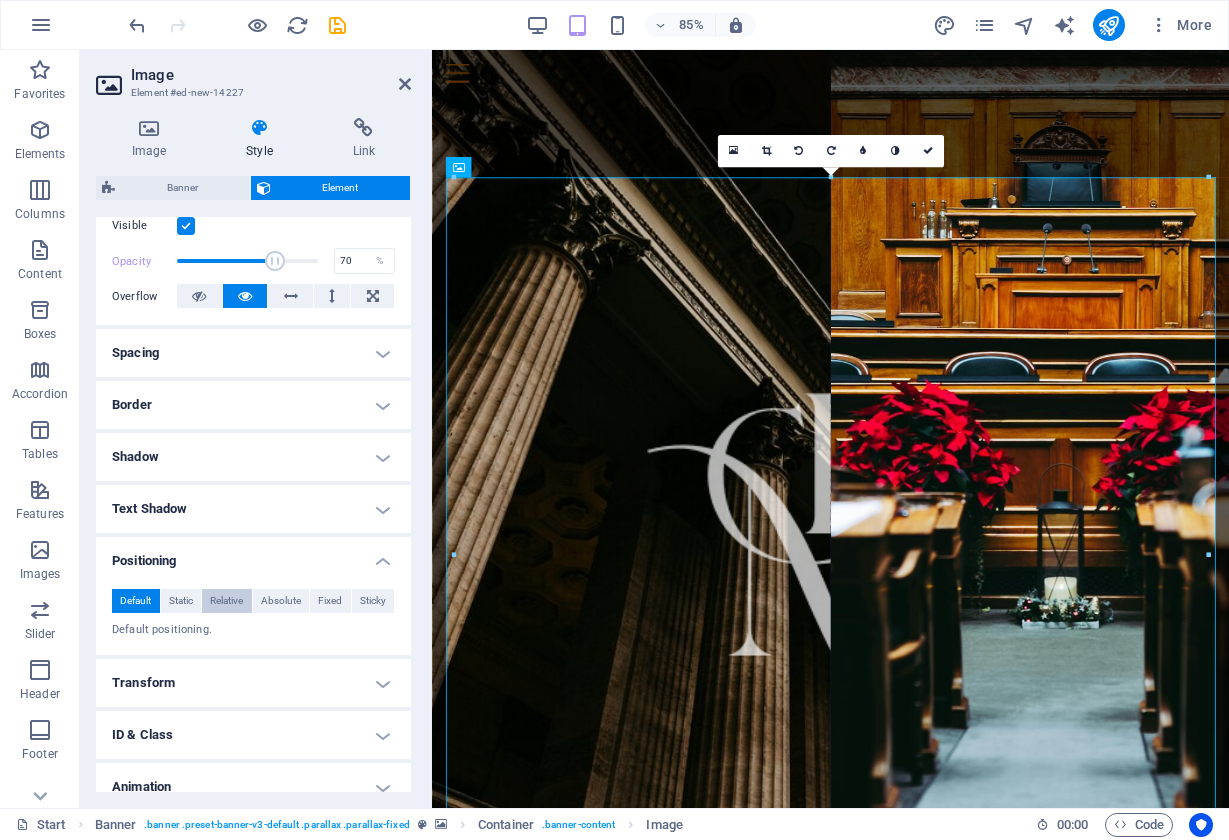 click on "Relative" at bounding box center (226, 601) 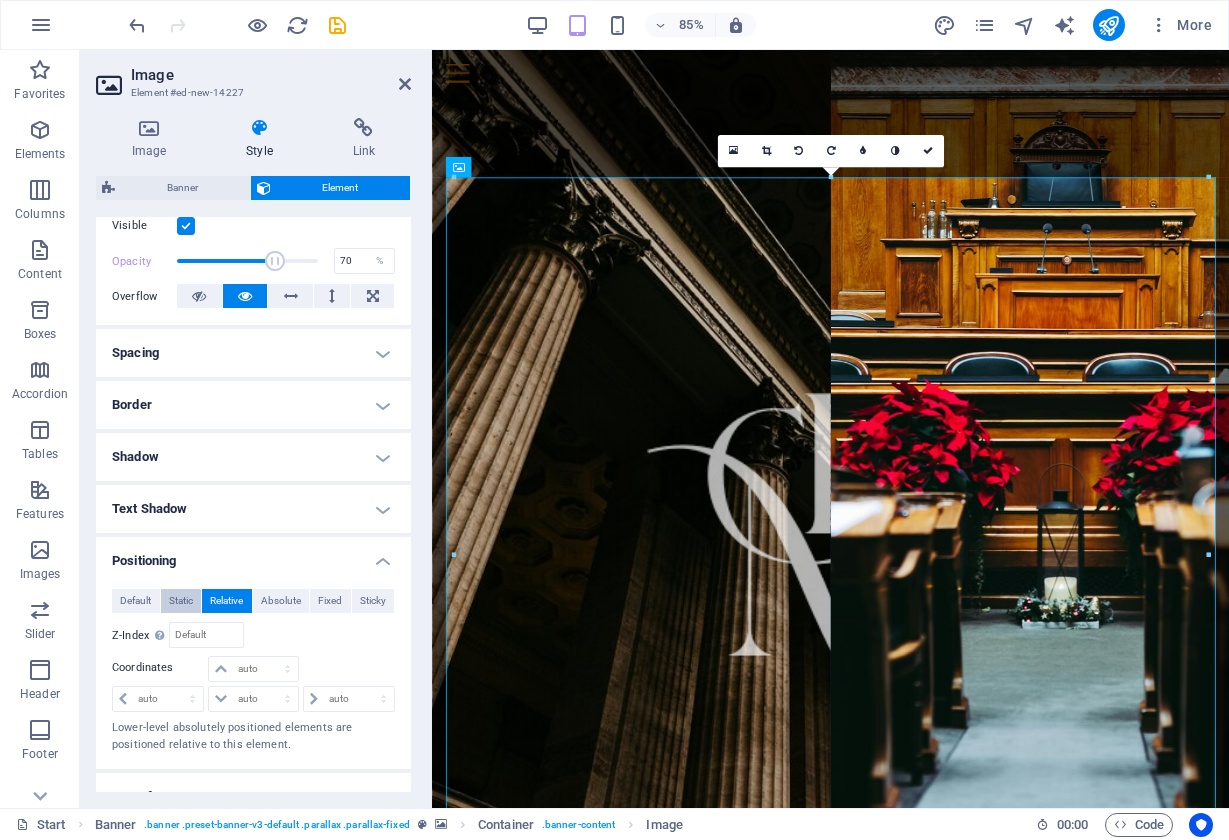 click on "Static" at bounding box center [181, 601] 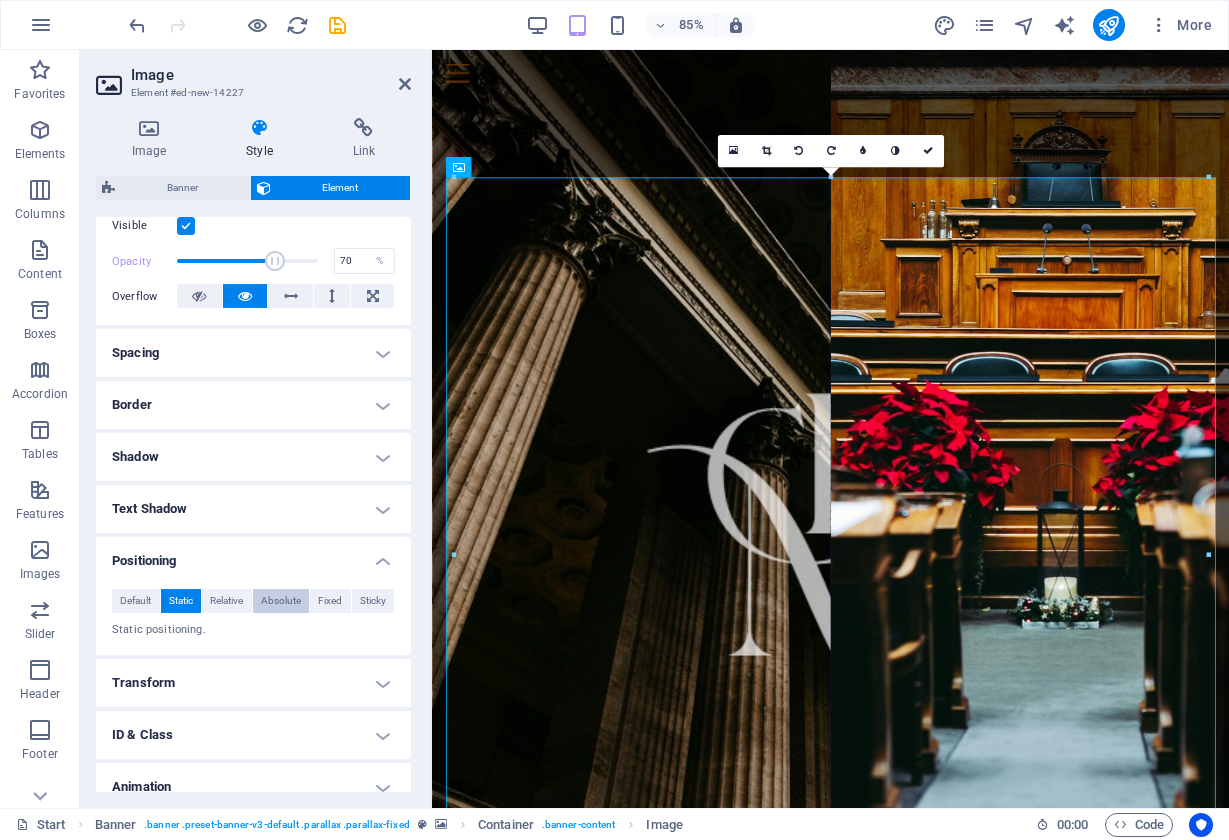 click on "Absolute" at bounding box center [281, 601] 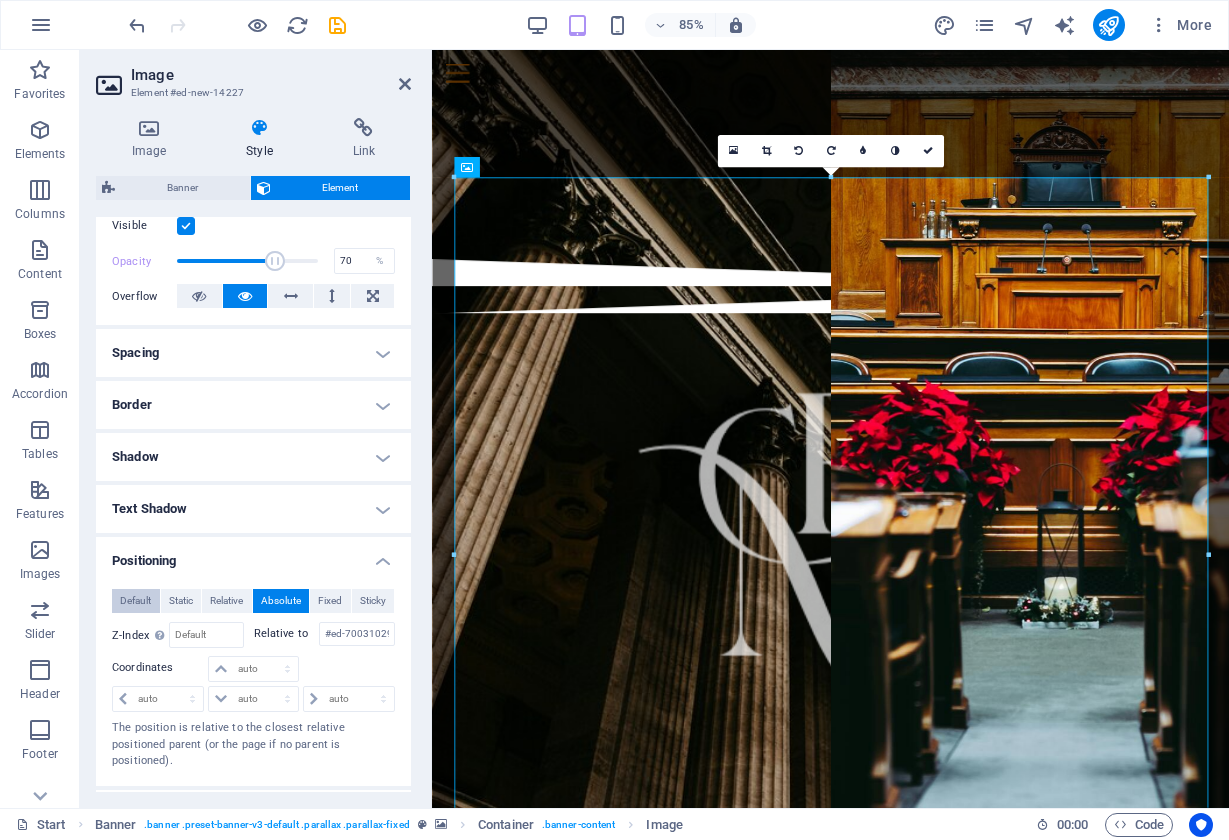 click on "Default" at bounding box center (135, 601) 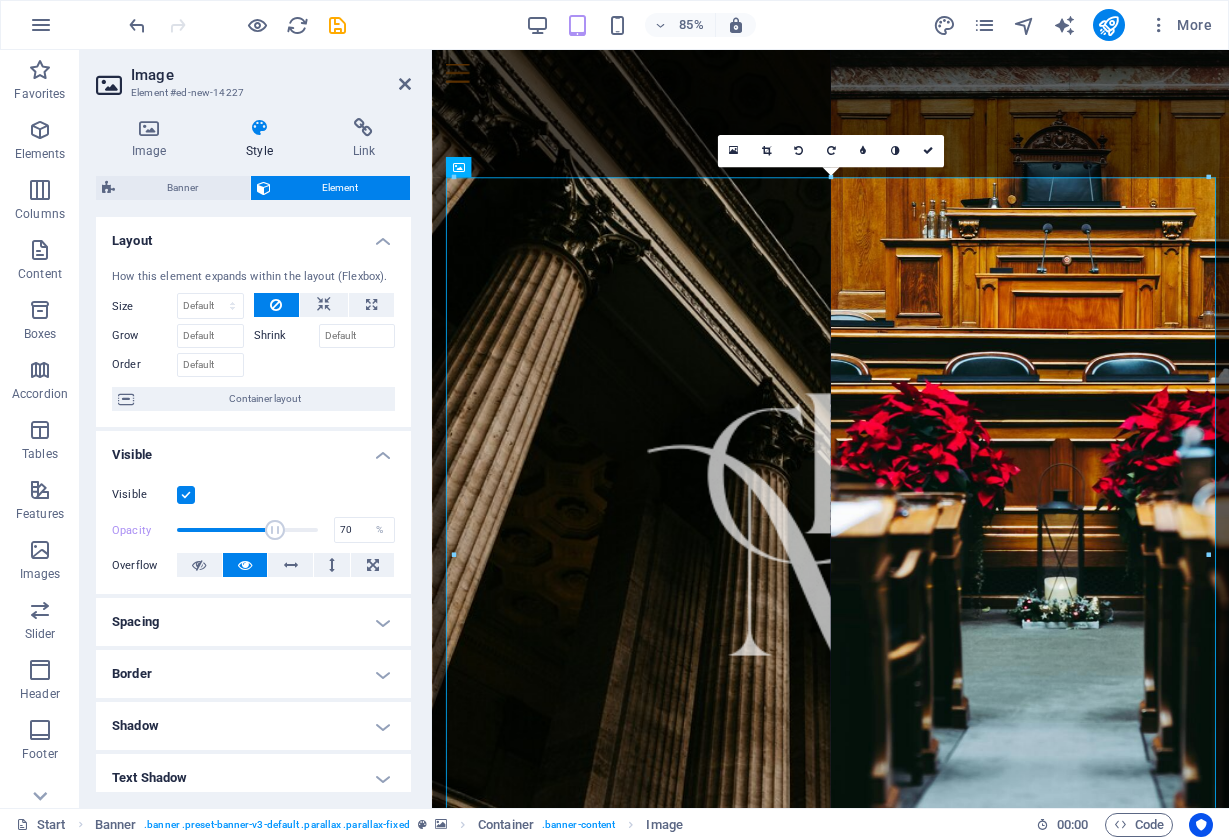scroll, scrollTop: 0, scrollLeft: 0, axis: both 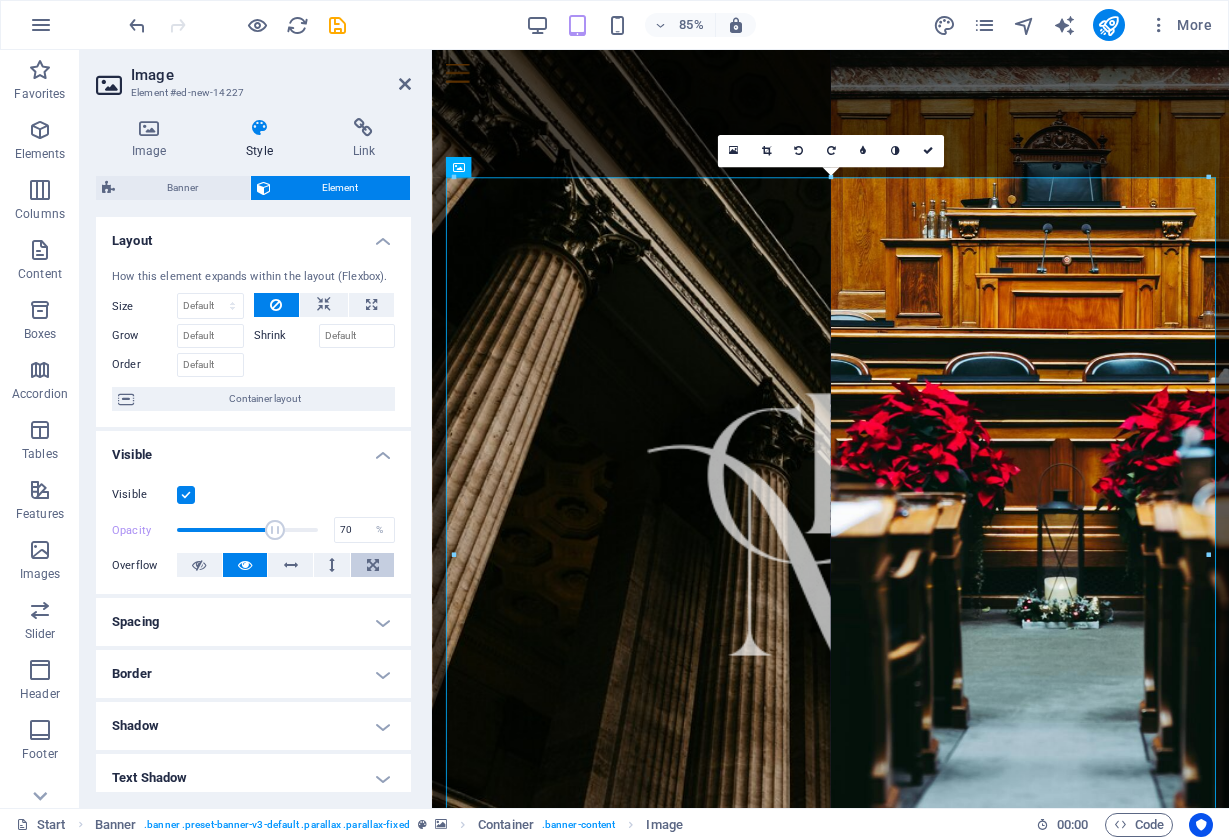 click at bounding box center [373, 565] 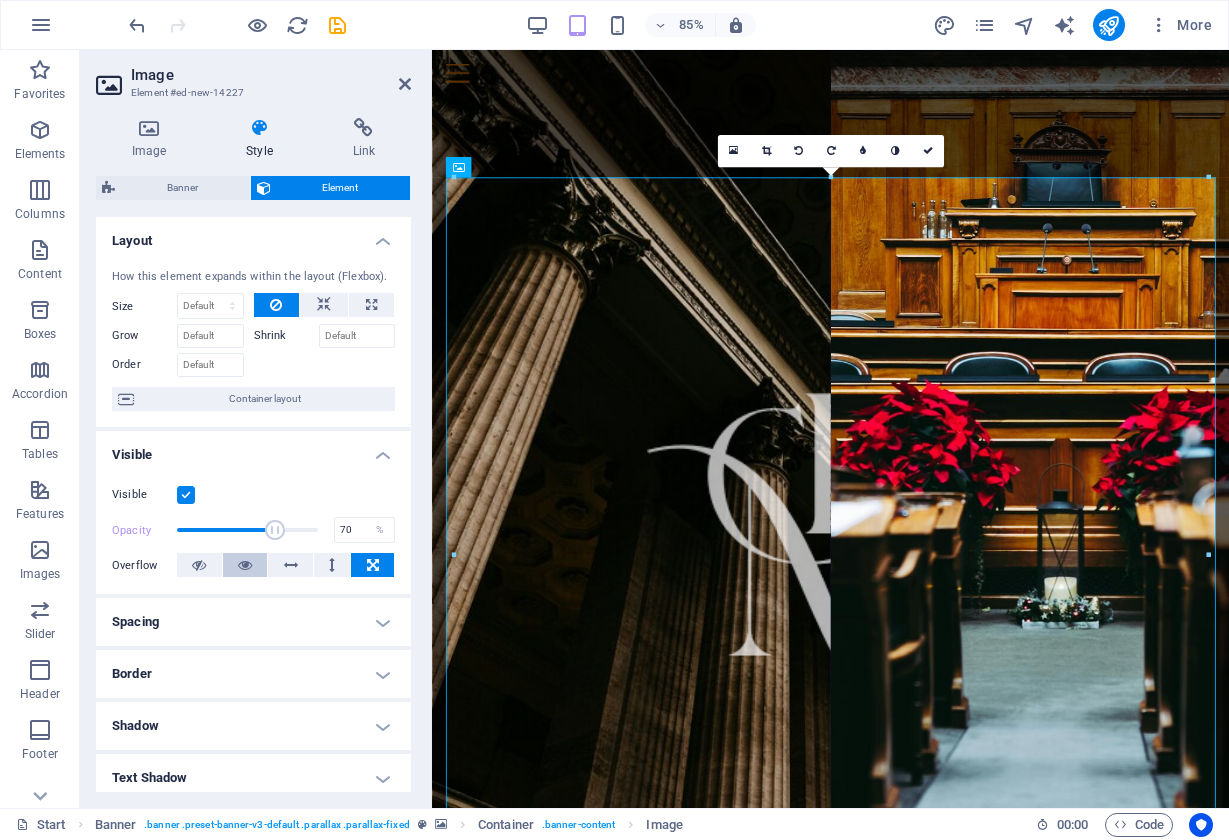 click at bounding box center (245, 565) 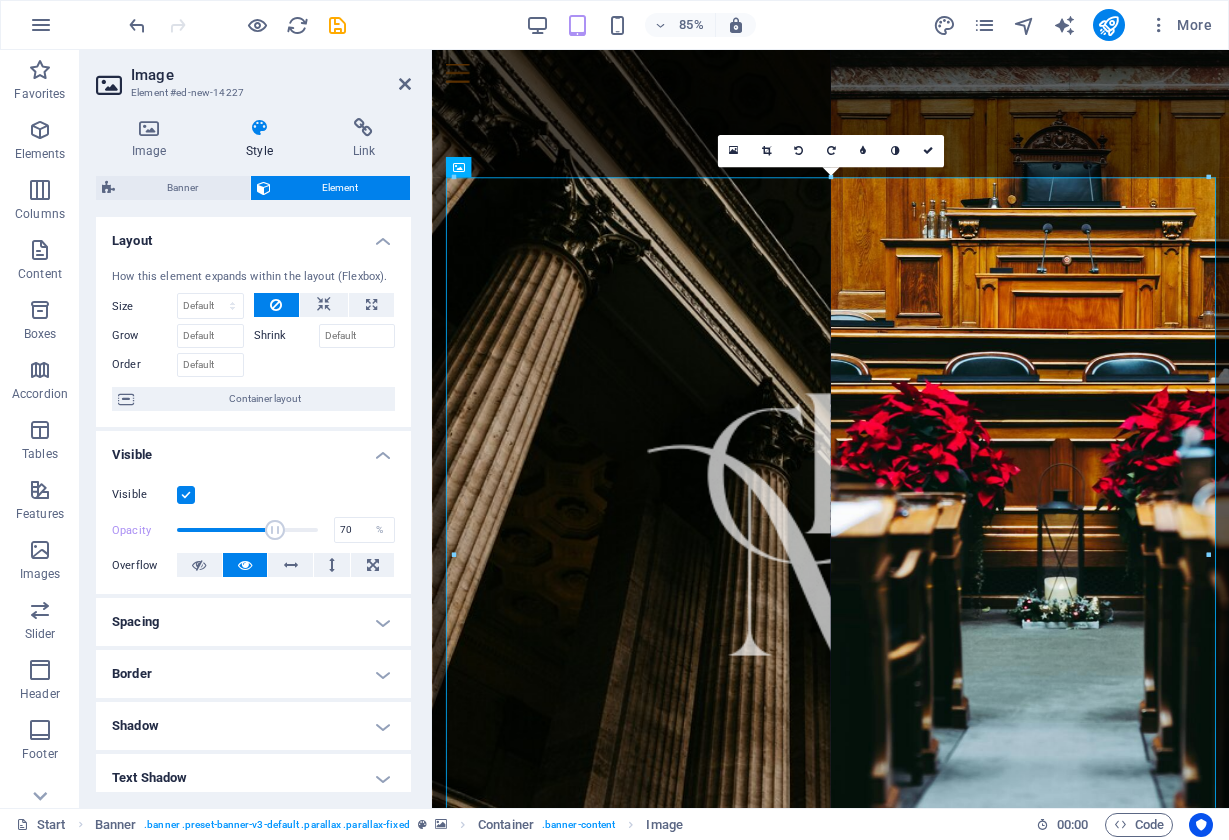 scroll, scrollTop: 0, scrollLeft: 0, axis: both 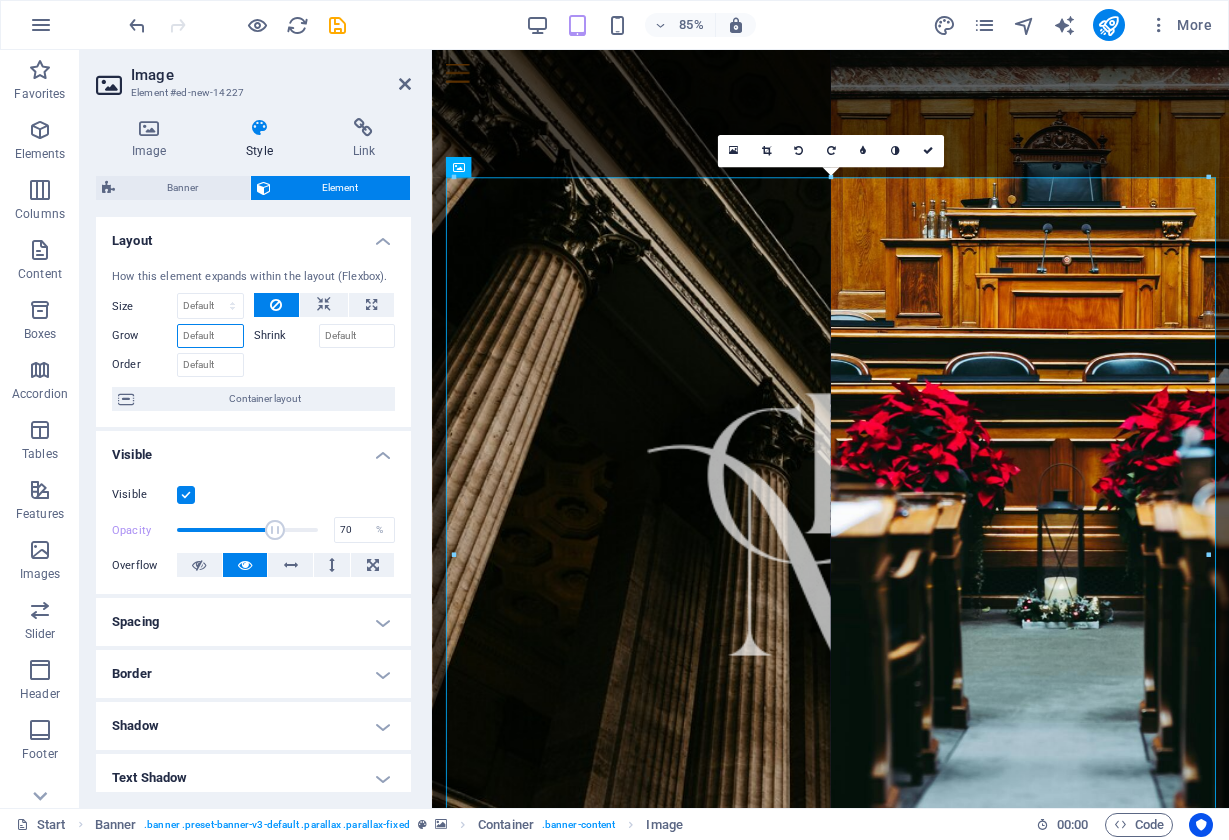 click on "Grow" at bounding box center [210, 336] 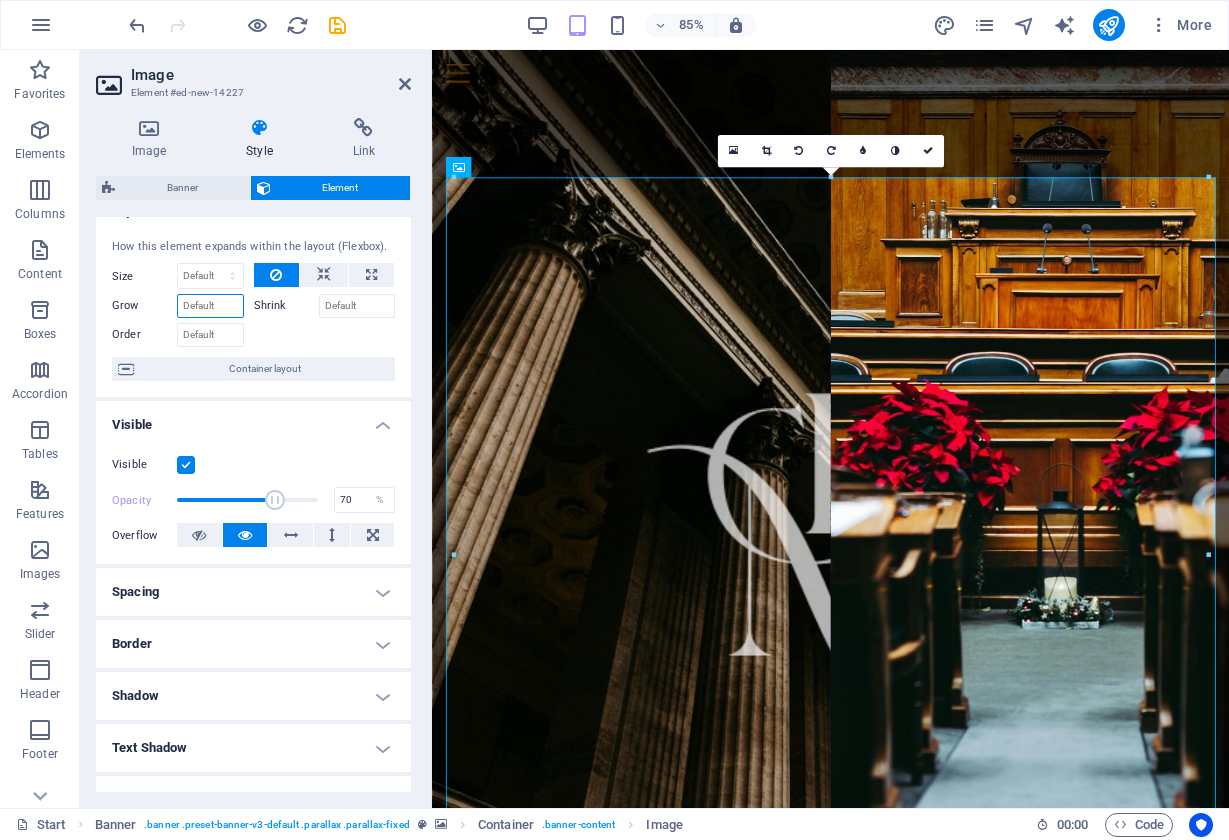 scroll, scrollTop: 17, scrollLeft: 0, axis: vertical 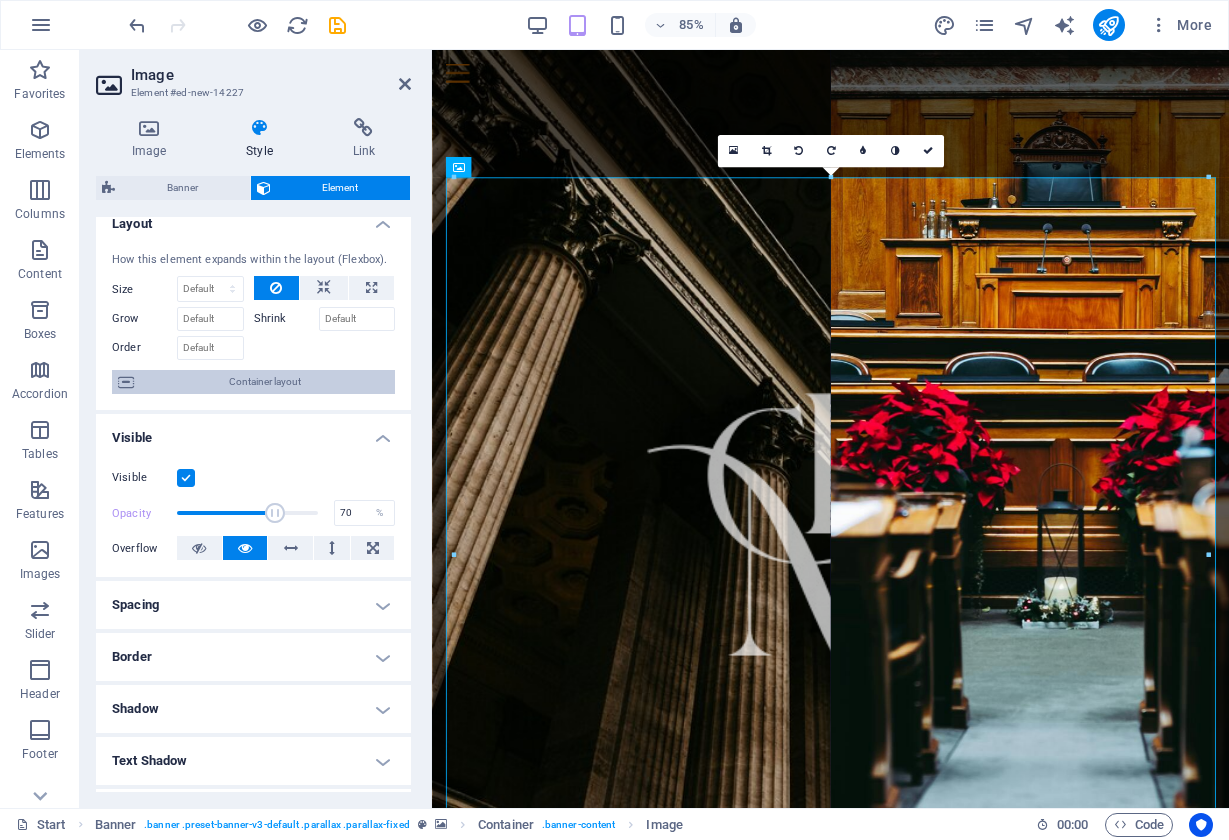 click on "Container layout" at bounding box center (264, 382) 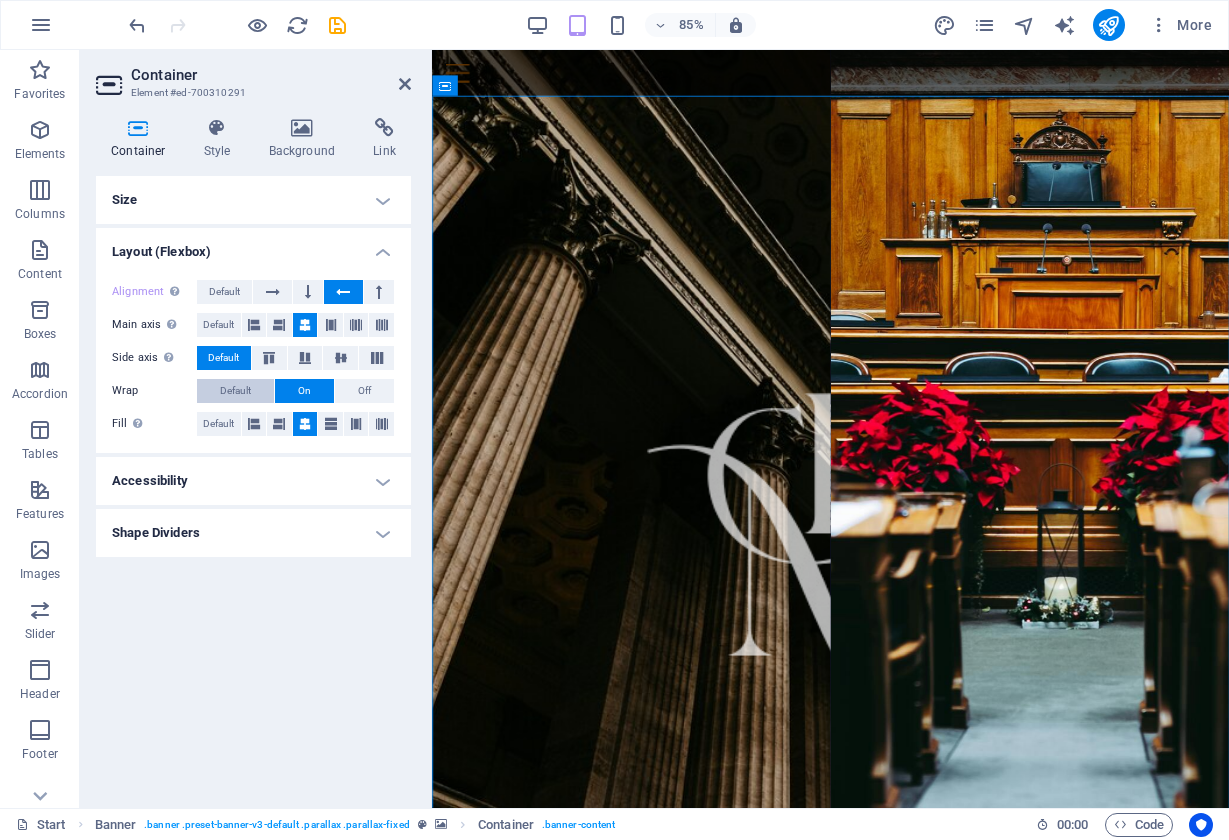 click on "Default" at bounding box center [235, 391] 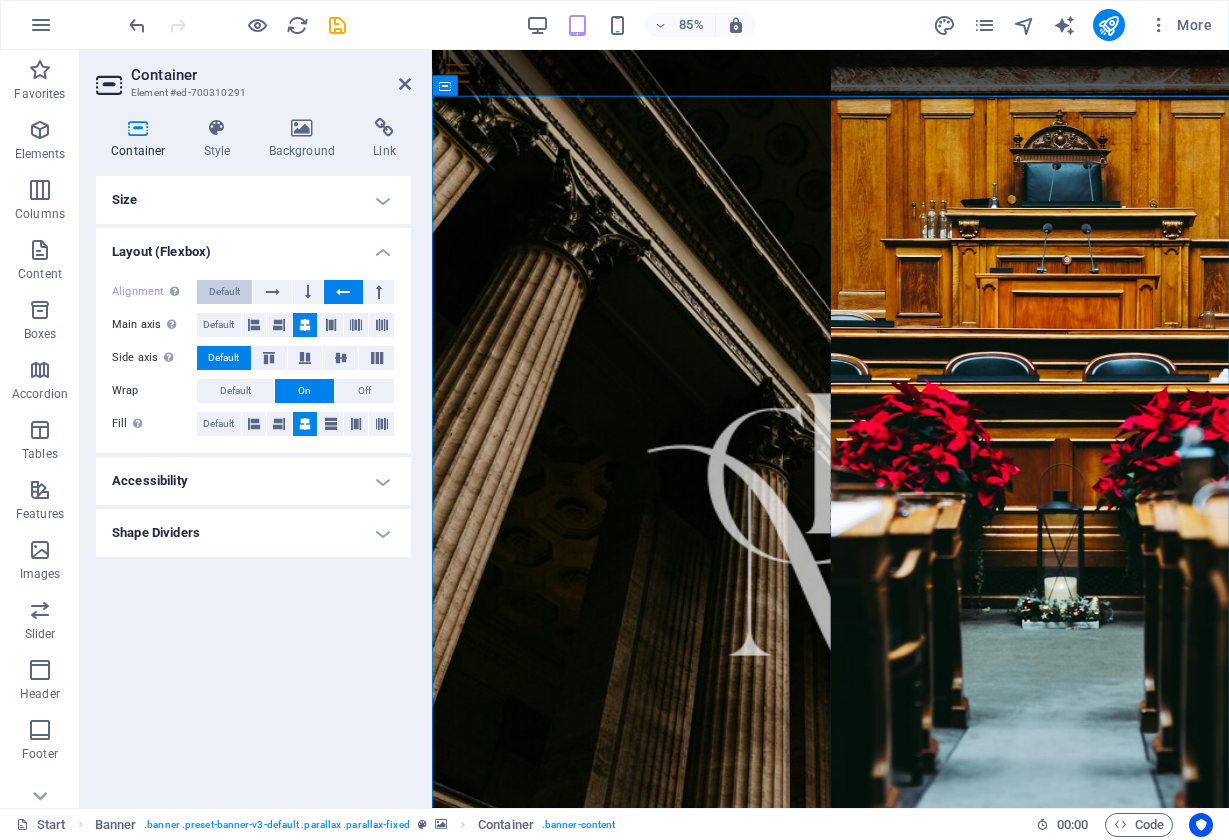 click on "Default" at bounding box center [224, 292] 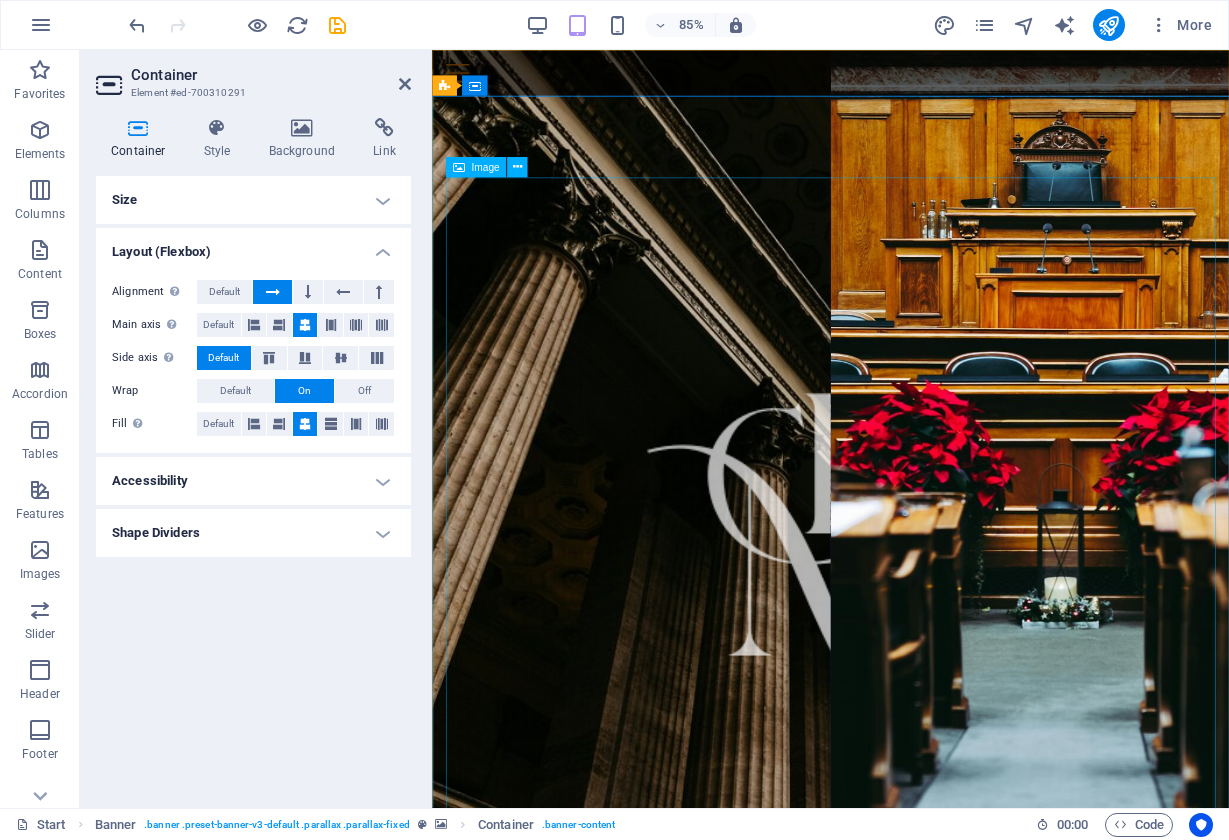 click at bounding box center [901, 643] 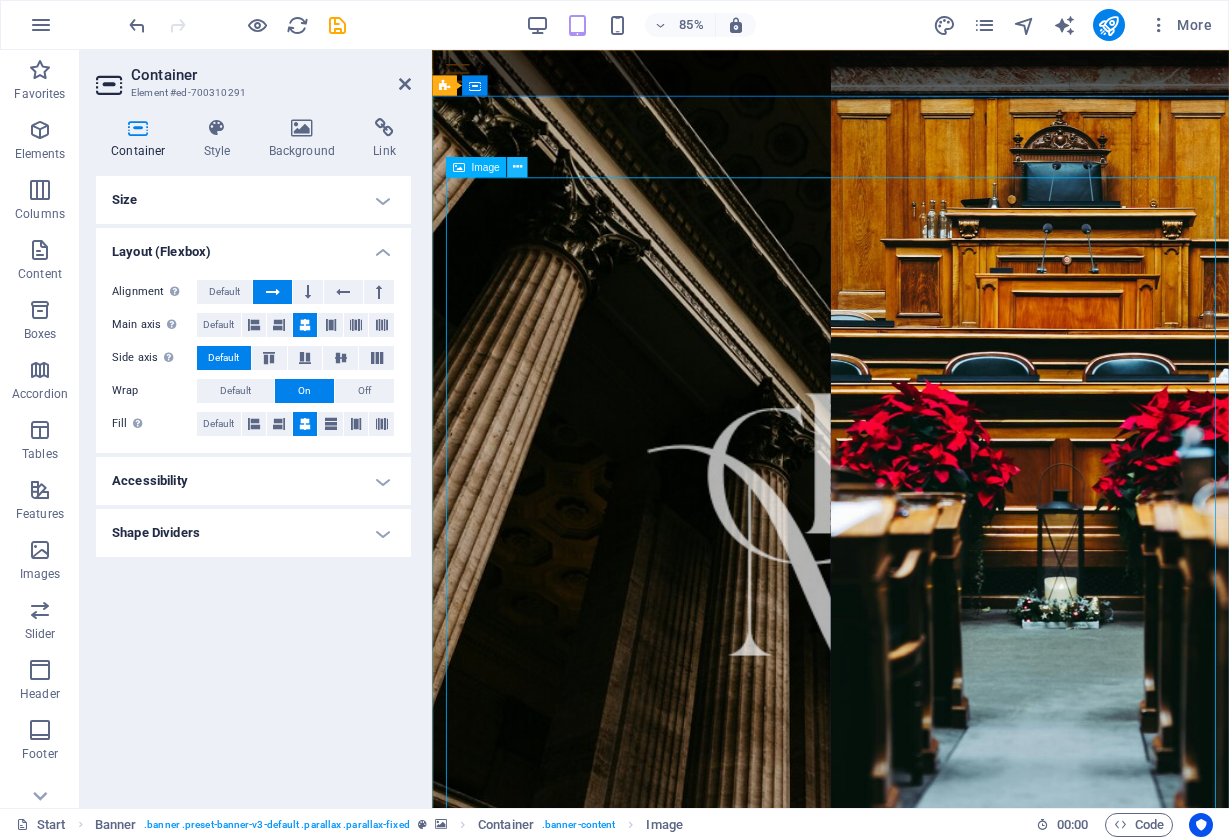 click at bounding box center [517, 167] 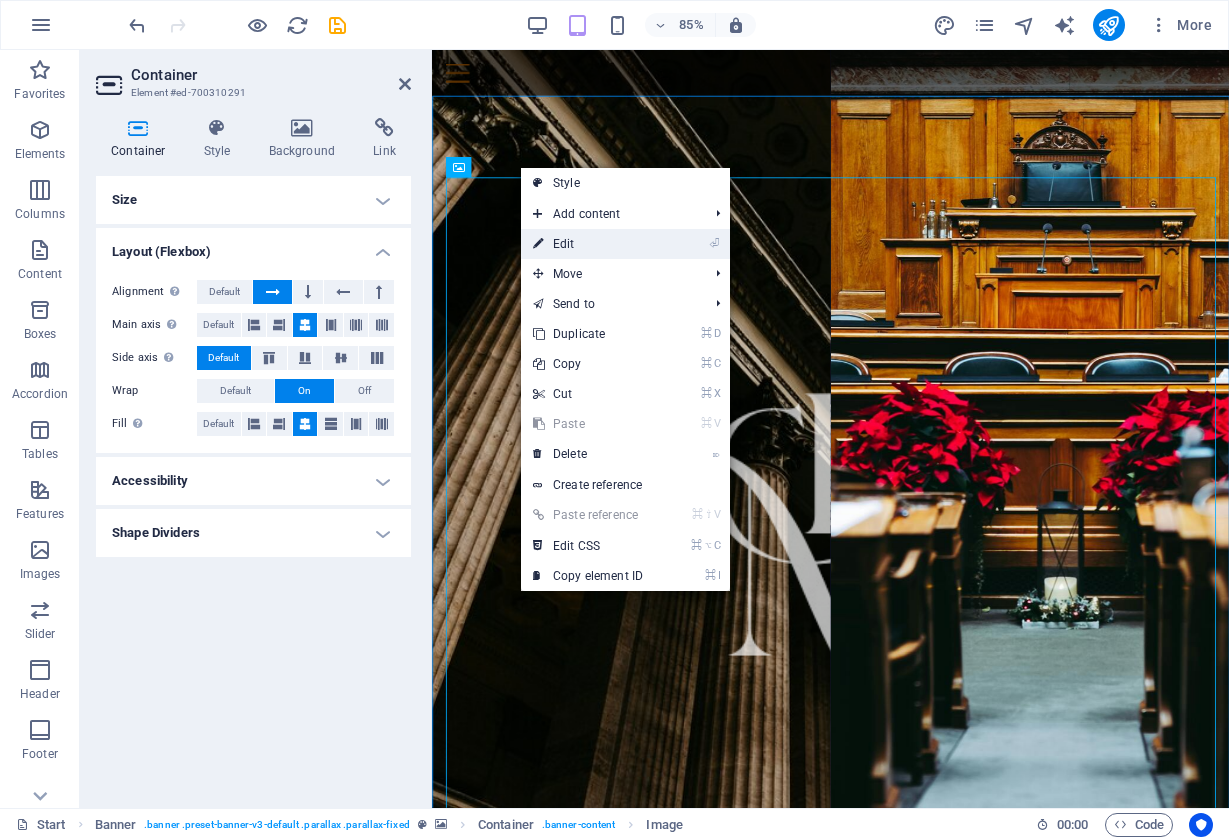 click on "⏎  Edit" at bounding box center (588, 244) 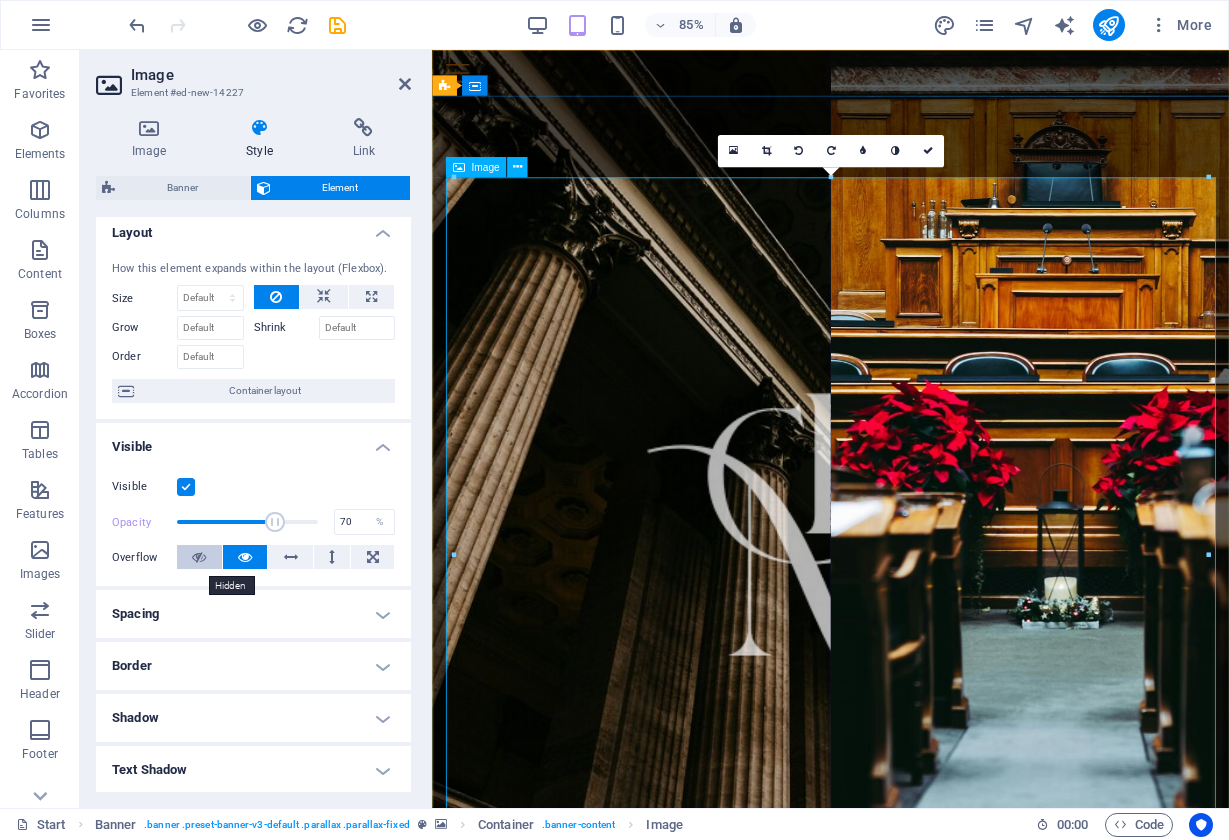 scroll, scrollTop: 0, scrollLeft: 0, axis: both 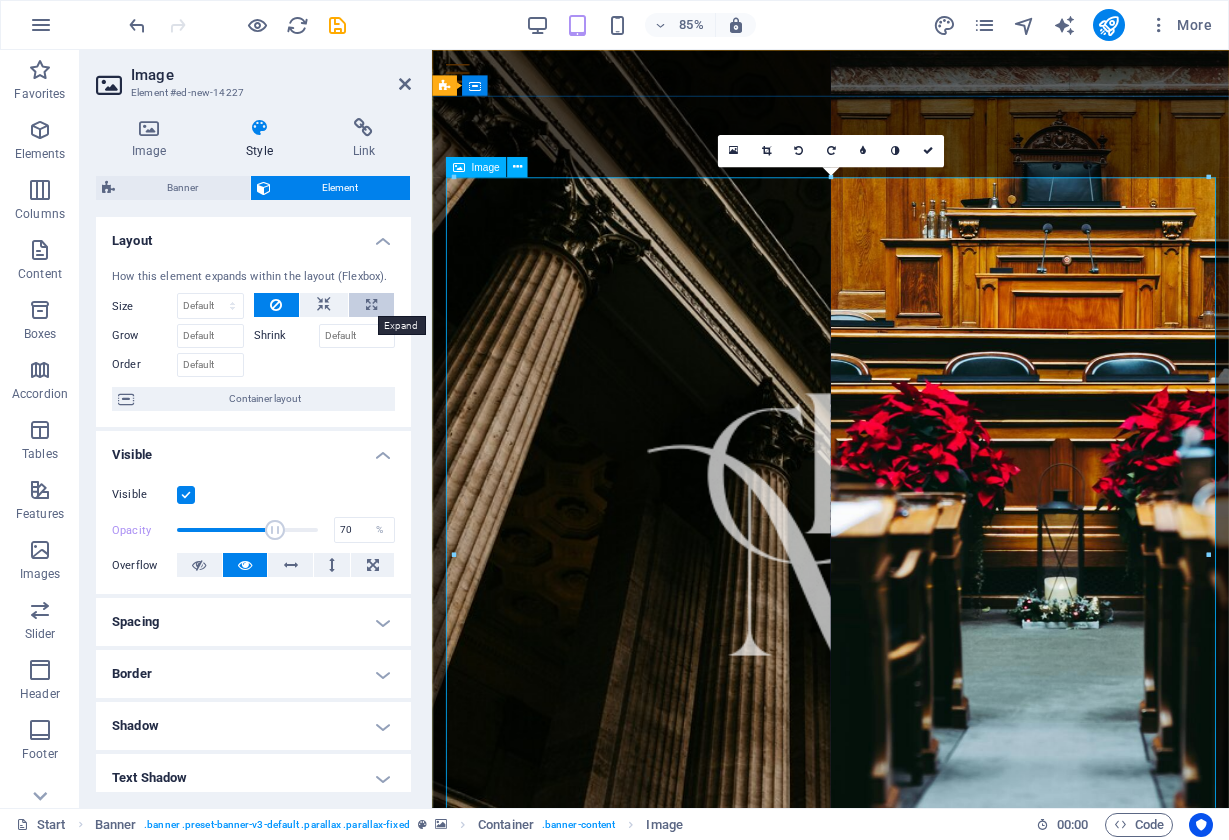 click at bounding box center (371, 305) 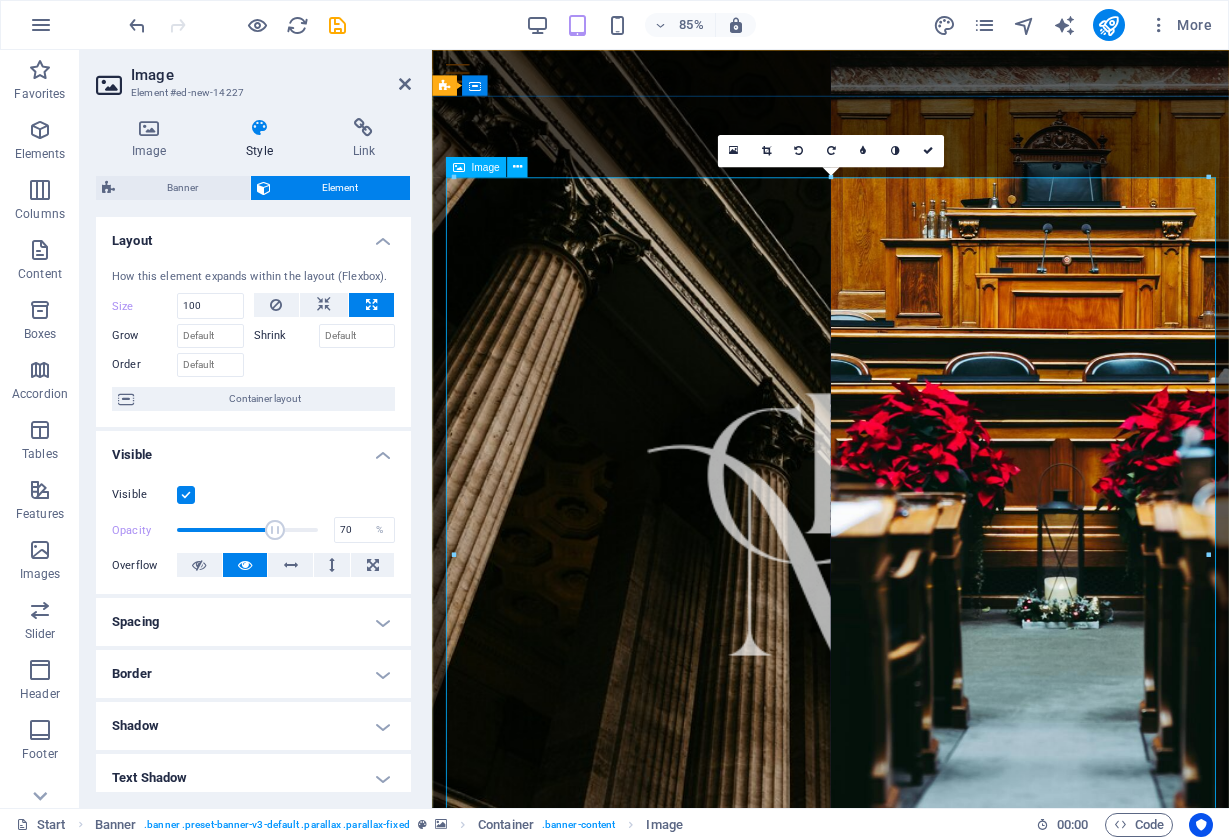 type on "100" 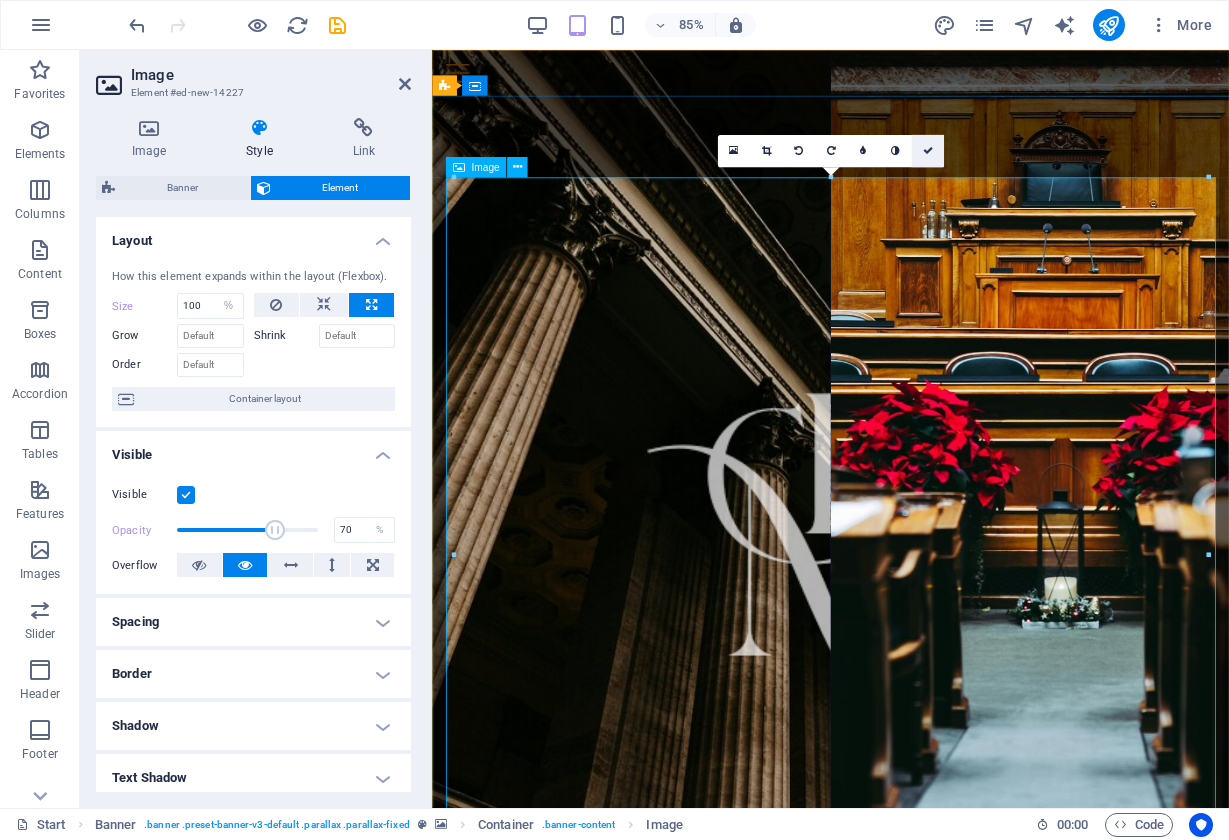 click at bounding box center (927, 151) 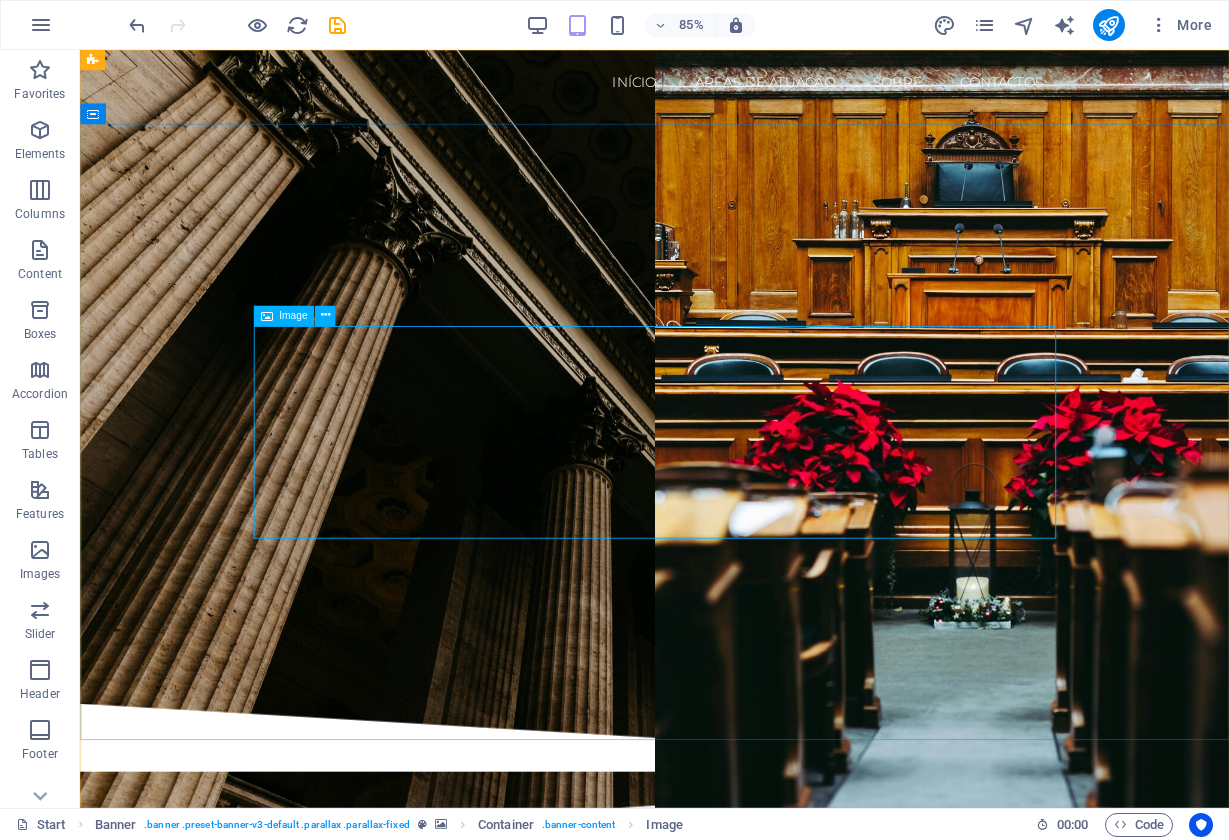 click at bounding box center [756, 473] 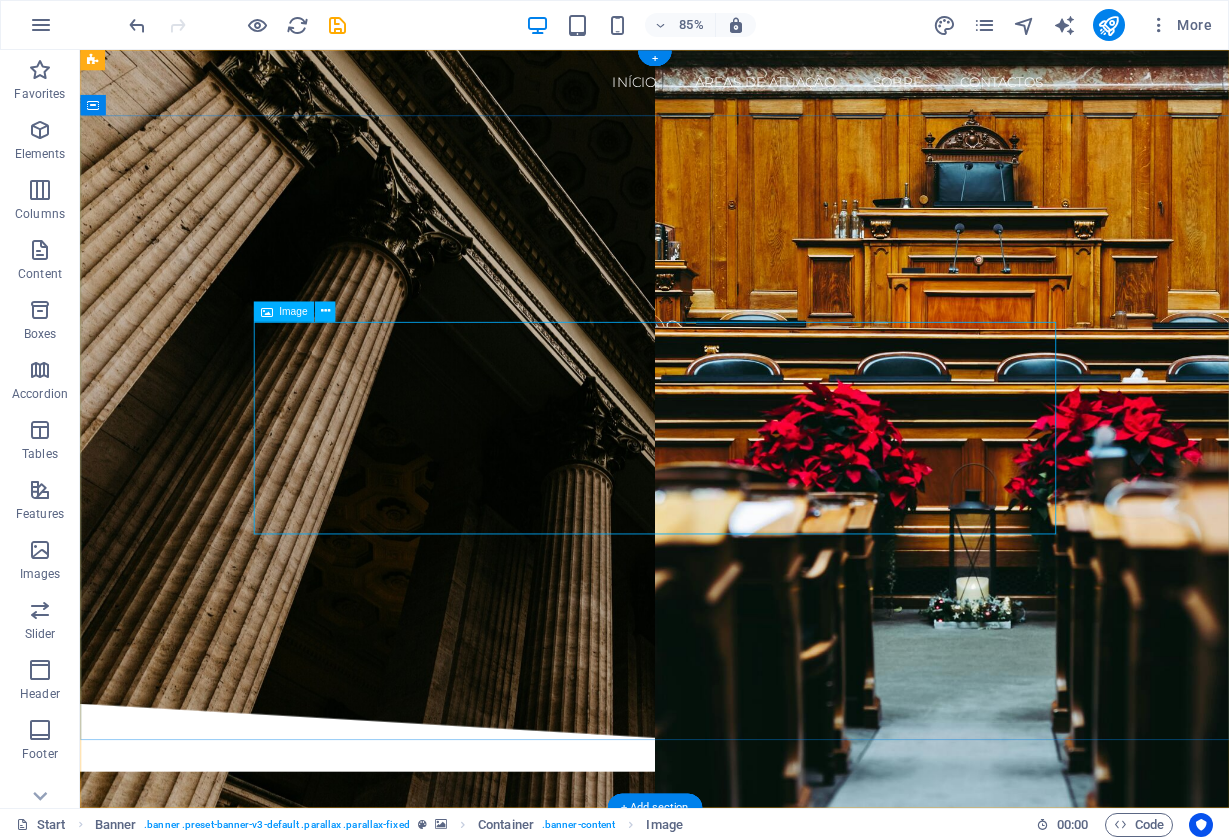 click on "Image" at bounding box center (293, 311) 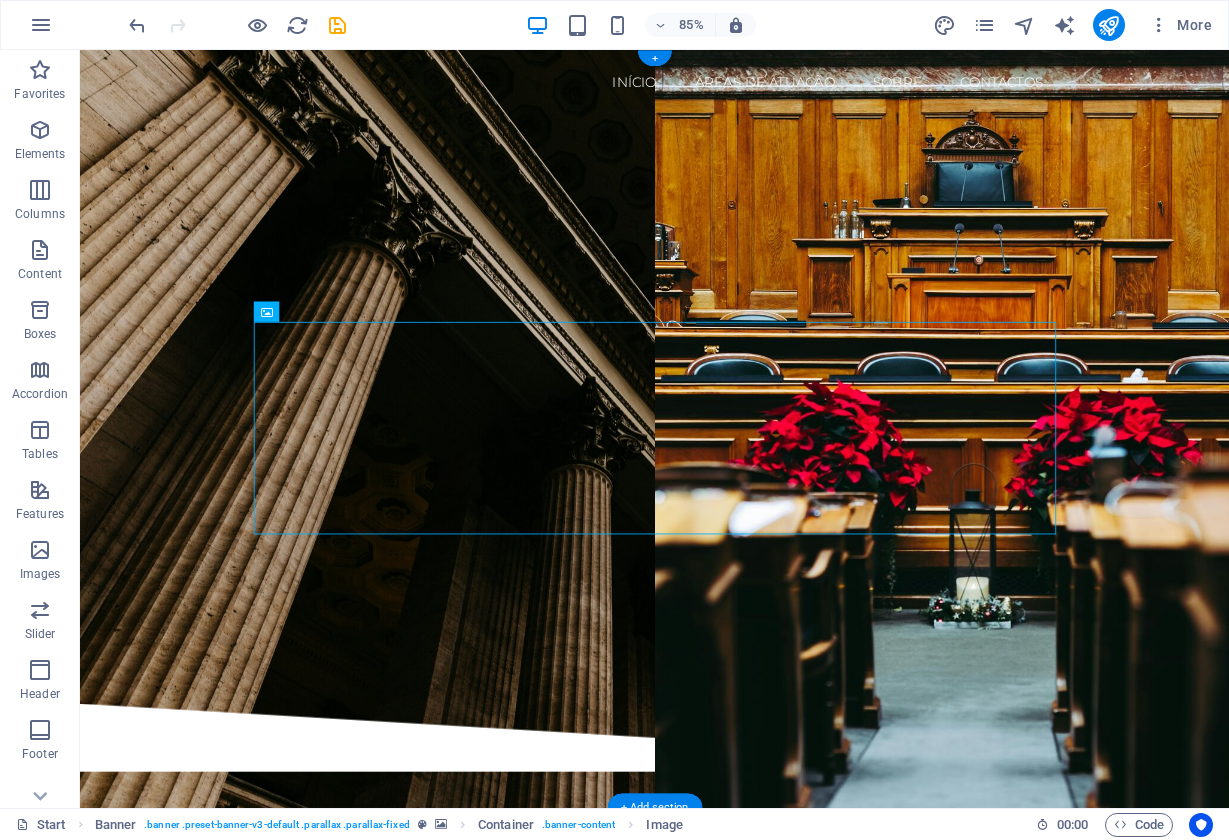 click at bounding box center [756, 473] 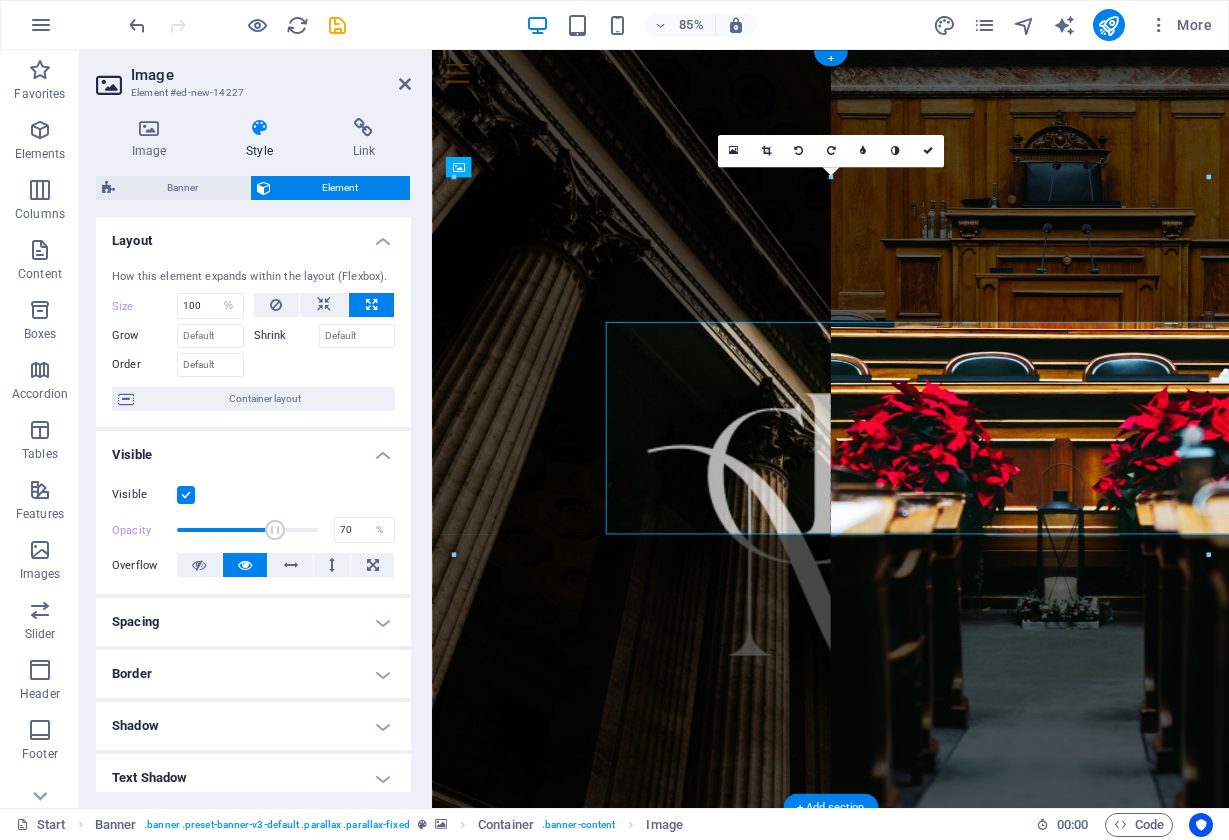 click on "How this element expands within the layout (Flexbox). Size 100 Default auto px % 1/1 1/2 1/3 1/4 1/5 1/6 1/7 1/8 1/9 1/10 Grow Shrink Order Container layout" at bounding box center [253, 340] 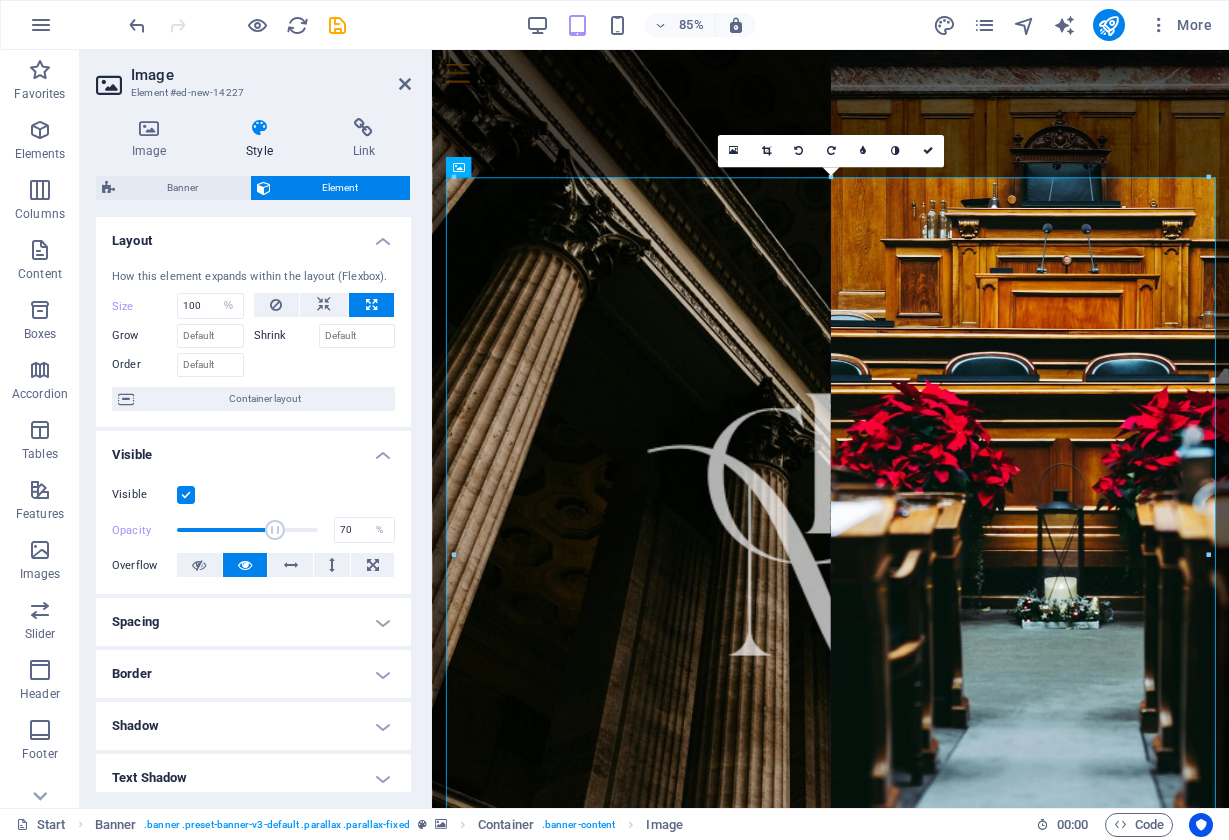 scroll, scrollTop: 0, scrollLeft: 0, axis: both 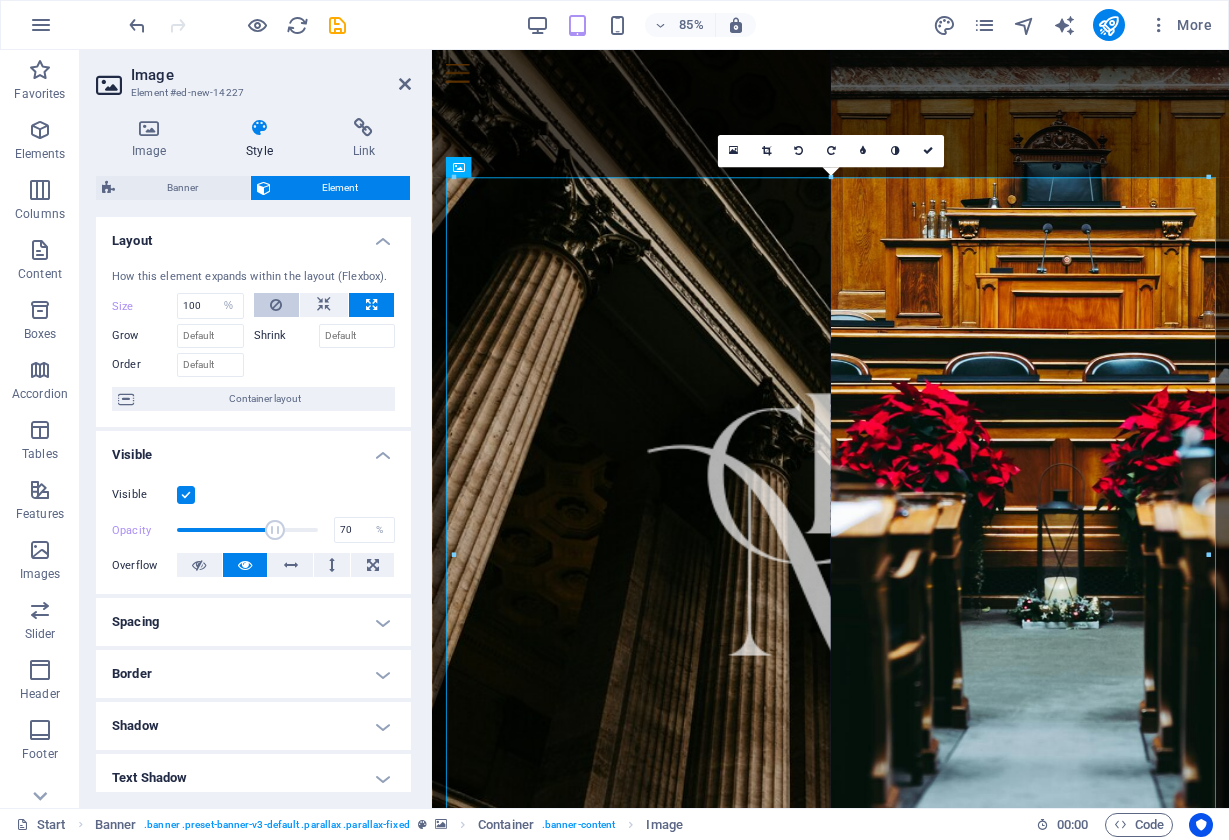 click at bounding box center [276, 305] 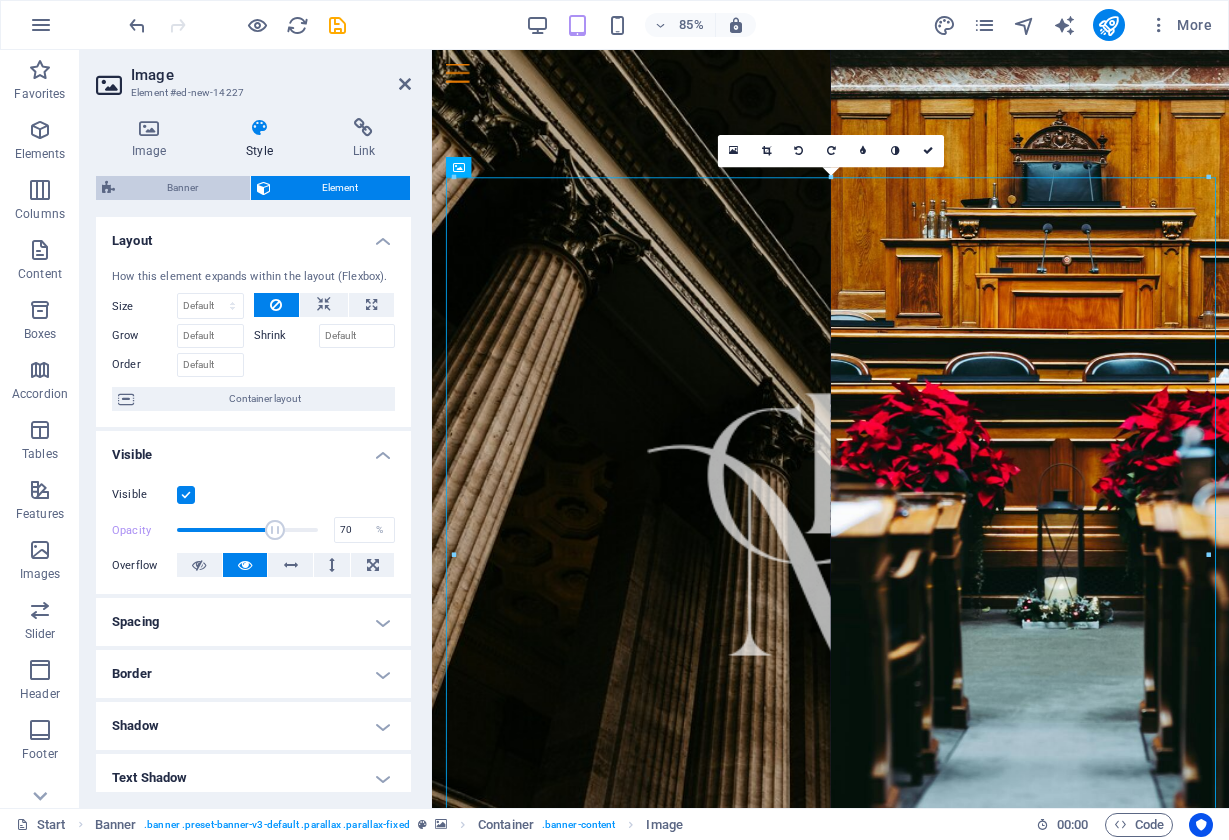 click on "Banner" at bounding box center [182, 188] 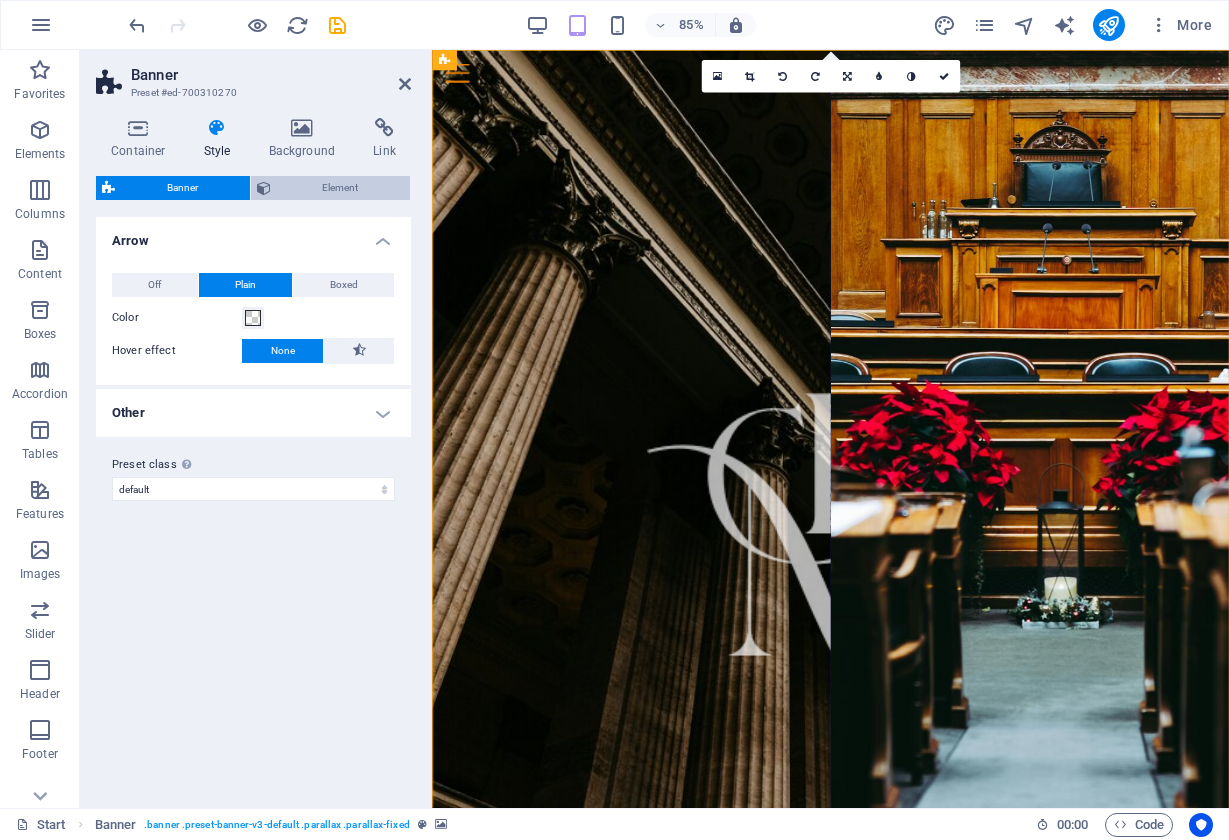 click on "Element" at bounding box center [341, 188] 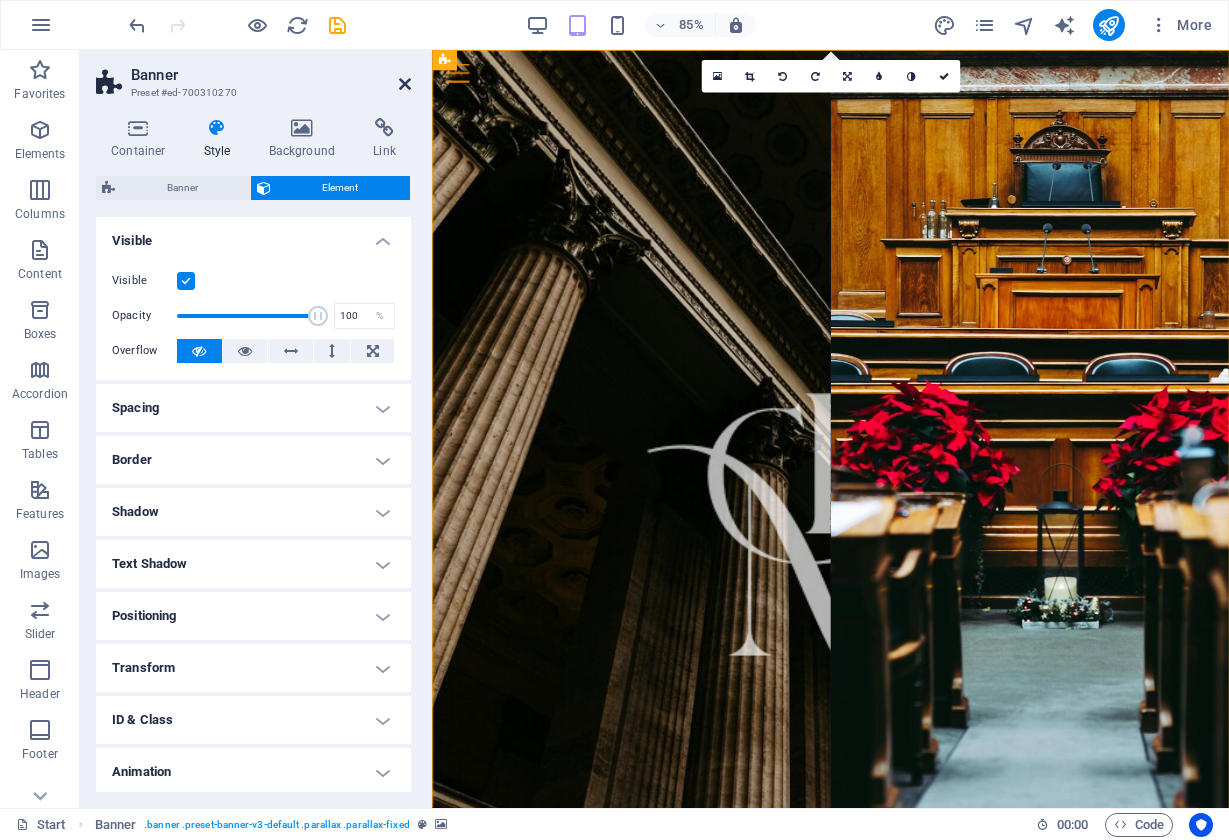 click at bounding box center [405, 84] 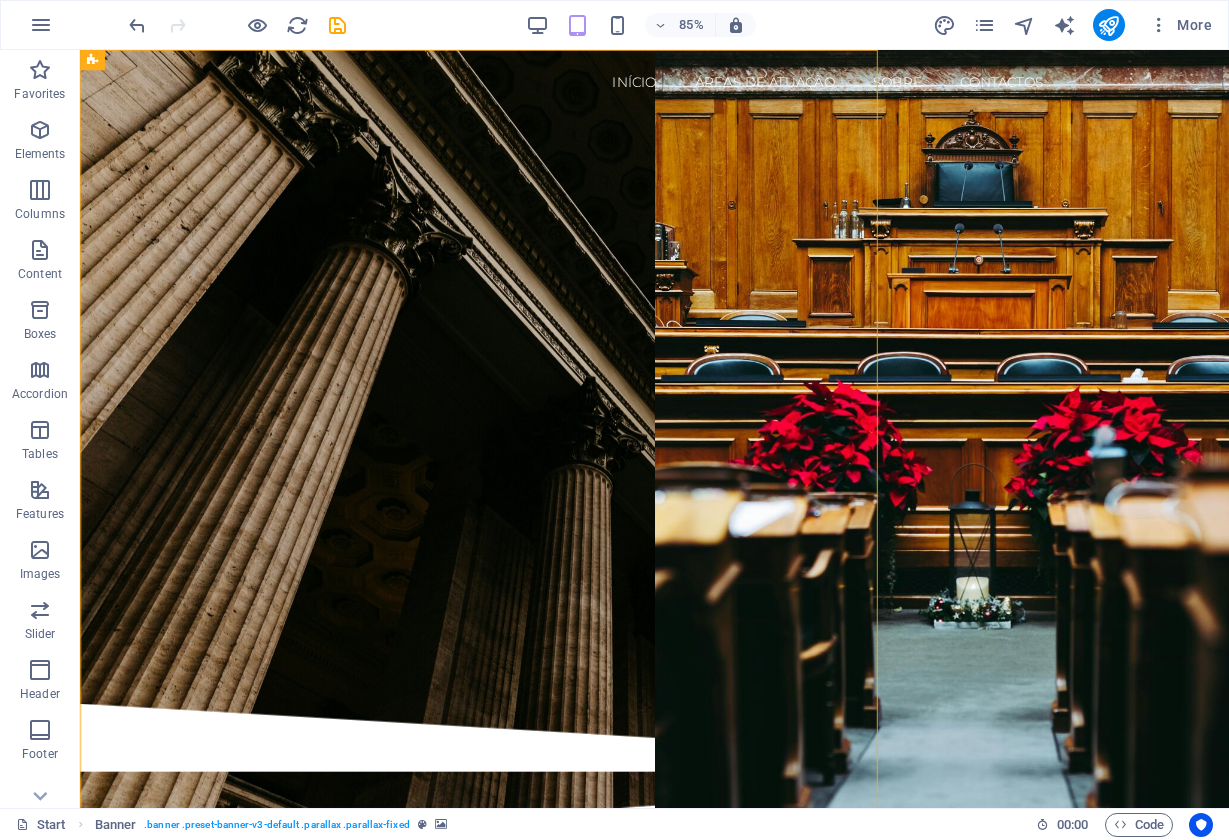 click at bounding box center (756, 473) 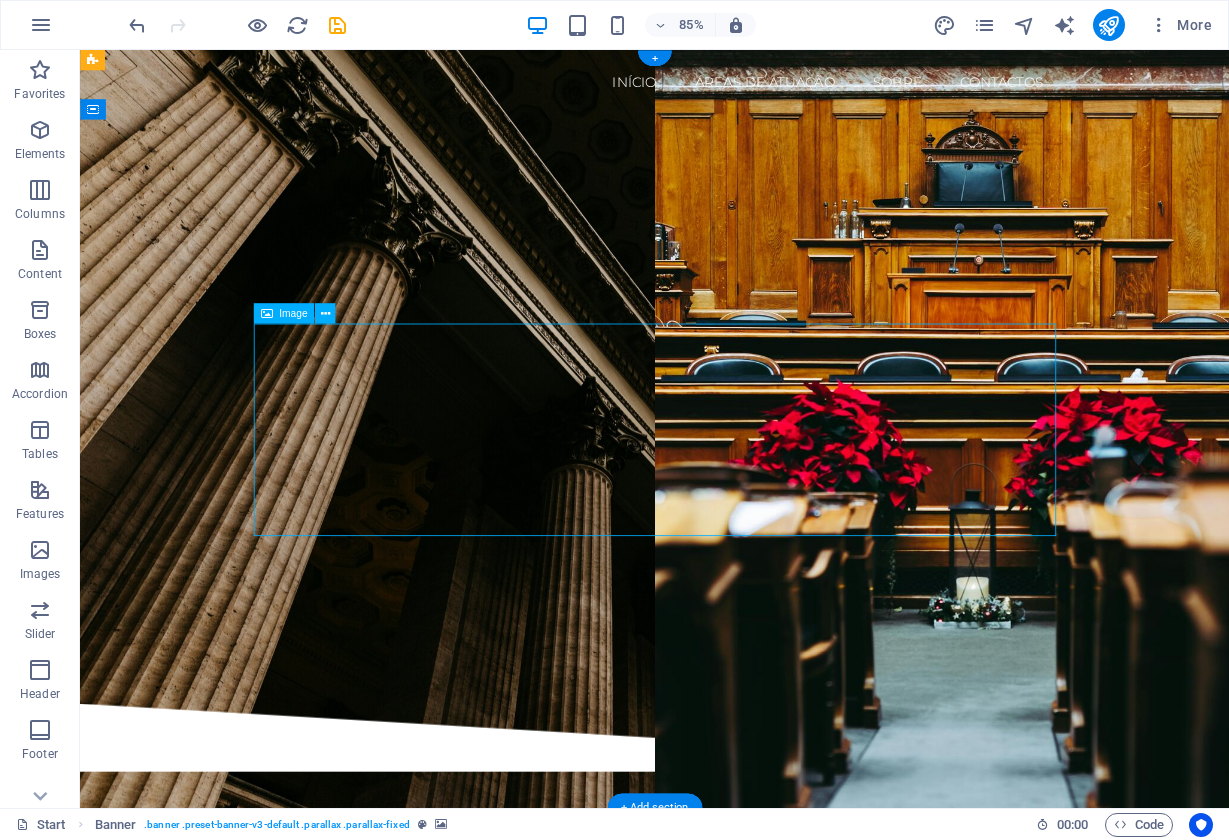 click at bounding box center (756, 473) 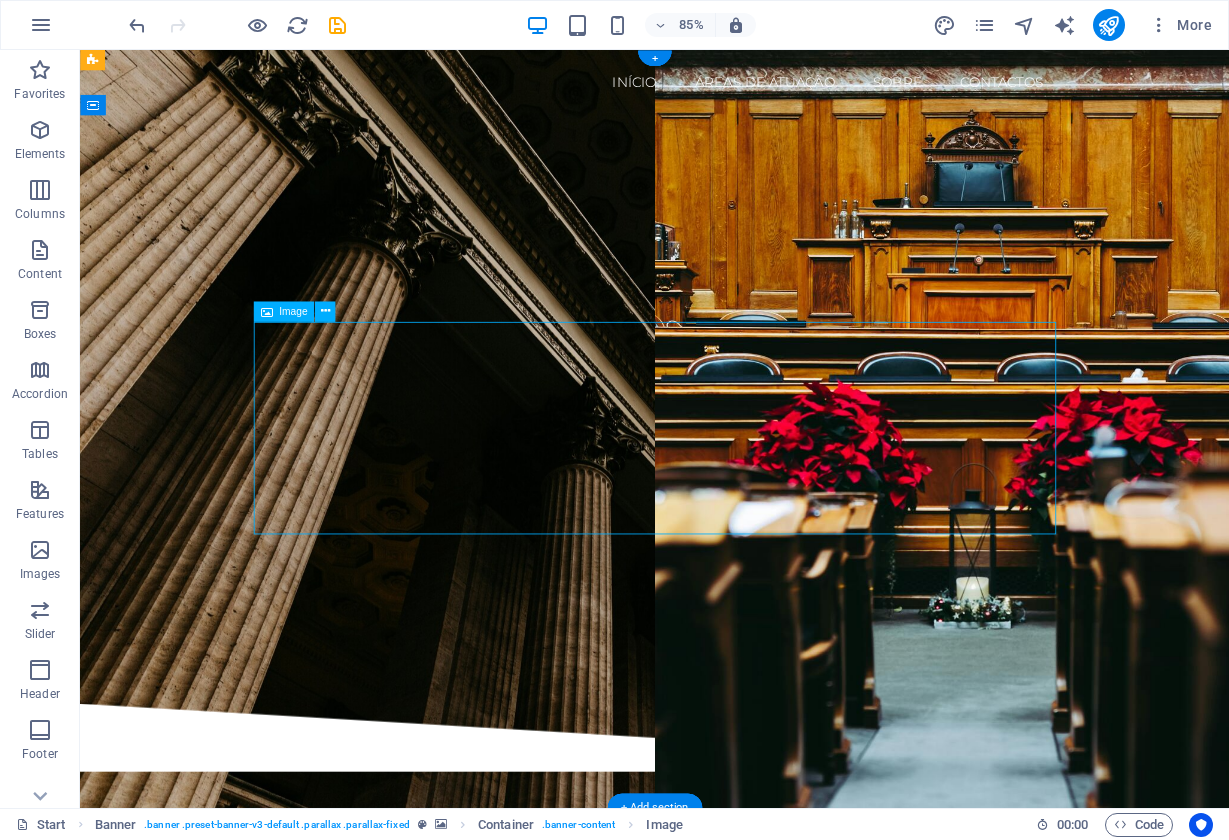 click at bounding box center (756, 473) 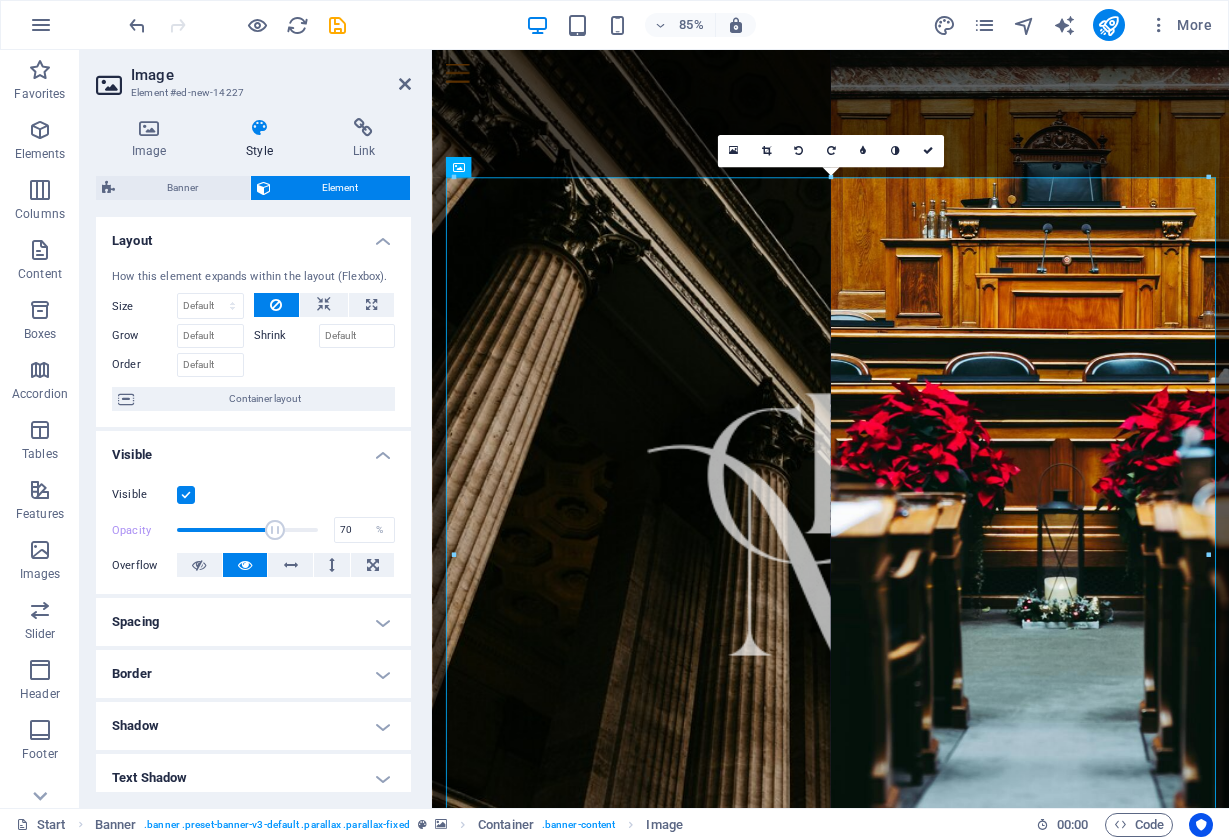 drag, startPoint x: 347, startPoint y: 416, endPoint x: 426, endPoint y: 364, distance: 94.57801 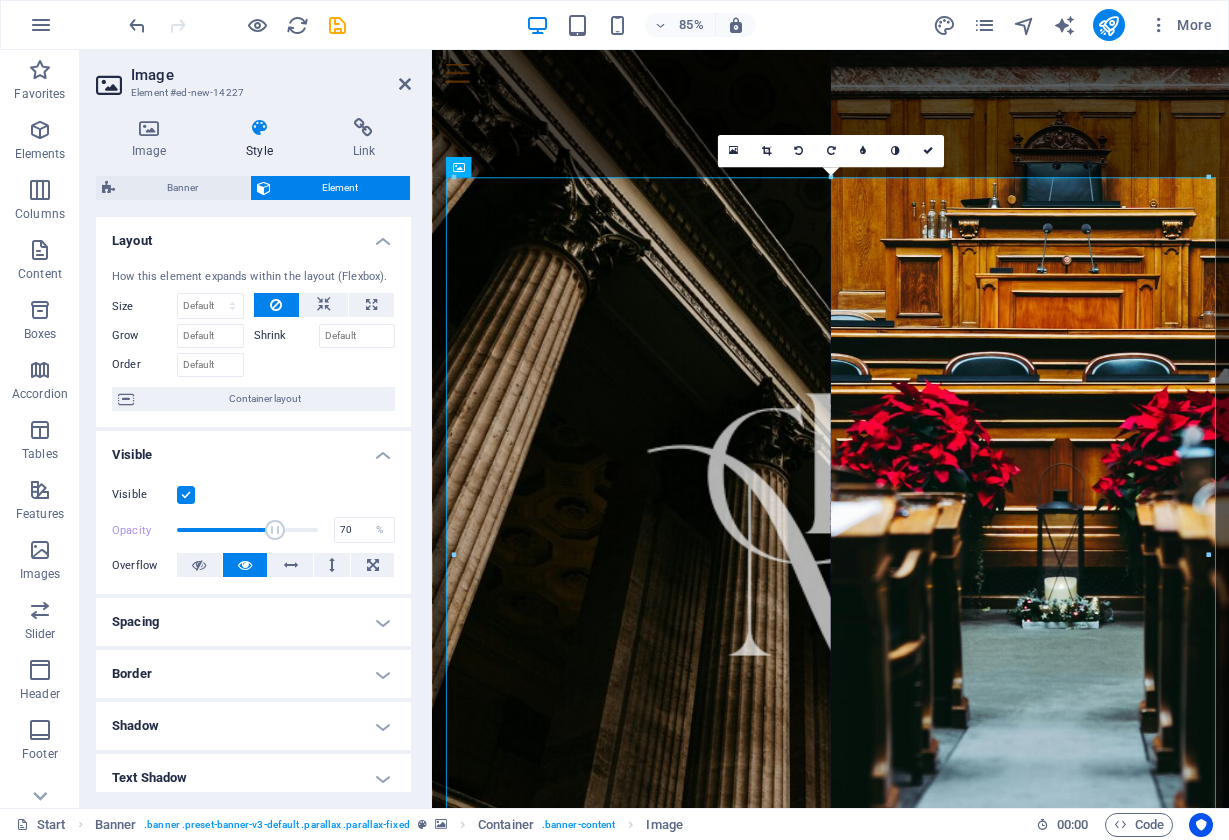 click on "Layout" at bounding box center [253, 235] 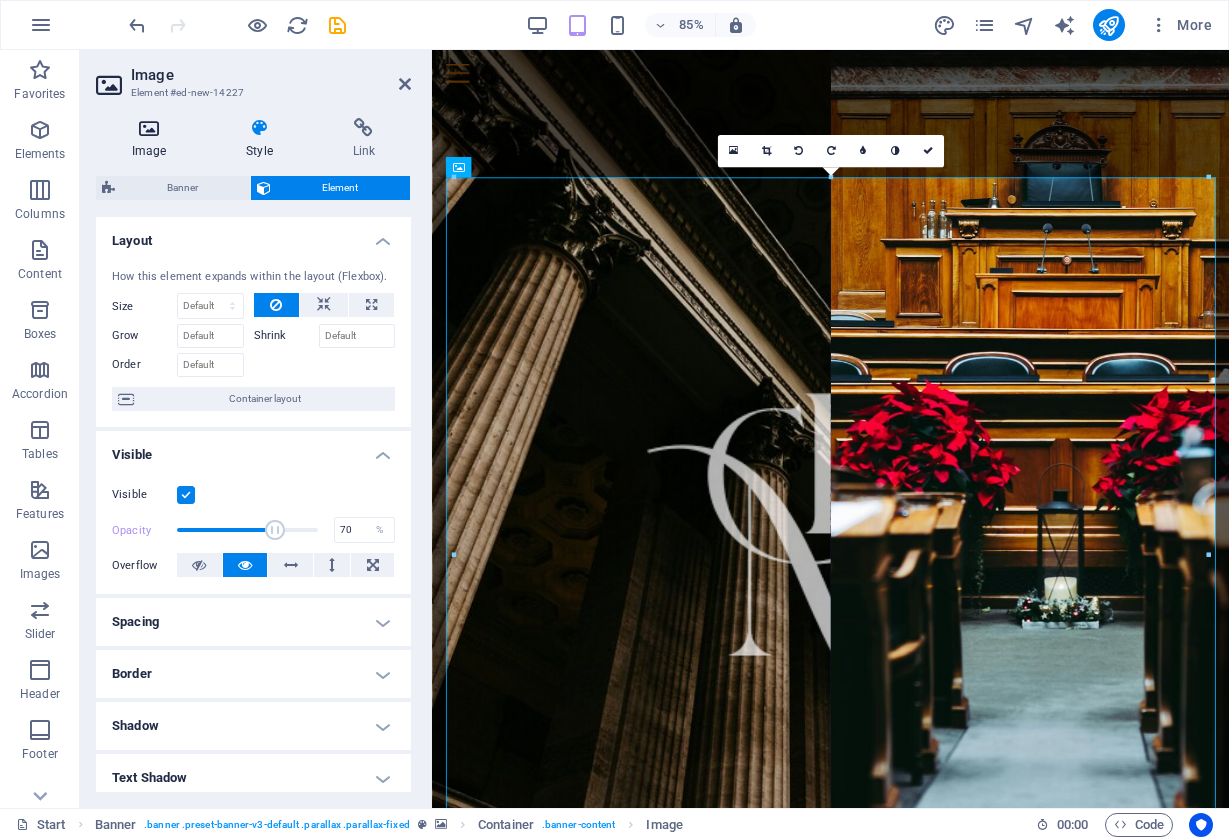 click at bounding box center [149, 128] 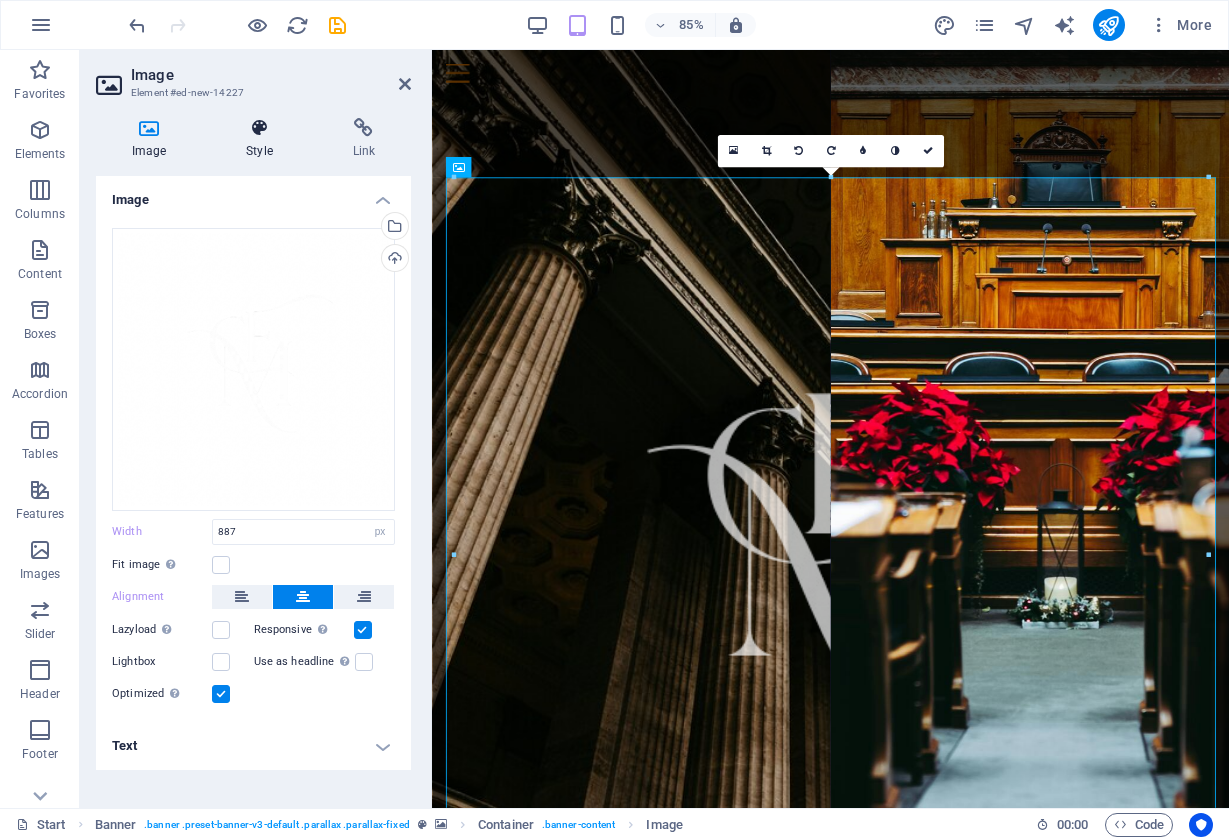 click at bounding box center [259, 128] 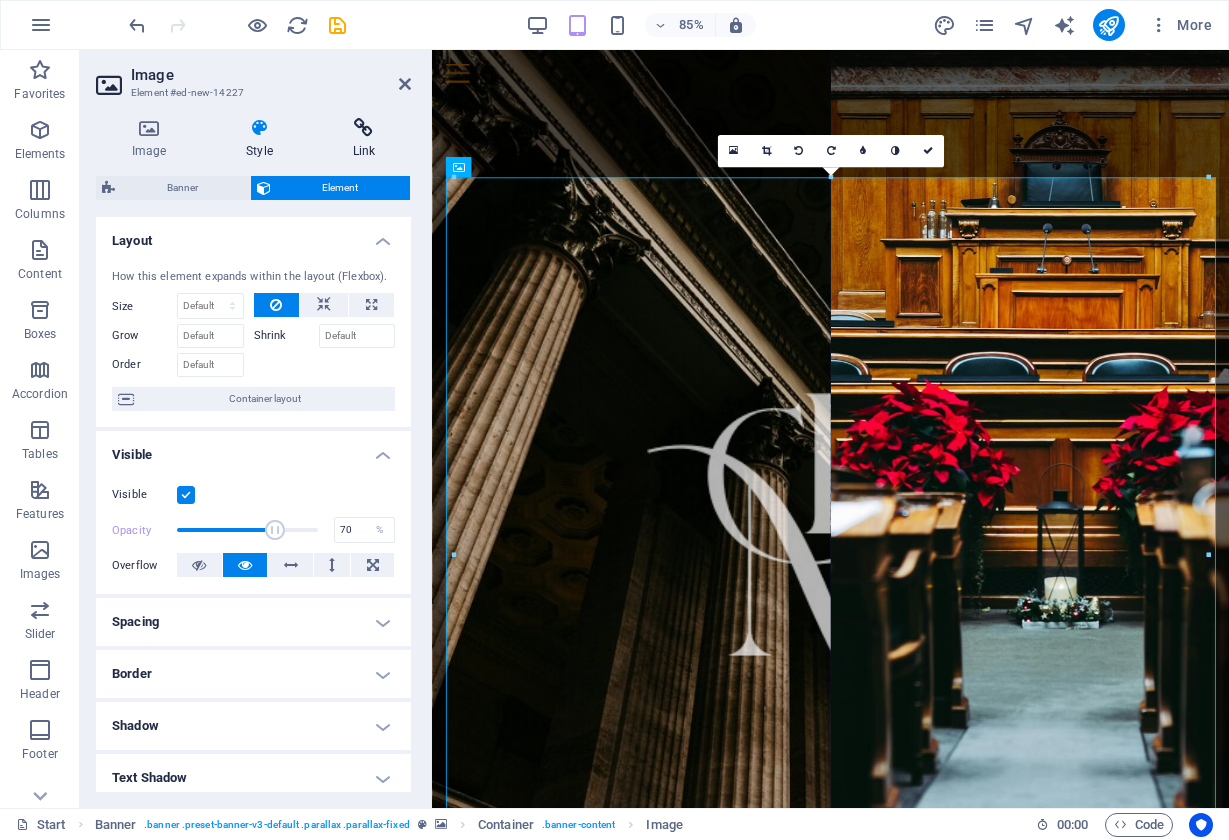 click at bounding box center [364, 128] 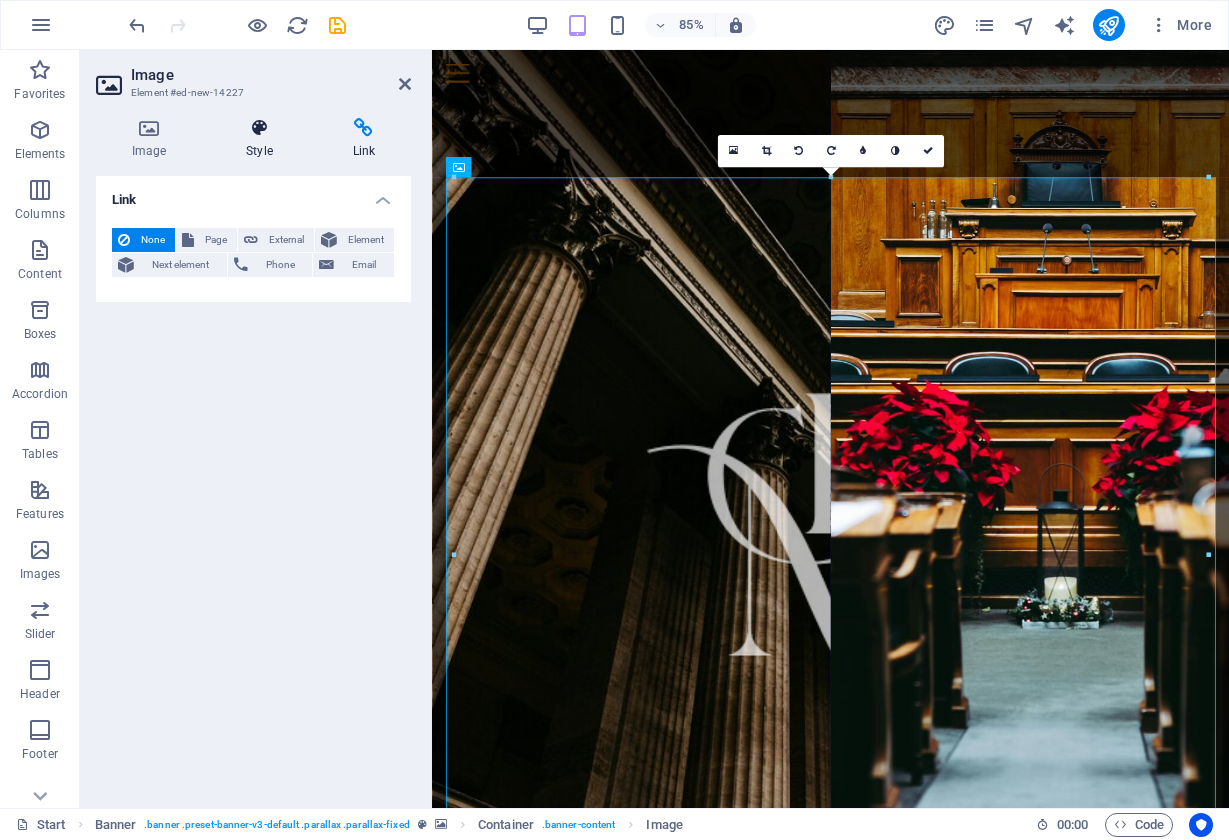 click at bounding box center [259, 128] 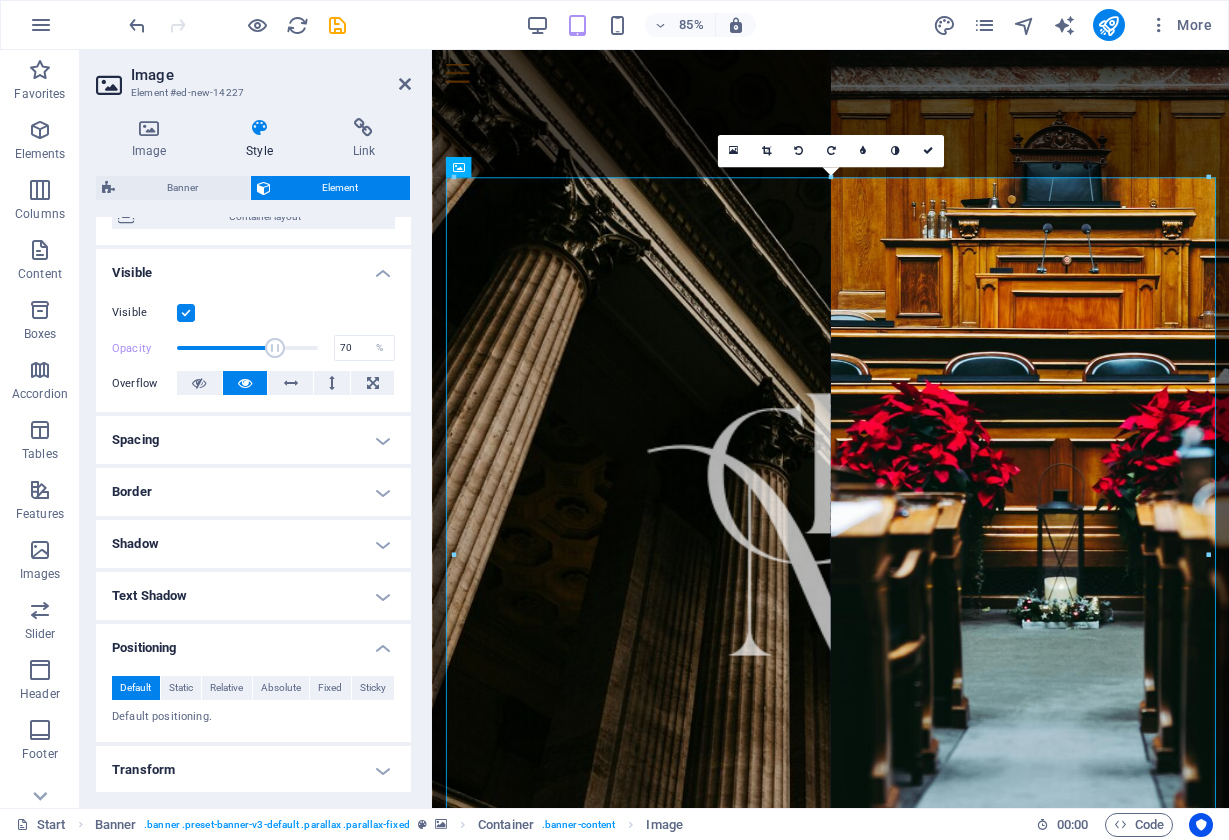scroll, scrollTop: 184, scrollLeft: 0, axis: vertical 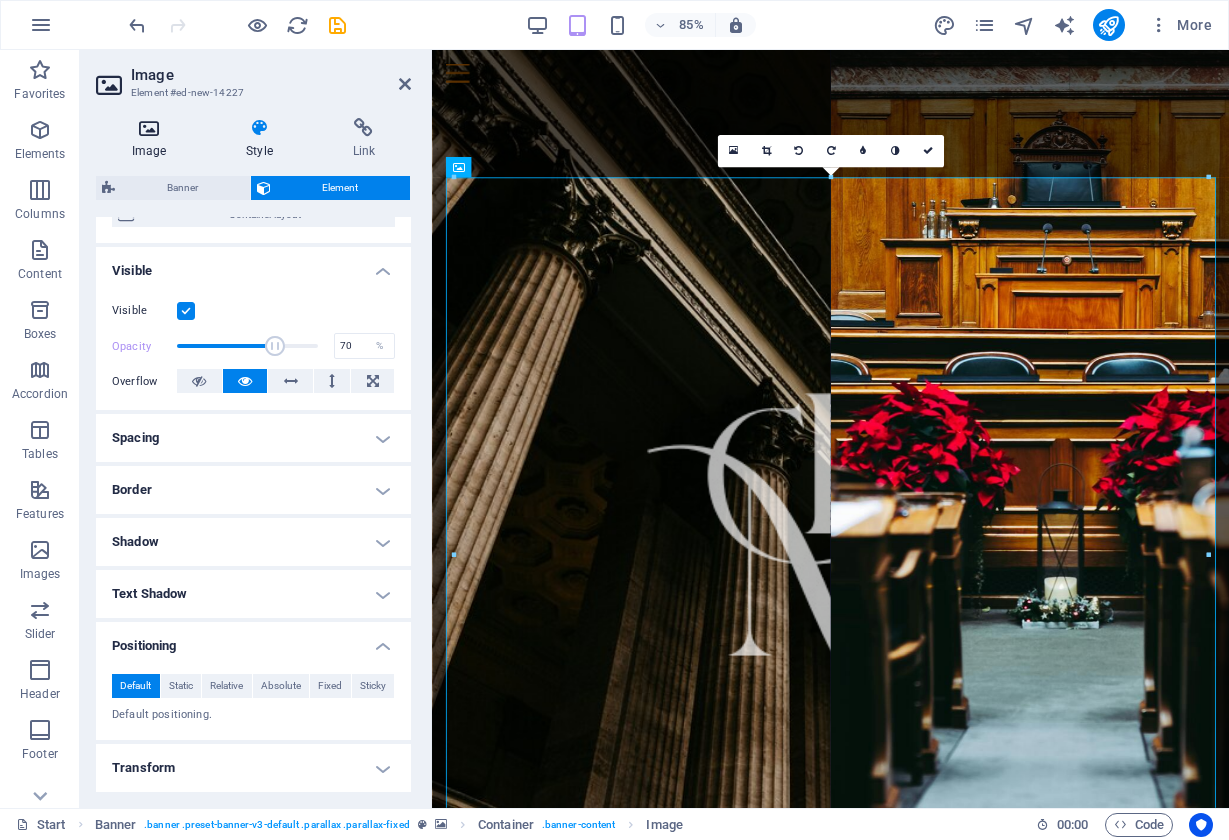 click on "Image" at bounding box center [153, 139] 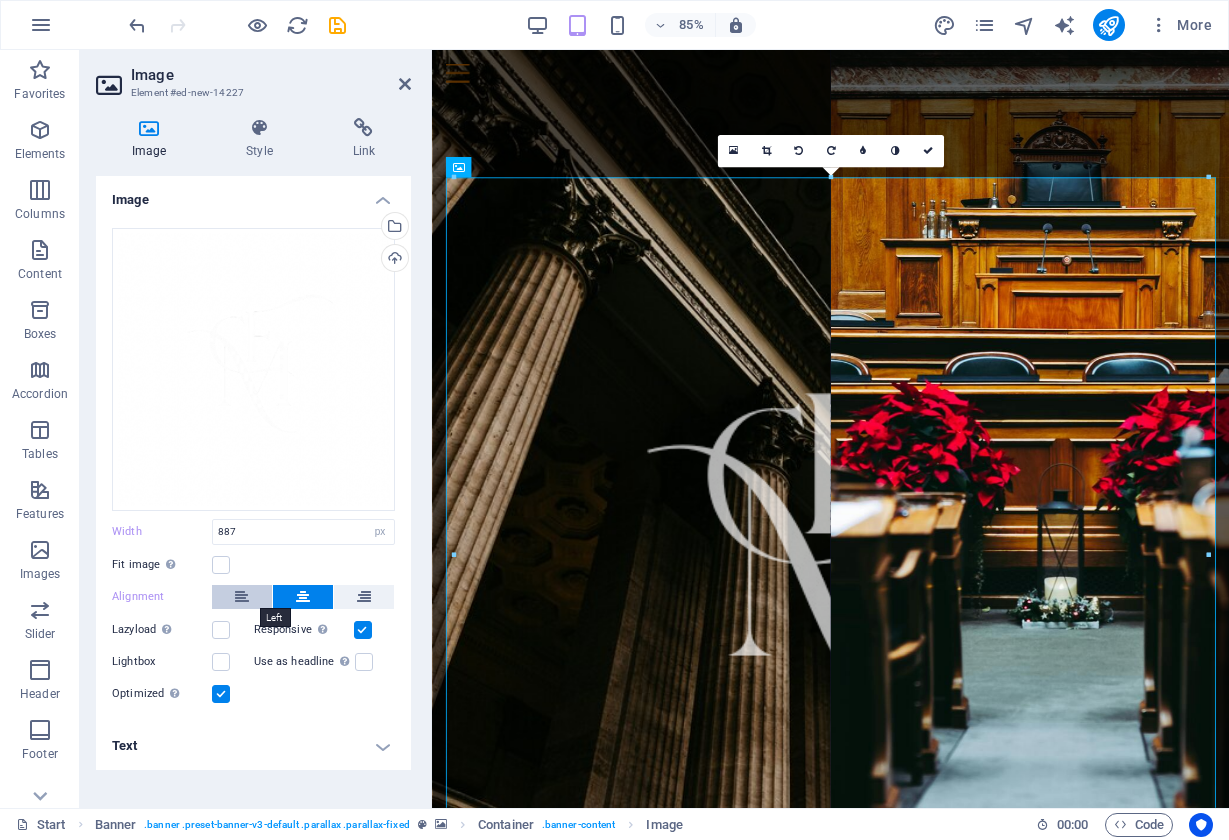 click at bounding box center (242, 597) 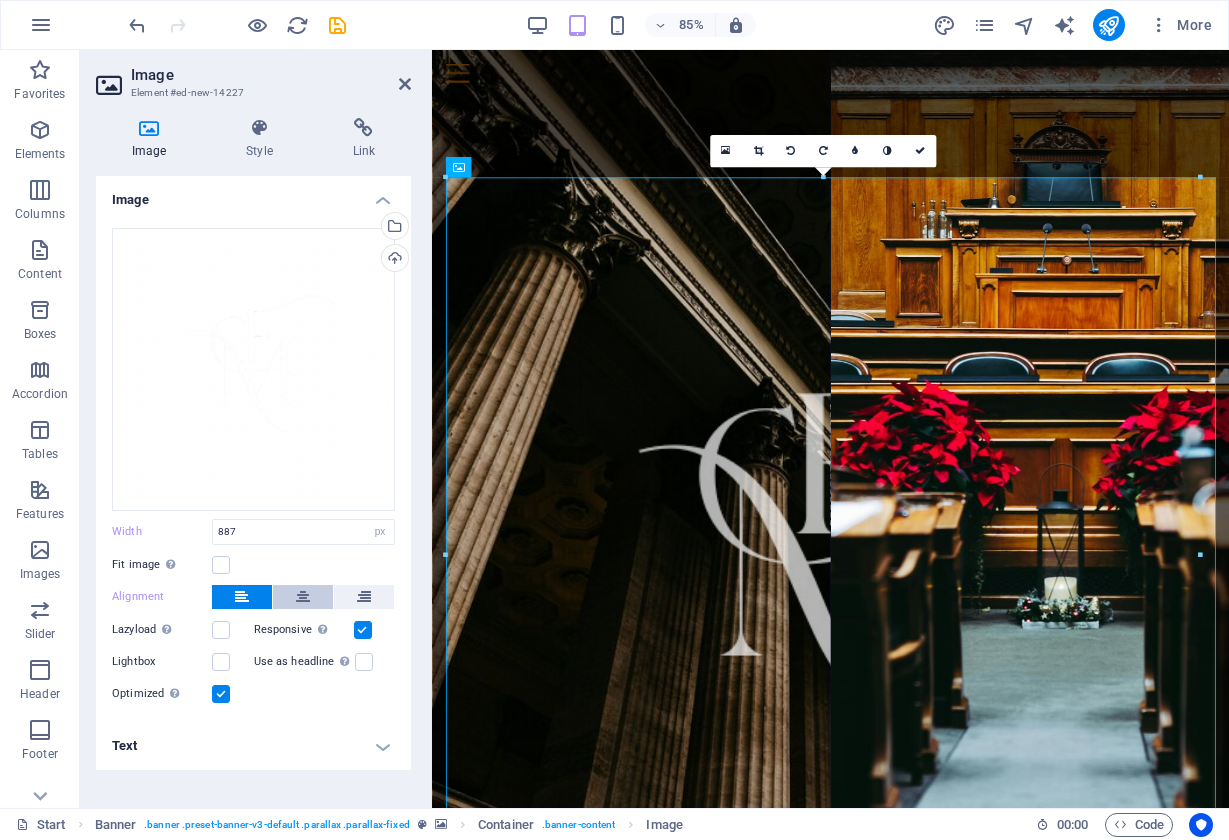 click at bounding box center (303, 597) 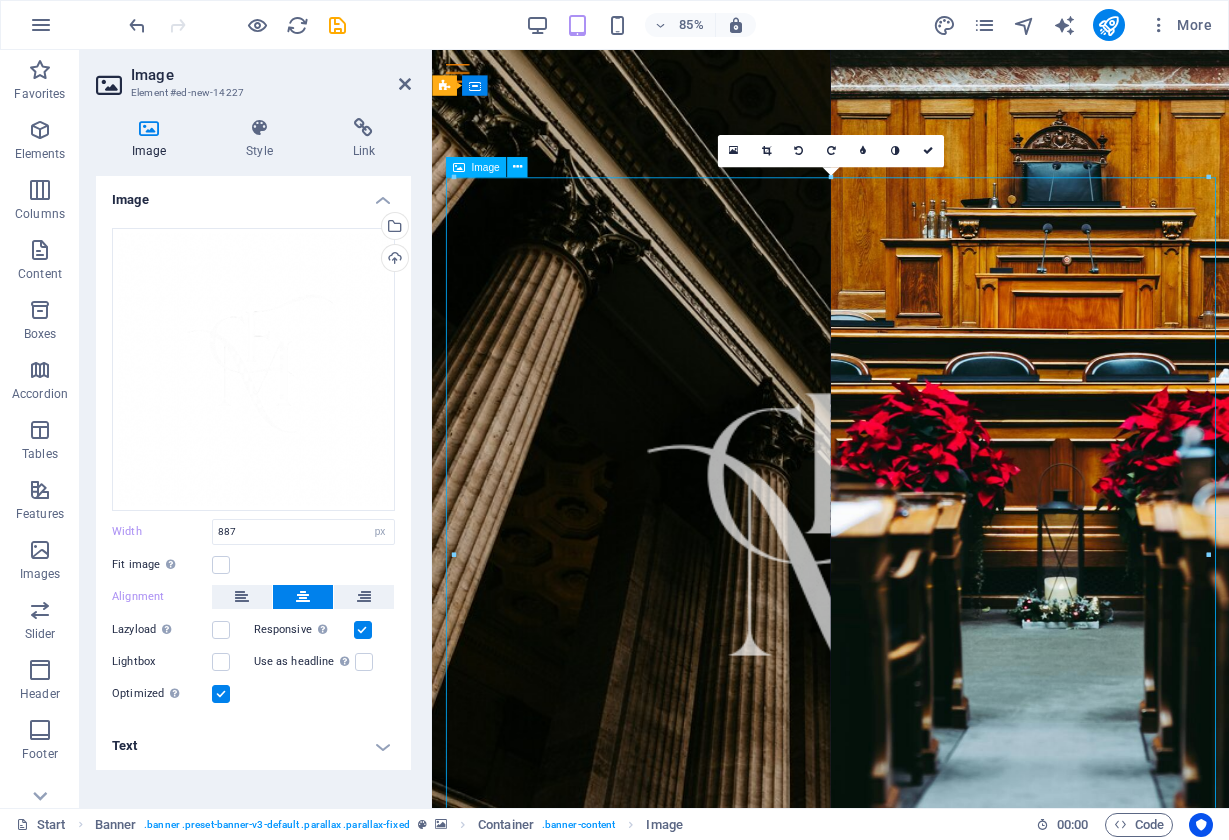 drag, startPoint x: 658, startPoint y: 377, endPoint x: 912, endPoint y: 381, distance: 254.0315 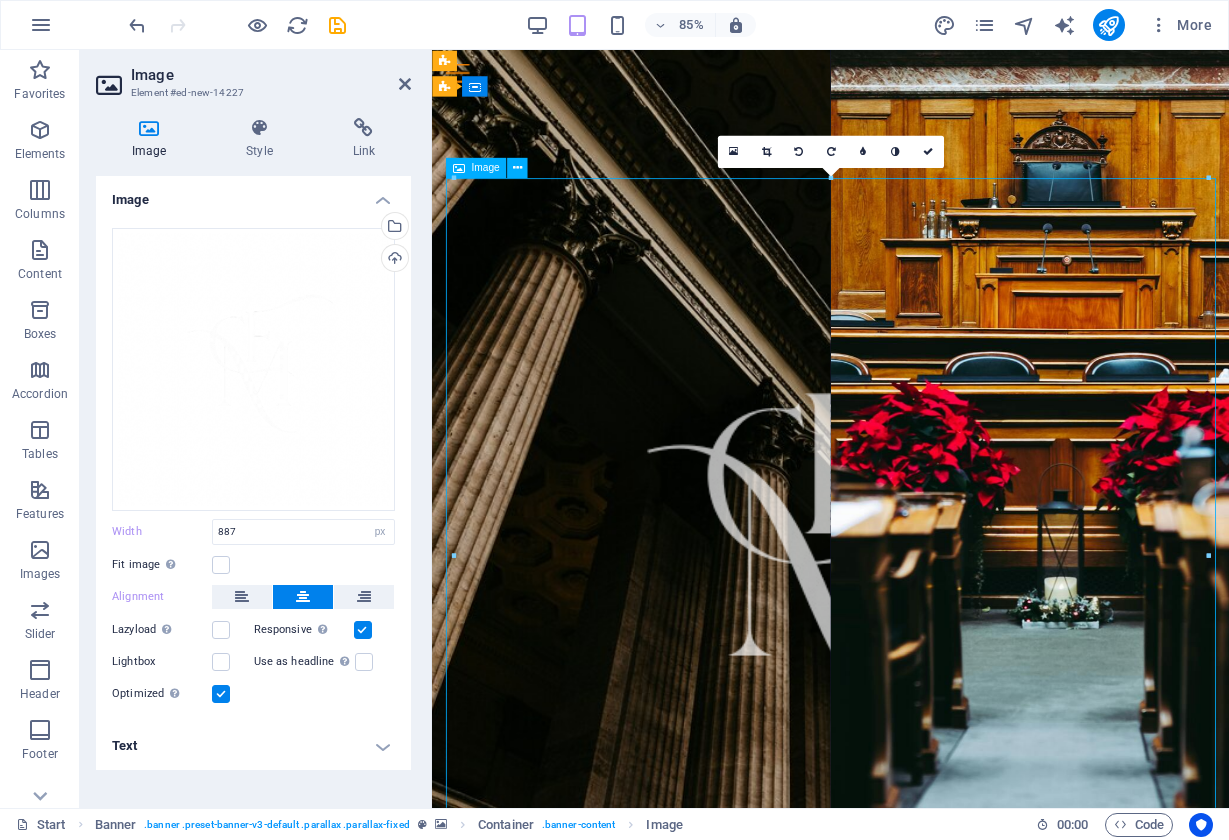 scroll, scrollTop: 0, scrollLeft: 0, axis: both 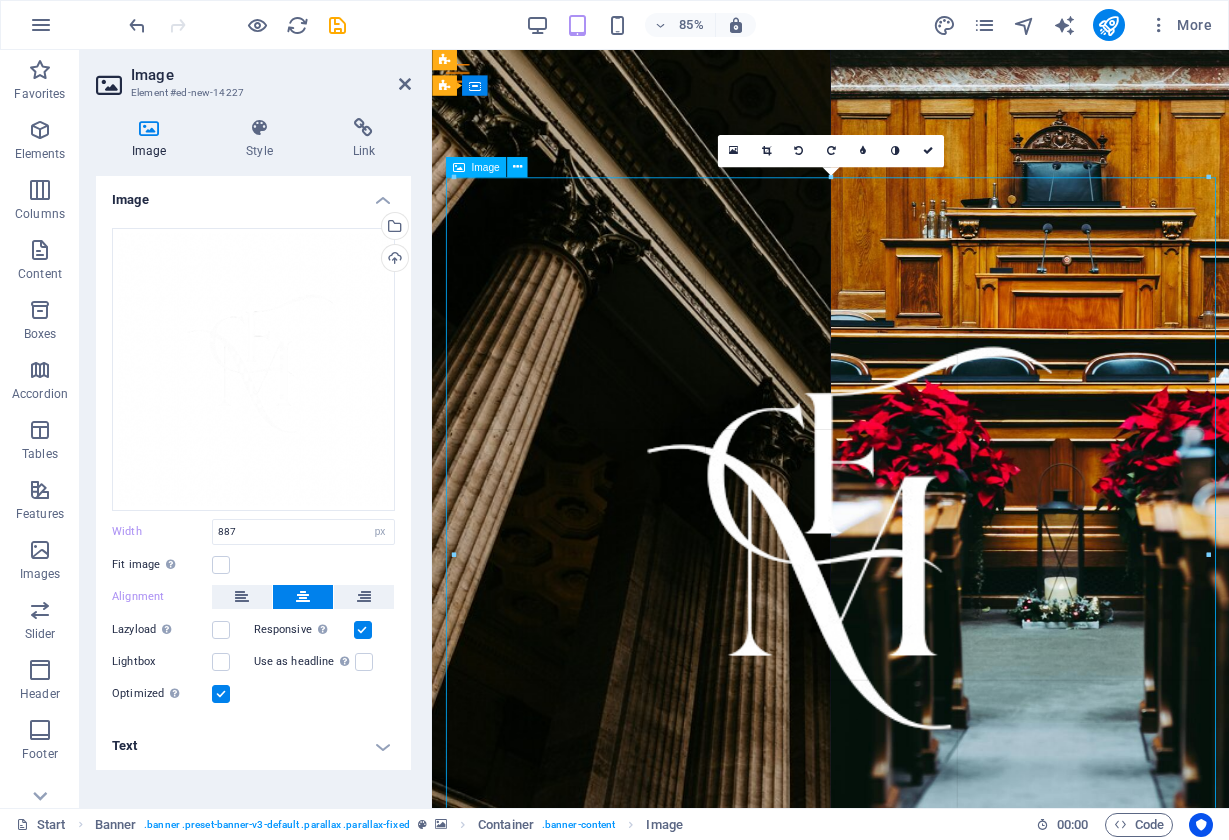 click on "Drag here to replace the existing content. Press “Ctrl” if you want to create a new element.
H3   Banner   Banner   Container   H2   Banner   Menu Bar   Menu   H3   Spacer   Button   Container   Container   Preset   HTML   Preset   Container   Container   Preset   Preset   Container   Preset   HTML   Preset   Banner   Container   Preset   Container   Banner   Preset   Button   Image   Container   Text   Preset   Container   Text   Preset   Container   Placeholder   H3   Spacer   Container   Image   Container   H3   Container   Text   Preset   Container   Preset   Spacer   Container   Container   H3   Container   Image   Image   Image   Image   Image   Icon   Icon   Text   Preset   Container   Text   Text   Container   Container   H3   Preset   Container   H3   Banner   Container   Container   Image   Logo   Text   Button   Logo   Logo   Logo   Icon   Logo   Logo   Banner   Container   Placeholder   Image 180 170 160 150 140 130 120 110 100 90 80 70 60 50 40 30 20 10 0 -10 -20 -30 -40 0" at bounding box center [830, 429] 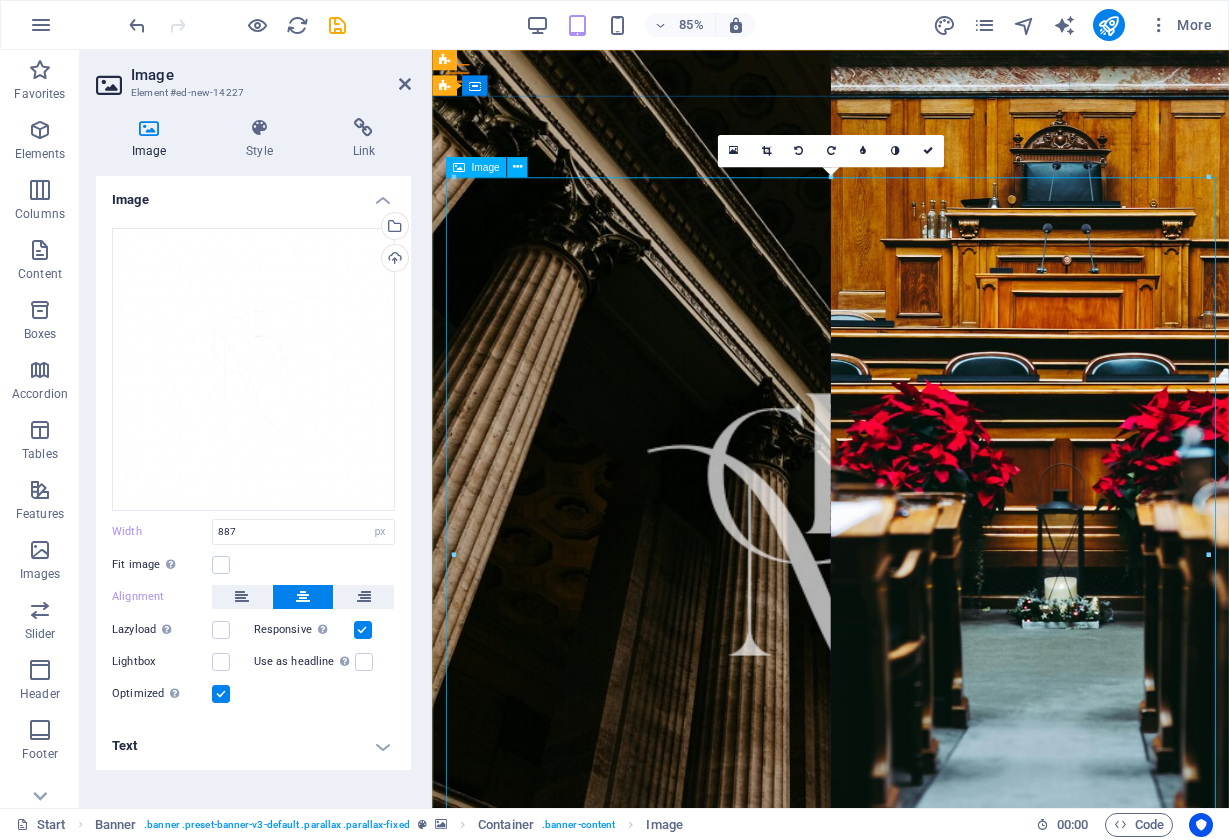 drag, startPoint x: 449, startPoint y: 178, endPoint x: 439, endPoint y: 173, distance: 11.18034 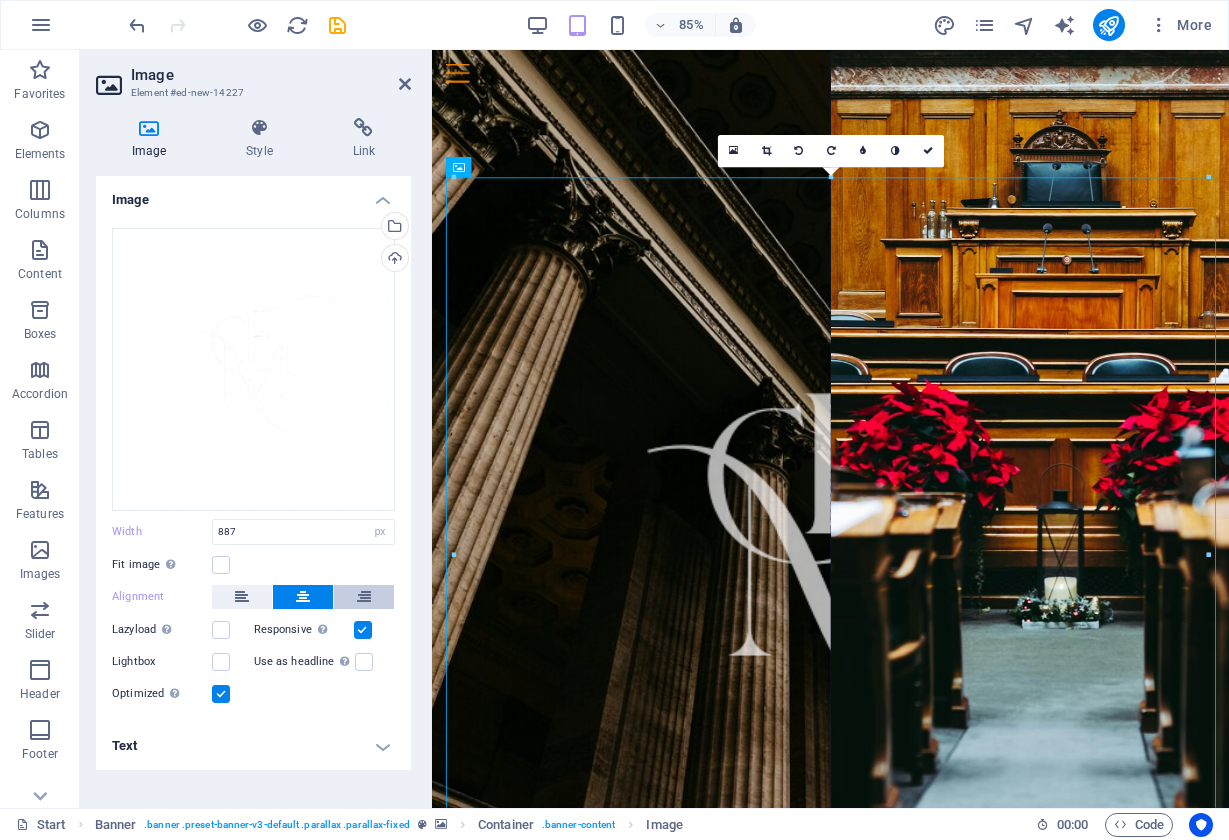 click at bounding box center [364, 597] 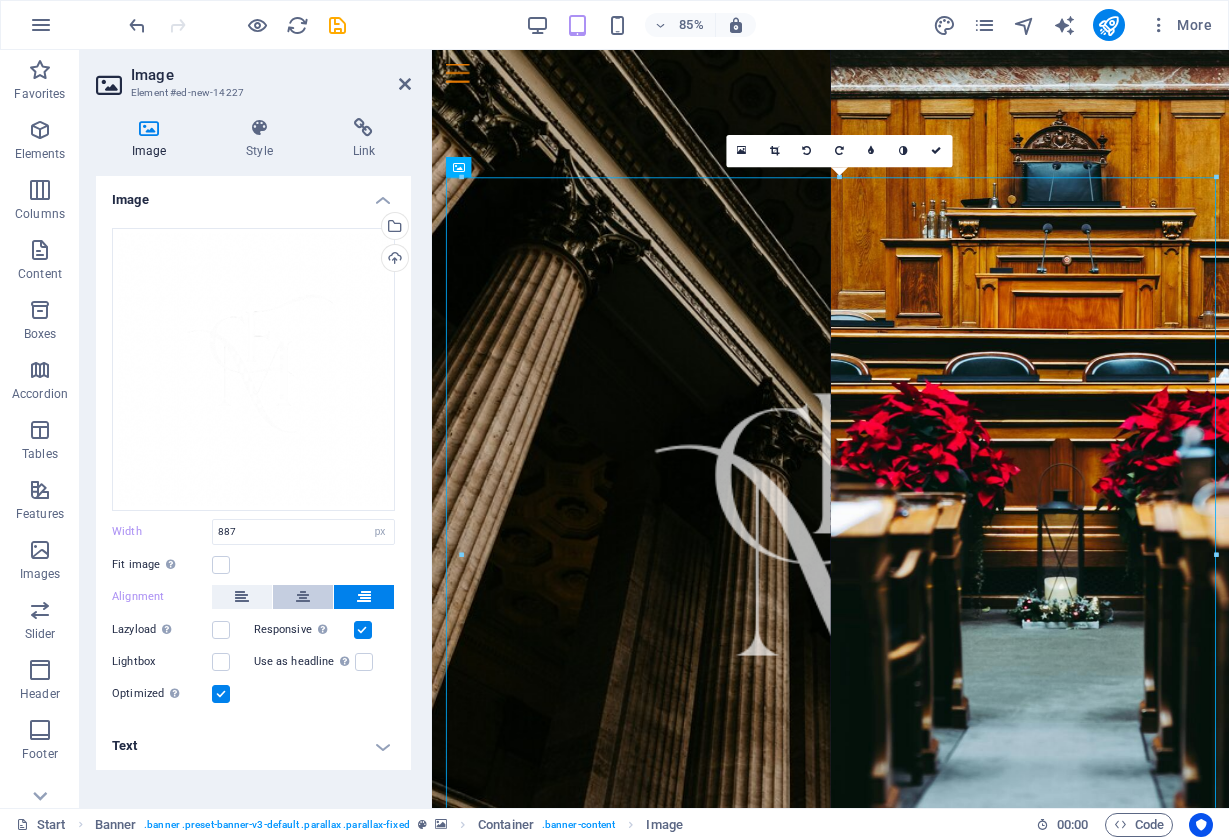 click at bounding box center [303, 597] 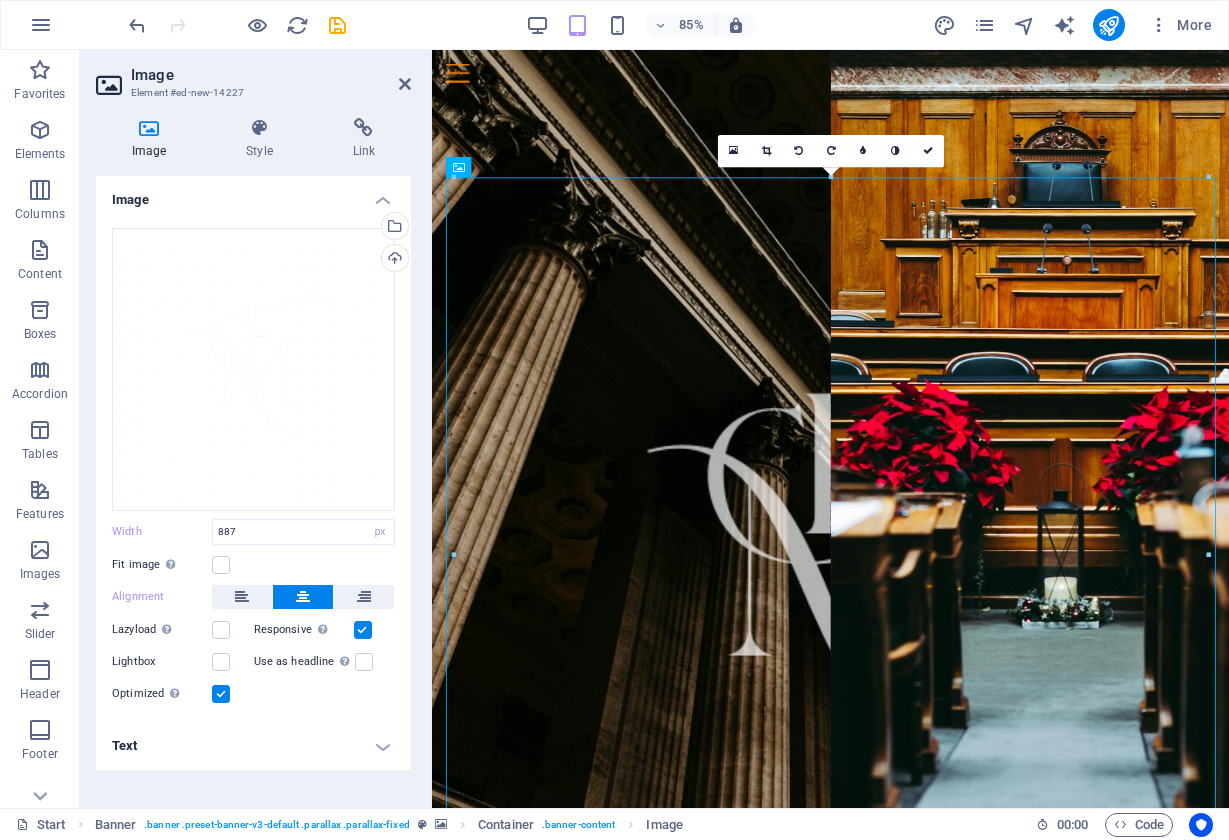 click on "Image" at bounding box center [153, 139] 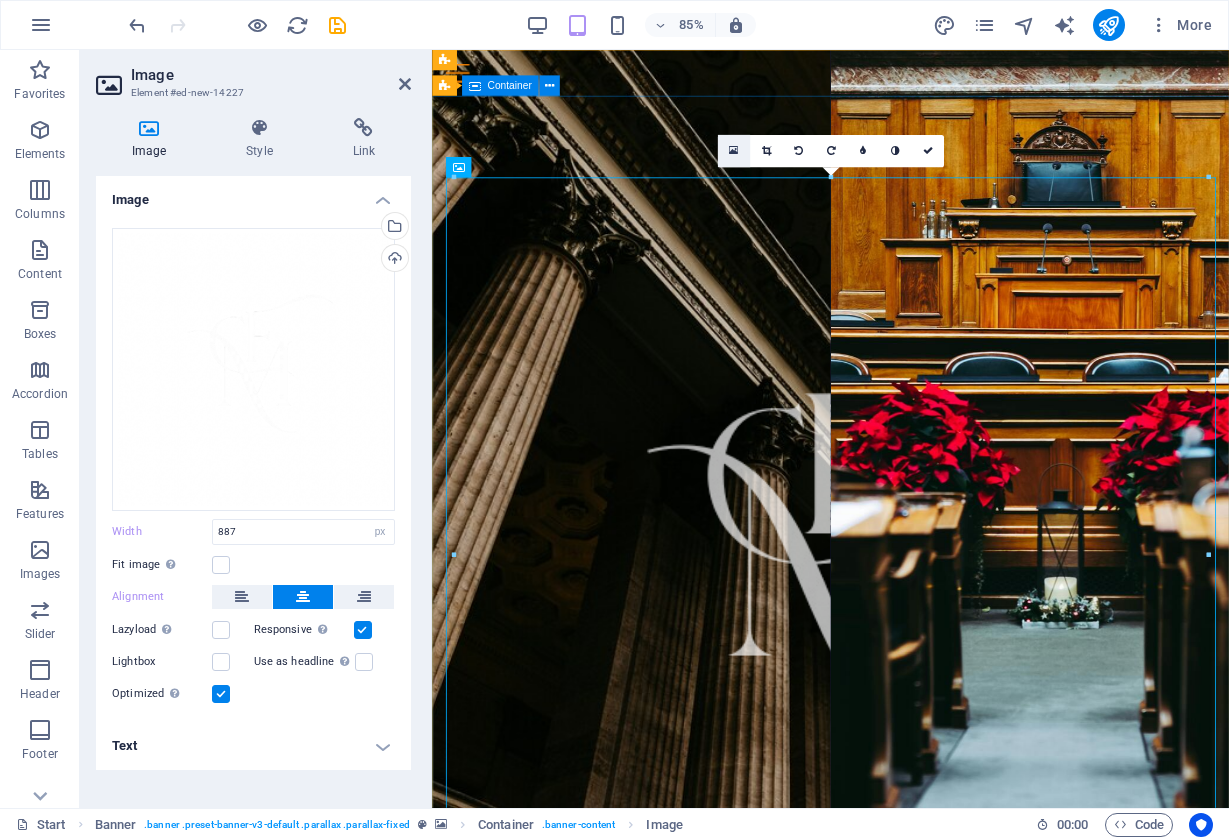 click at bounding box center [733, 151] 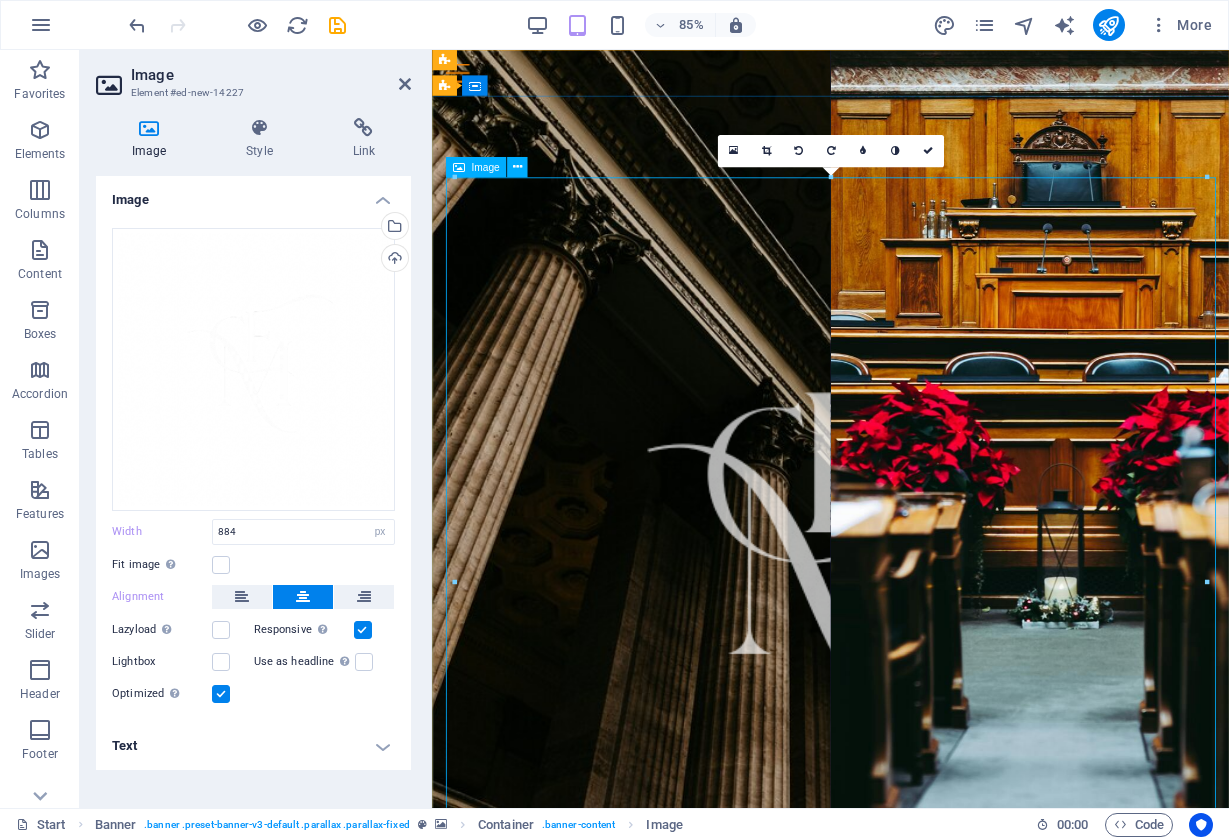 type on "884" 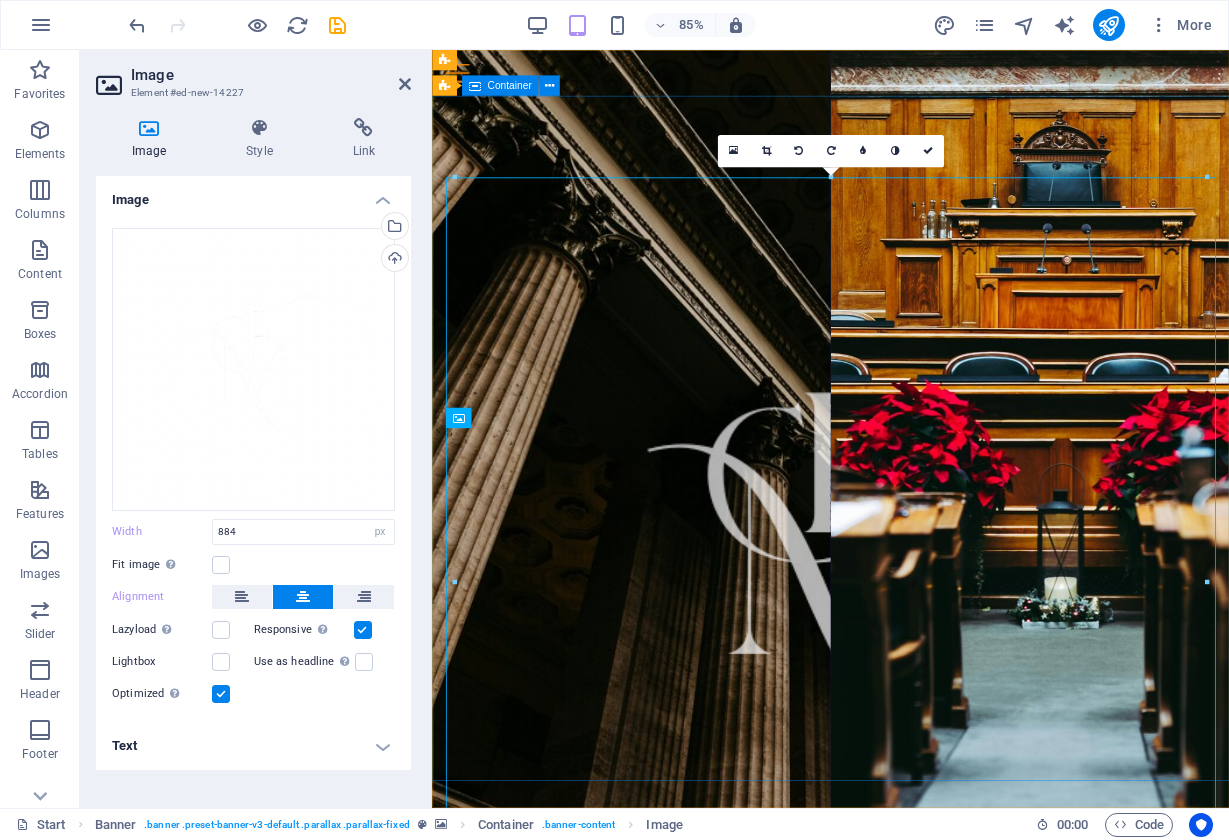 click at bounding box center (901, 642) 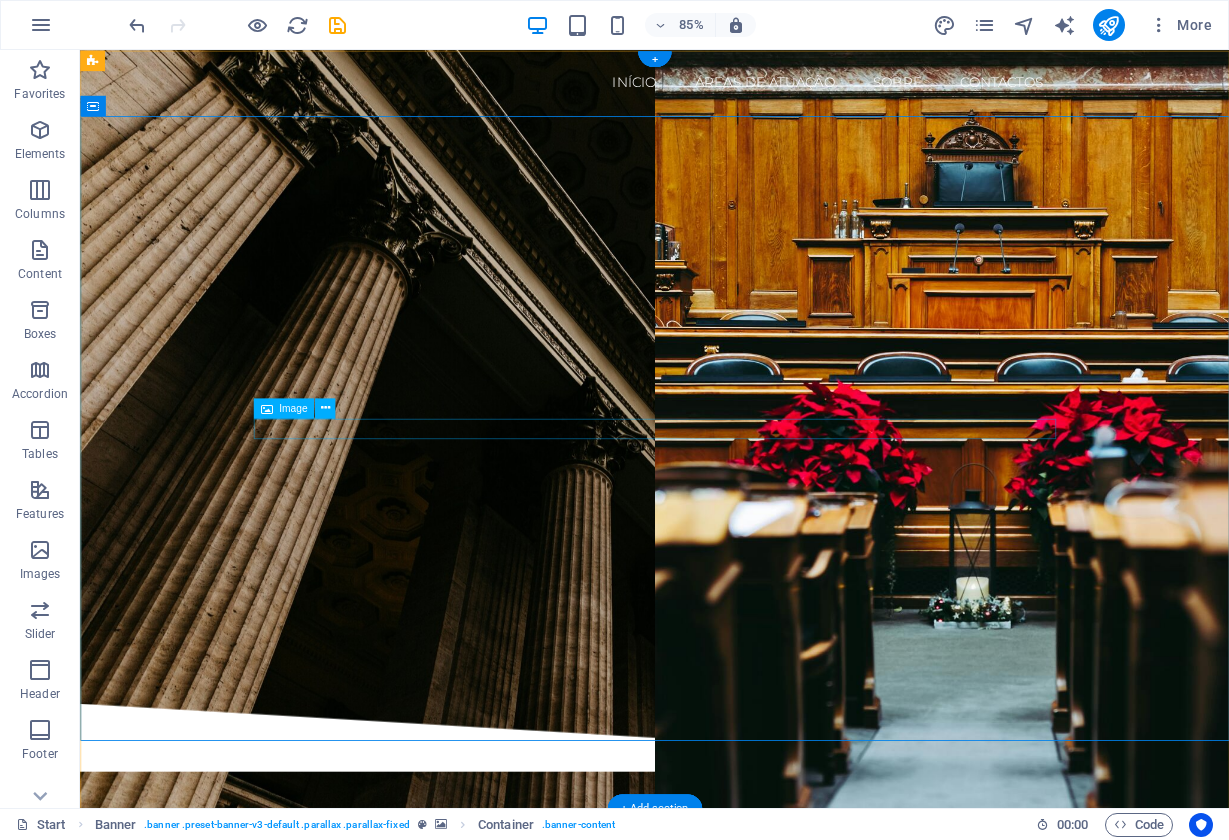 scroll, scrollTop: 0, scrollLeft: 0, axis: both 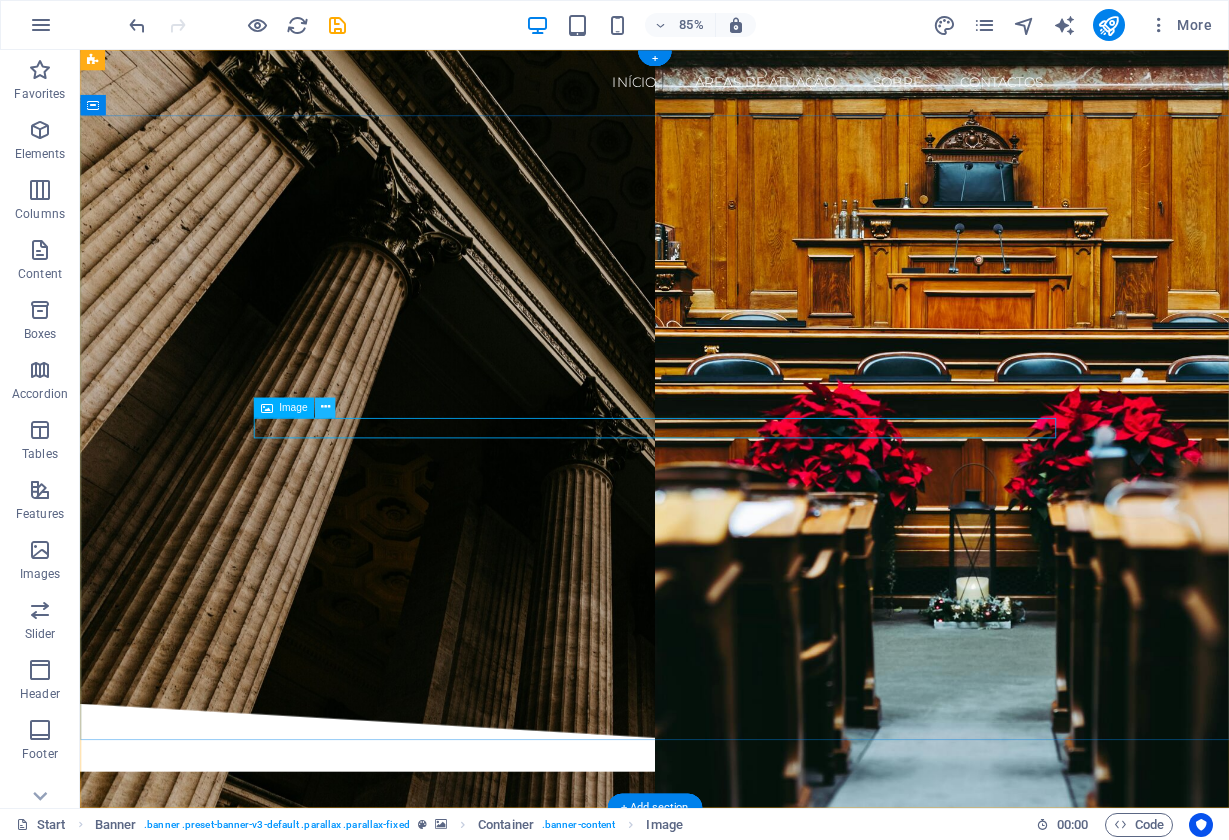 click at bounding box center [324, 408] 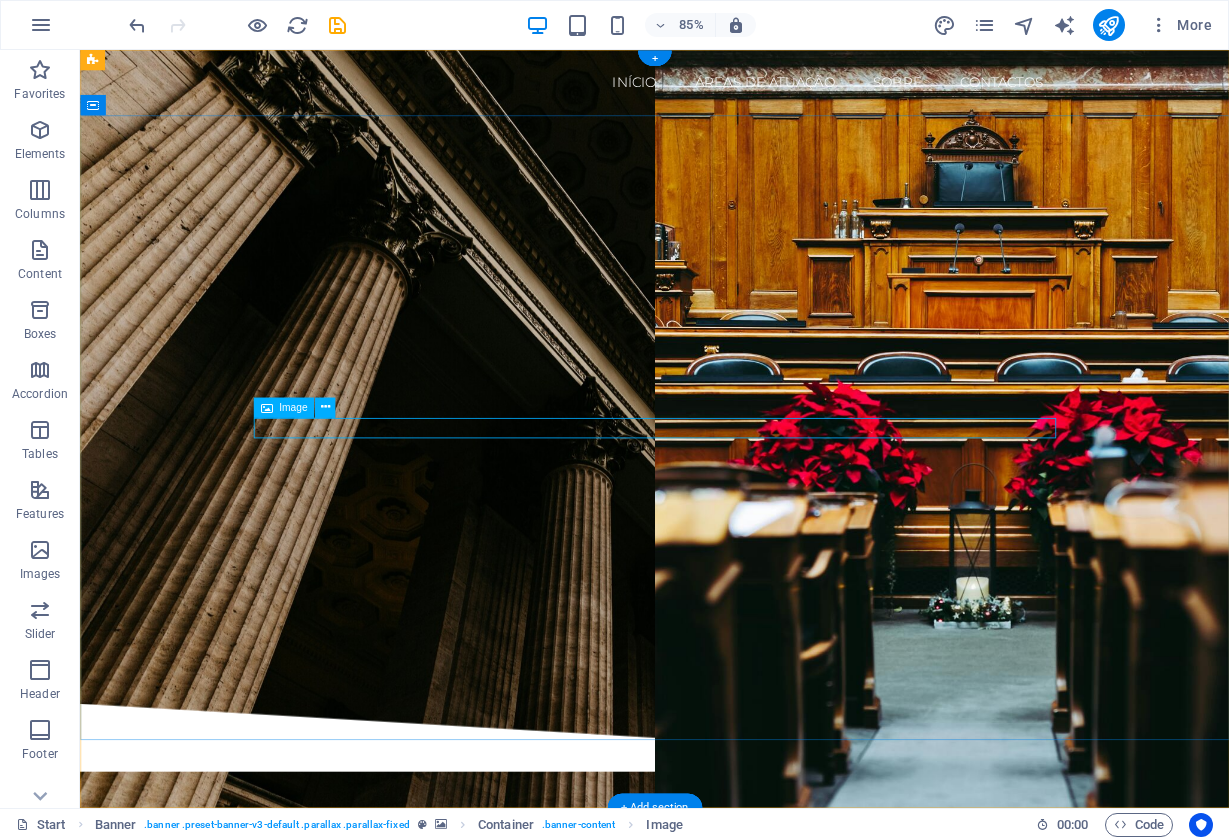click at bounding box center [756, 473] 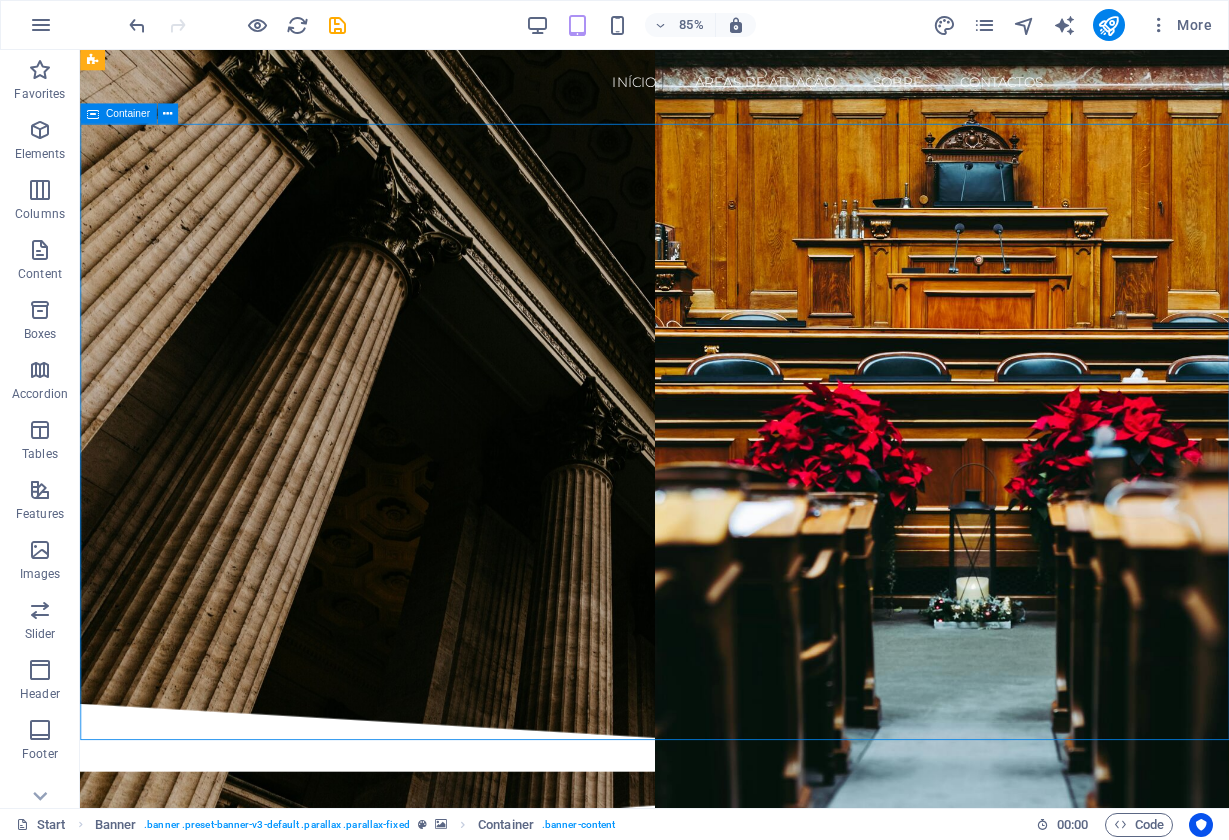 drag, startPoint x: 574, startPoint y: 519, endPoint x: 985, endPoint y: 626, distance: 424.6999 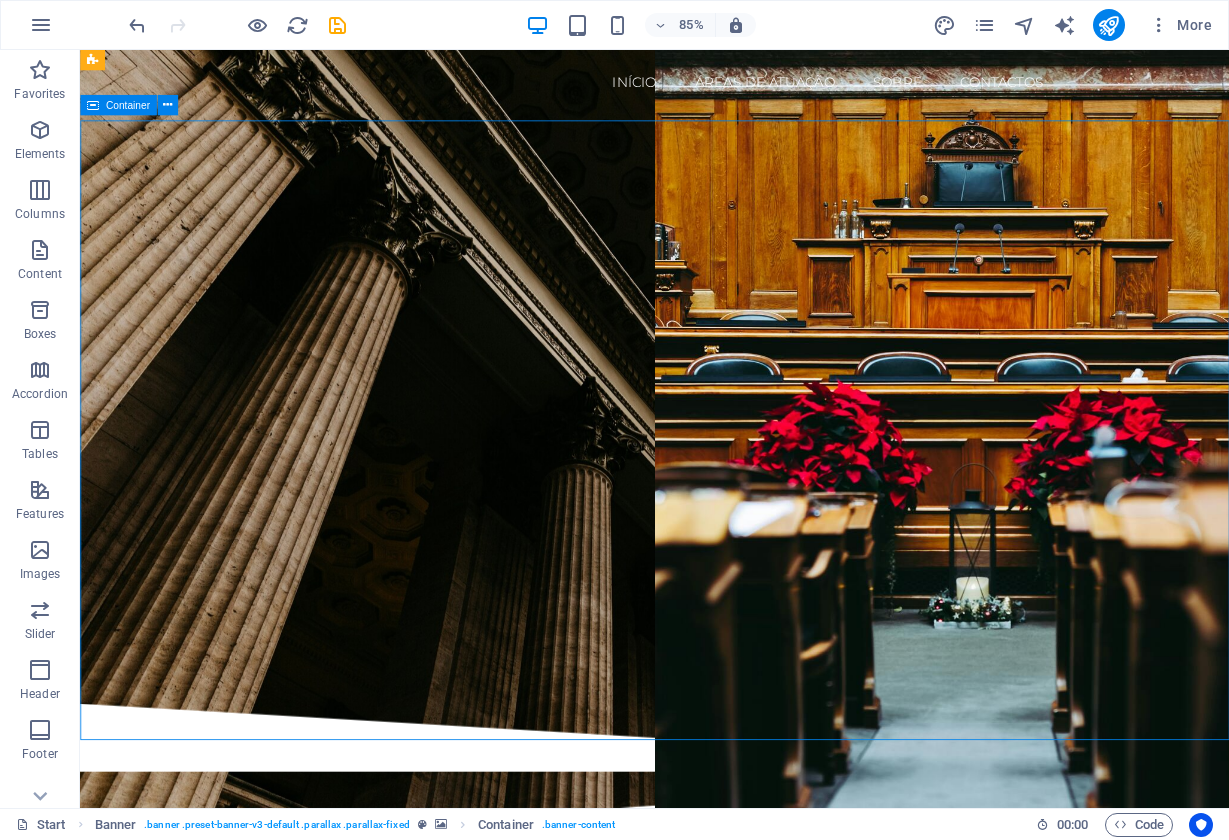 click at bounding box center [756, 473] 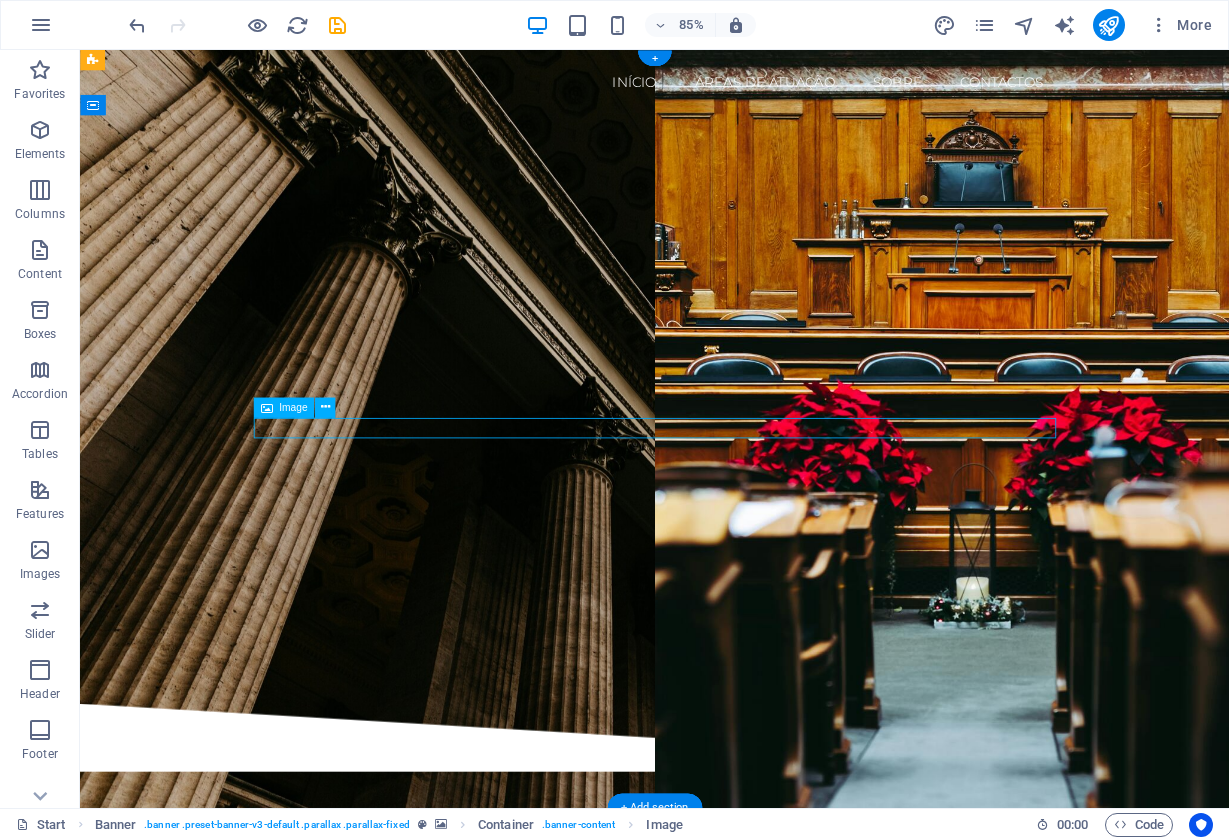 click at bounding box center [756, 473] 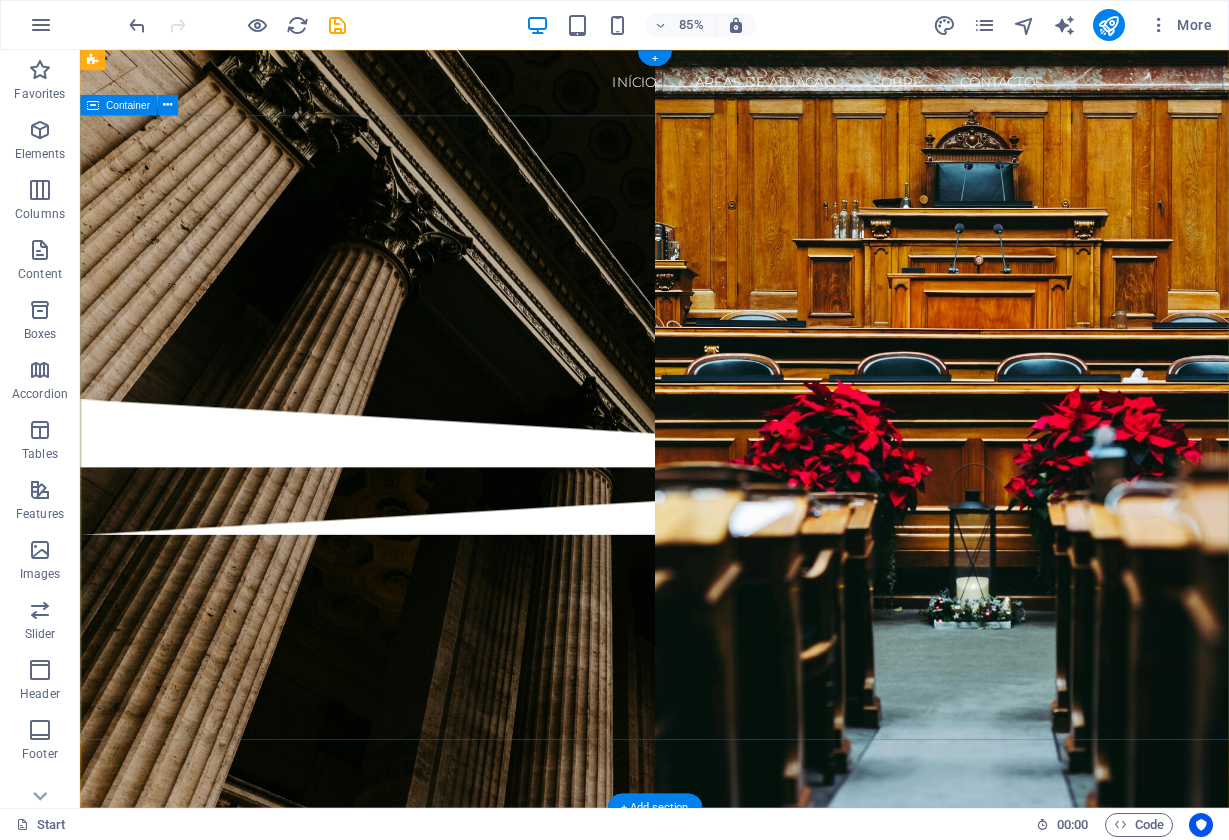 click on "Add elements" at bounding box center [697, 324] 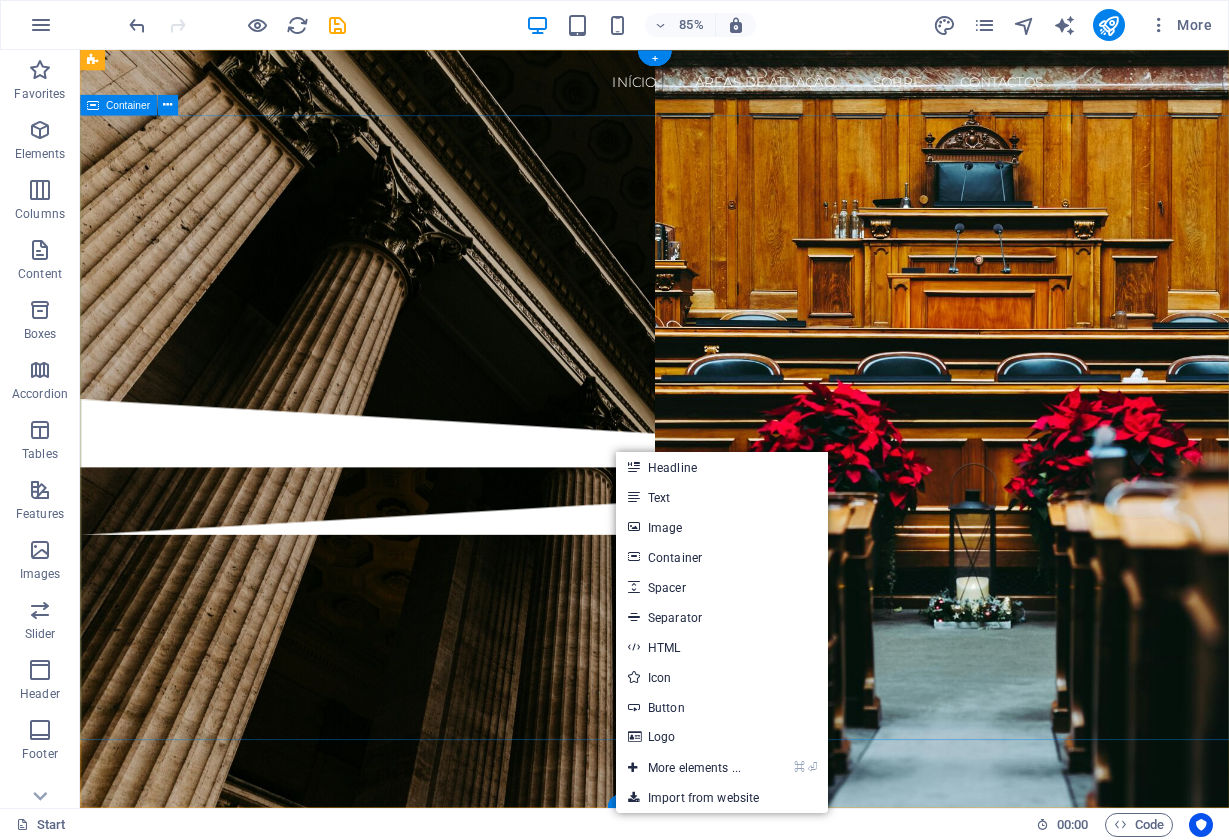 click on "Drop content here or  Add elements  Paste clipboard" at bounding box center (756, 294) 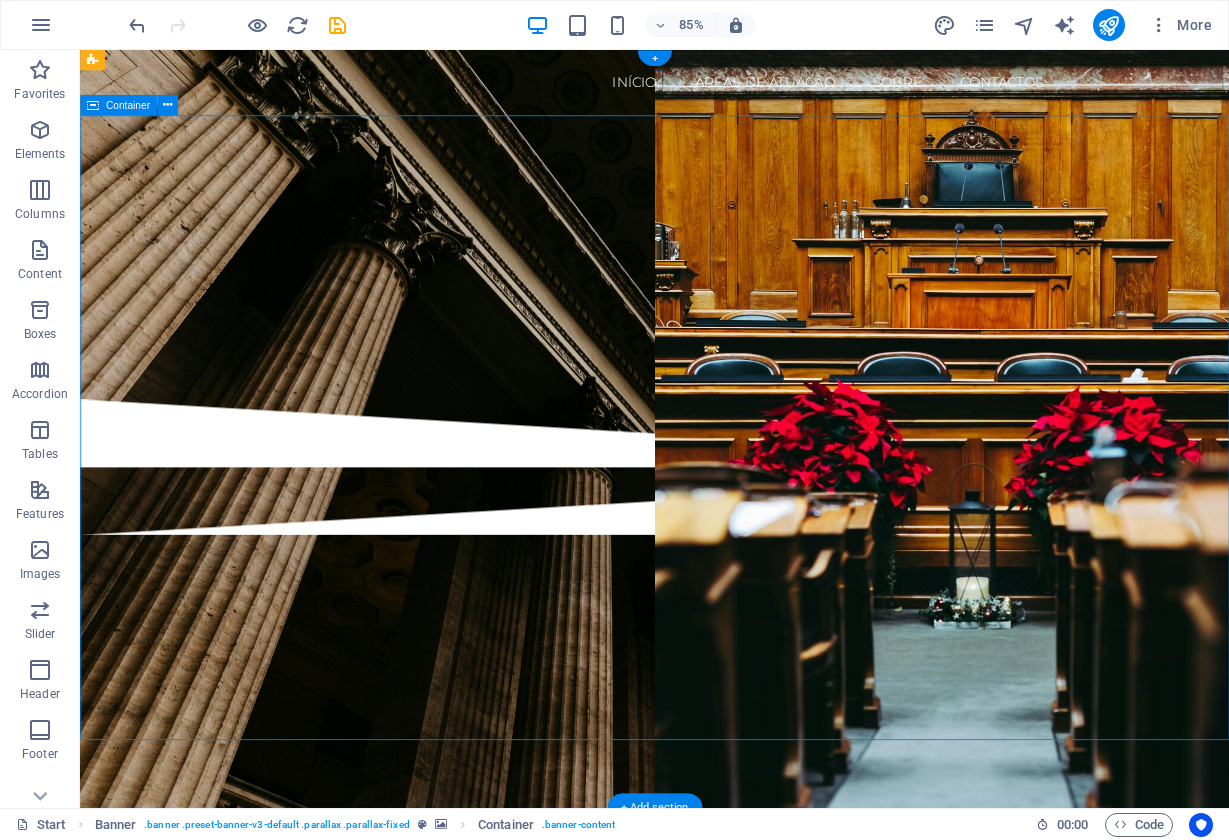 click on "Paste clipboard" at bounding box center [810, 324] 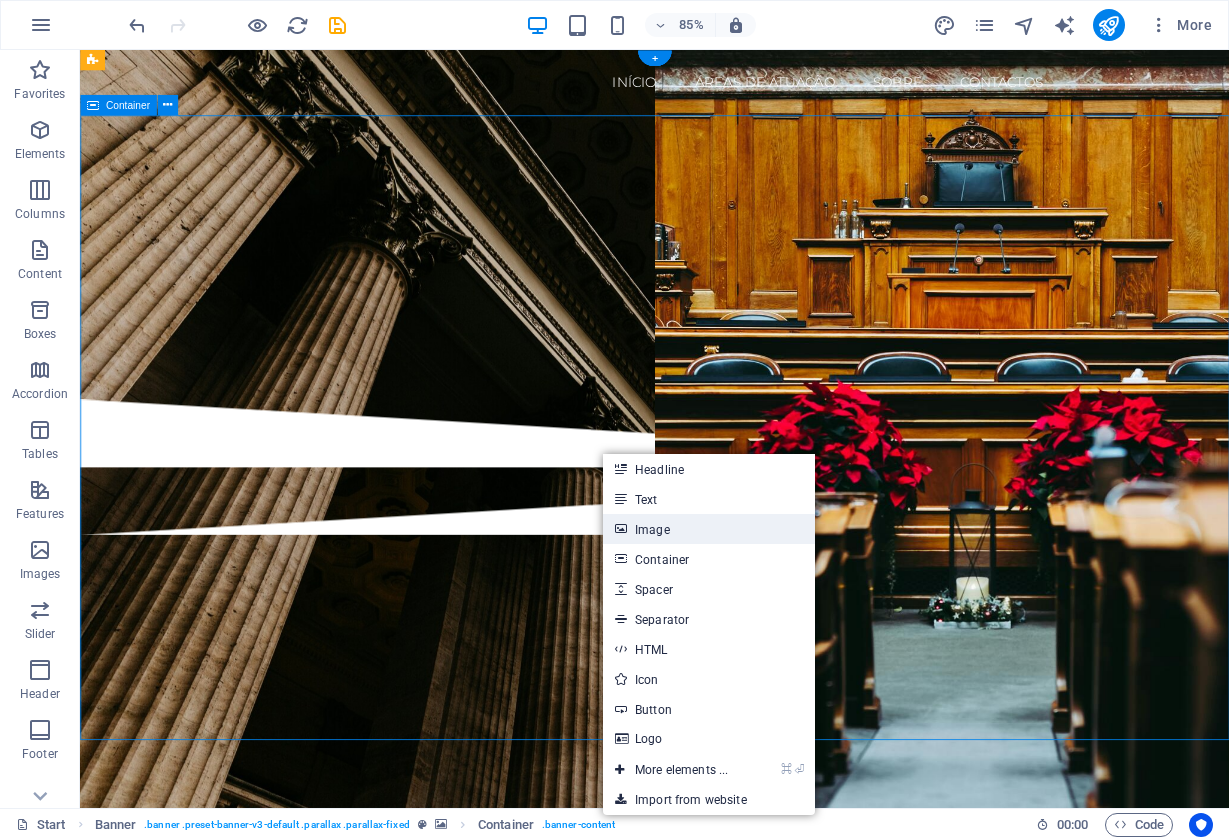 click on "Image" at bounding box center [709, 529] 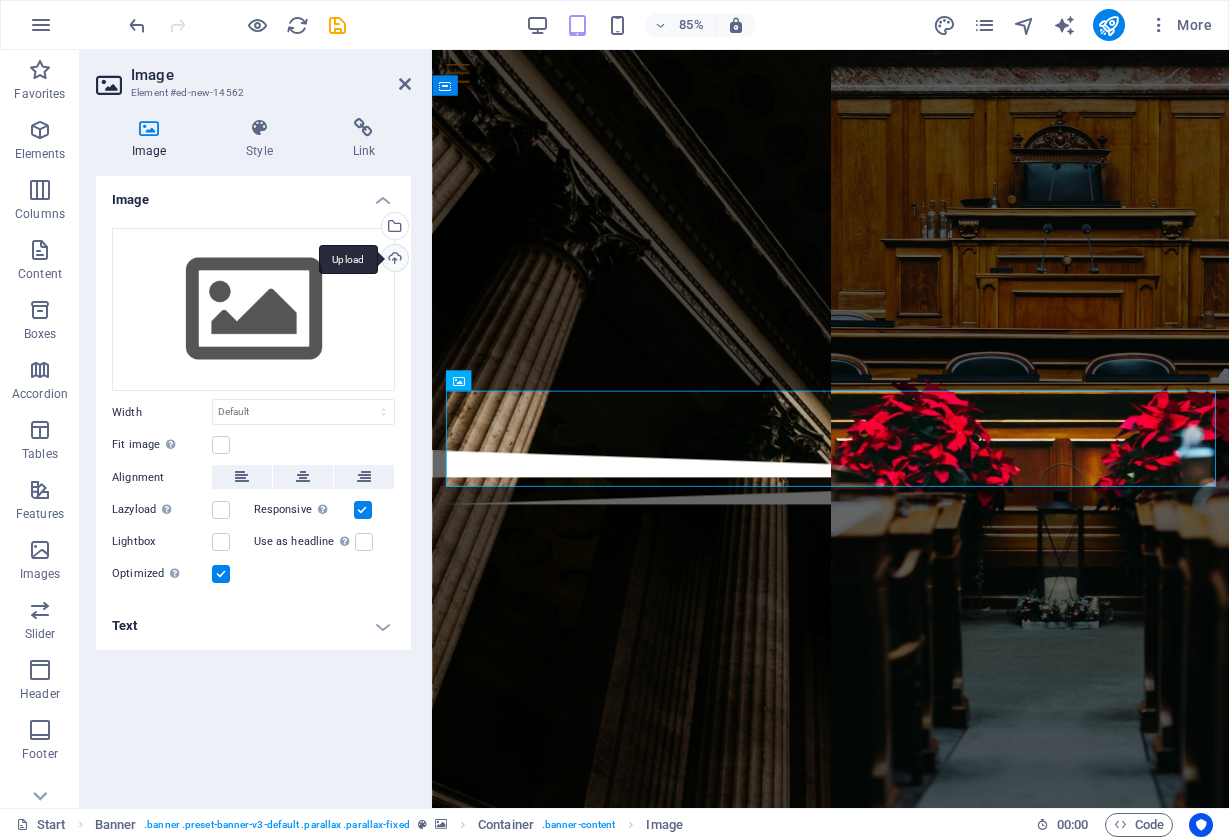 click on "Upload" at bounding box center (393, 260) 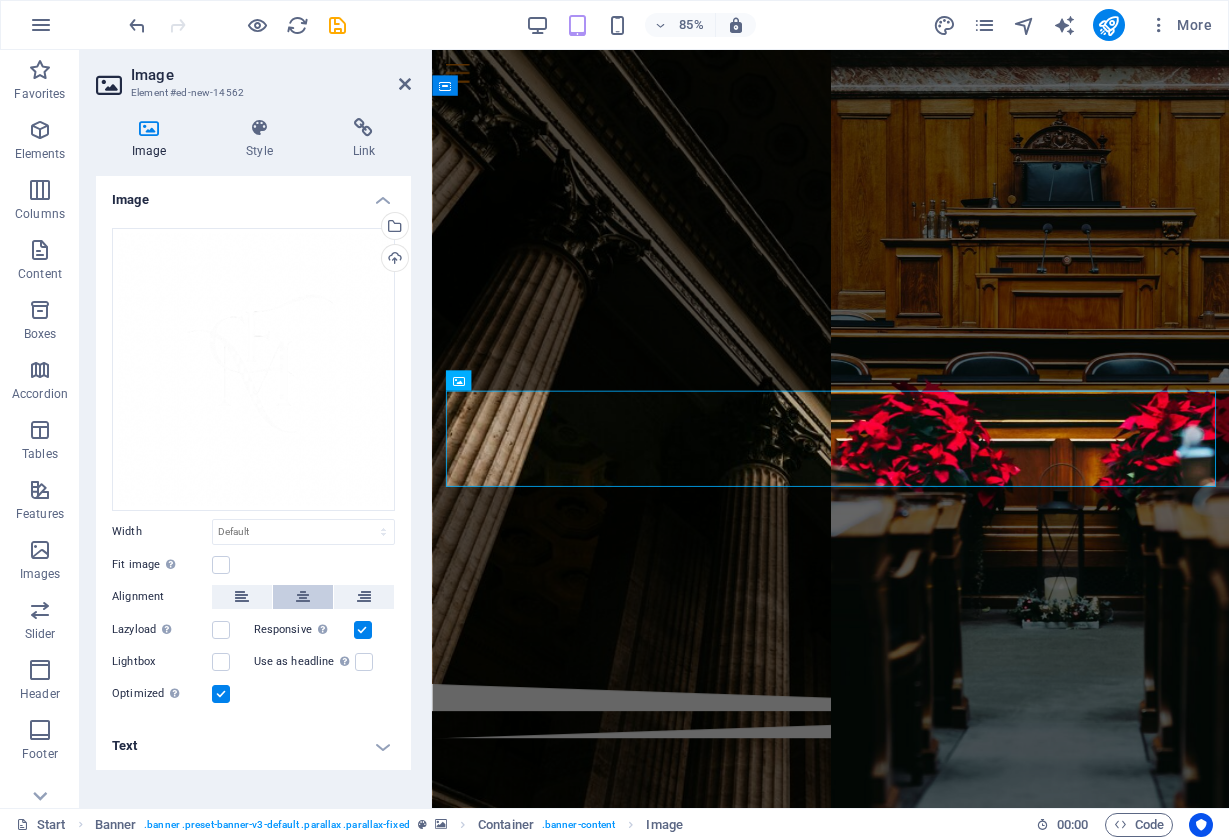 click at bounding box center [303, 597] 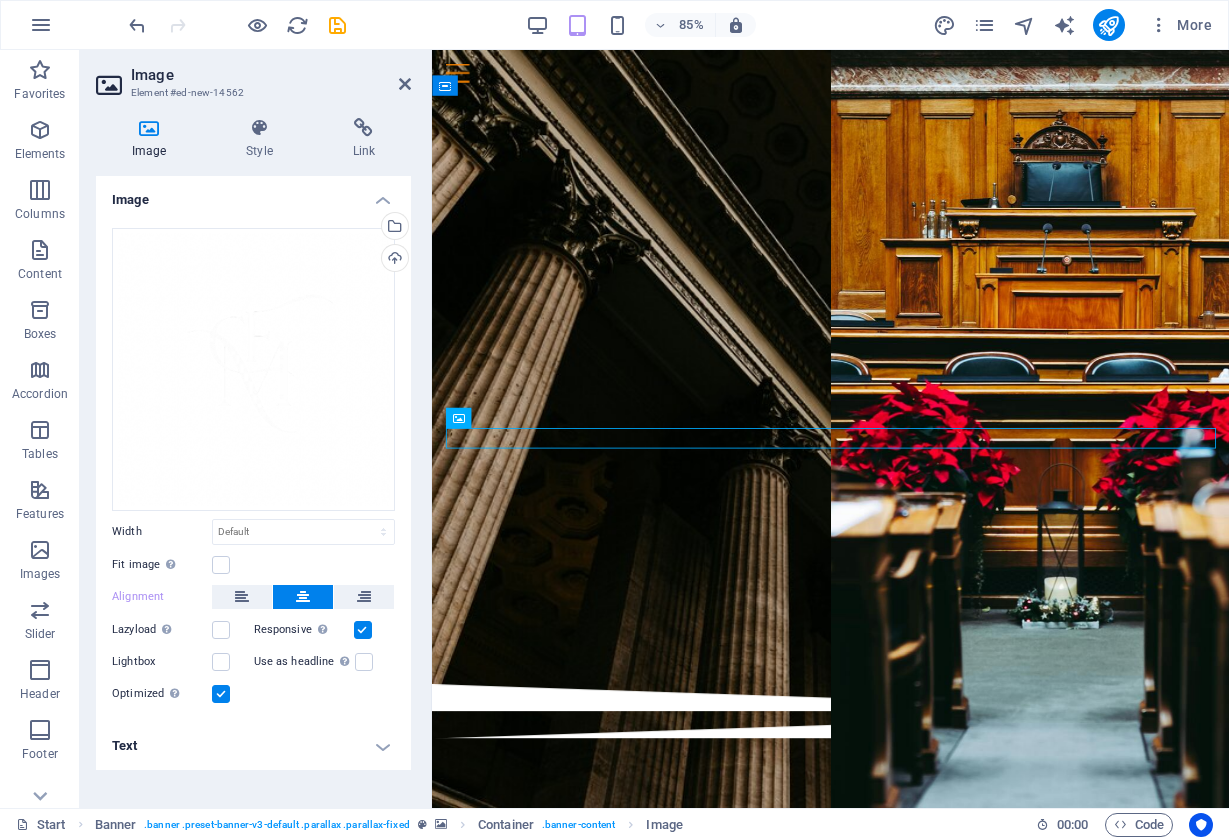 drag, startPoint x: 461, startPoint y: 420, endPoint x: 460, endPoint y: 366, distance: 54.00926 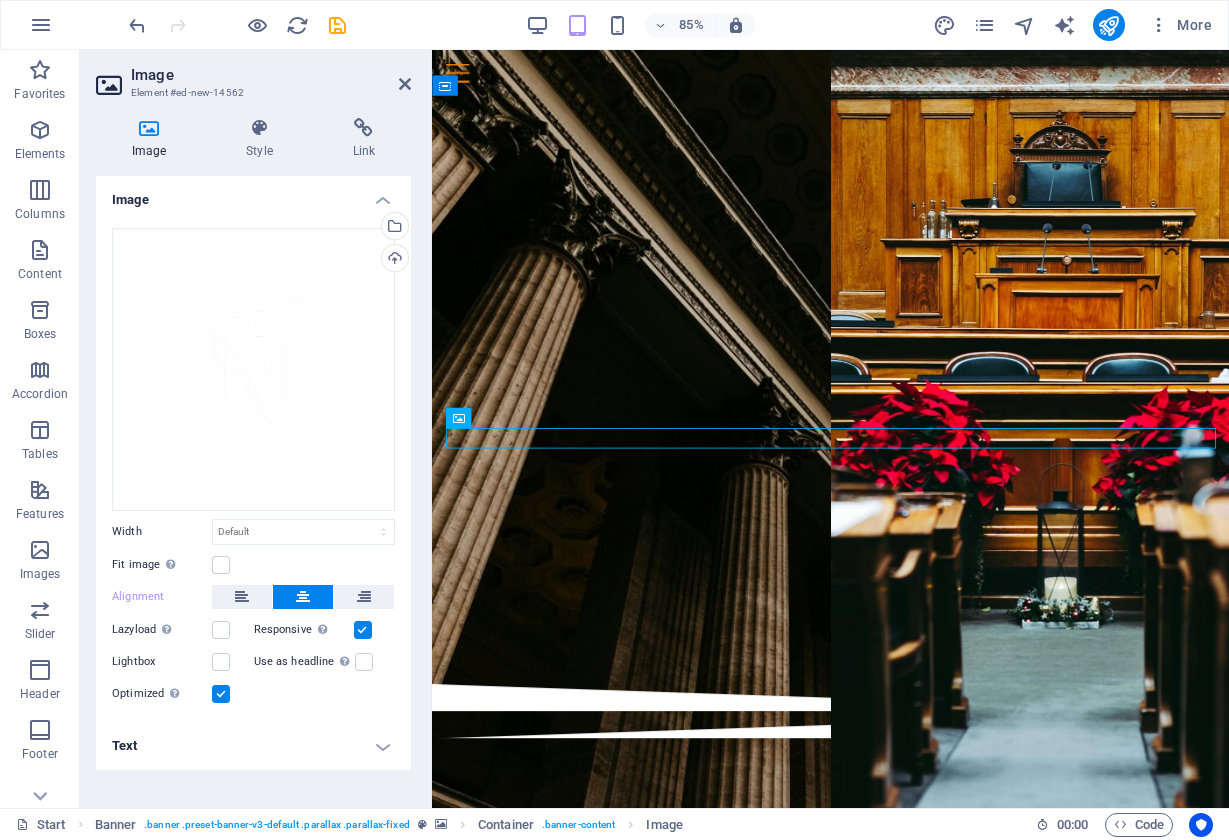 click on "H3   Banner   Banner   Container   H2   Banner   Menu Bar   Menu   H3   Spacer   Button   Container   Container   Preset   HTML   Preset   Container   Container   Preset   Preset   Container   Preset   HTML   Preset   Banner   Container   Preset   Container   Banner   Preset   Button   Image   Container   Text   Preset   Container   Text   Preset   Container   Placeholder   H3   Spacer   Container   Image   Container   H3   Container   Text   Preset   Container   Preset   Spacer   Container   Container   H3   Container   Image   Image   Image   Image   Image   Icon   Icon   Text   Preset   Container   Text   Text   Container   Container   H3   Preset   Container   H3   Banner   Container   Container   Image   Logo   Text   Button   Logo   Logo   Logo   Icon   Logo   Logo   Banner   Container   Placeholder   Image   HTML   Image" at bounding box center (830, 429) 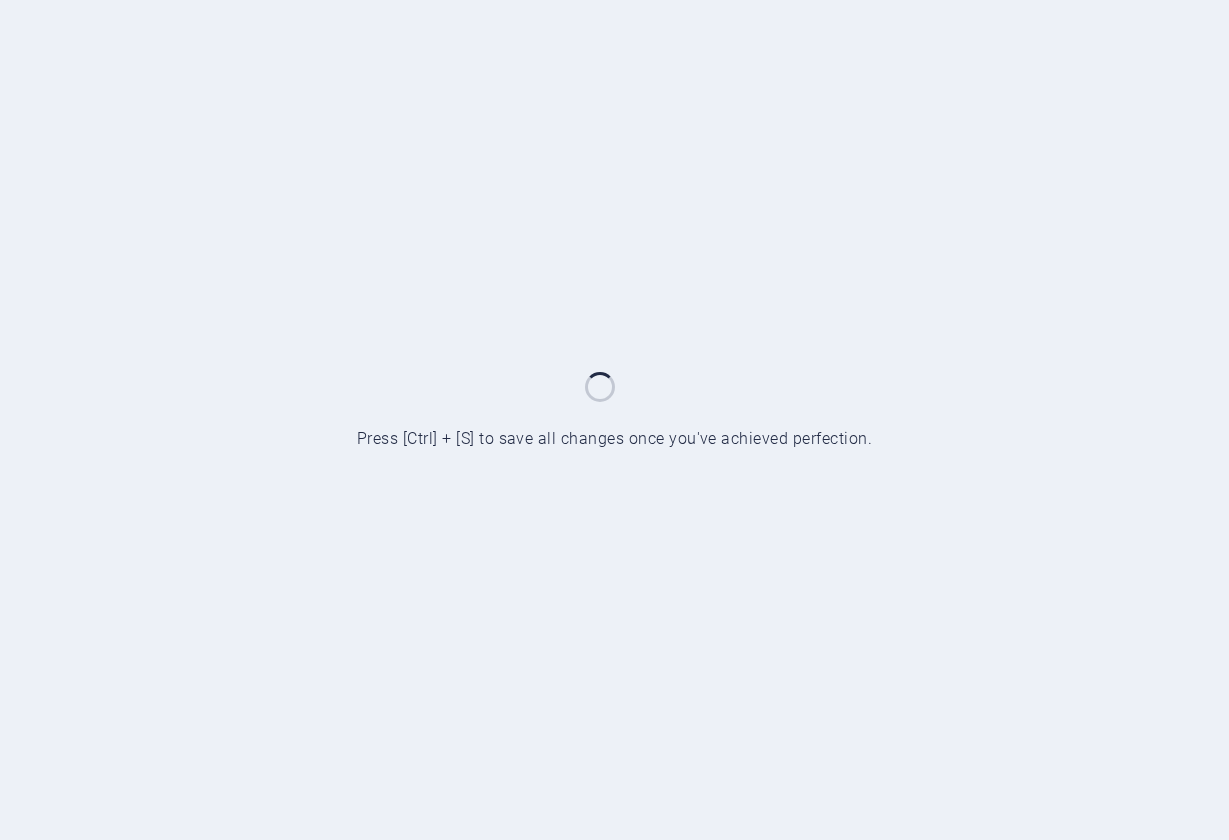 scroll, scrollTop: 0, scrollLeft: 0, axis: both 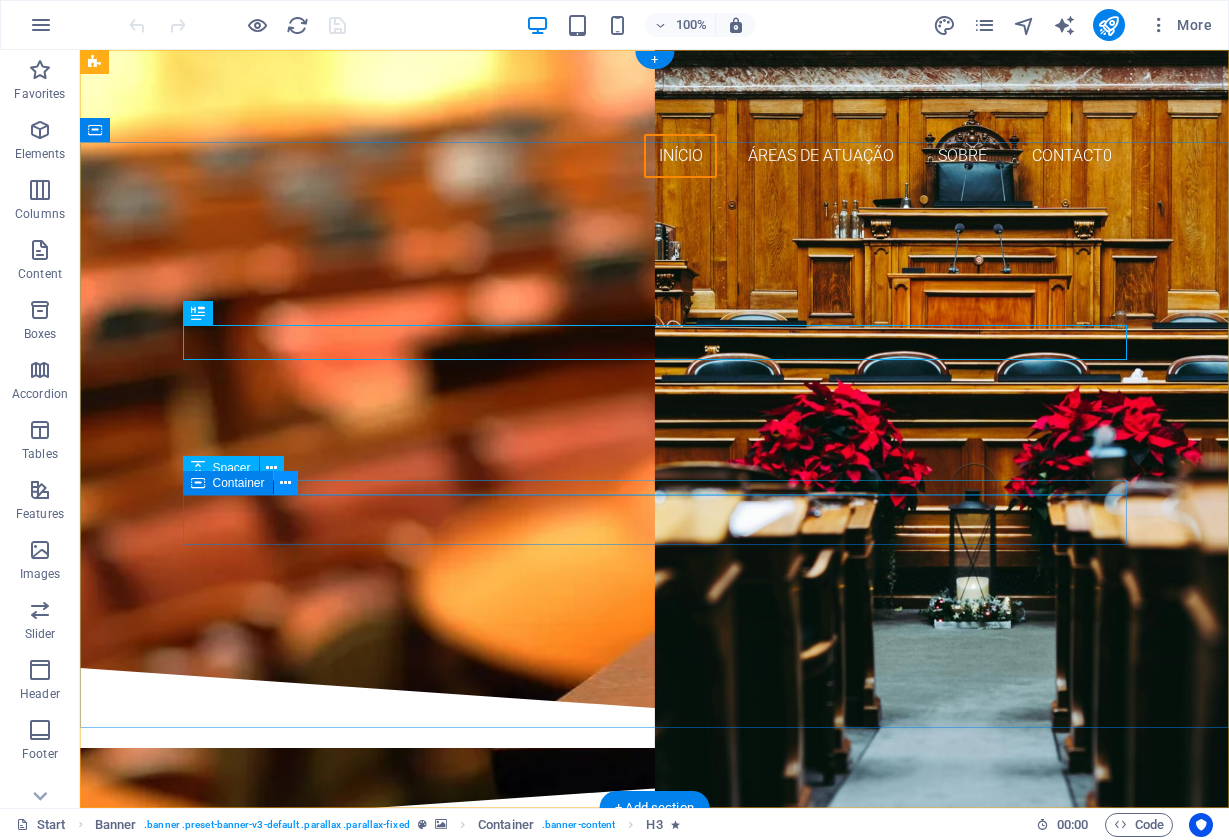 click at bounding box center [285, 483] 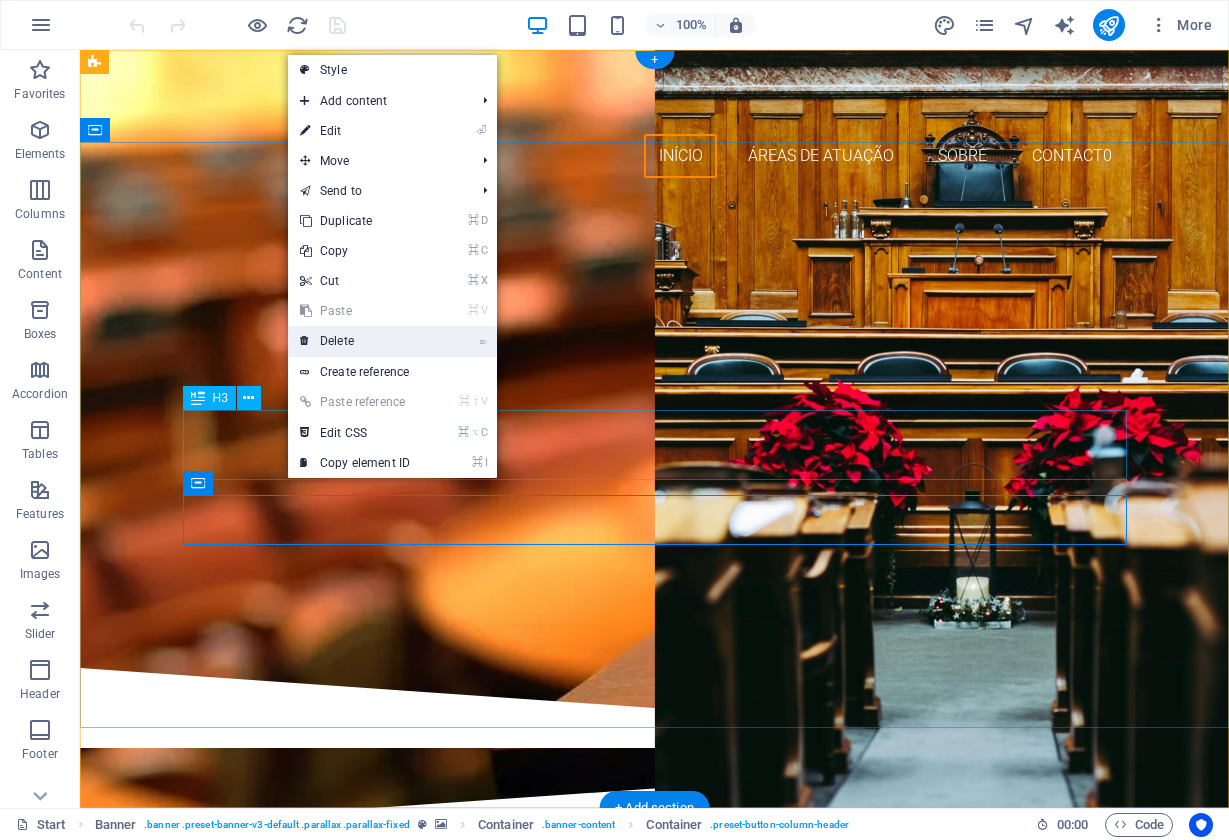 click on "⌦  Delete" at bounding box center (355, 341) 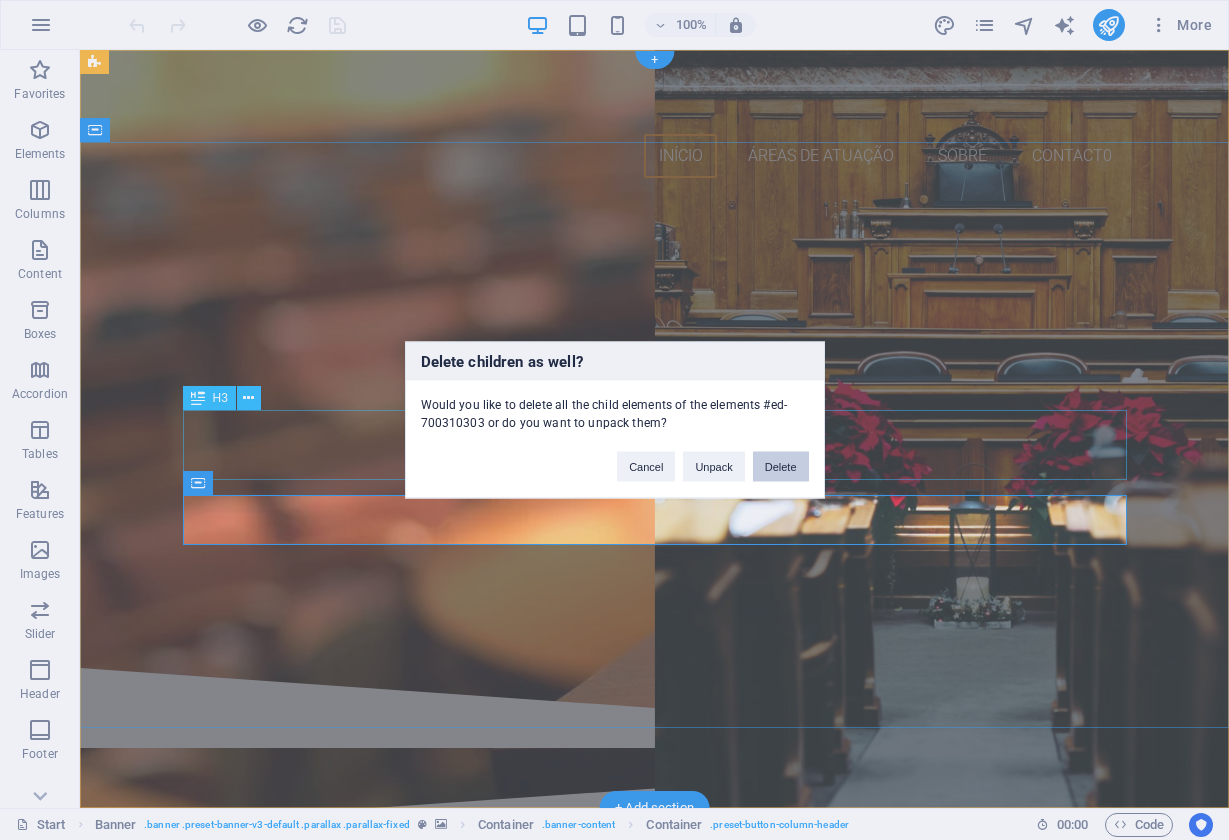 click on "Delete" at bounding box center (781, 467) 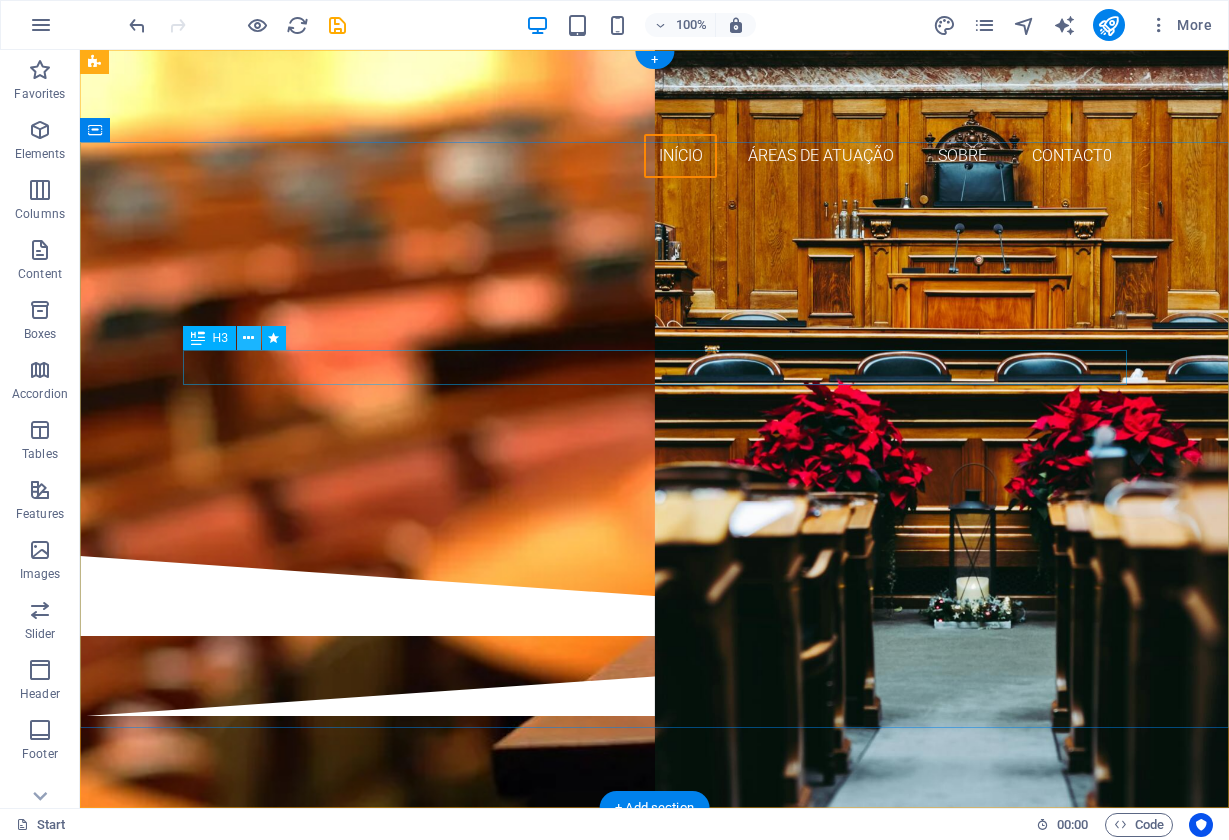 click at bounding box center [249, 338] 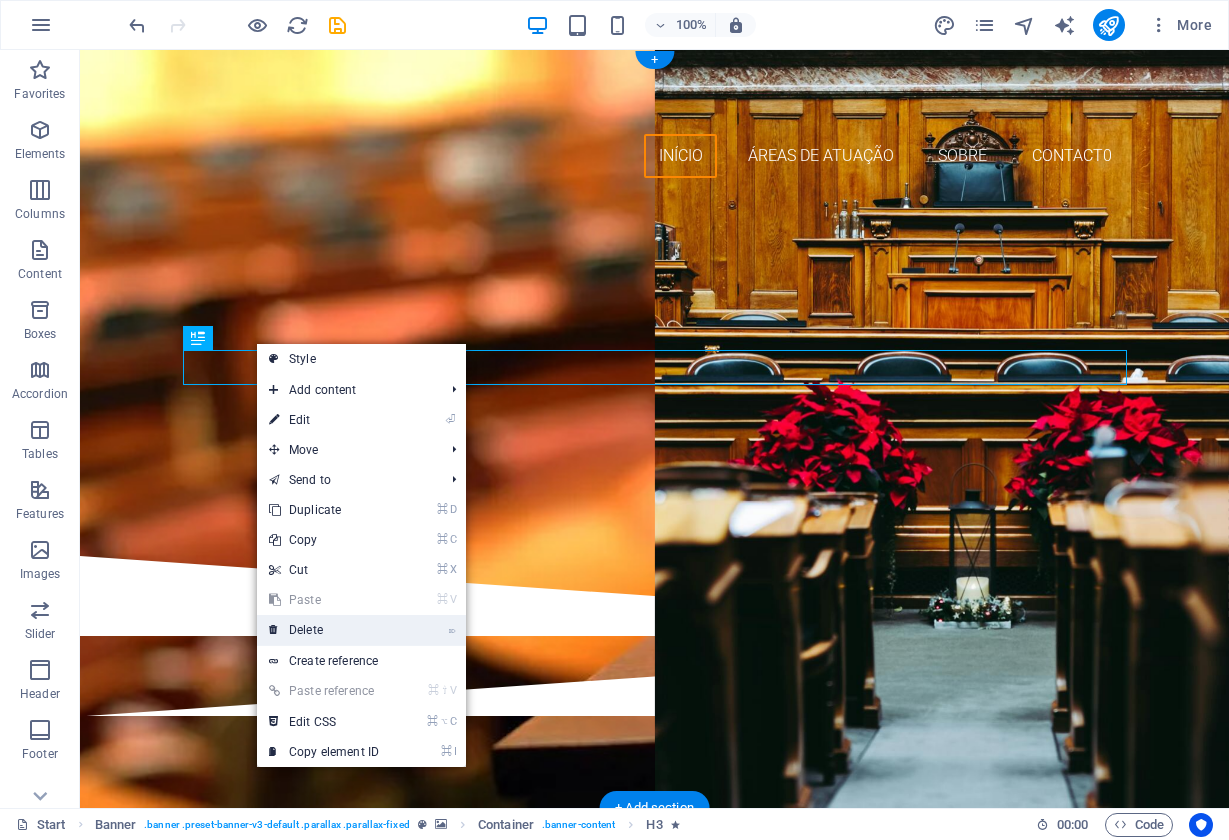 click on "⌦  Delete" at bounding box center (324, 630) 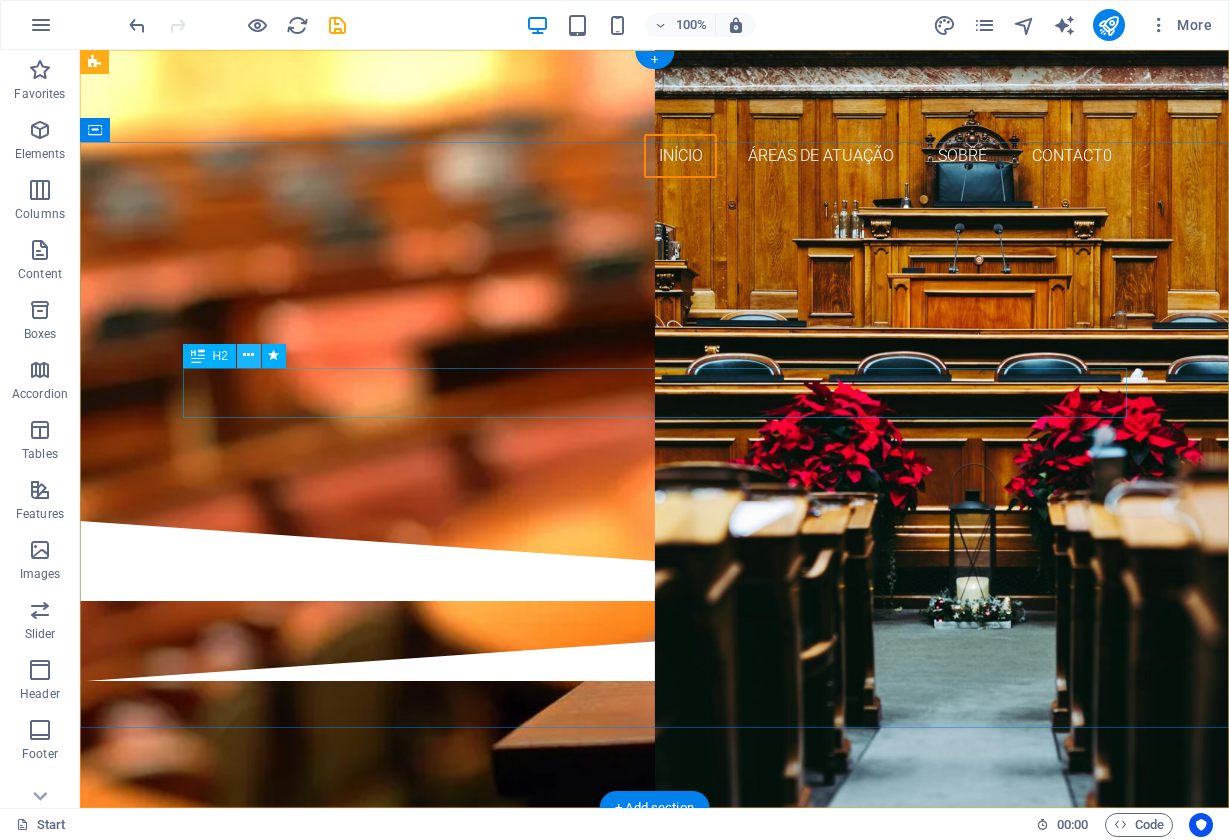 click at bounding box center [248, 355] 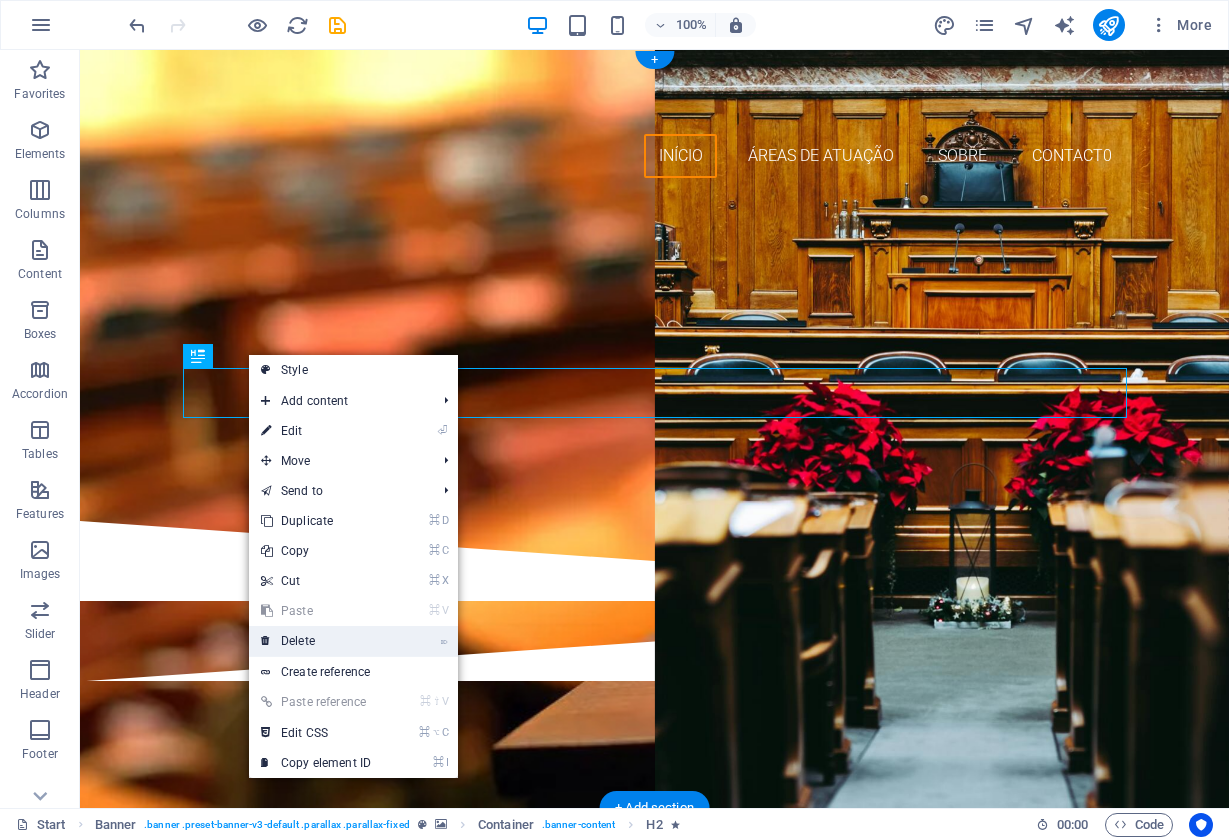 click on "⌦  Delete" at bounding box center [316, 641] 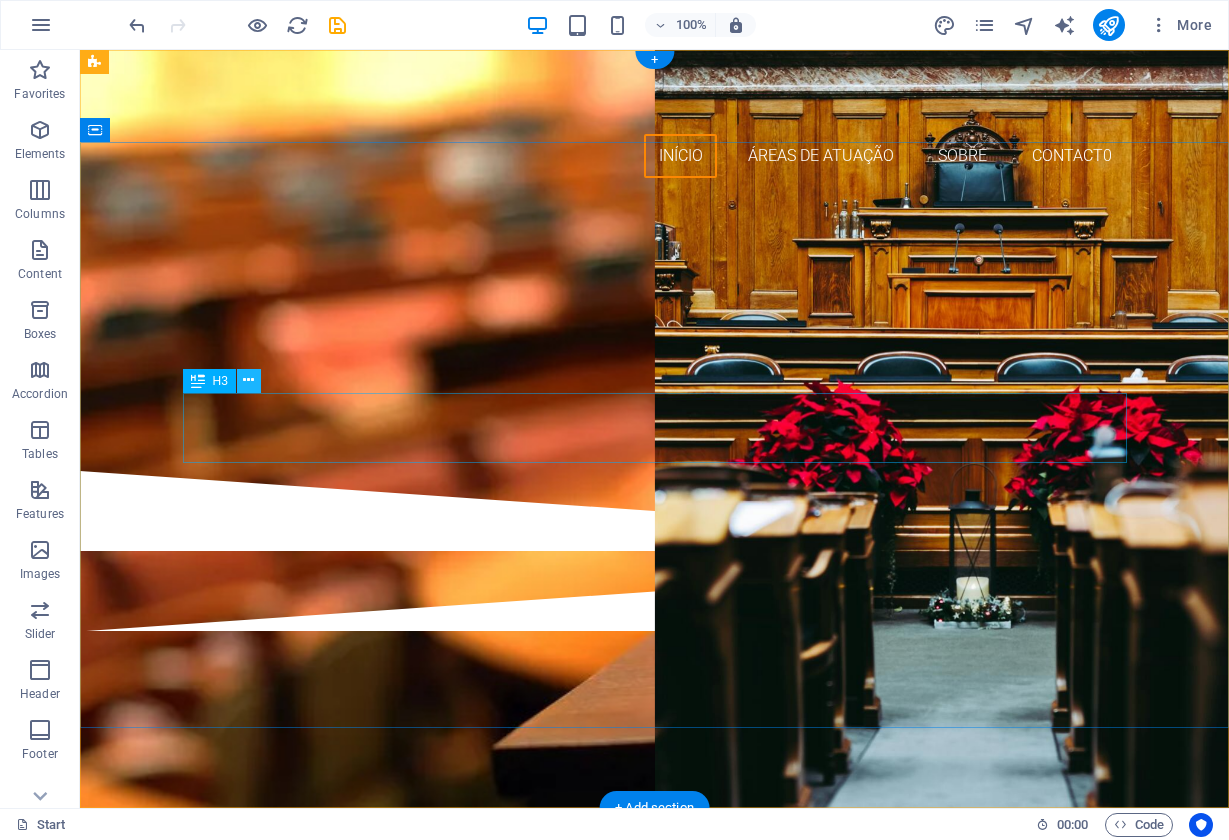 click at bounding box center [248, 380] 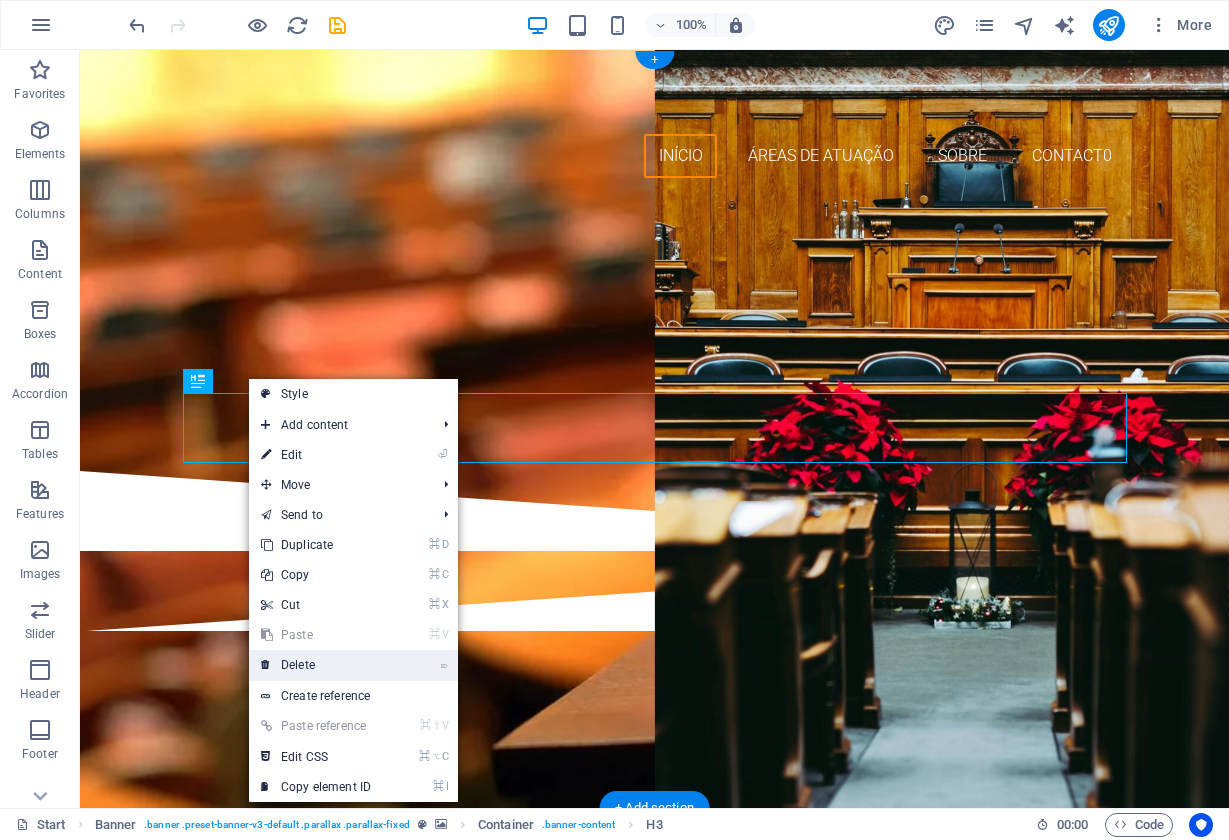 click on "⌦  Delete" at bounding box center (316, 665) 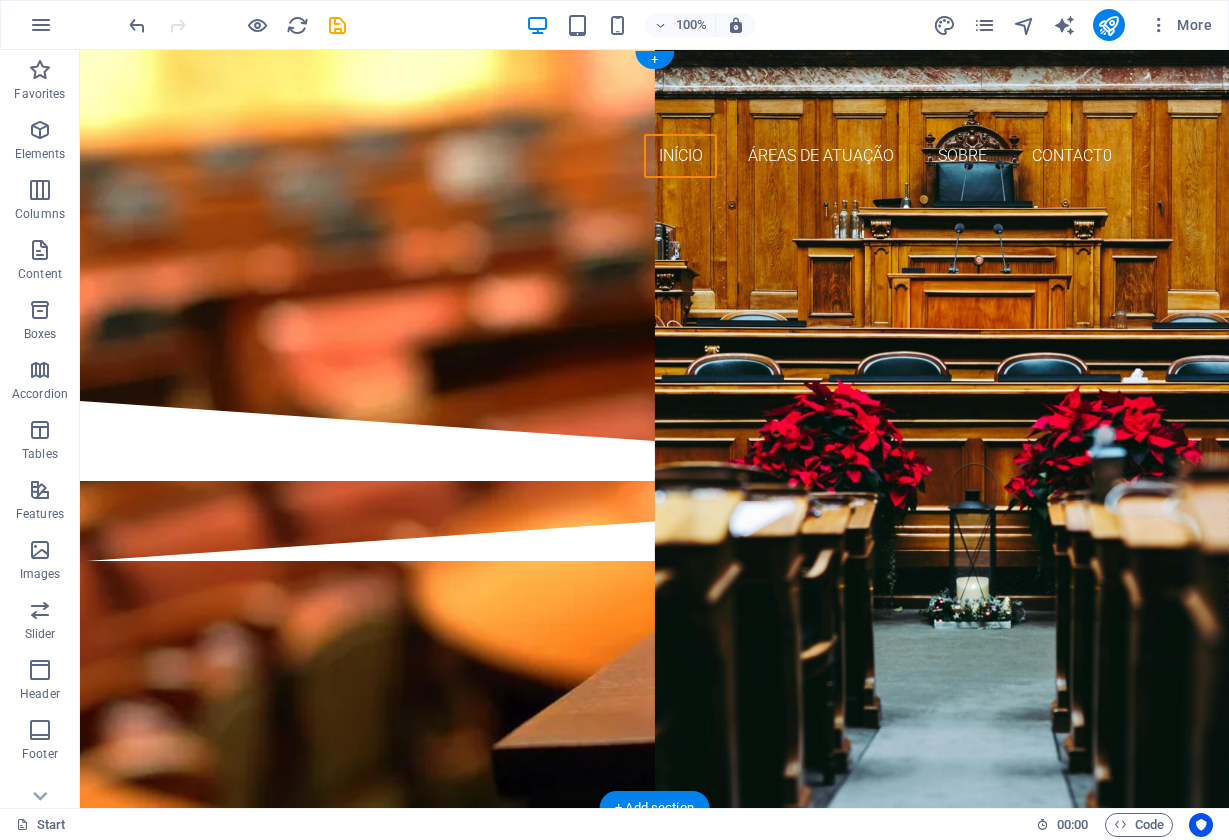 click at bounding box center (654, 297) 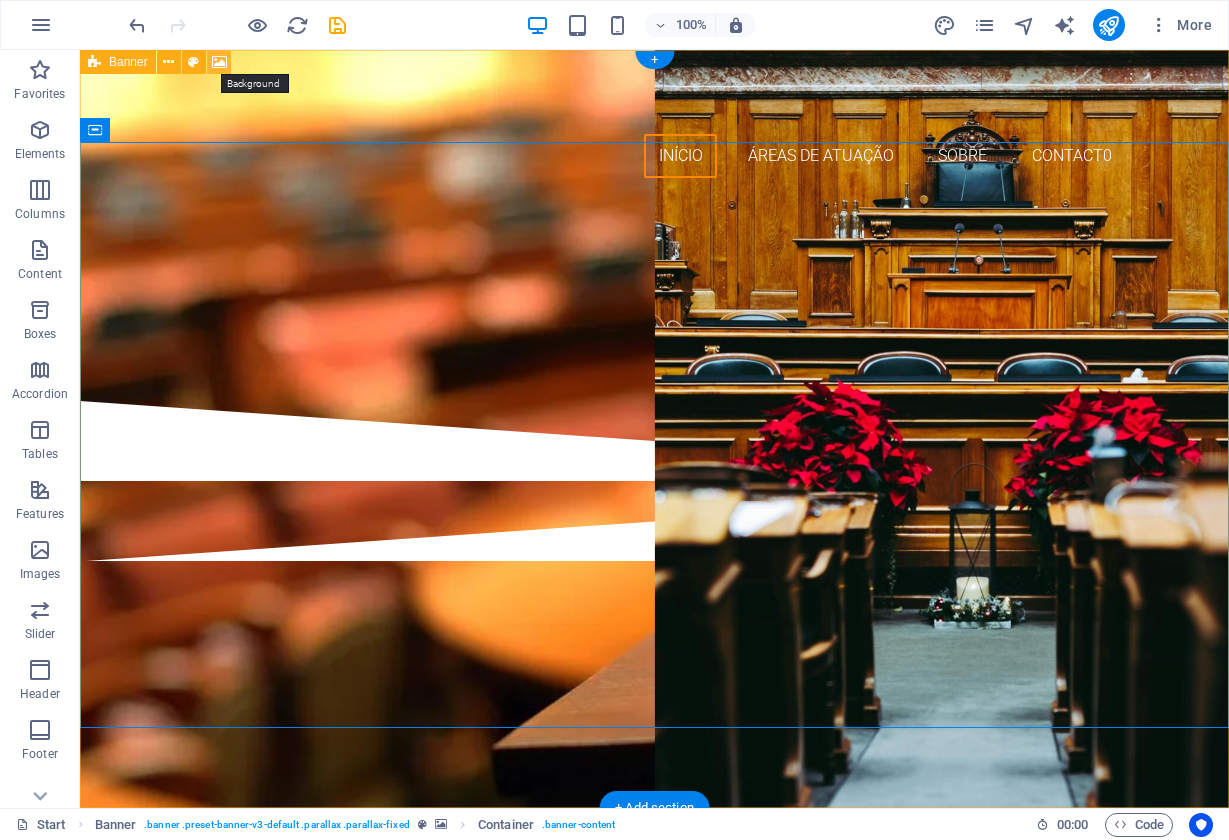 click at bounding box center (219, 62) 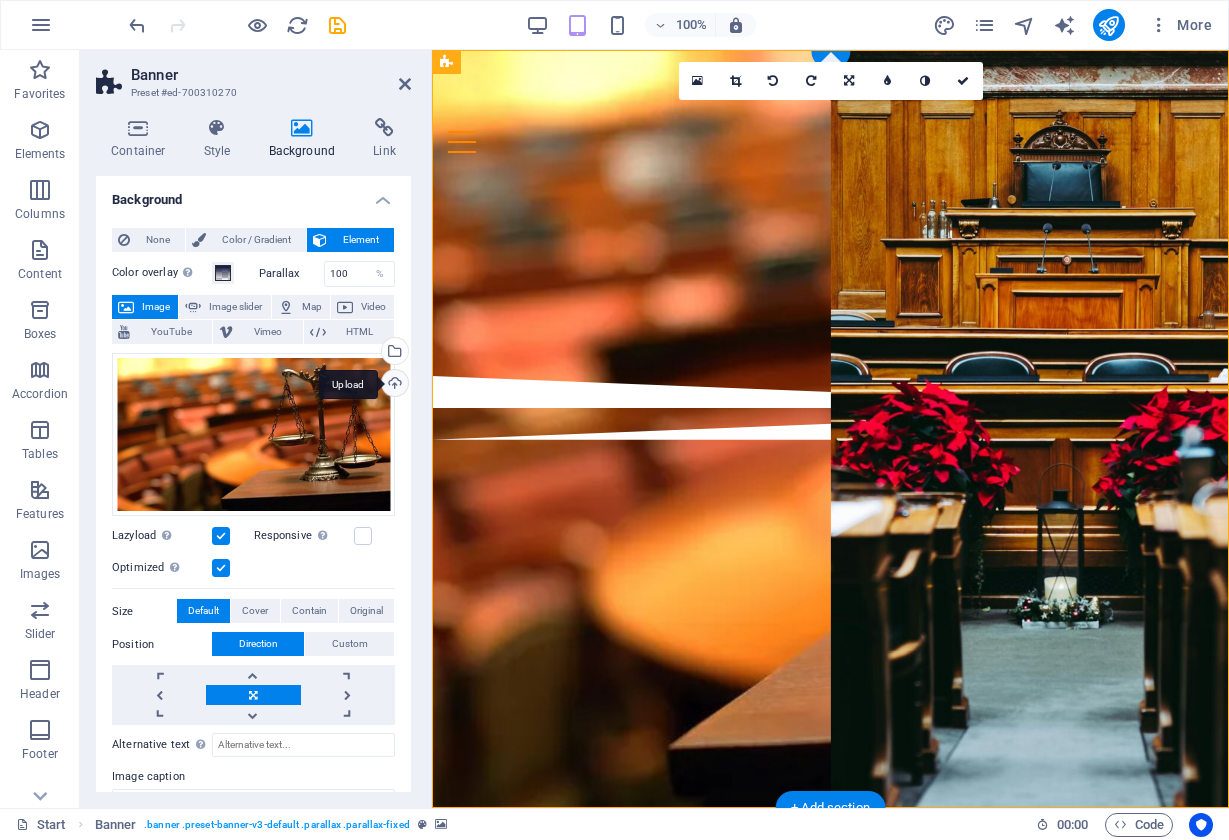 click on "Upload" at bounding box center (393, 385) 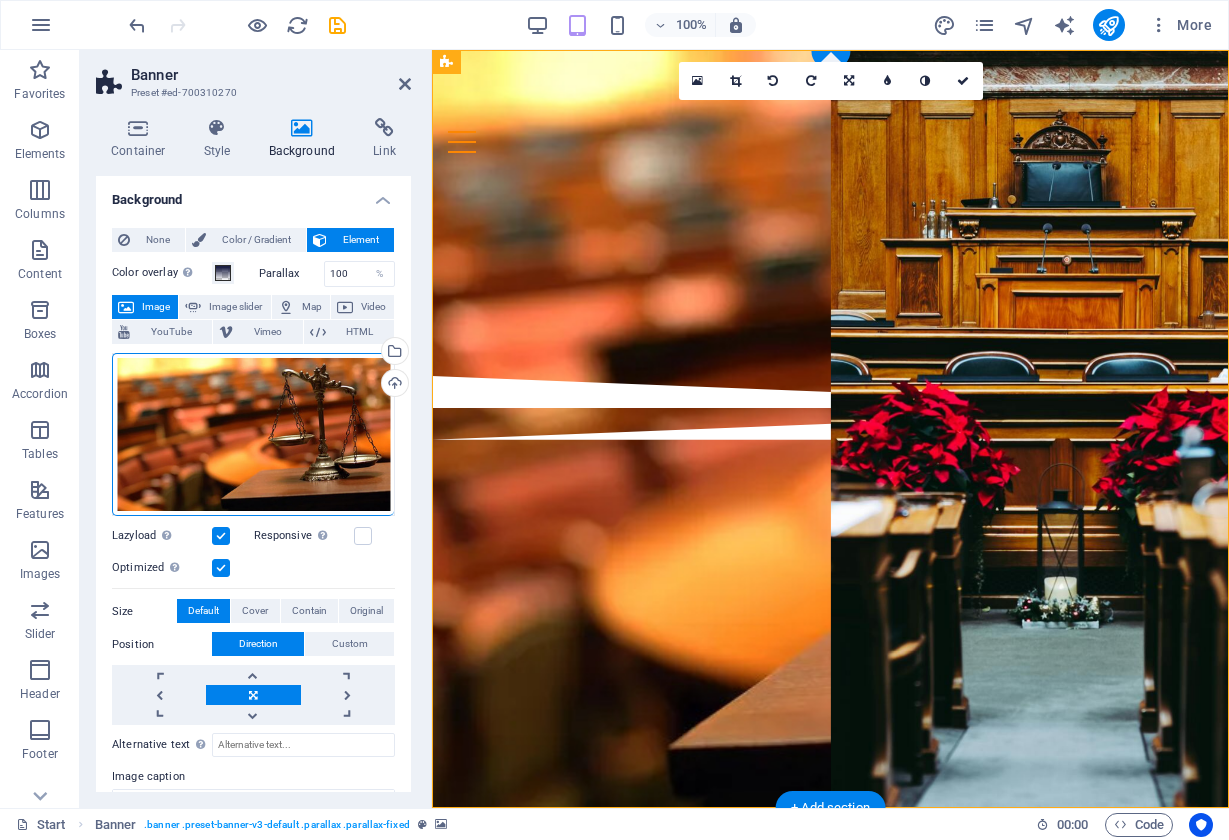 click on "Color overlay Places an overlay over the background to colorize it" at bounding box center [162, 273] 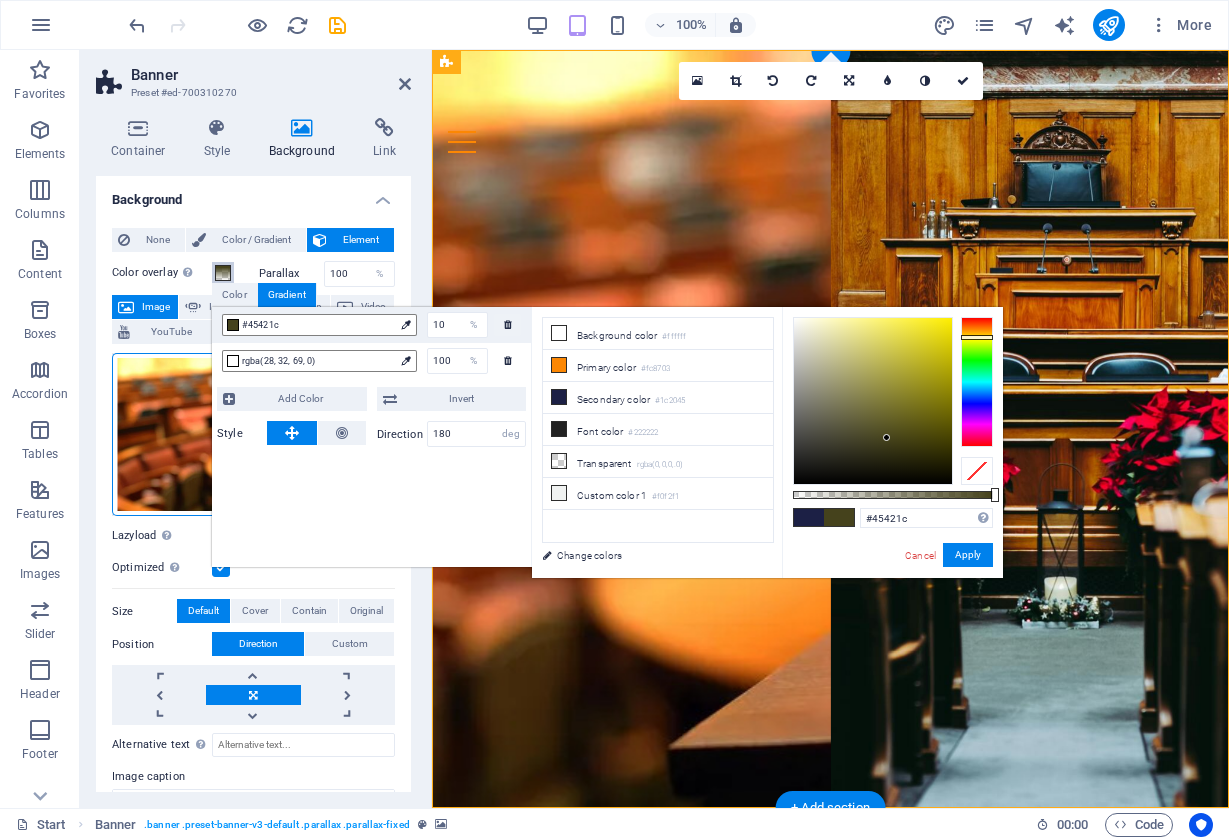 drag, startPoint x: 972, startPoint y: 401, endPoint x: 972, endPoint y: 337, distance: 64 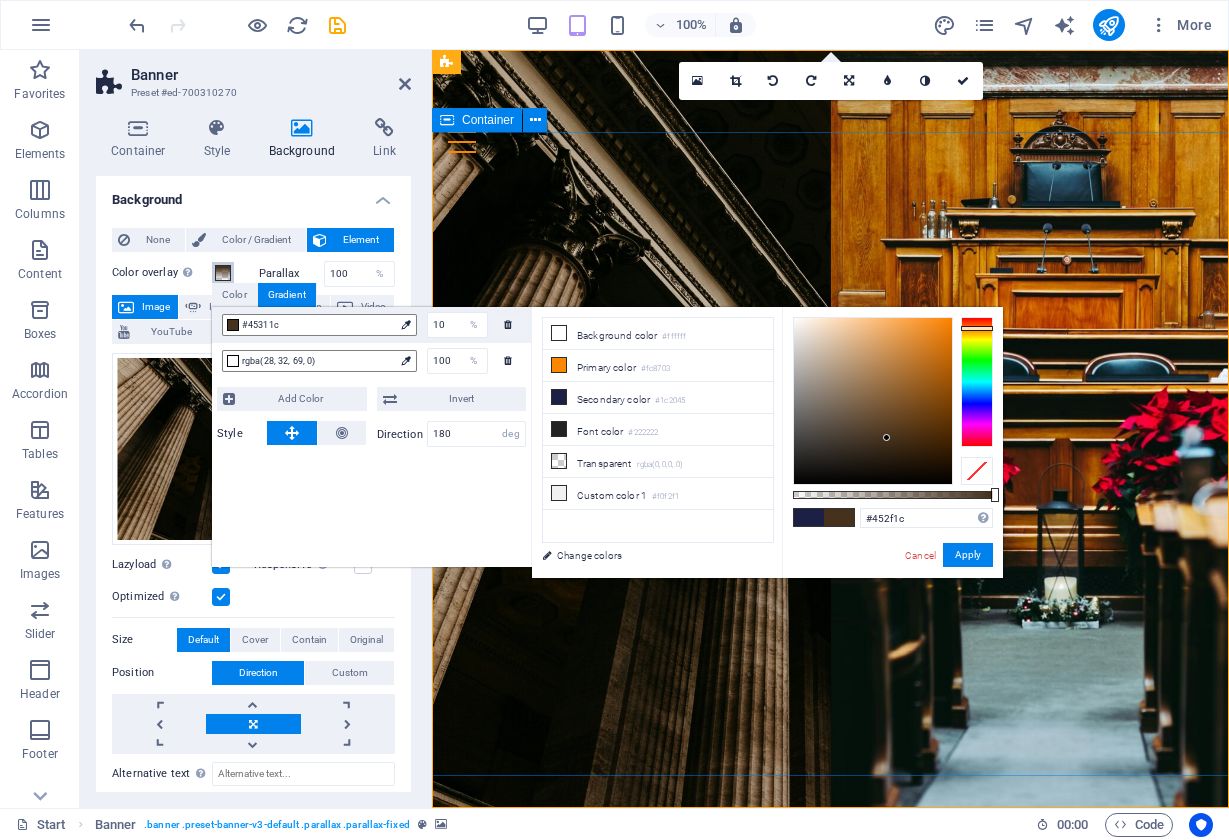 drag, startPoint x: 972, startPoint y: 339, endPoint x: 971, endPoint y: 327, distance: 12.0415945 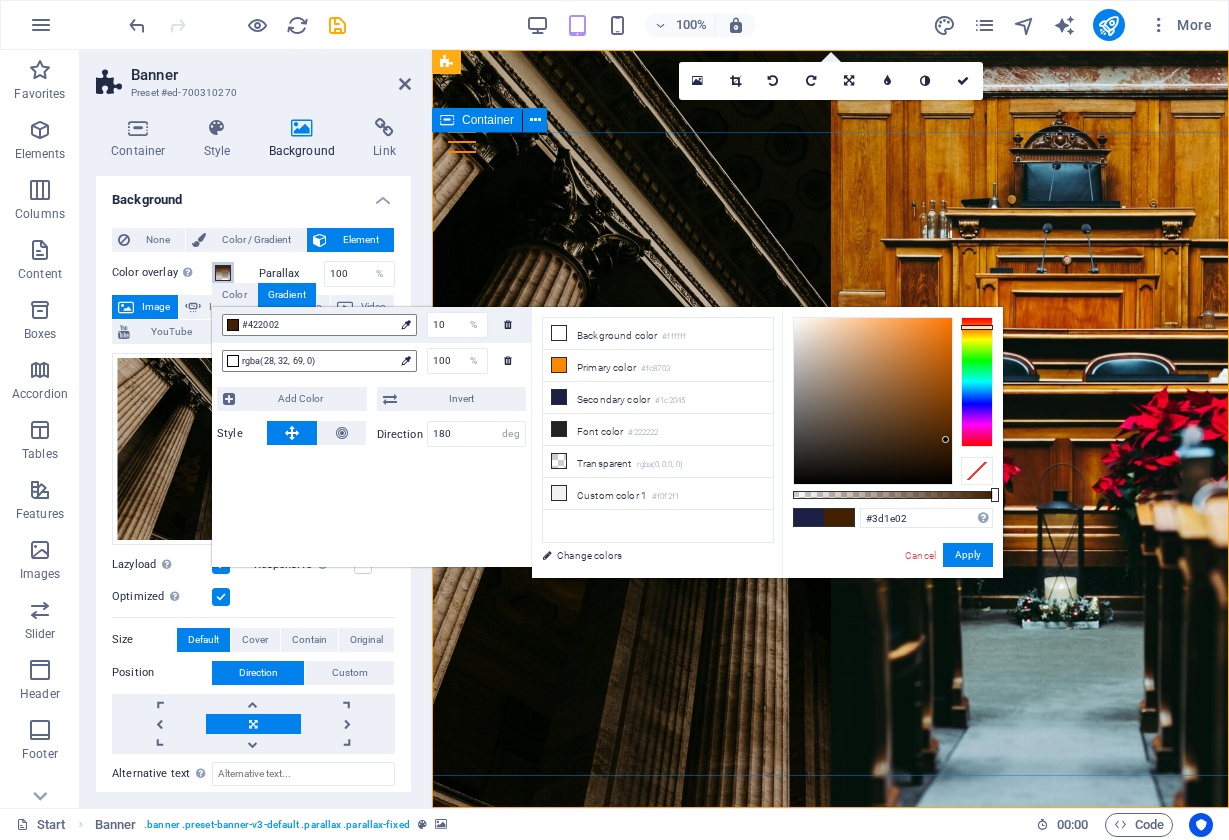 type on "#3f1f02" 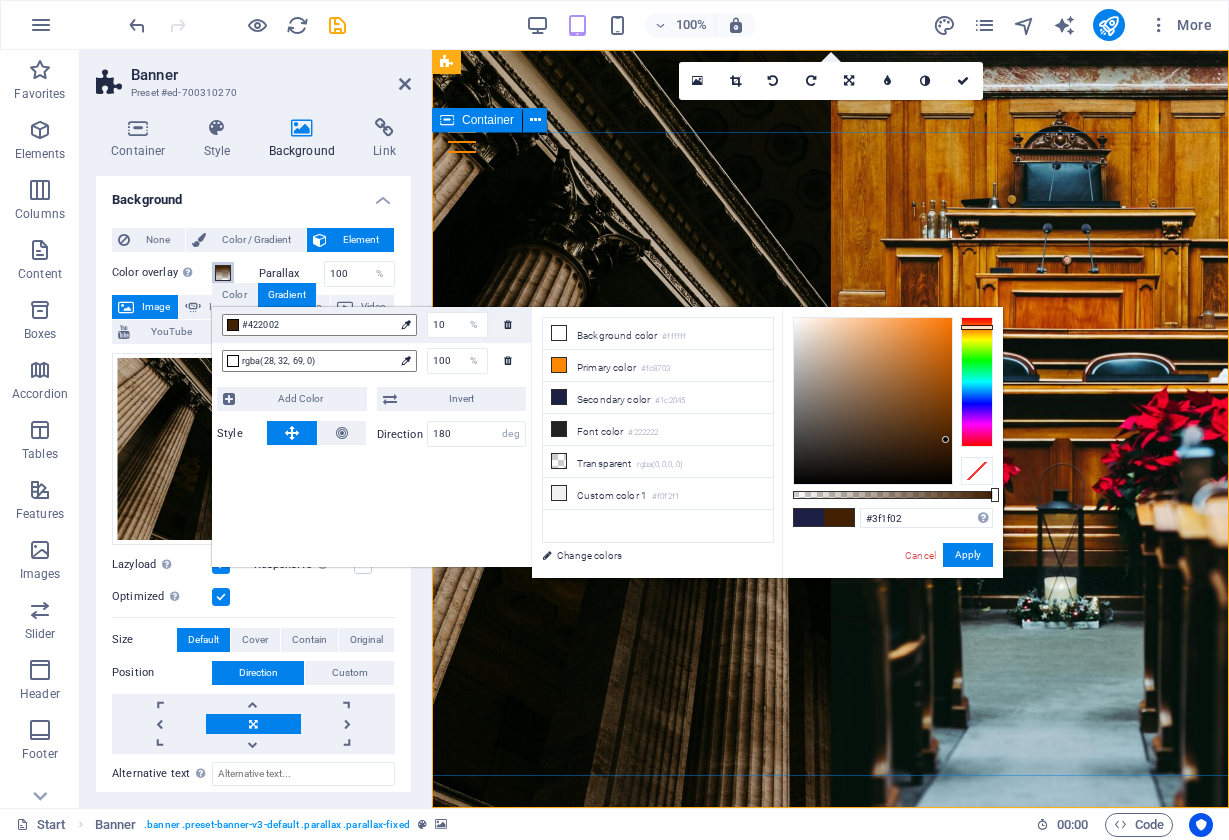 drag, startPoint x: 887, startPoint y: 435, endPoint x: 945, endPoint y: 441, distance: 58.30952 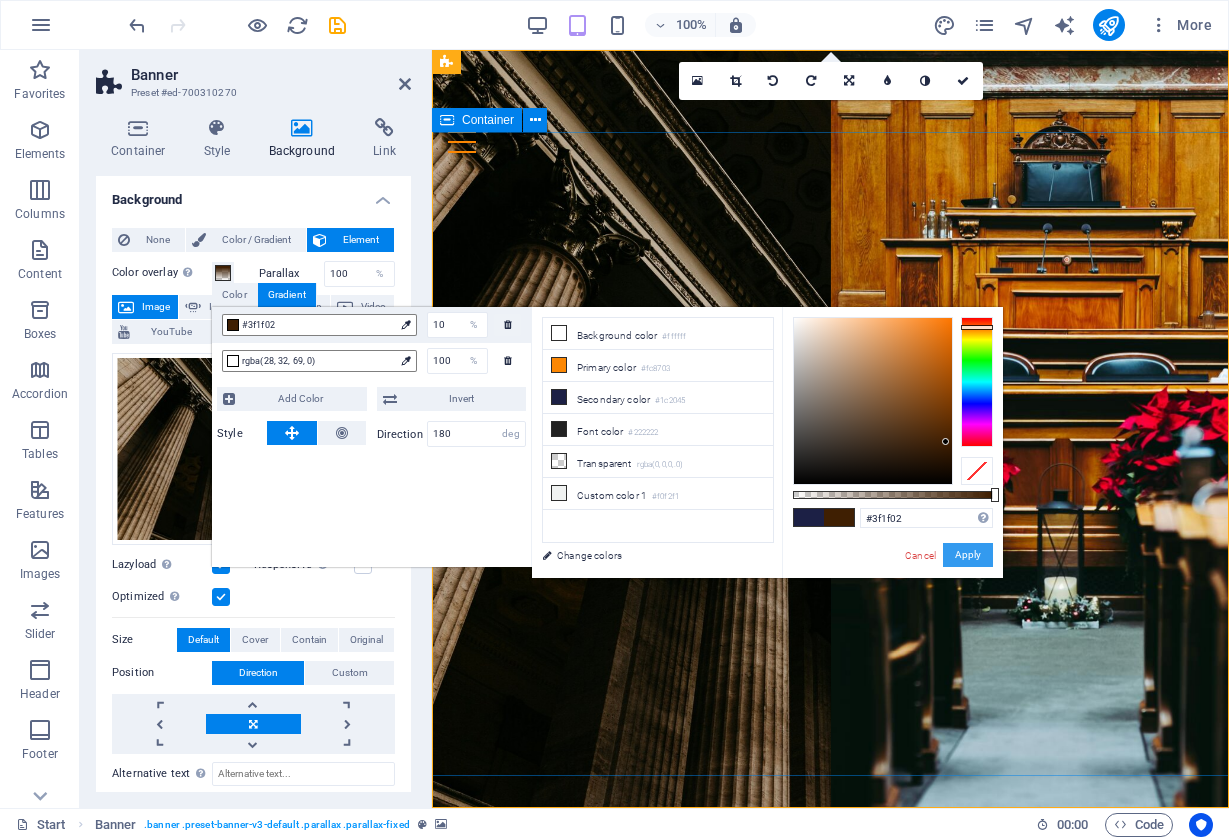 click on "Apply" at bounding box center (968, 555) 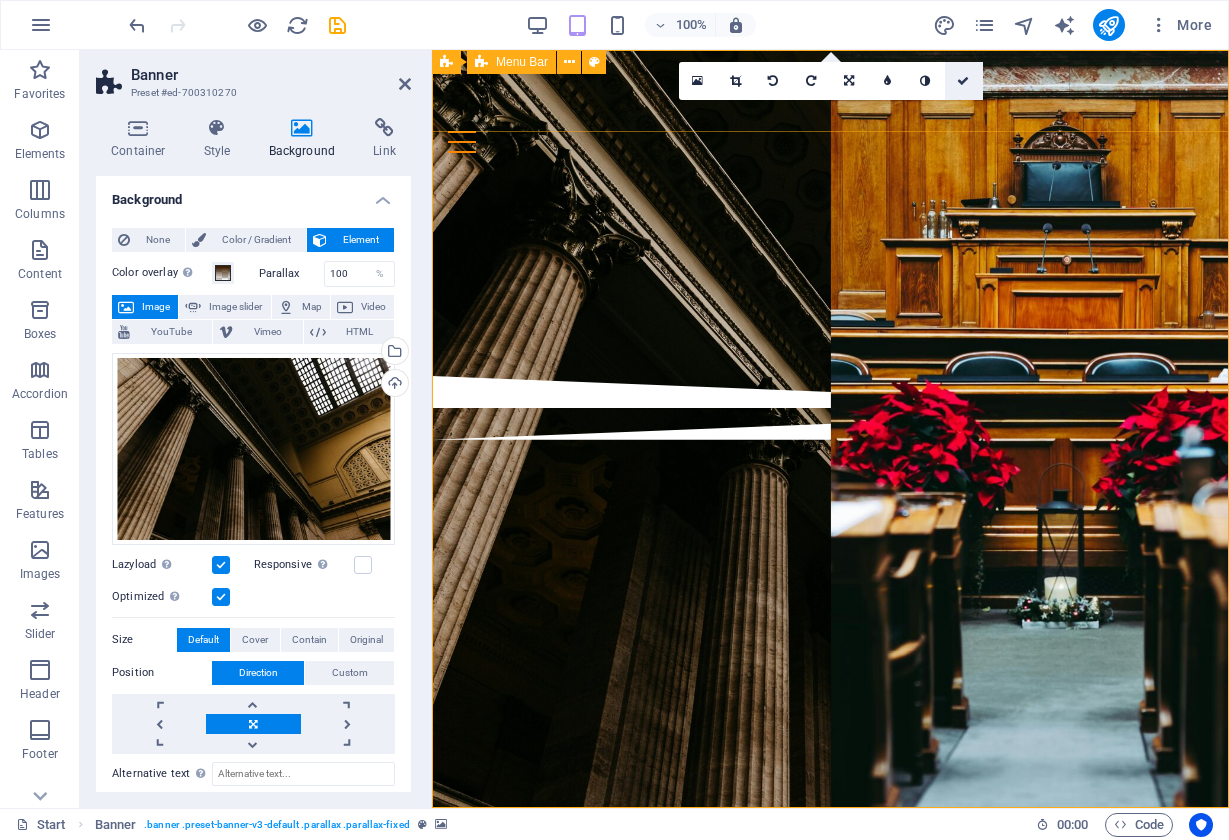 click at bounding box center [963, 81] 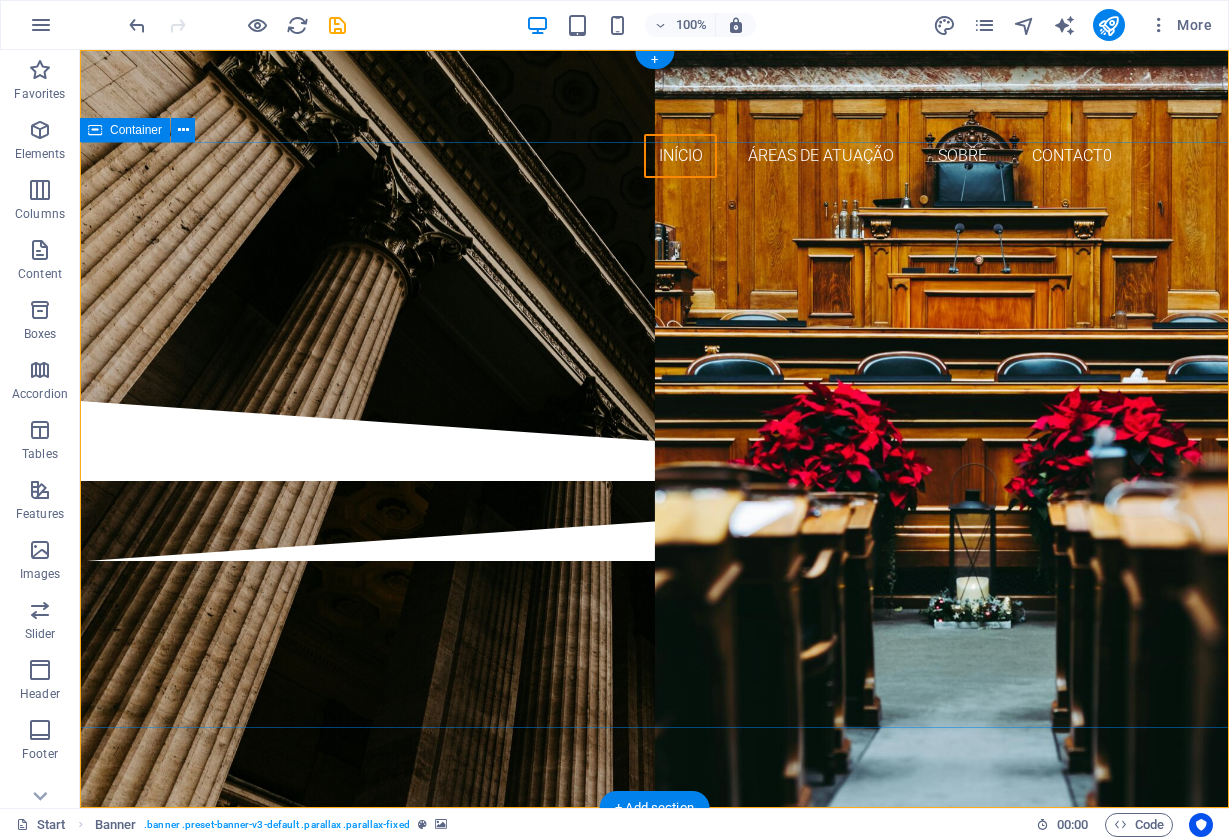 click at bounding box center (654, 297) 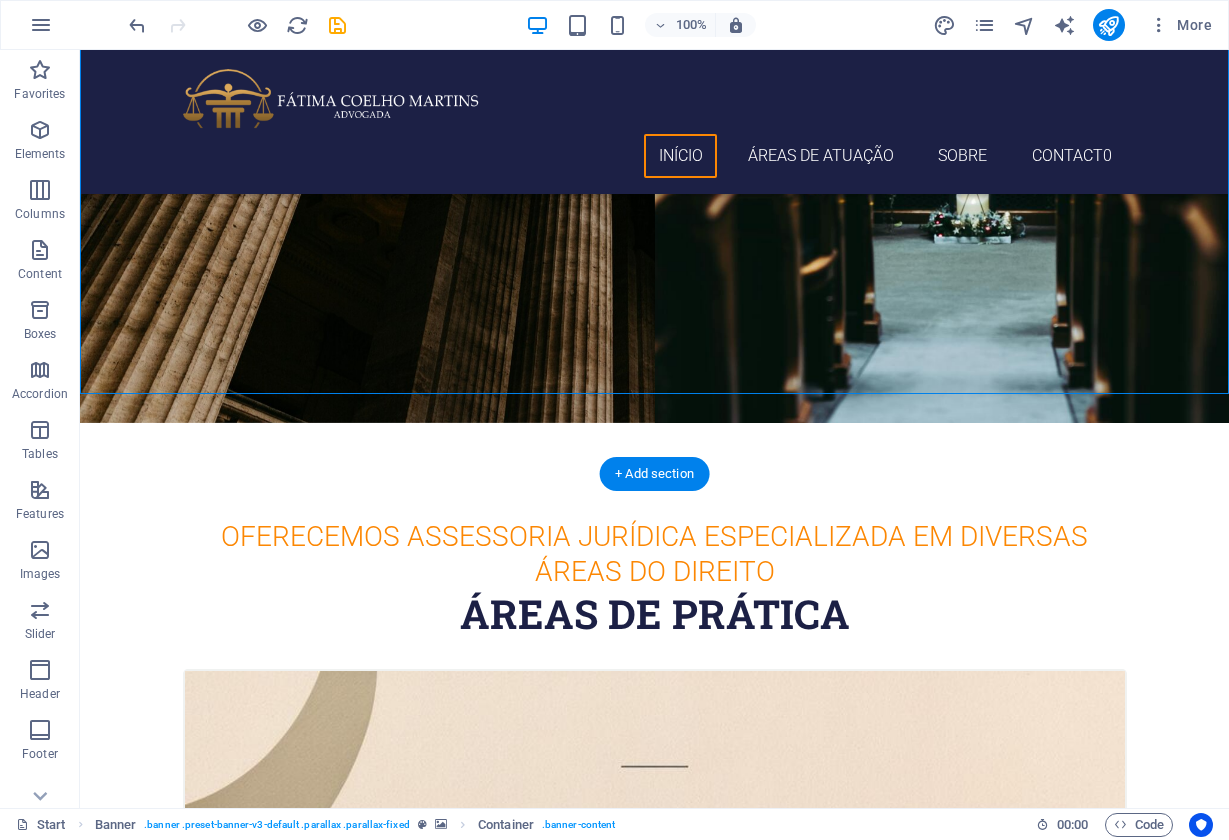 scroll, scrollTop: 402, scrollLeft: 0, axis: vertical 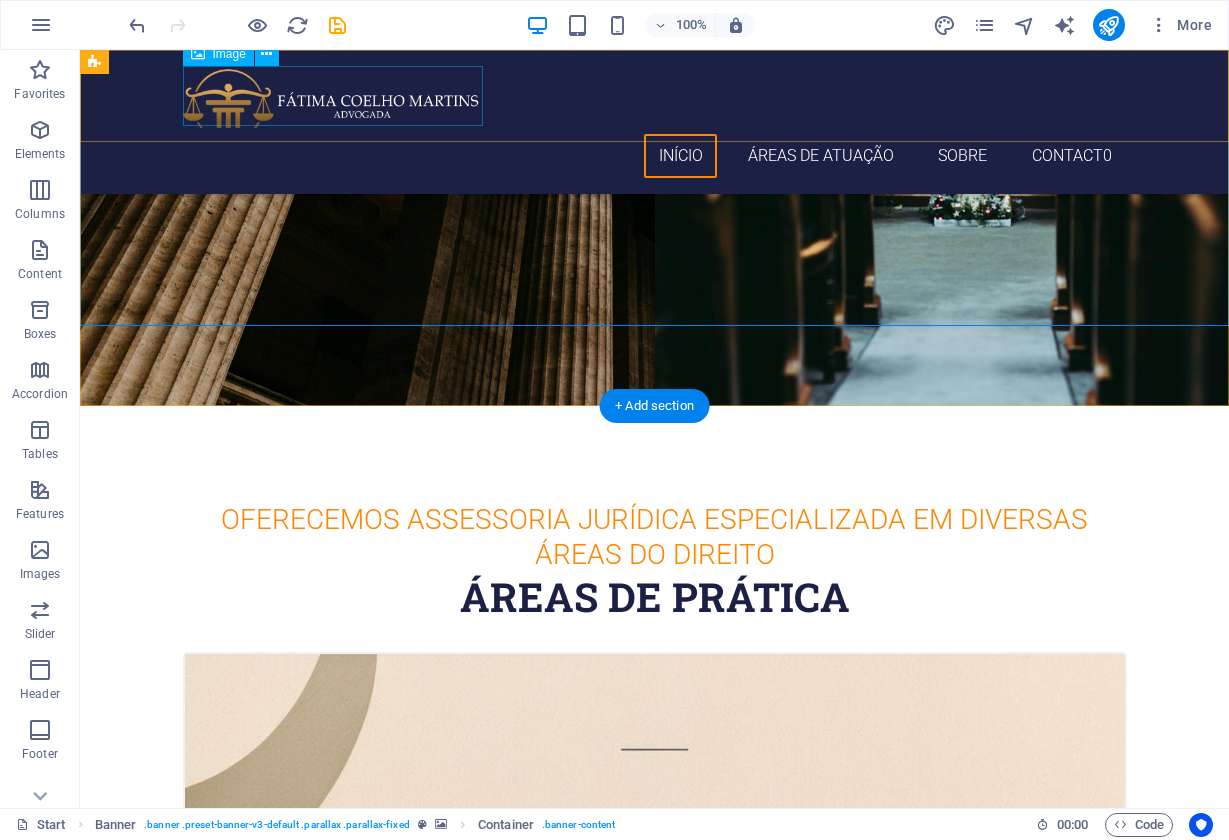 click at bounding box center [655, 100] 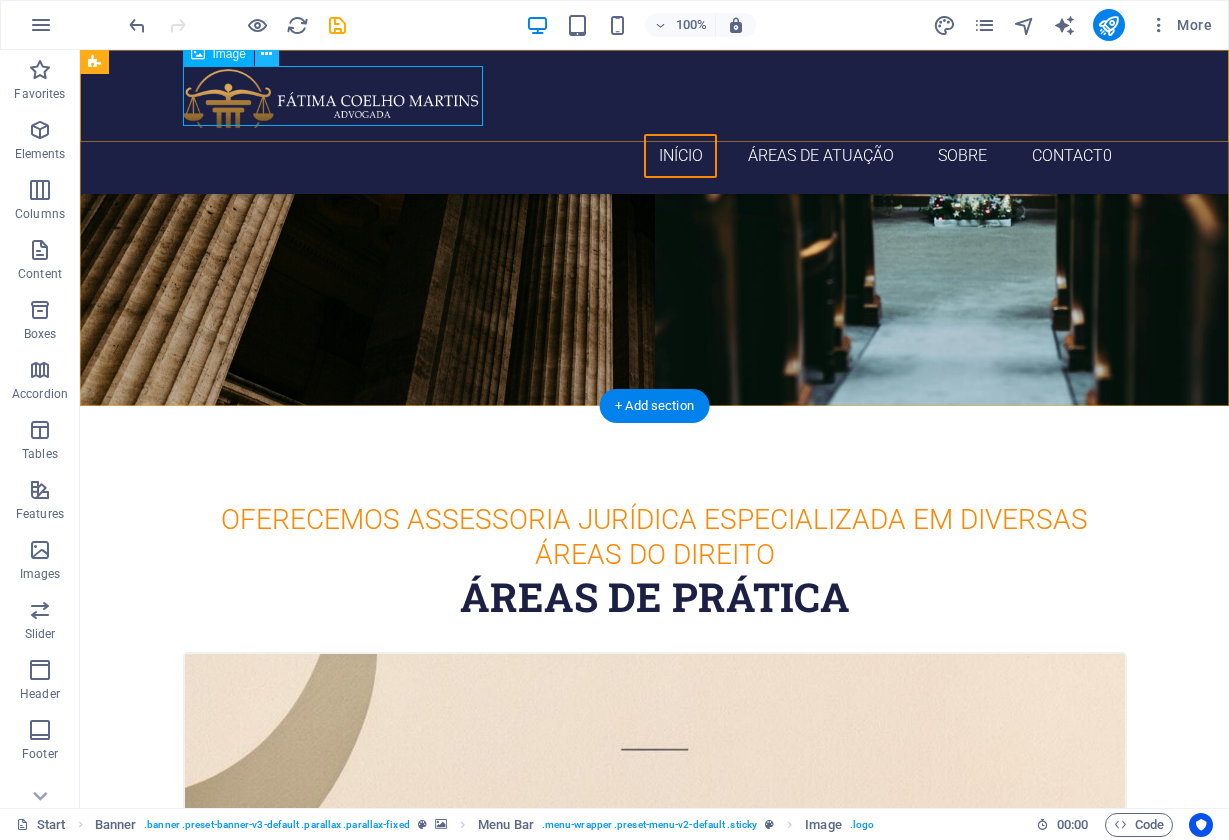 click at bounding box center (266, 54) 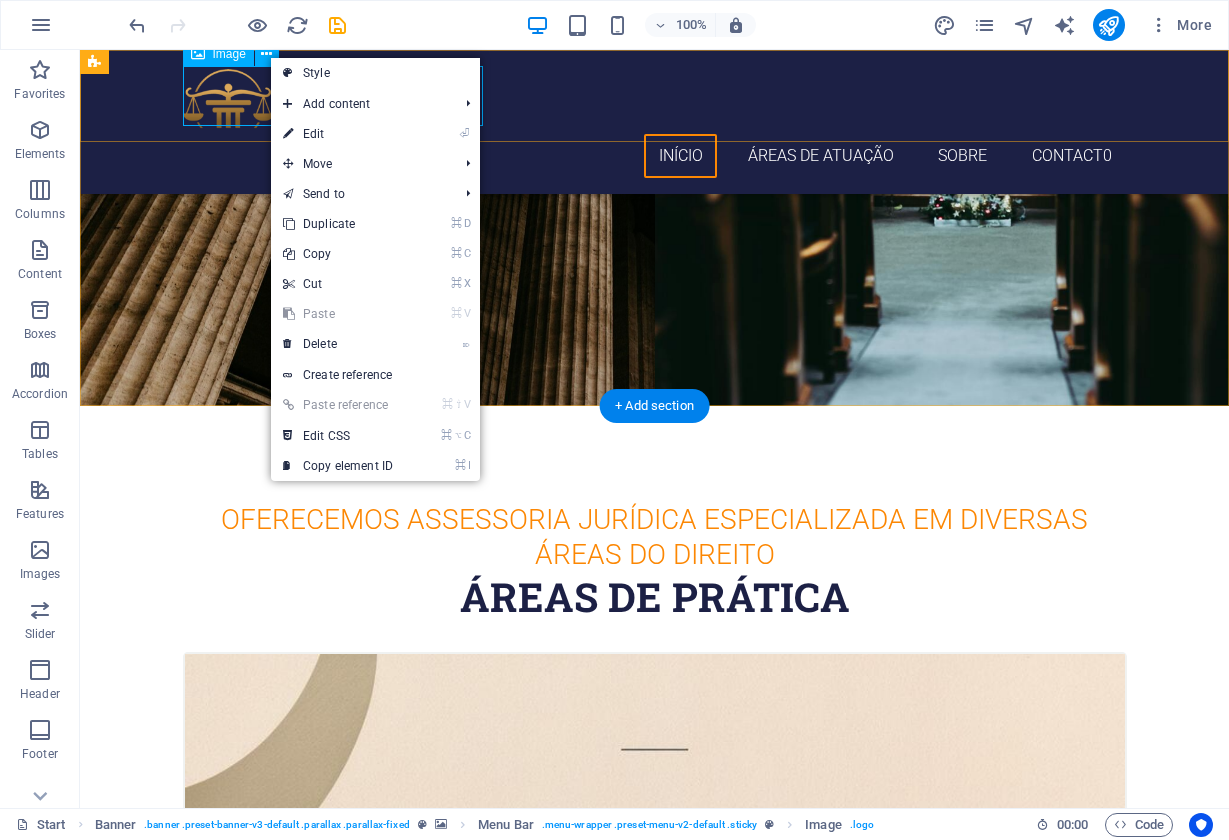 click at bounding box center [655, 100] 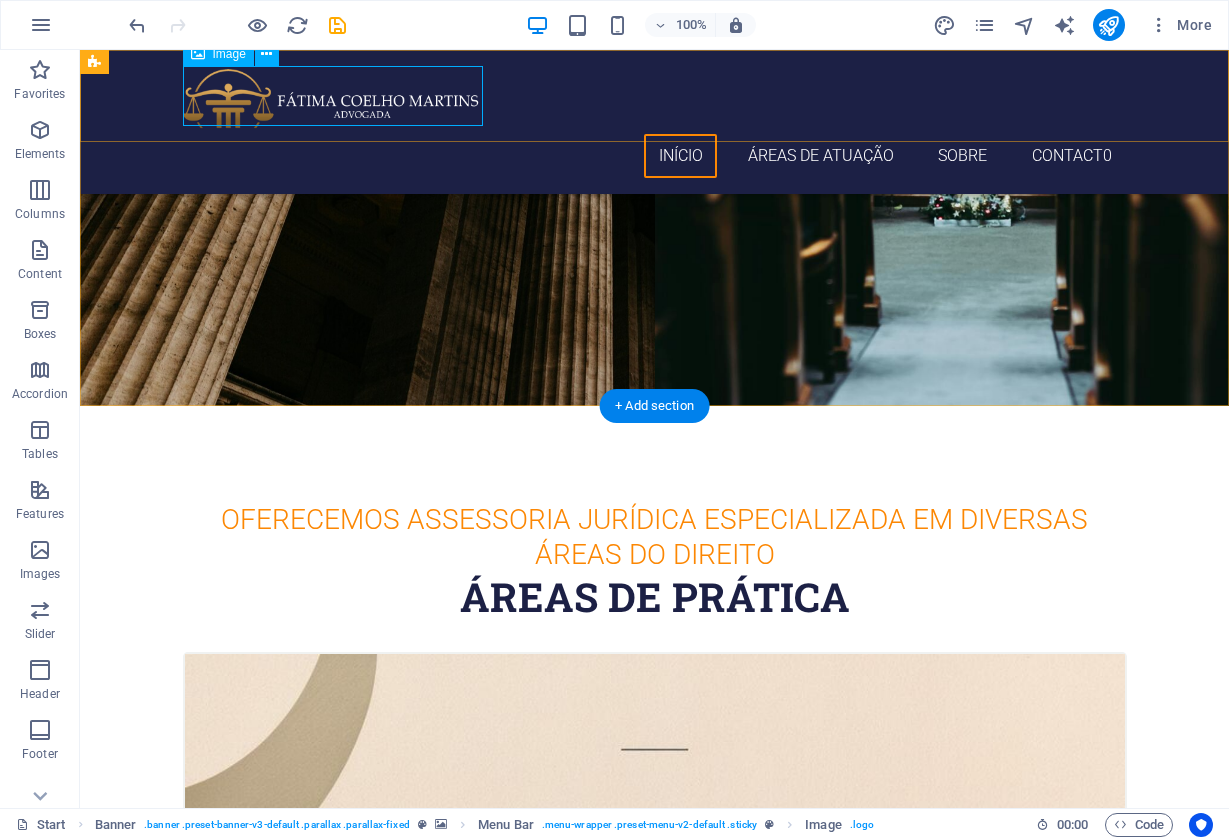 click at bounding box center (655, 100) 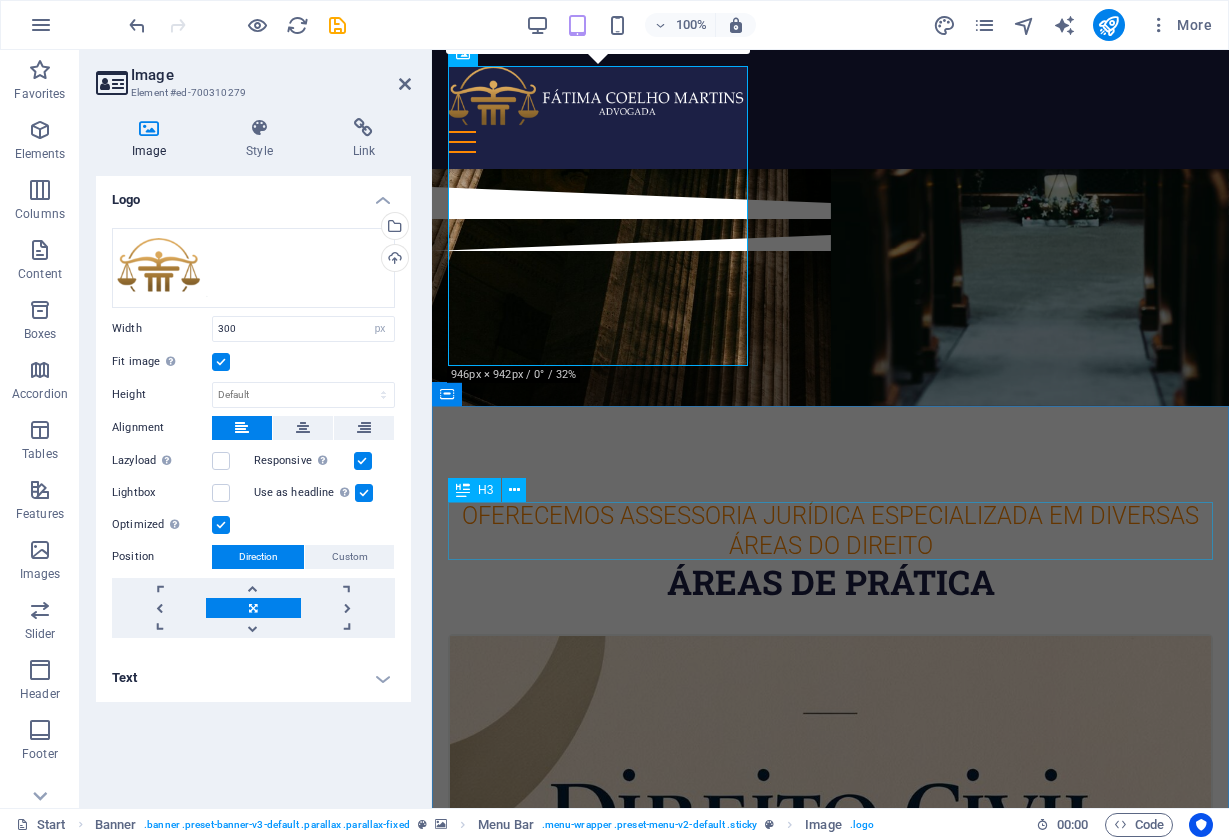 click on "Oferecemos assessoria jurídica especializada em diversas áreas do direito" at bounding box center (830, 531) 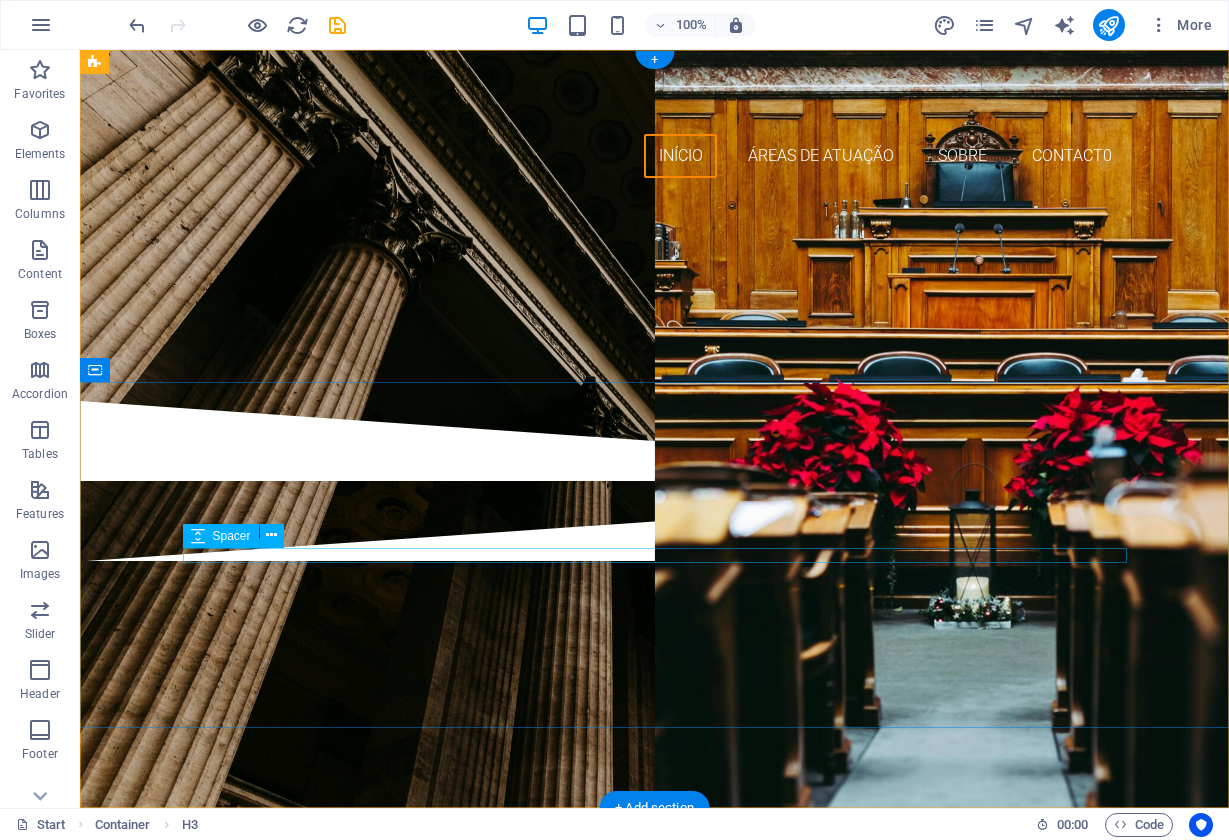 scroll, scrollTop: 0, scrollLeft: 0, axis: both 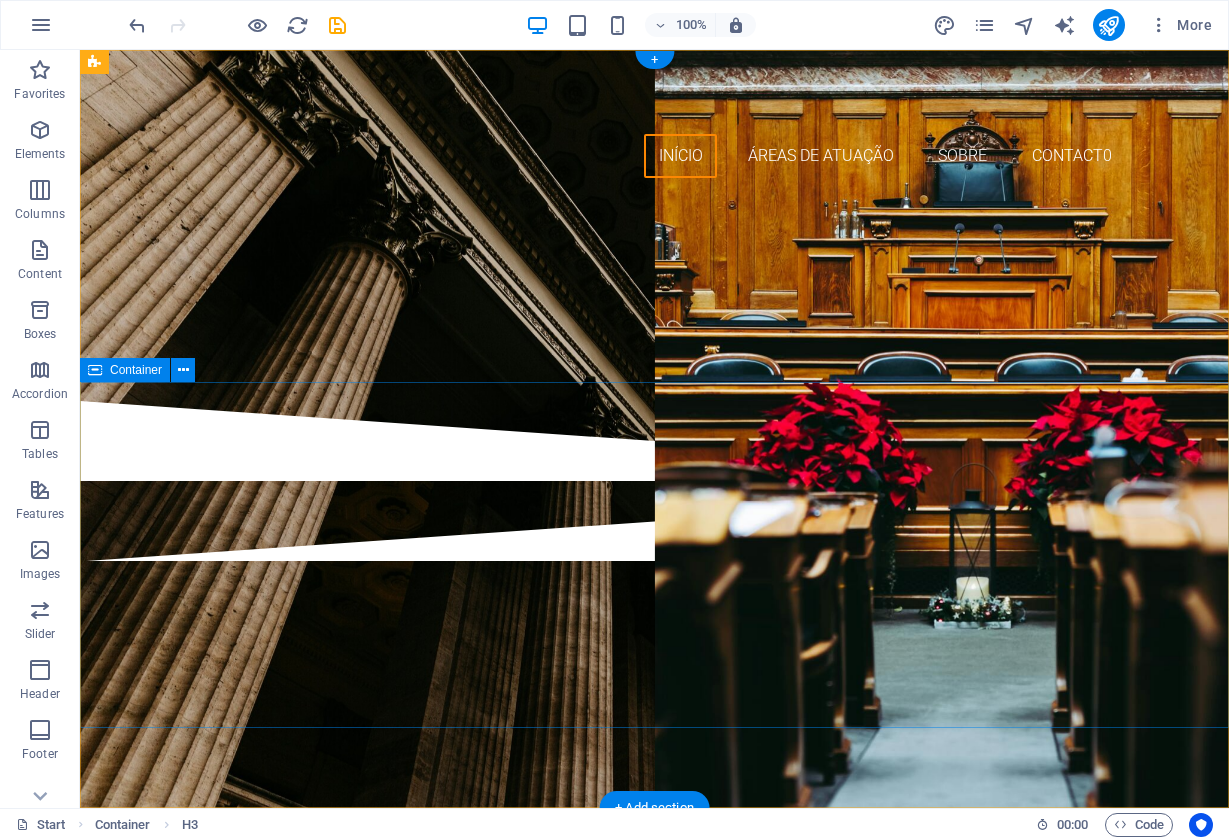 click at bounding box center (654, 297) 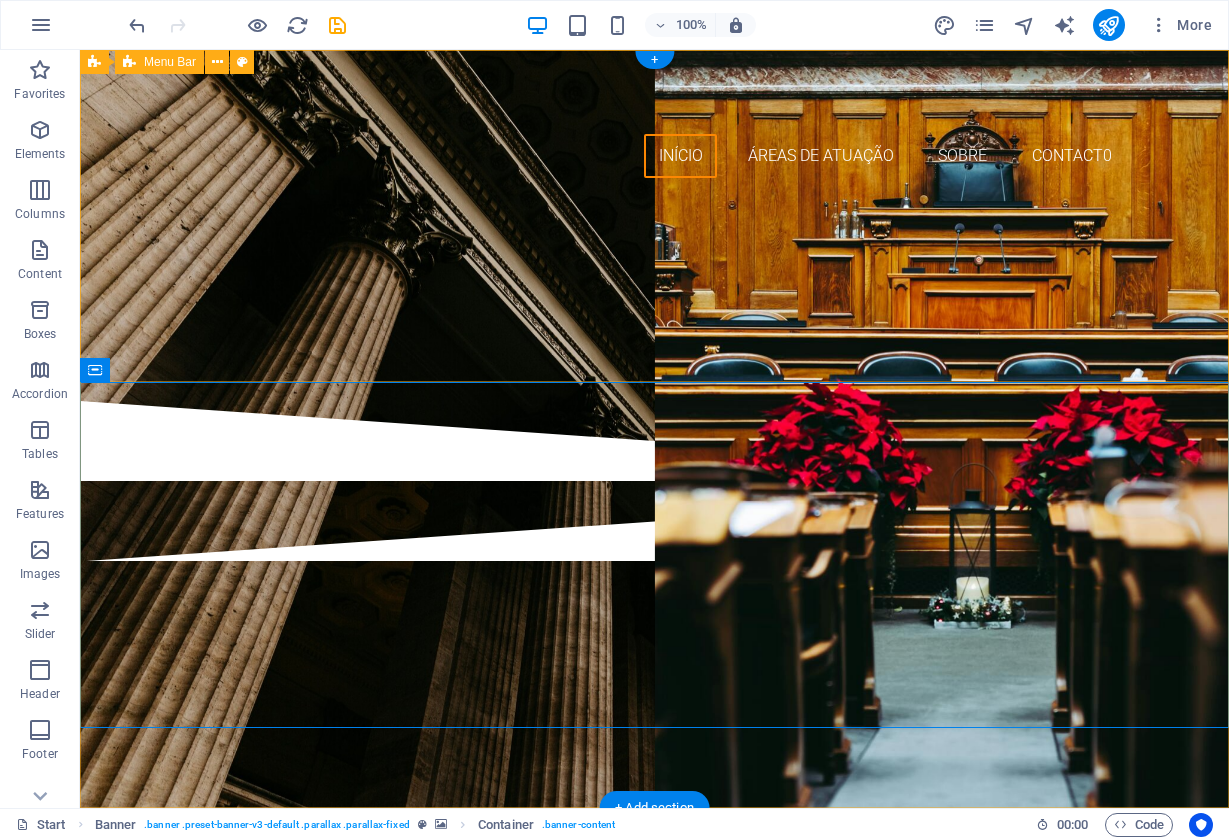 click on "Início  Áreas de Atuação SOBRE Contact0" at bounding box center [654, 122] 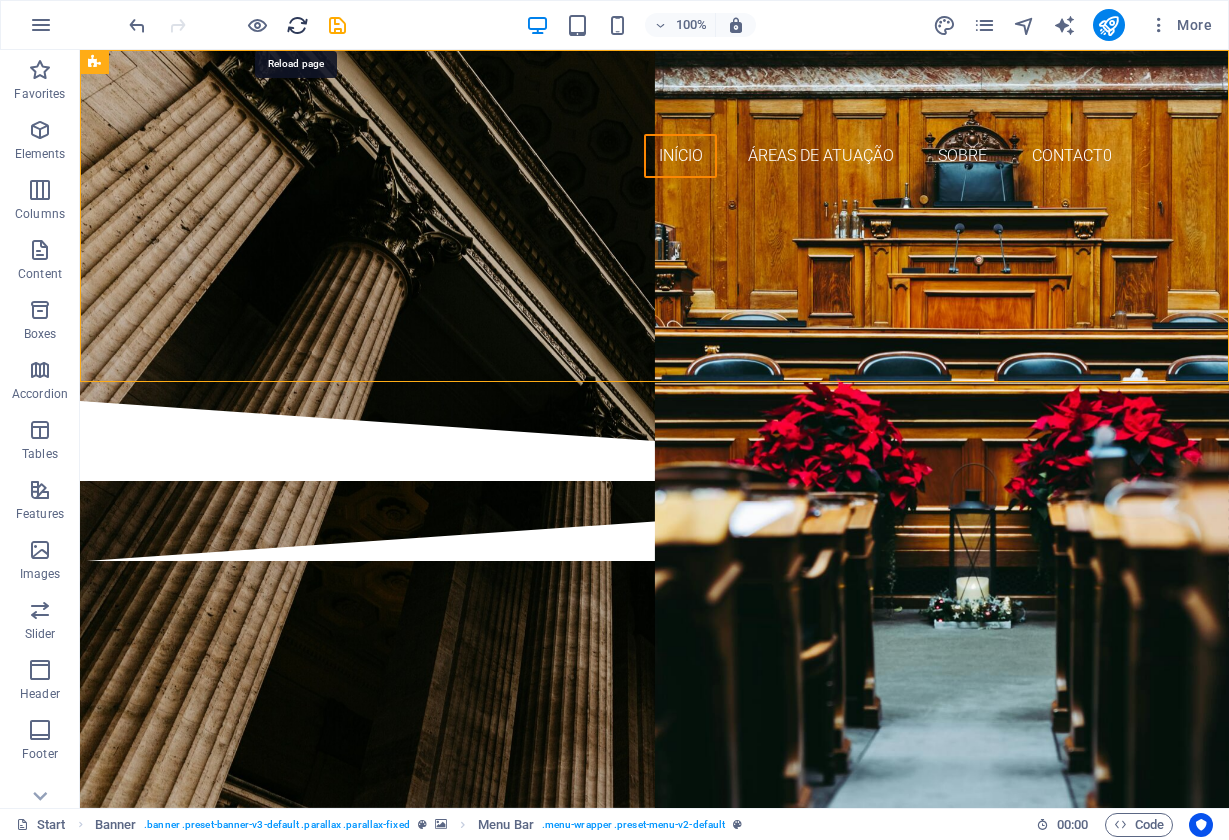 click at bounding box center (297, 25) 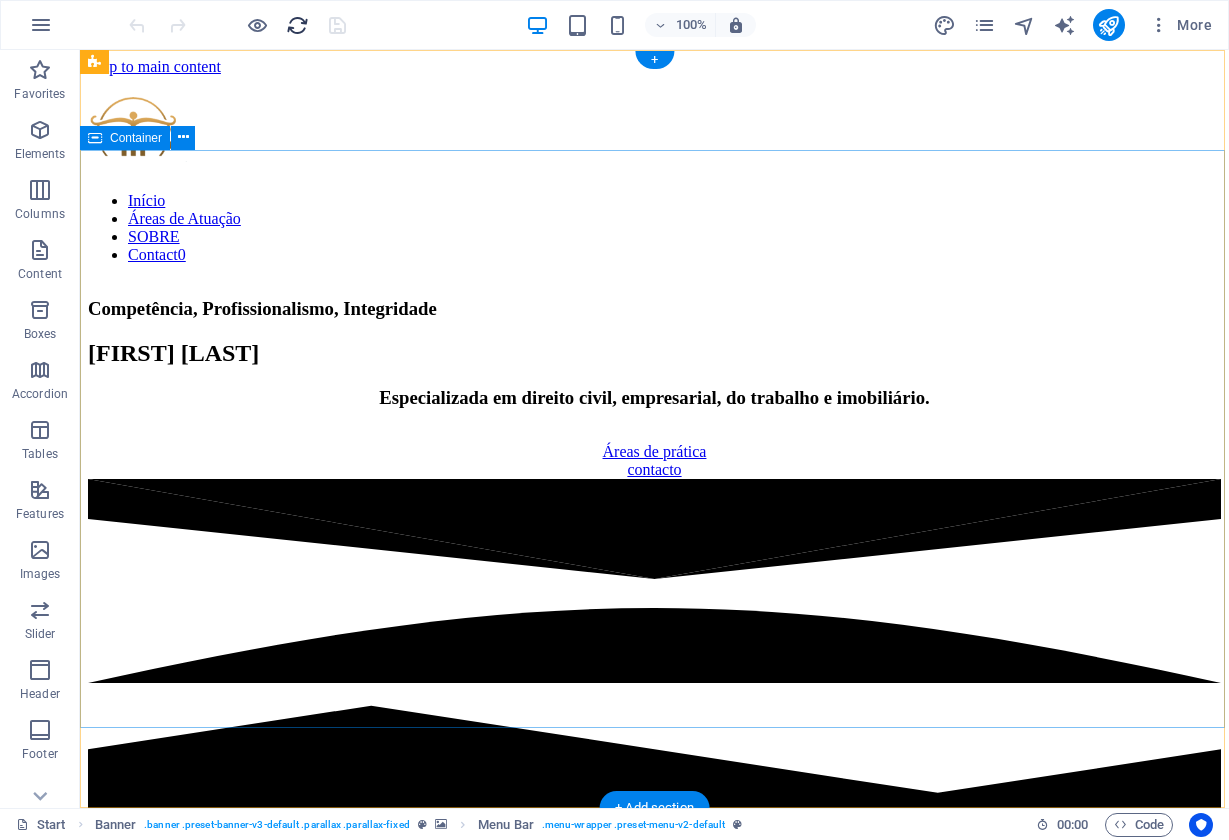 scroll, scrollTop: 0, scrollLeft: 0, axis: both 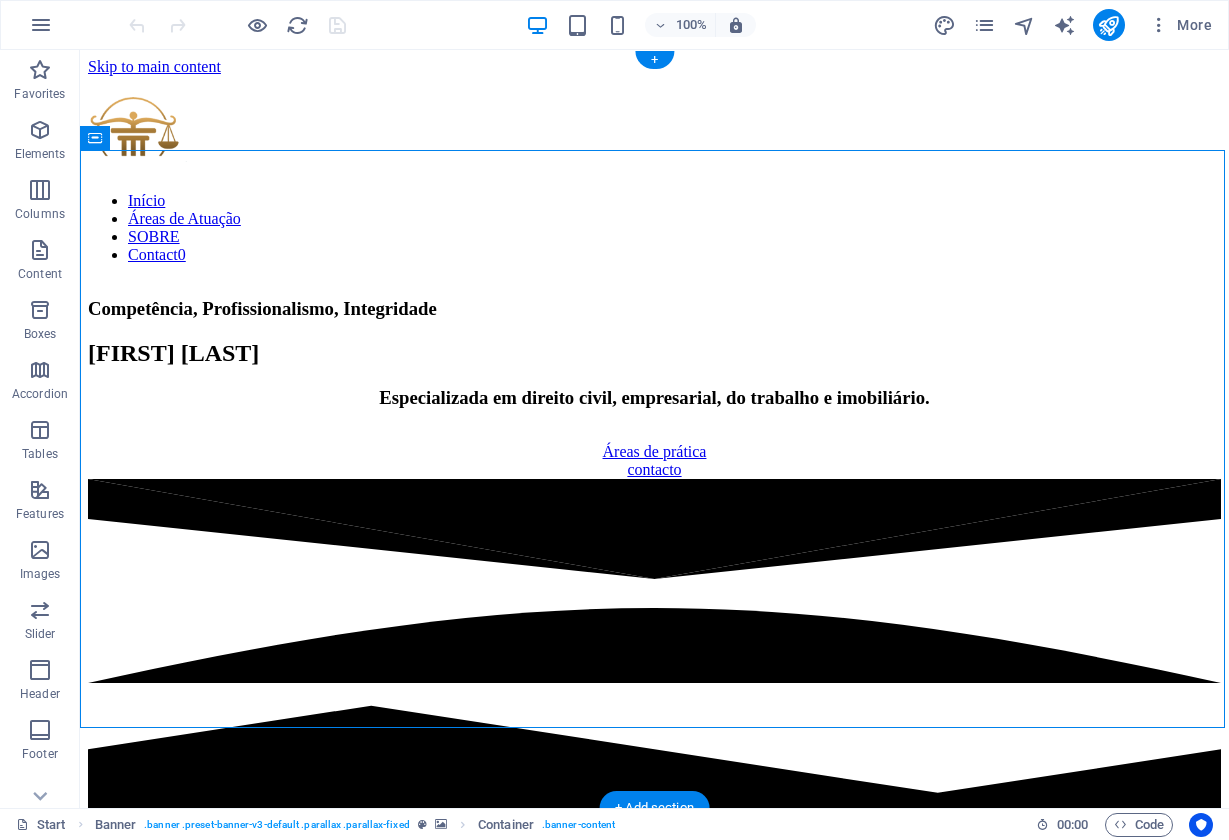 drag, startPoint x: 200, startPoint y: 272, endPoint x: 546, endPoint y: 447, distance: 387.7383 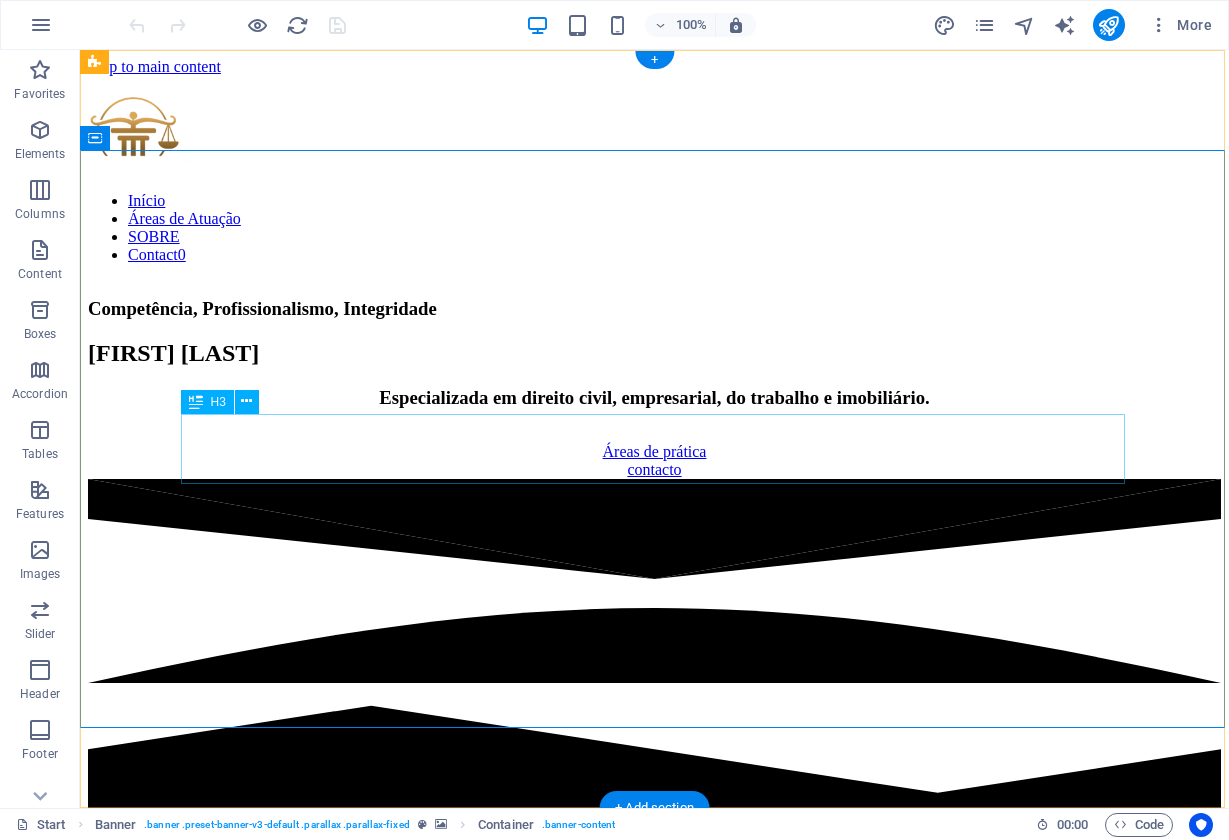 click on "Especializada em direito civil, empresarial, do trabalho e imobiliário." at bounding box center [654, 398] 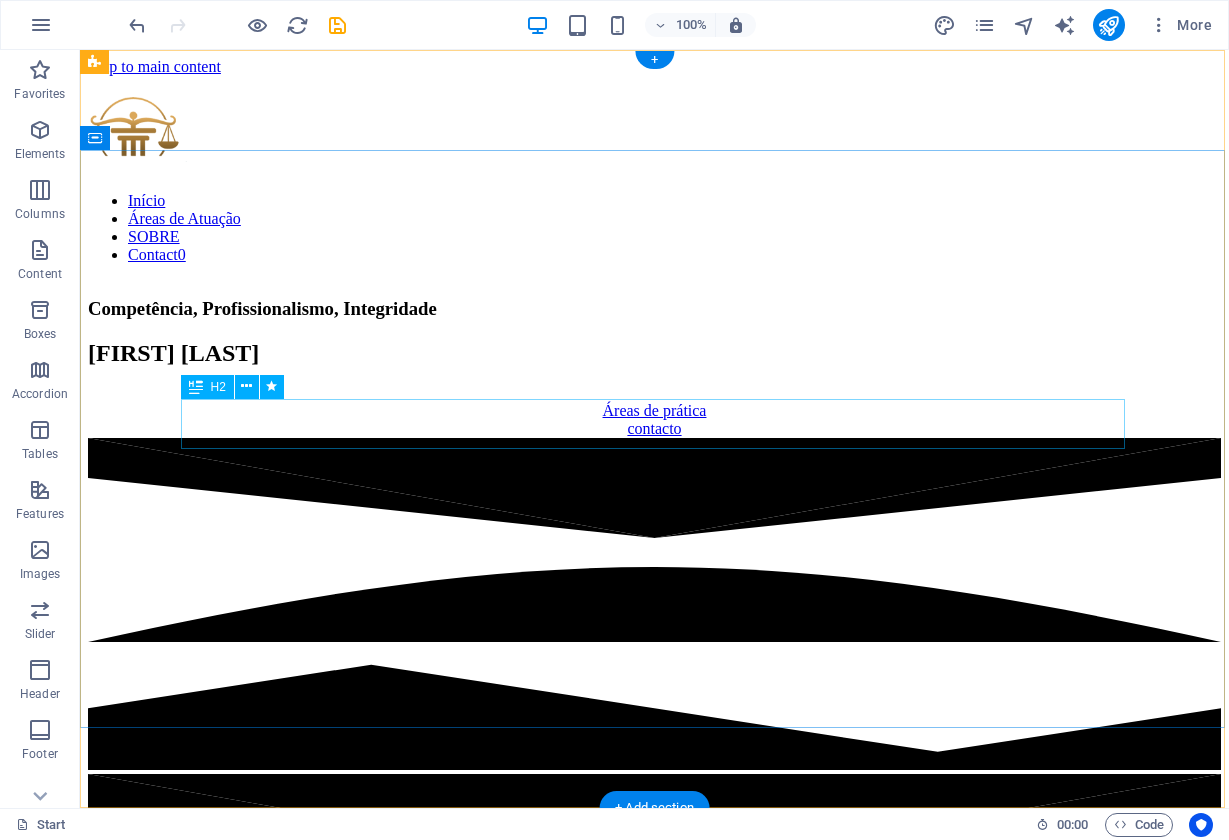 click on "Fátima Coelho Martins" at bounding box center [654, 353] 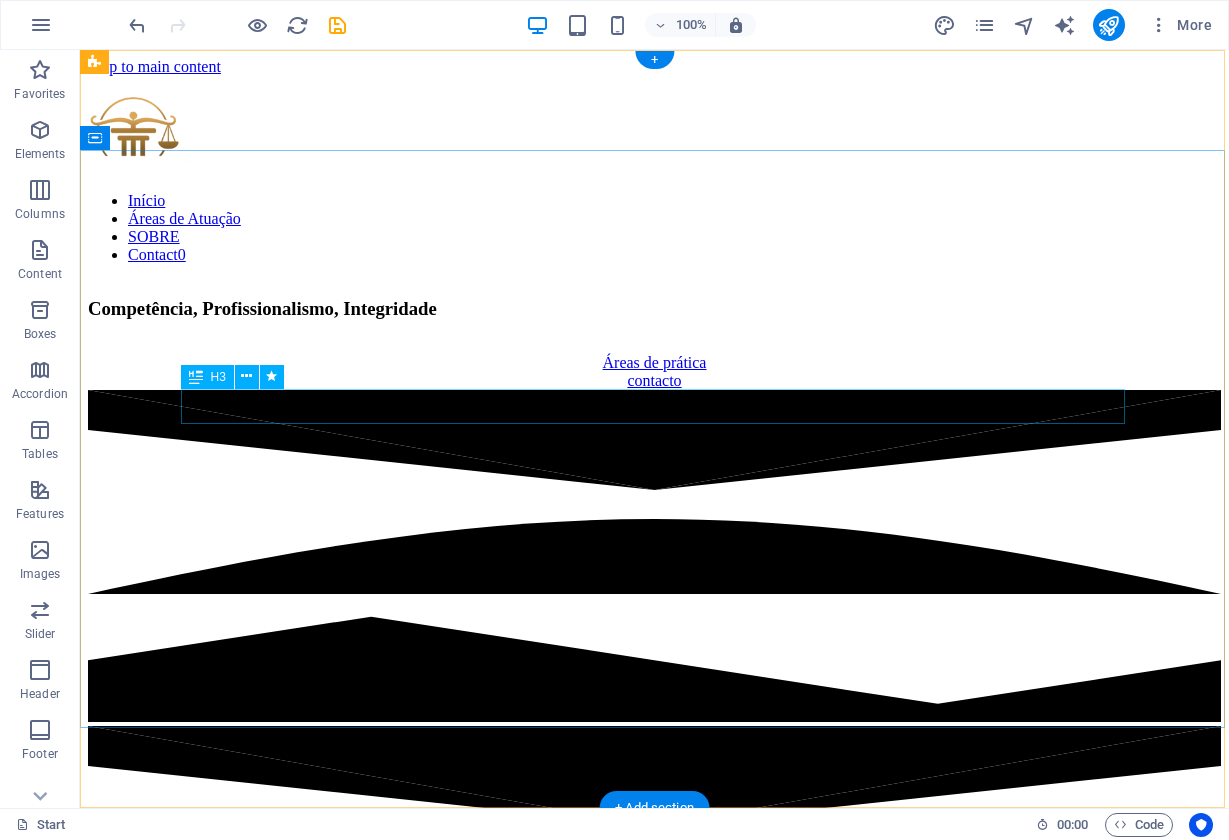 click on "Competência, Profissionalismo, Integridade" at bounding box center [654, 309] 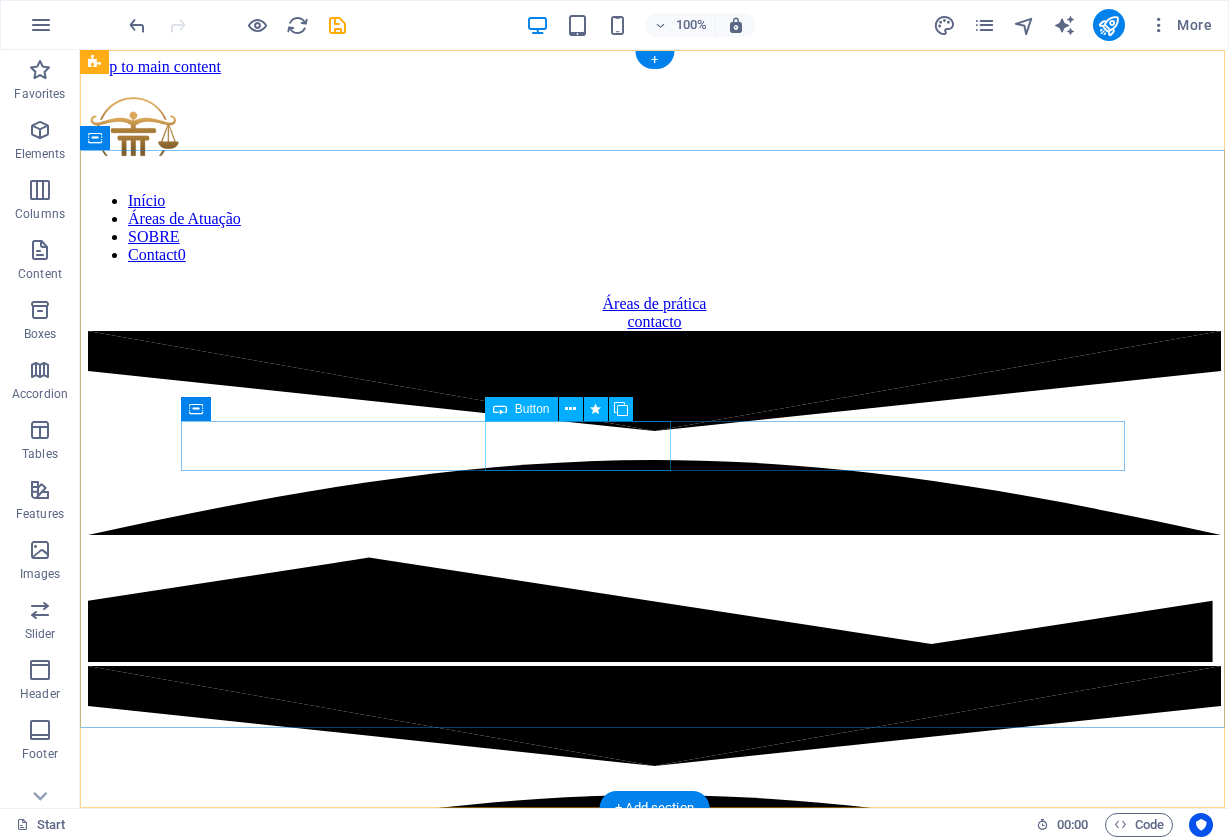click on "Áreas de prática" at bounding box center [654, 304] 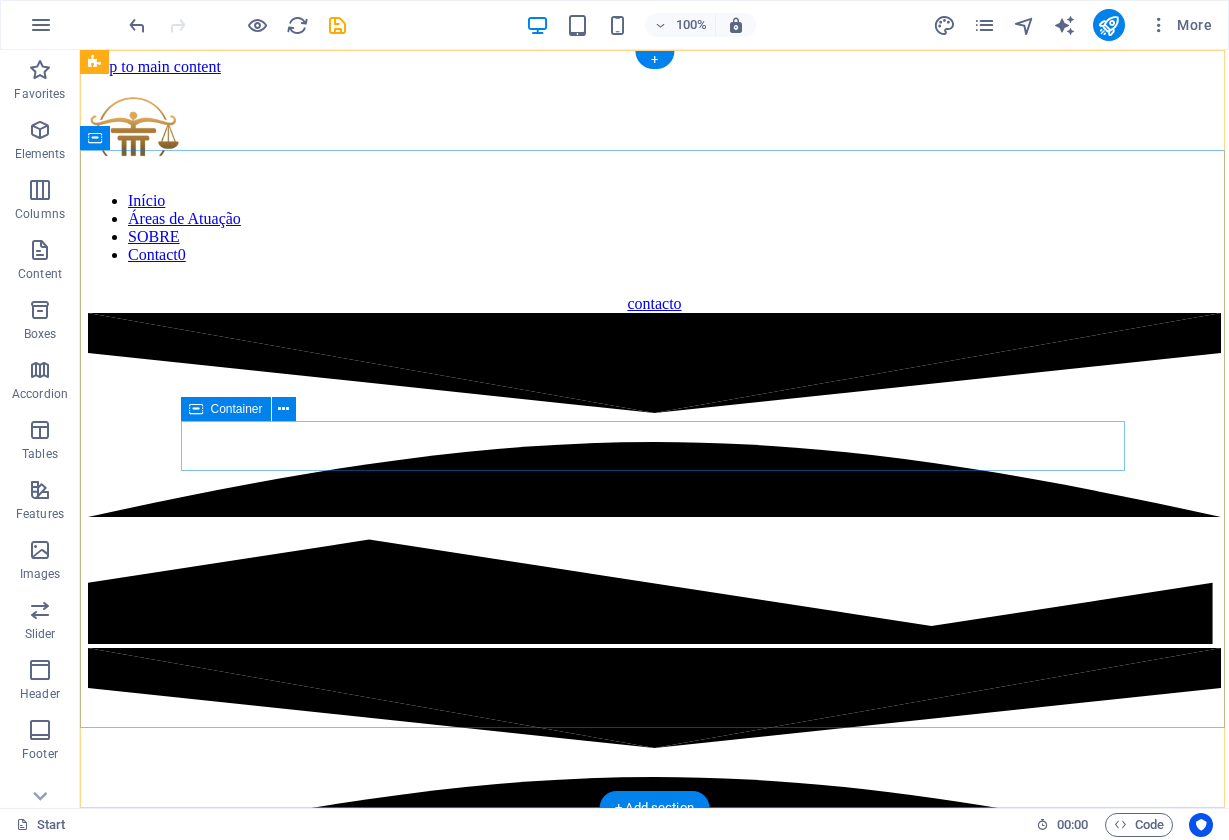 click on "contacto" at bounding box center [654, 304] 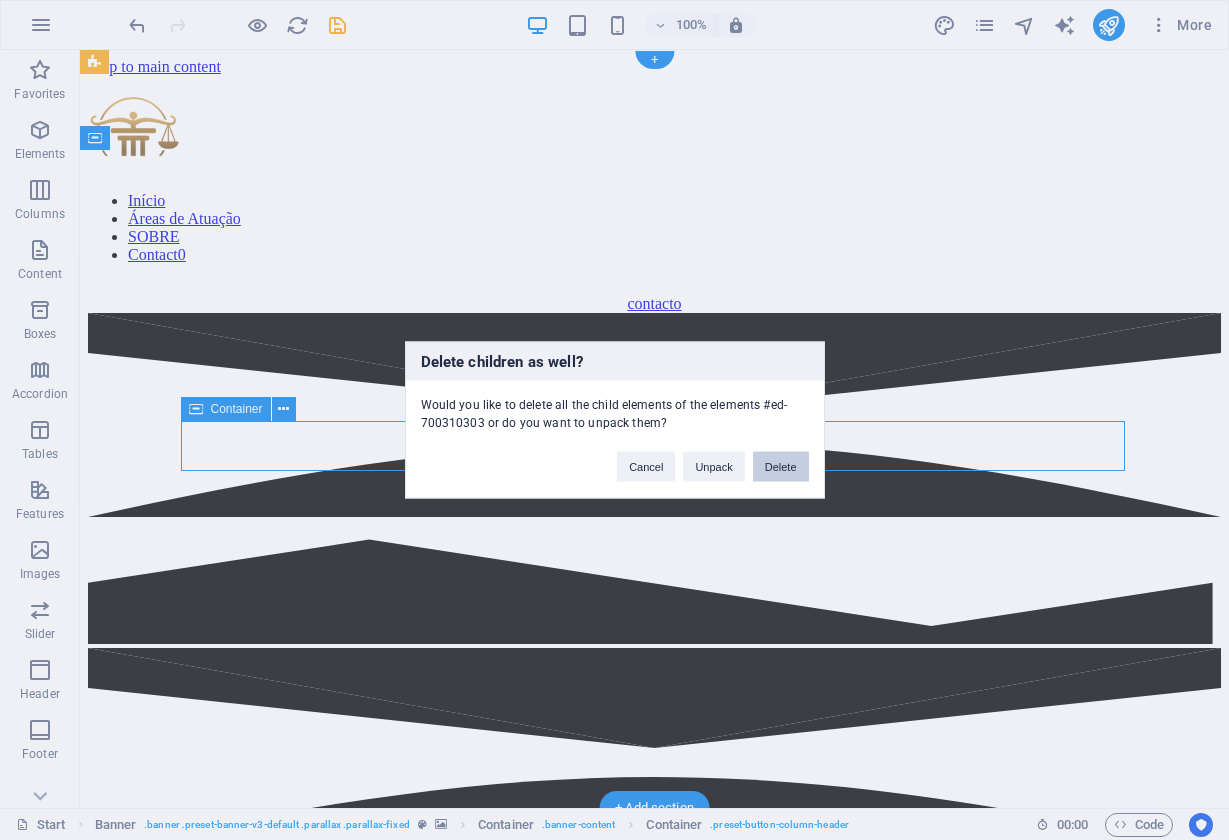 click on "Delete" at bounding box center (781, 467) 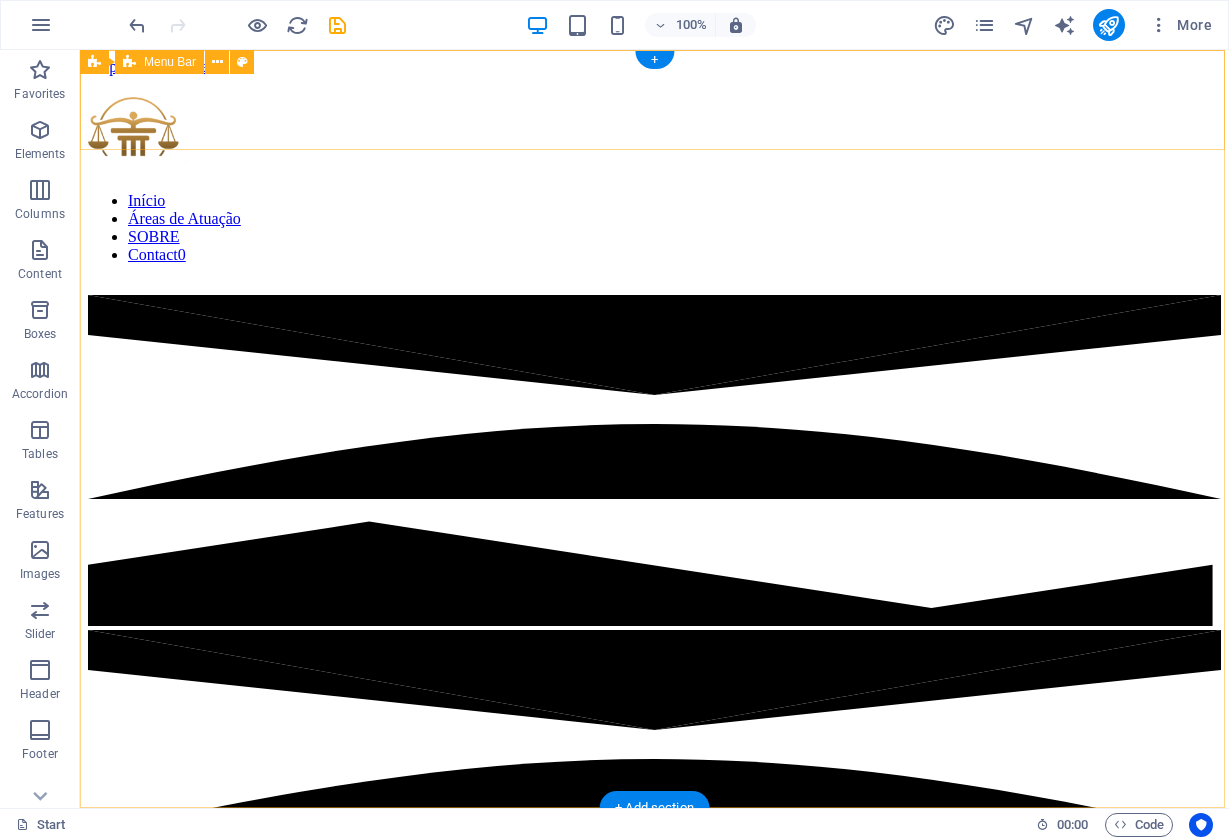 click on "Início  Áreas de Atuação SOBRE Contact0" at bounding box center [654, 188] 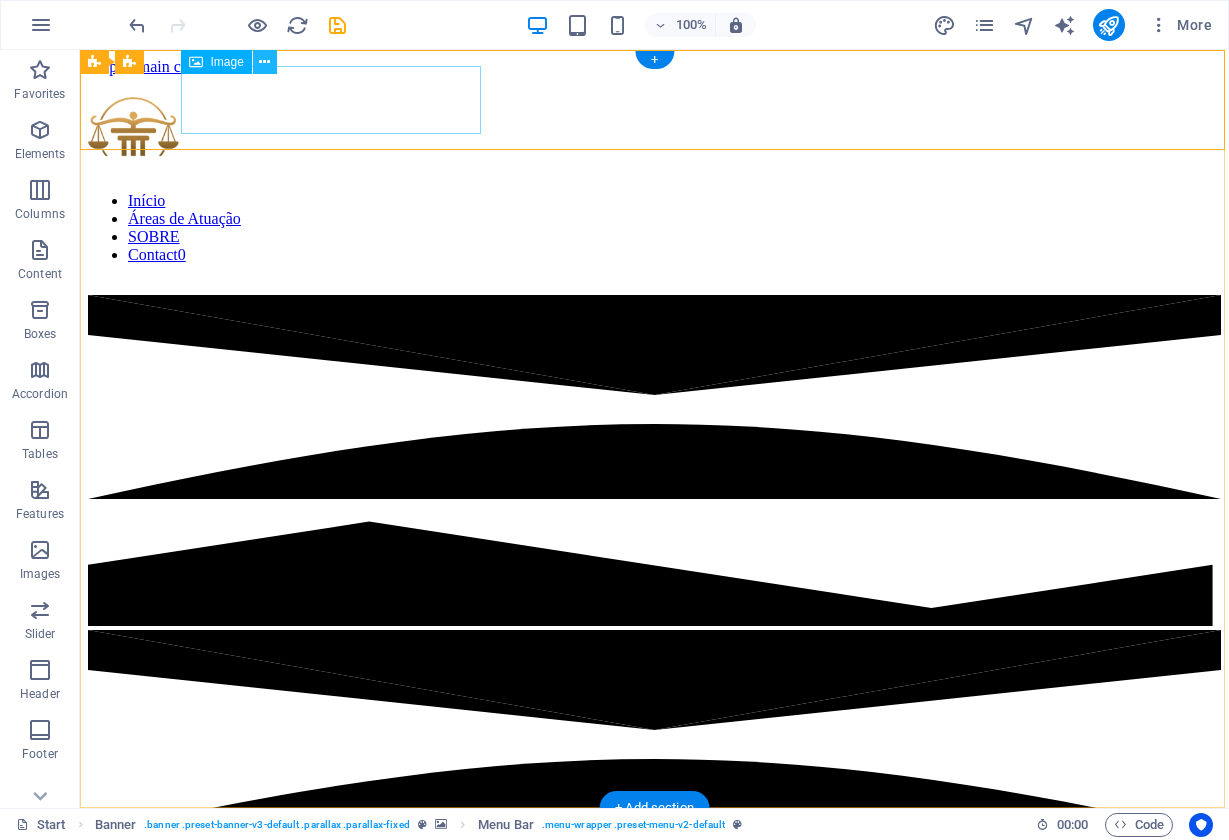 click at bounding box center (264, 62) 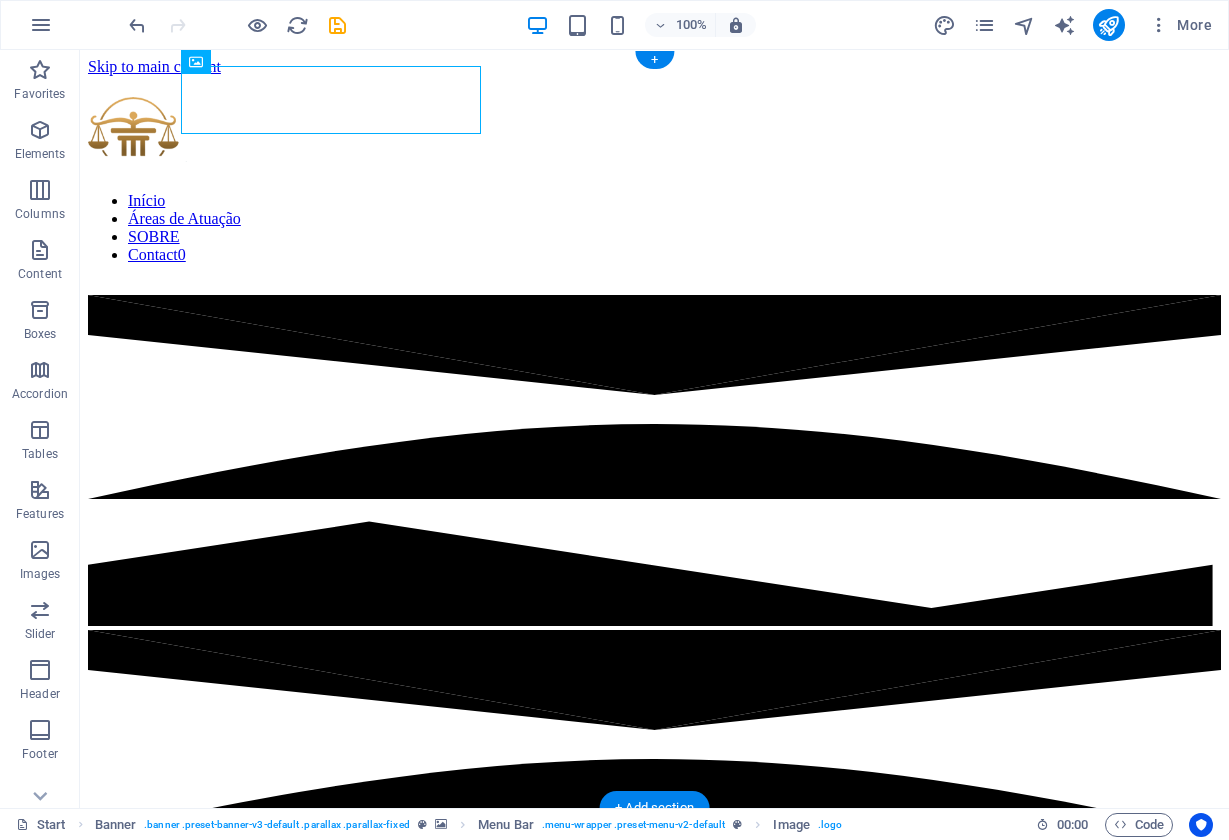 click at bounding box center [654, 133] 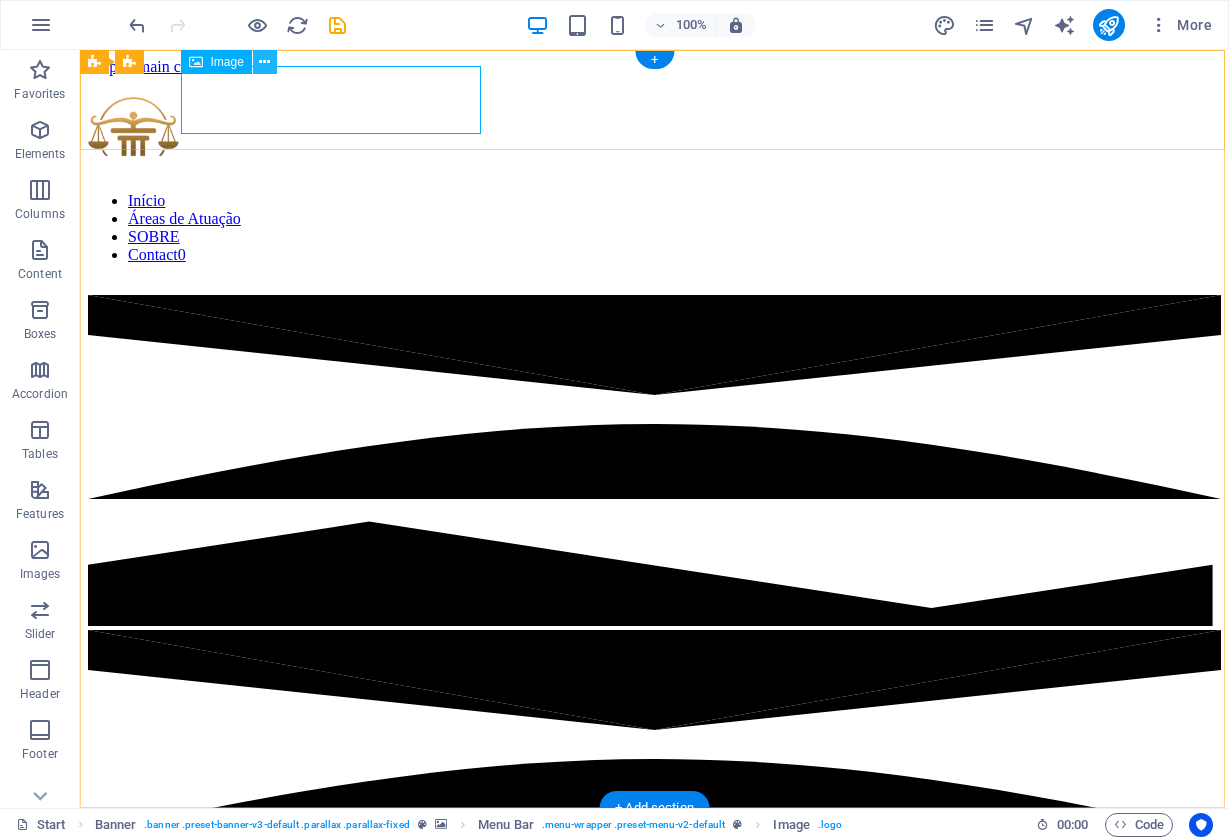 click at bounding box center (264, 62) 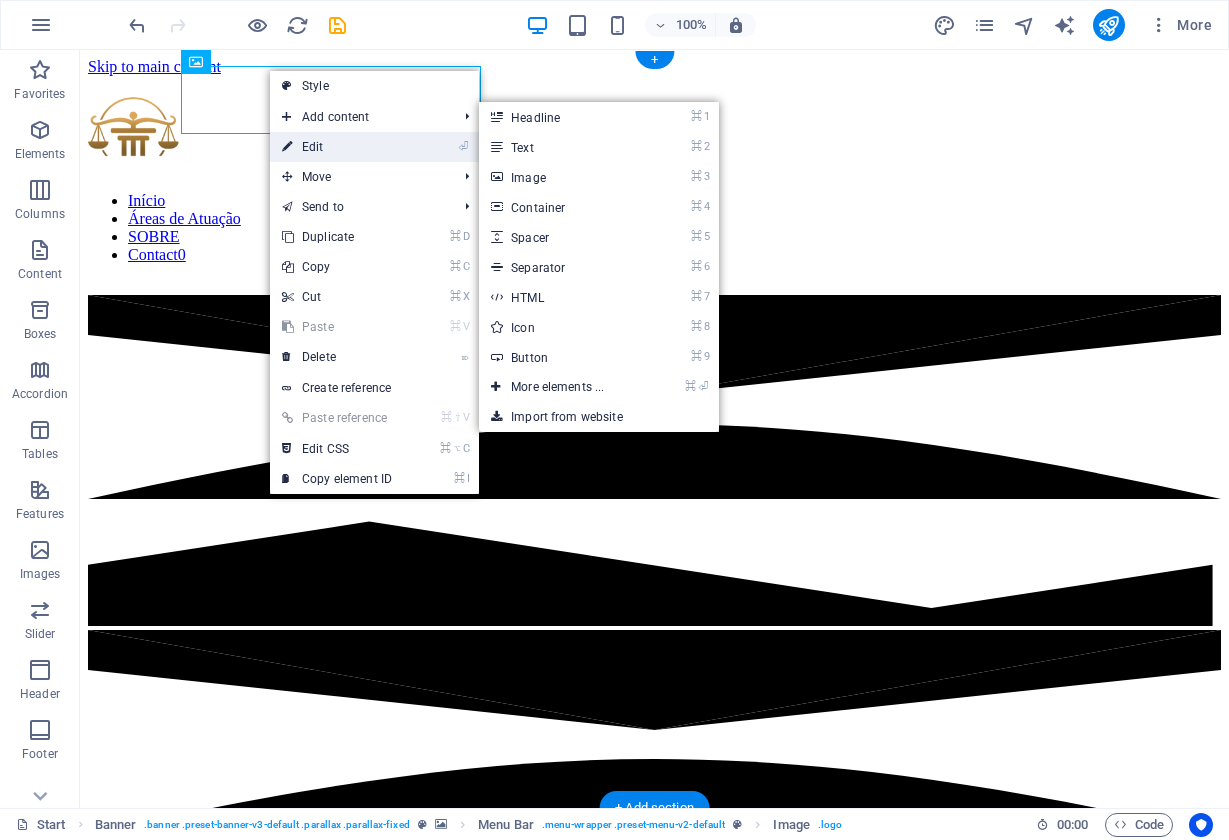 click on "⏎  Edit" at bounding box center [337, 147] 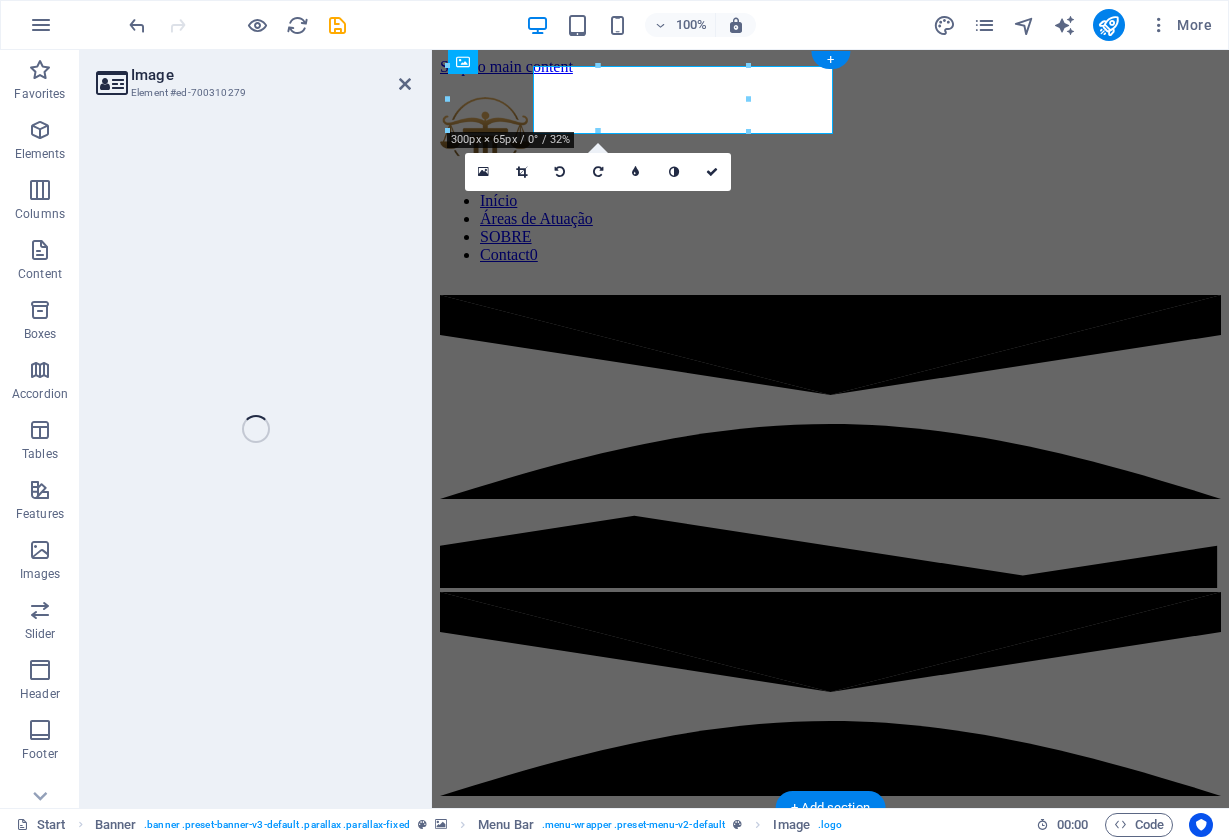 select on "px" 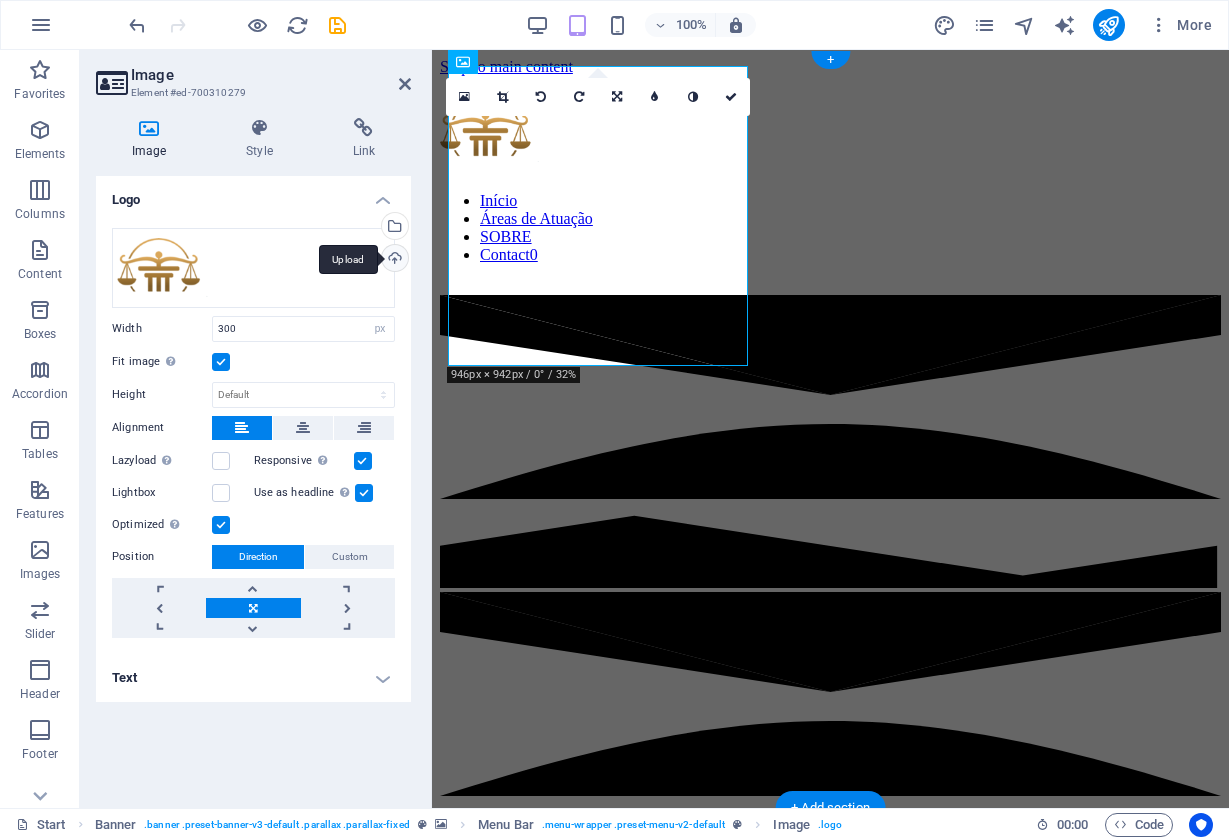 click on "Upload" at bounding box center [393, 260] 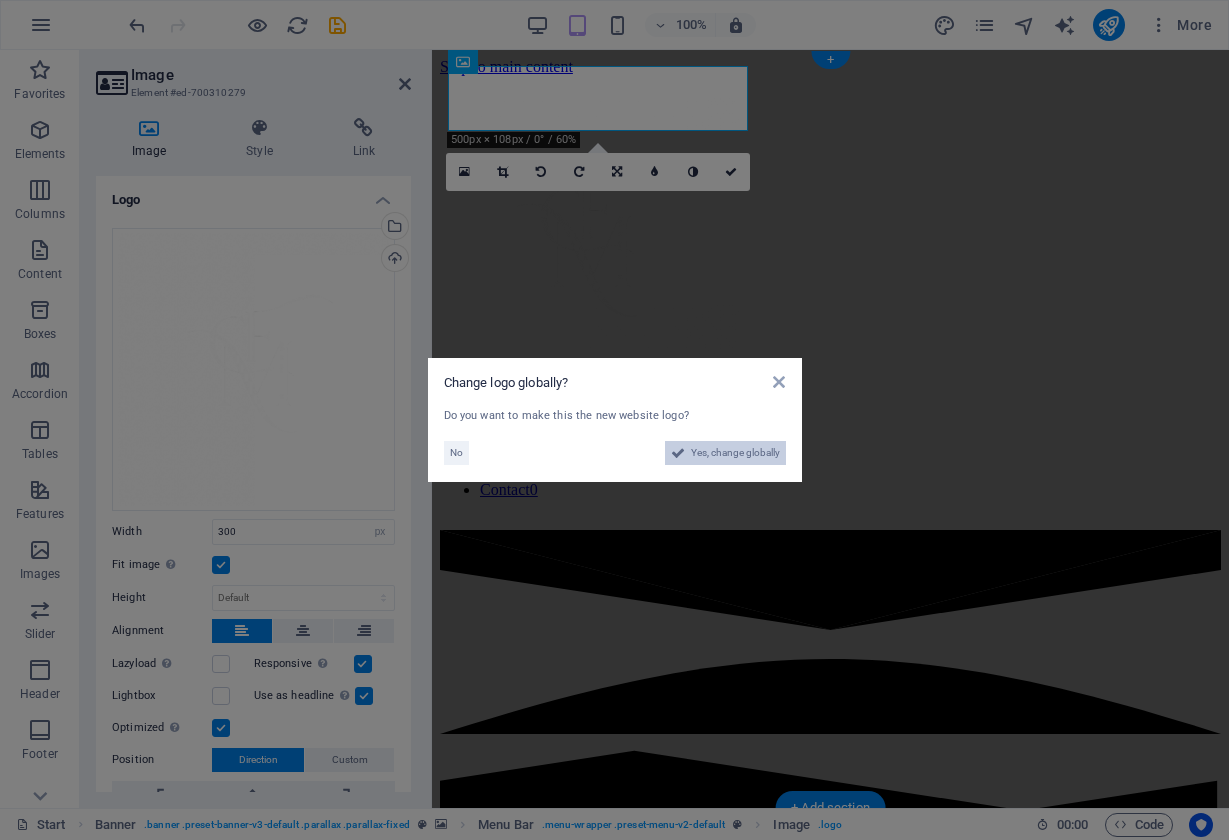 click on "Yes, change globally" at bounding box center (735, 453) 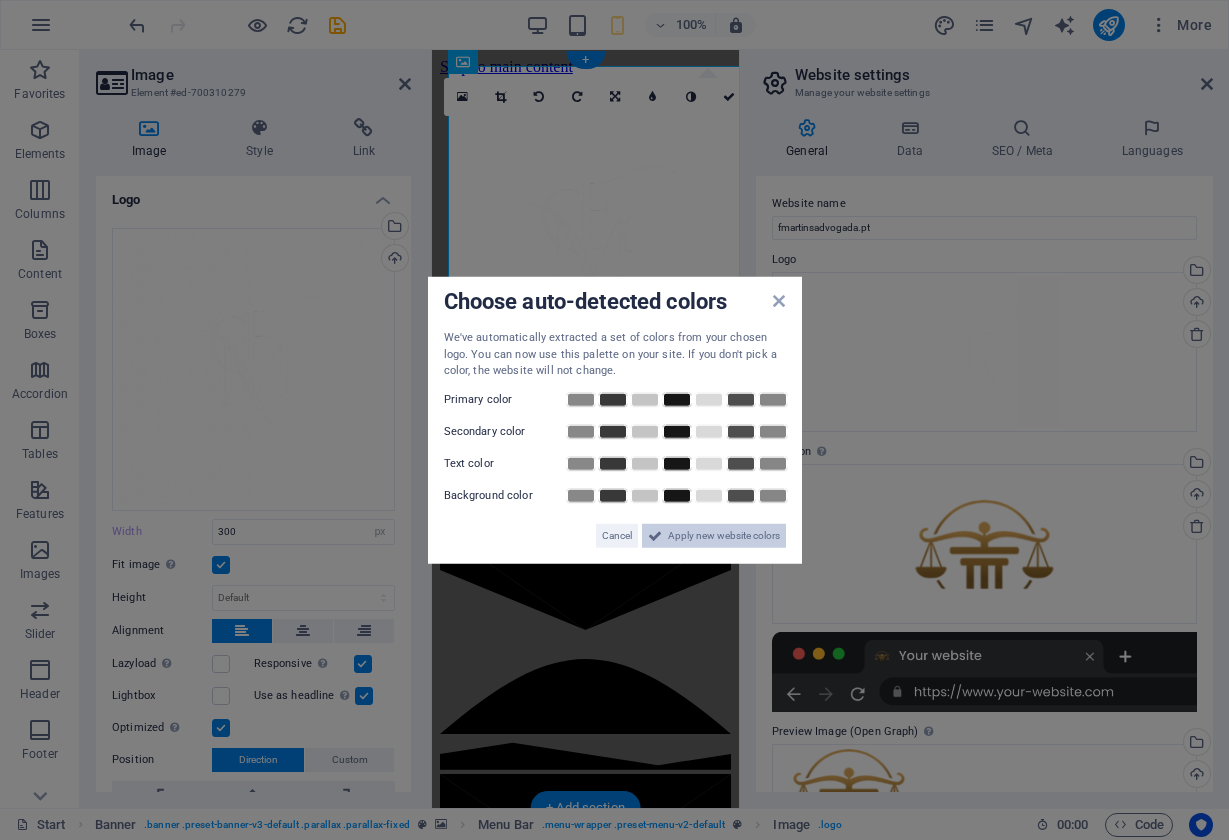 click on "Apply new website colors" at bounding box center (724, 535) 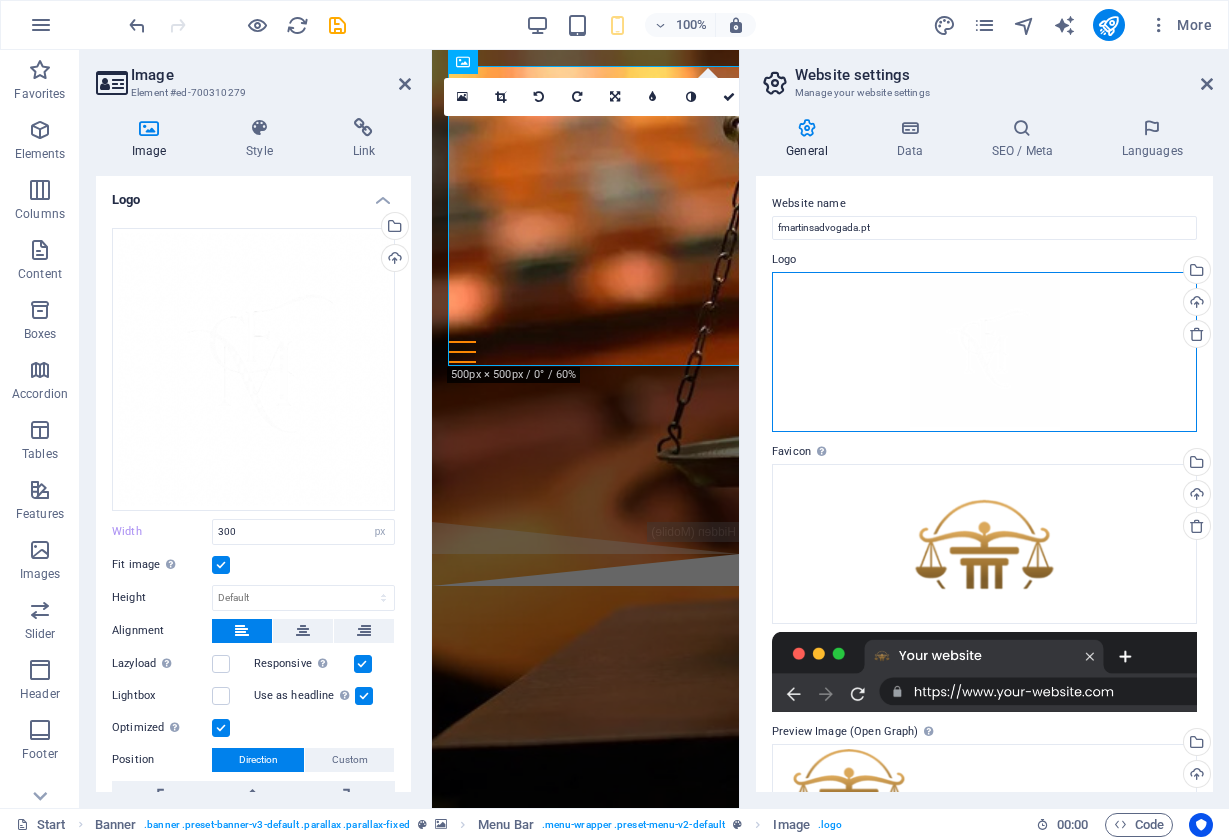 click on "Drag files here, click to choose files or select files from Files or our free stock photos & videos" at bounding box center (984, 352) 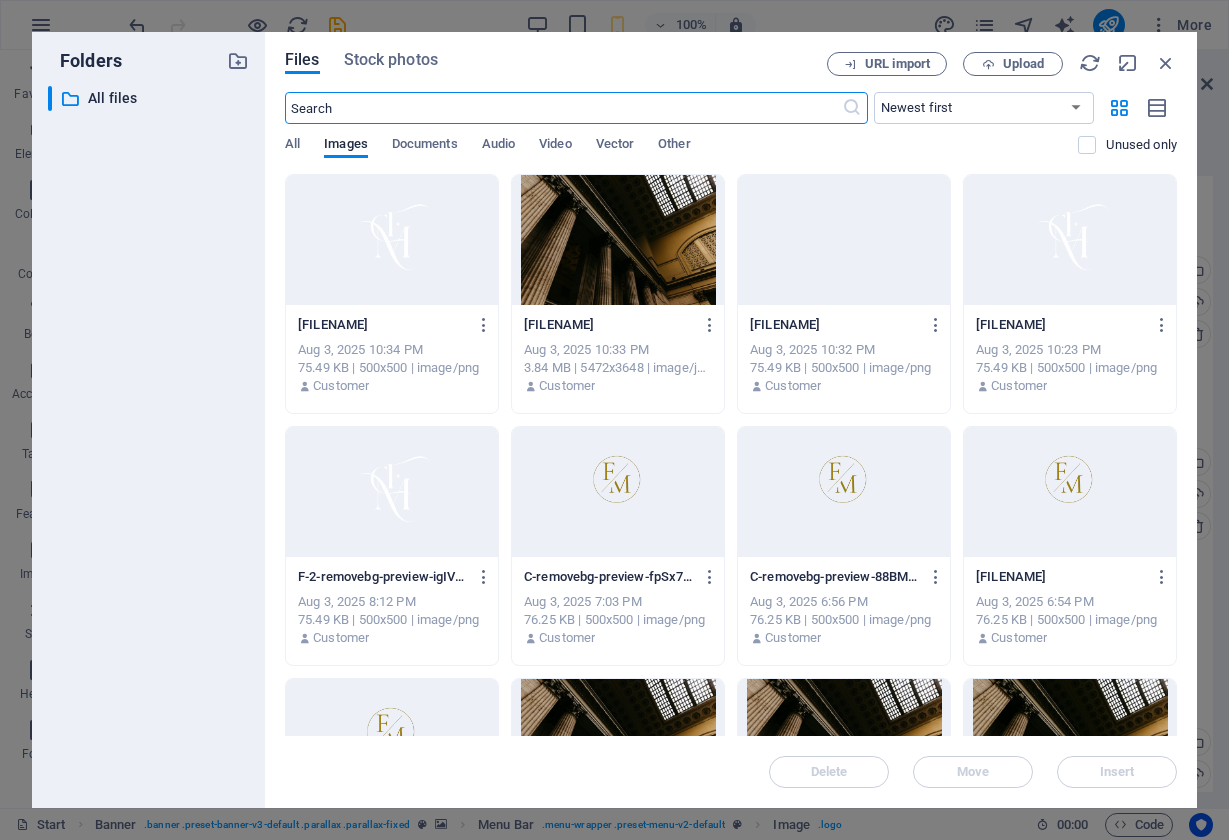 click at bounding box center (392, 240) 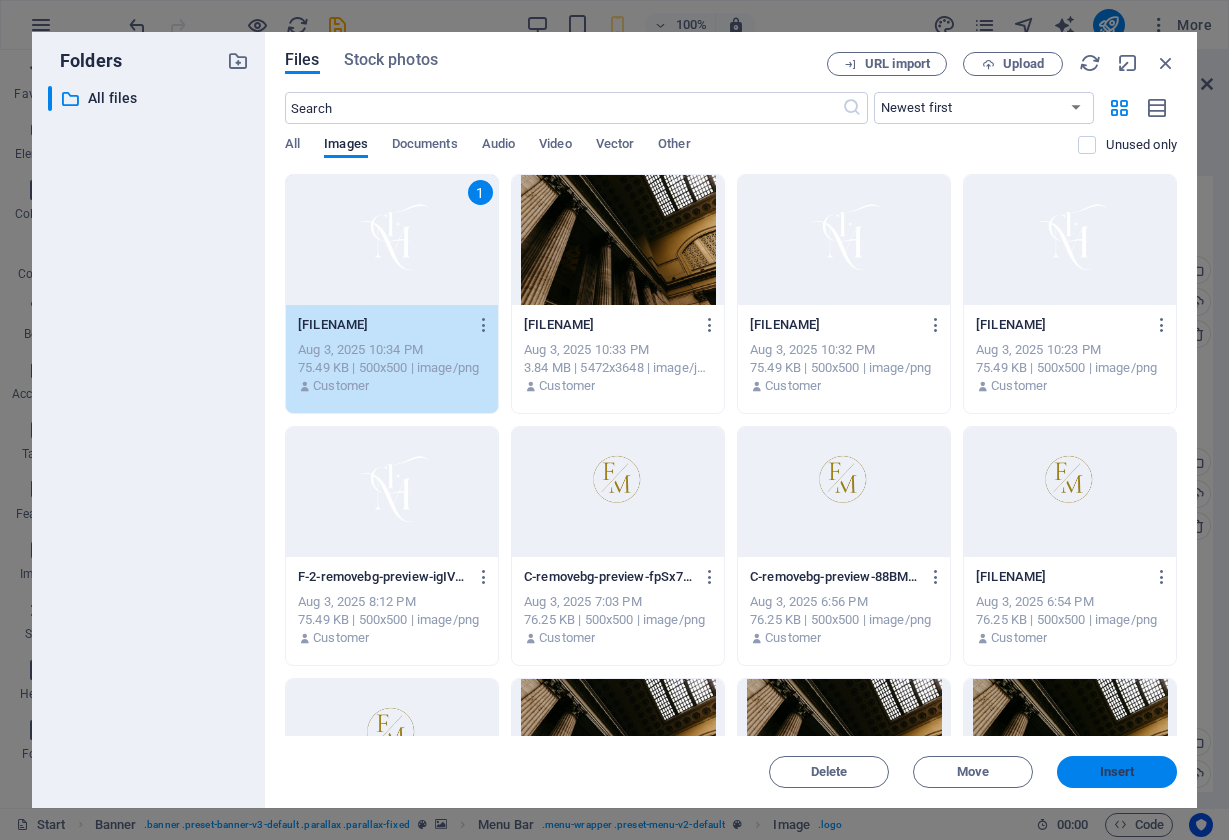 click on "Insert" at bounding box center (1117, 772) 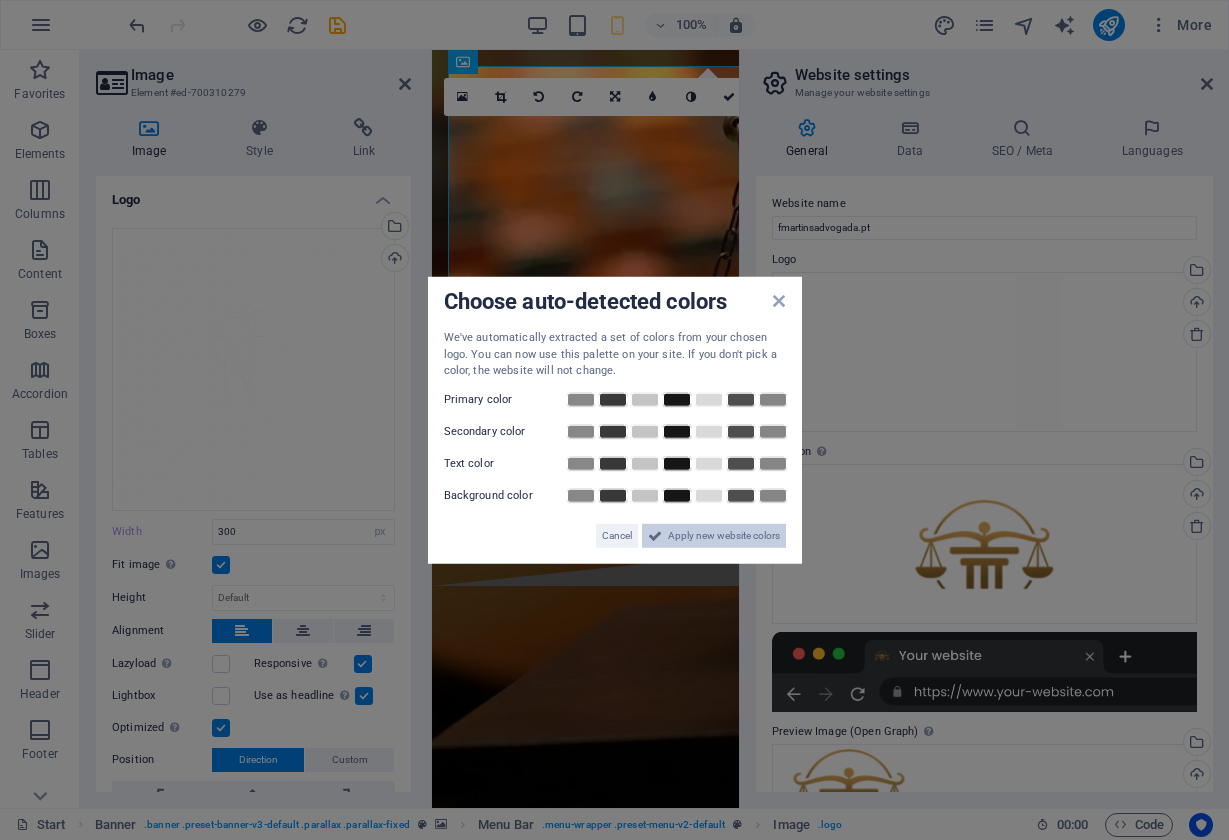 click on "Apply new website colors" at bounding box center (724, 535) 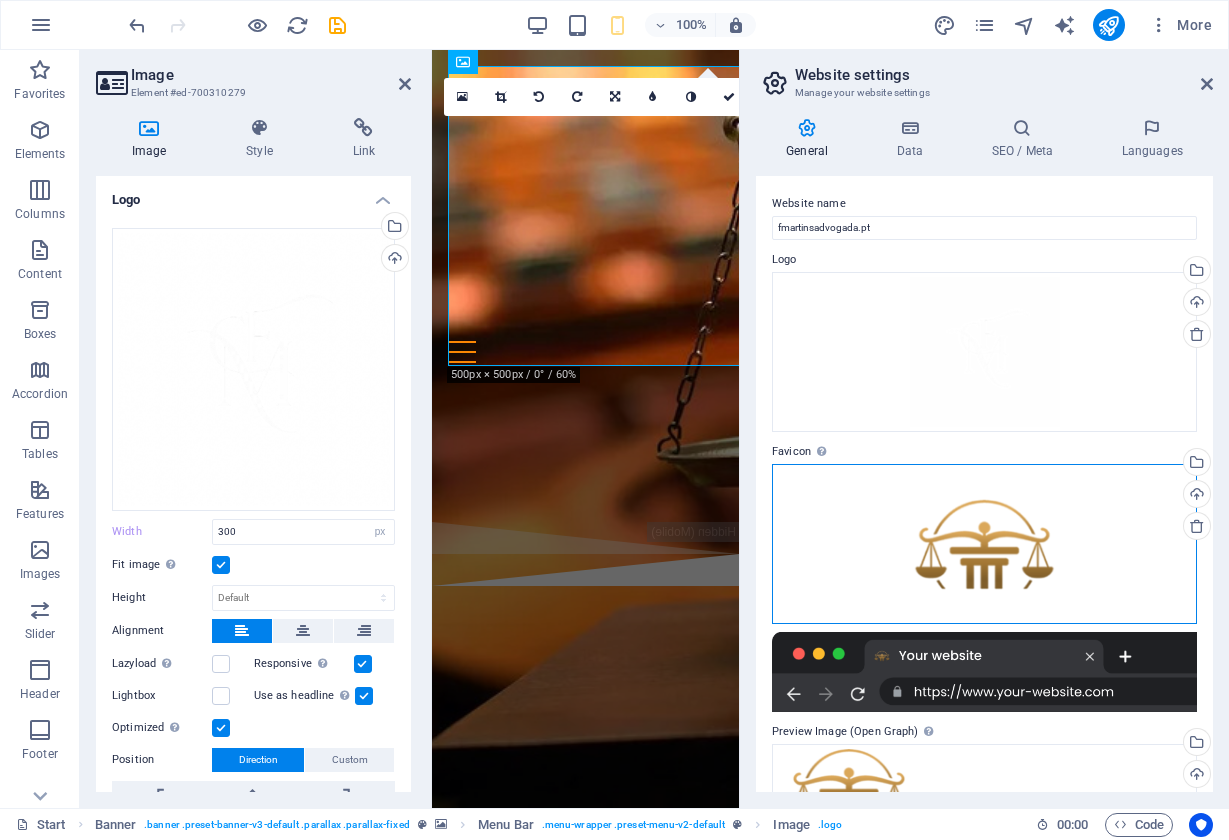 click on "Drag files here, click to choose files or select files from Files or our free stock photos & videos" at bounding box center (984, 544) 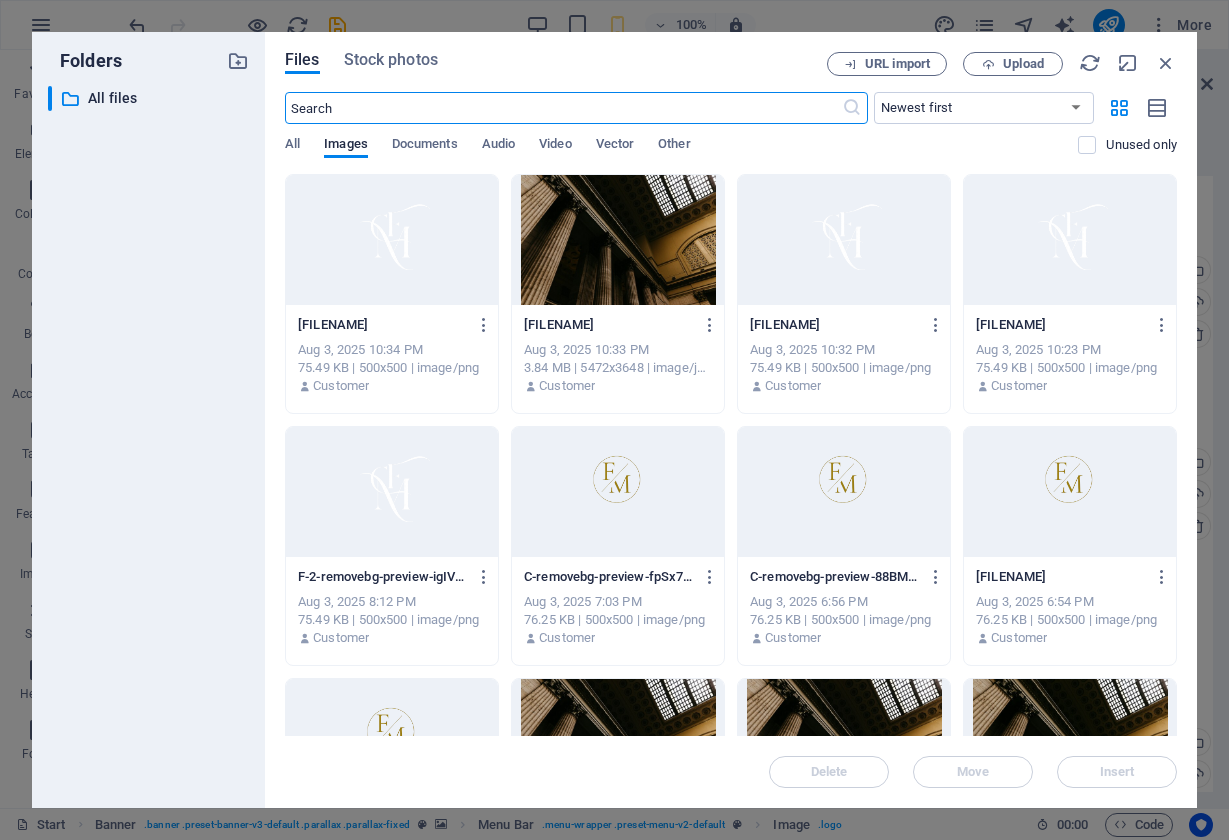 click at bounding box center (392, 240) 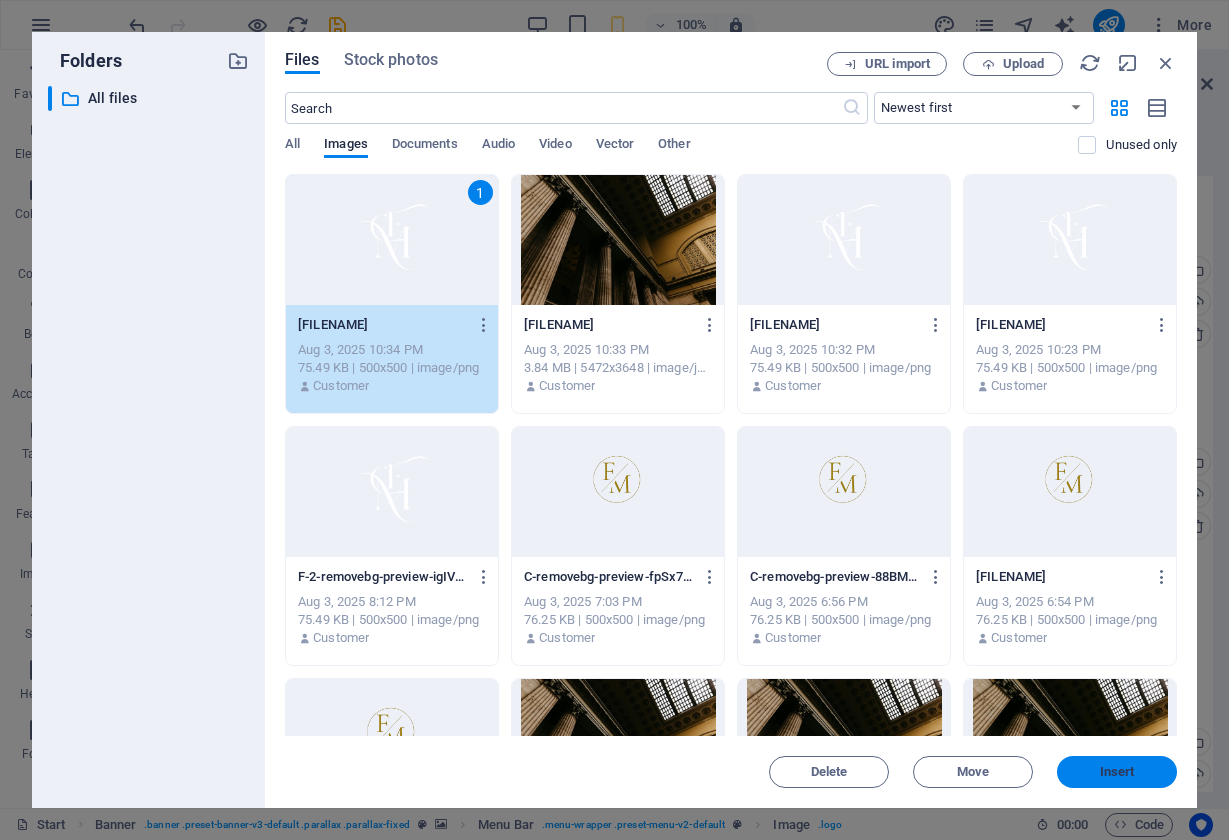click on "Insert" at bounding box center [1117, 772] 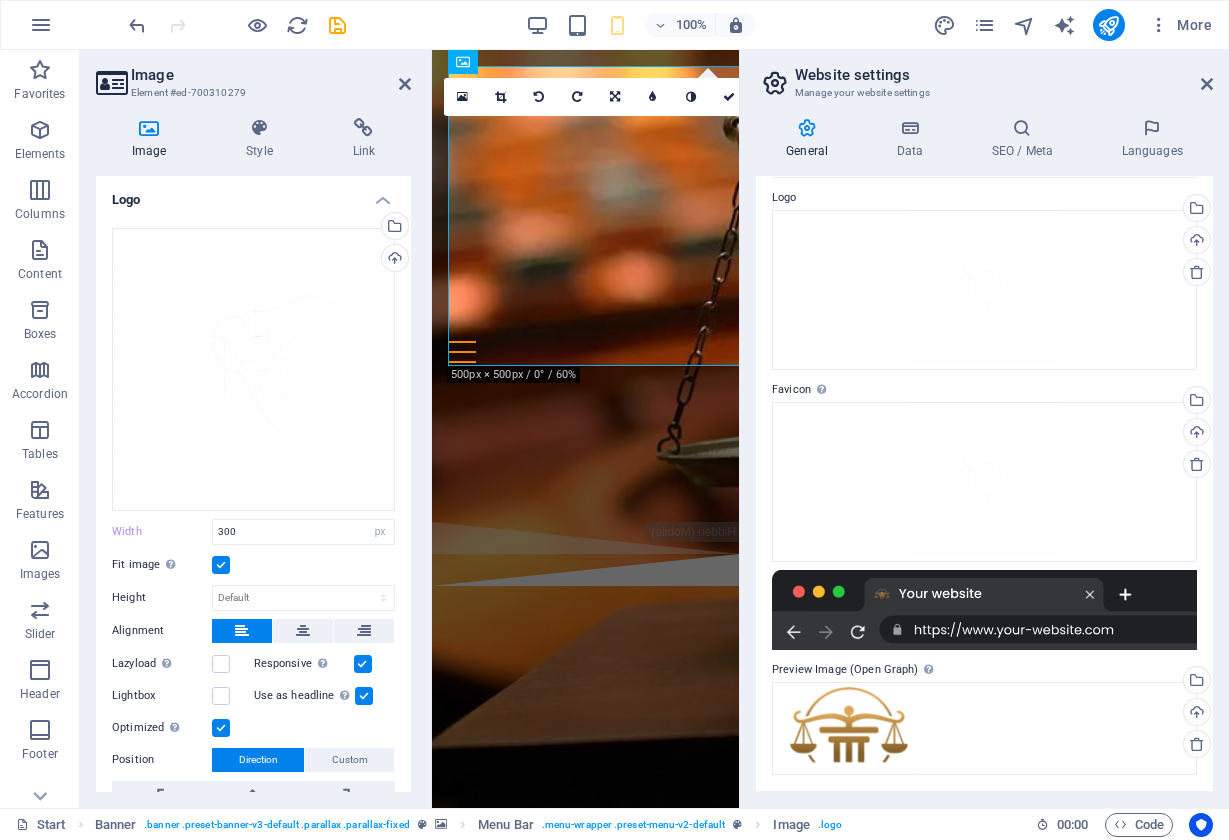 scroll, scrollTop: 61, scrollLeft: 0, axis: vertical 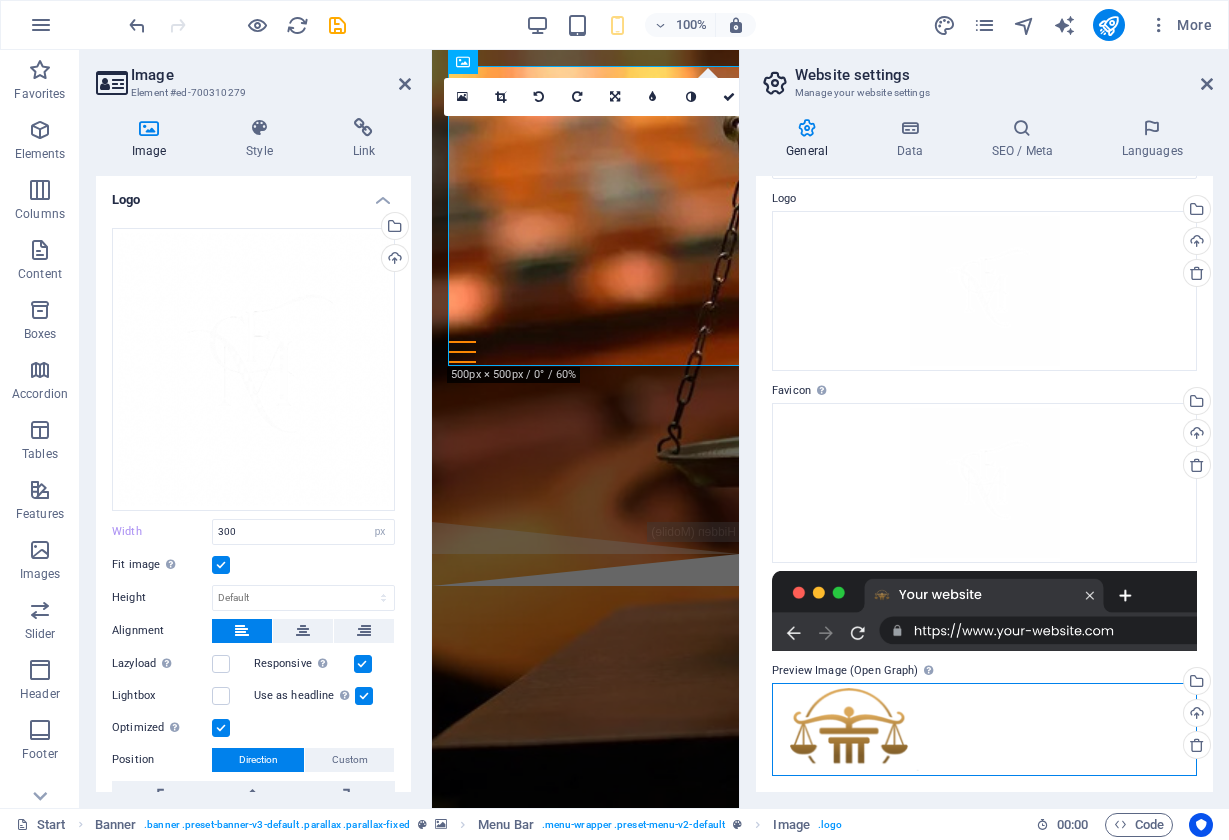 click on "Drag files here, click to choose files or select files from Files or our free stock photos & videos" at bounding box center [984, 730] 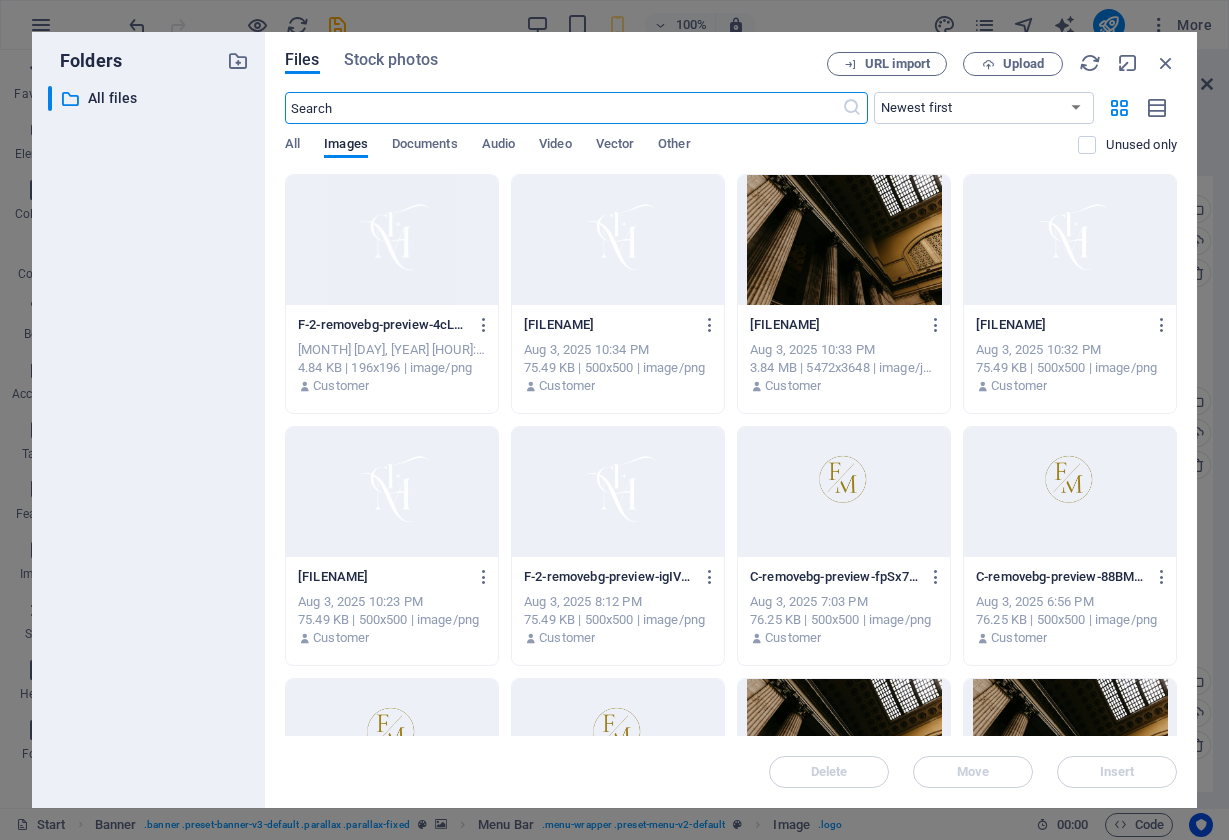 click at bounding box center [392, 240] 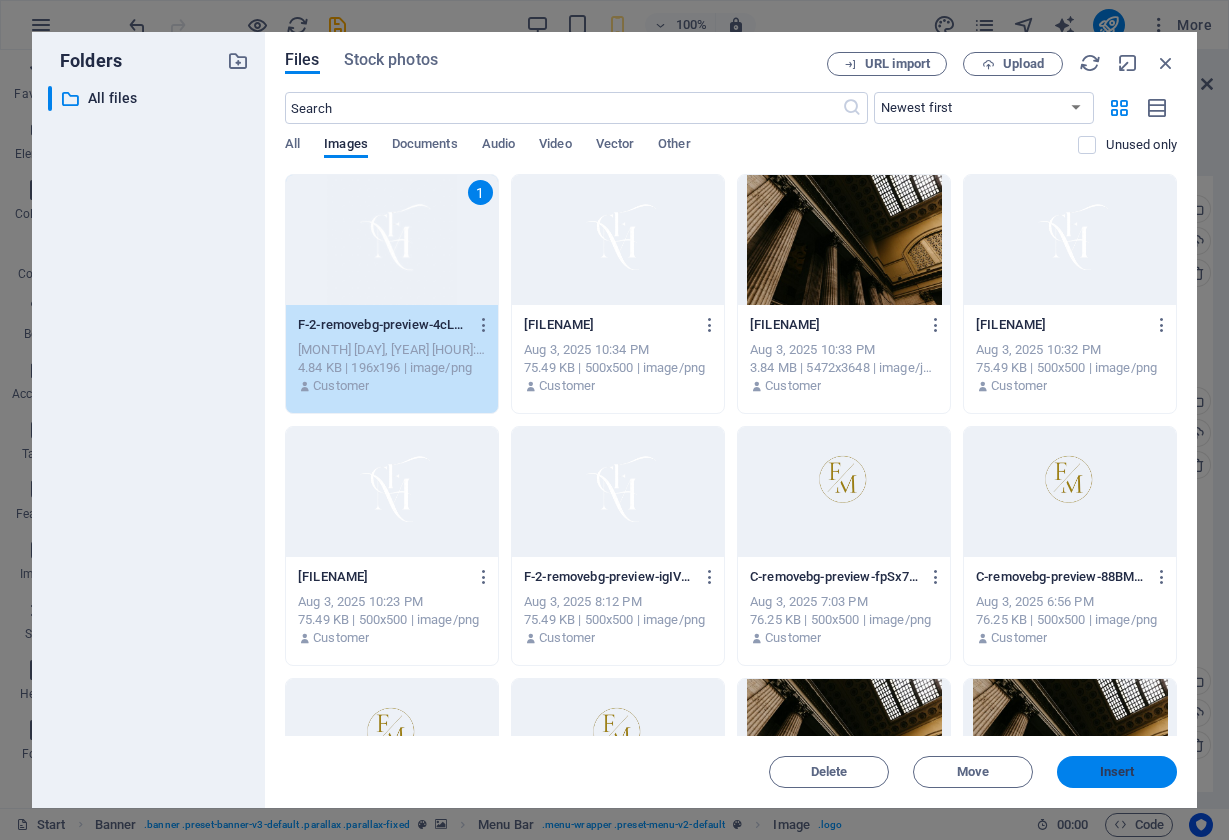 click on "Insert" at bounding box center [1117, 772] 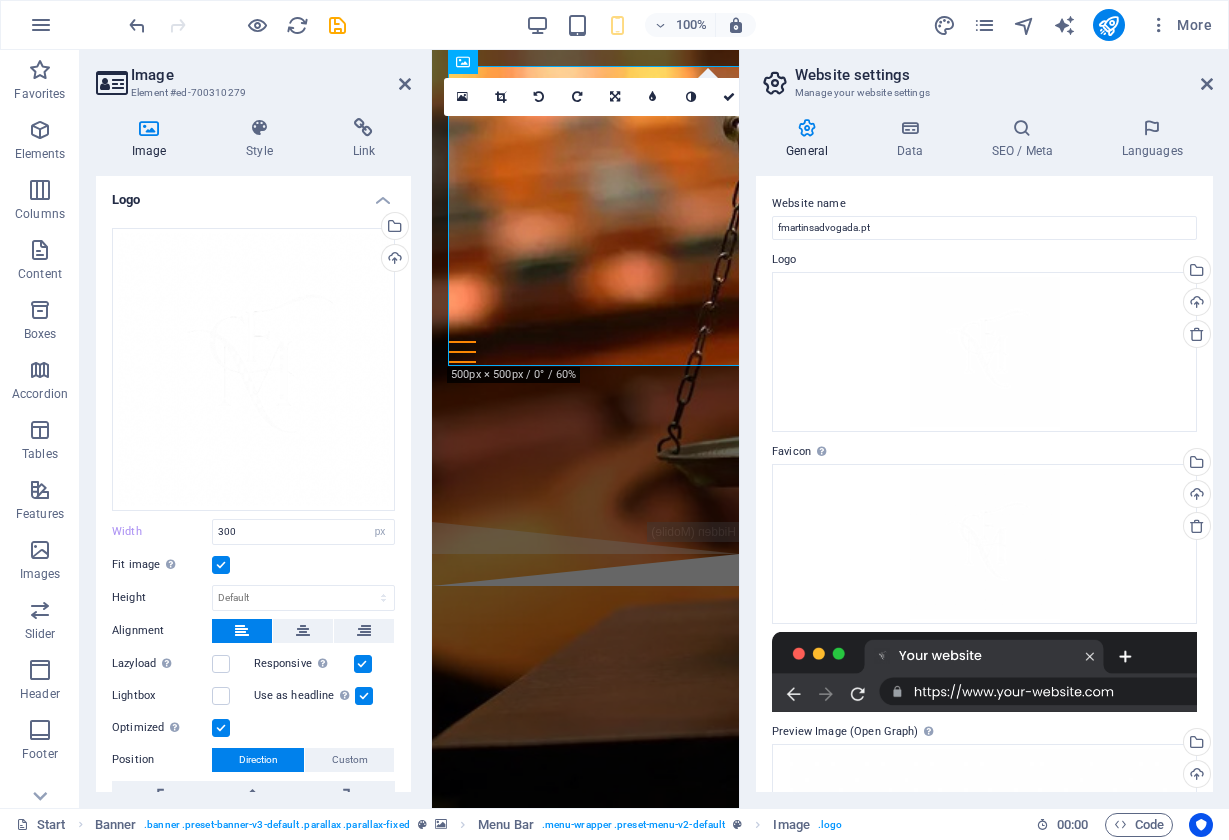 scroll, scrollTop: 0, scrollLeft: 0, axis: both 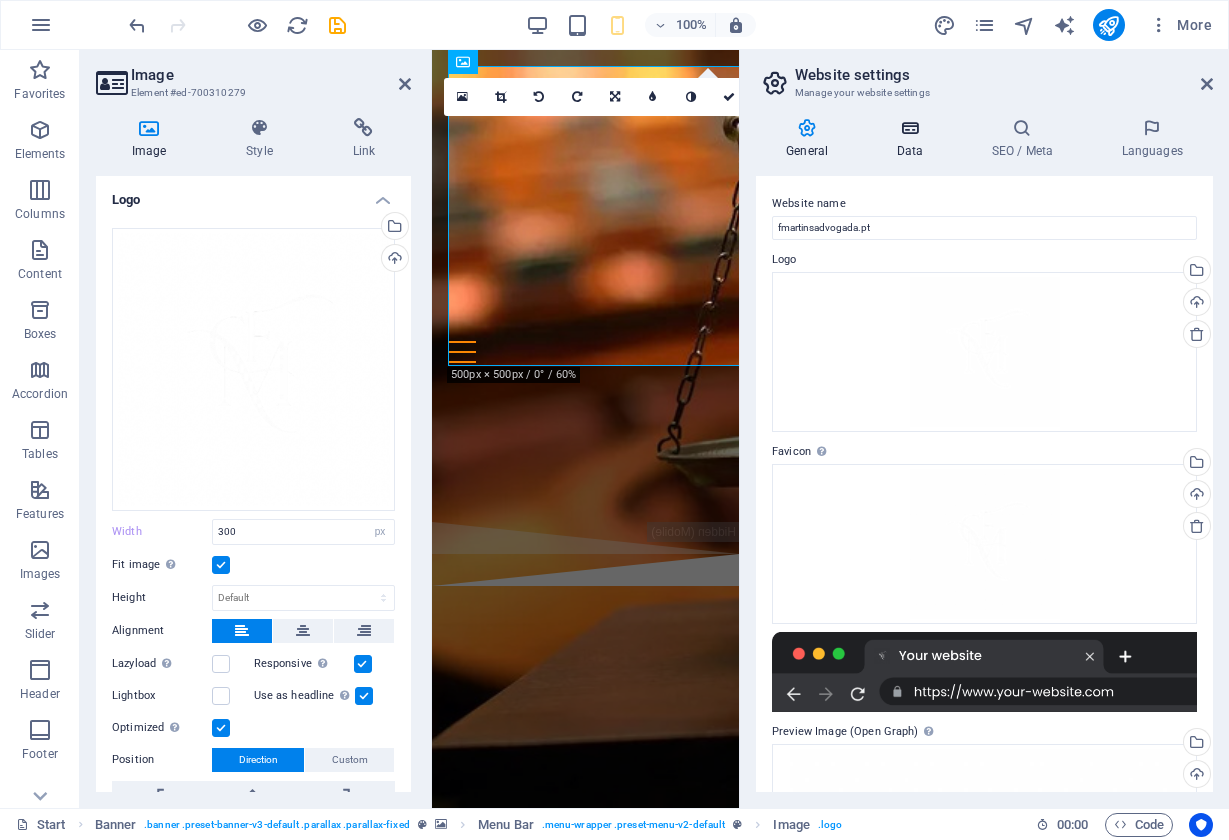 click on "Data" at bounding box center (913, 139) 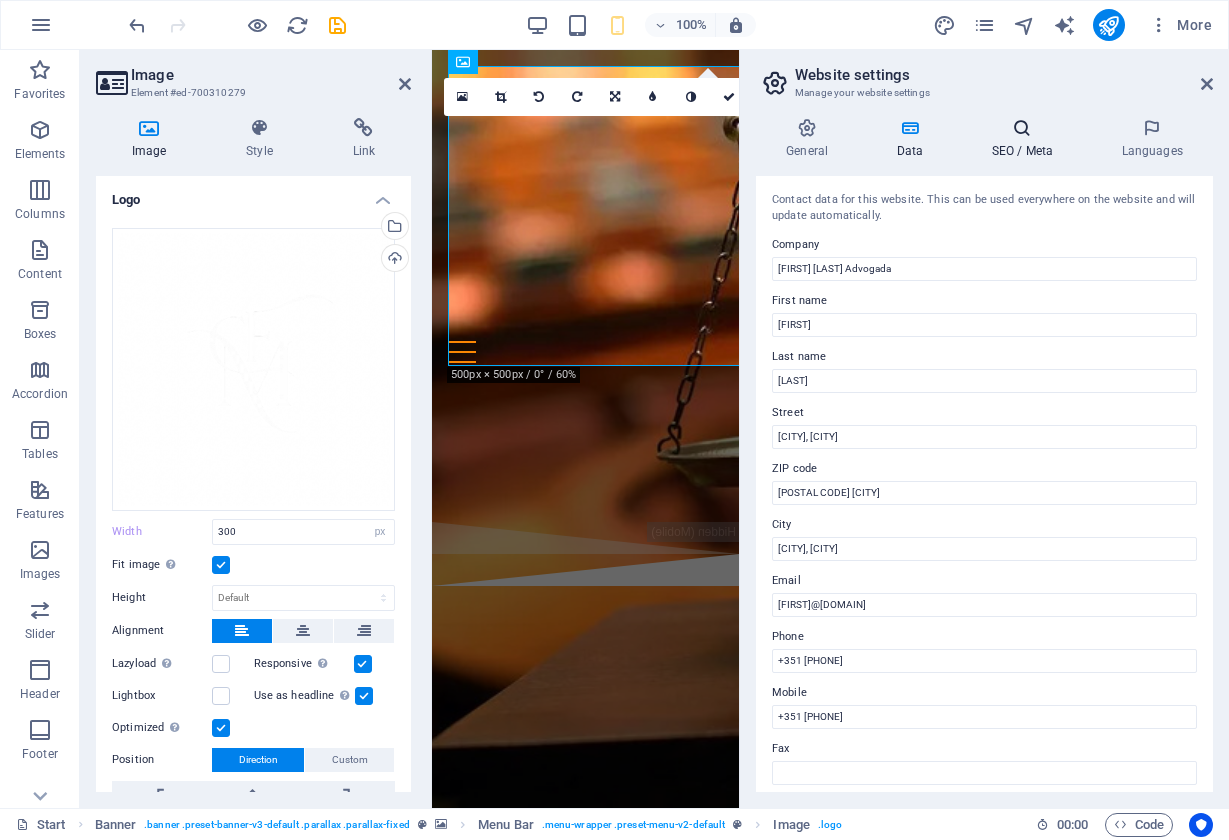 click on "SEO / Meta" at bounding box center (1026, 139) 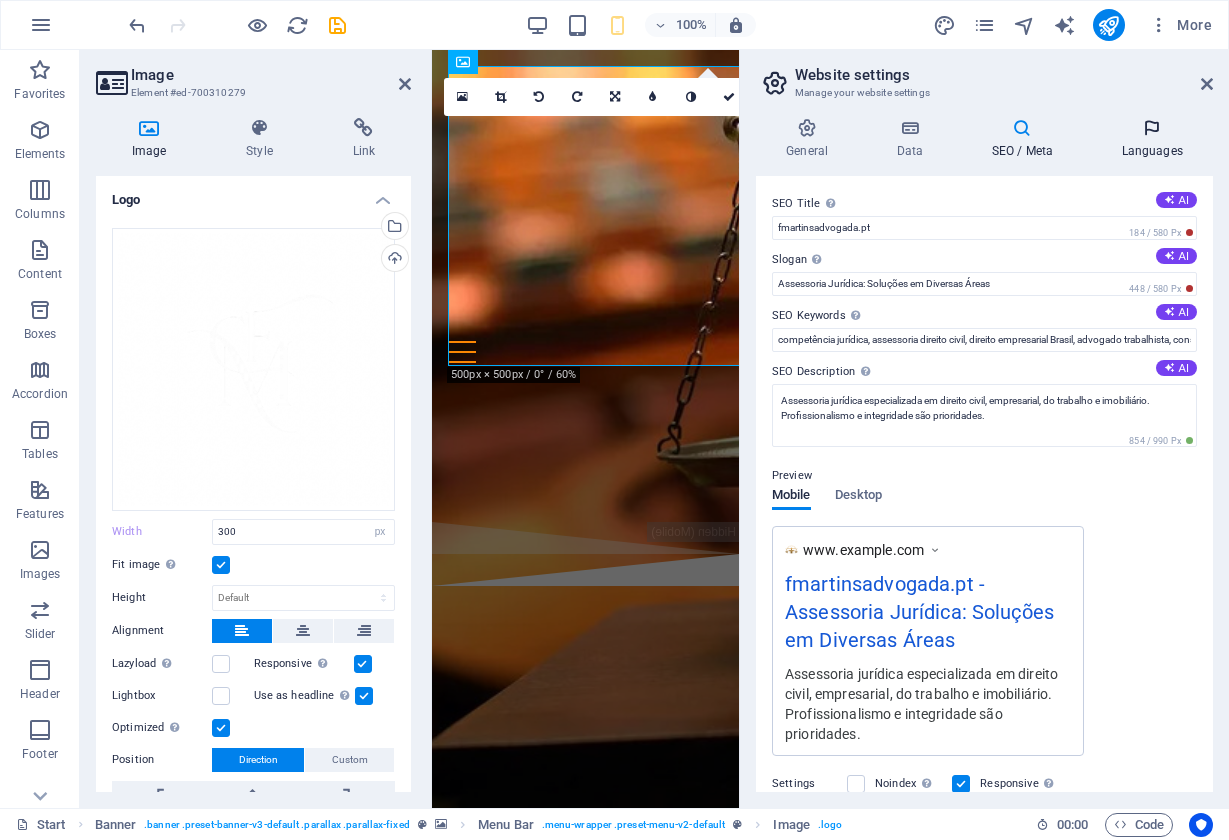 scroll, scrollTop: 0, scrollLeft: 0, axis: both 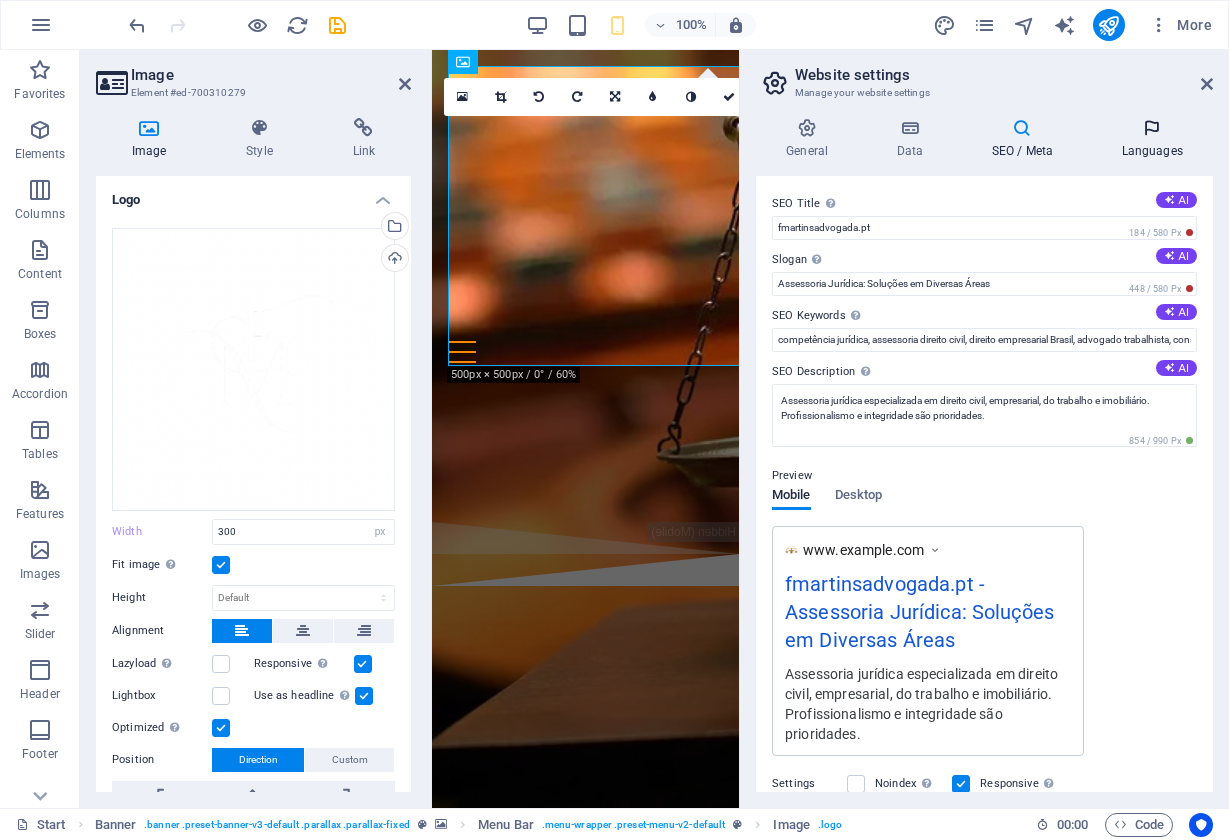 click on "Languages" at bounding box center [1152, 139] 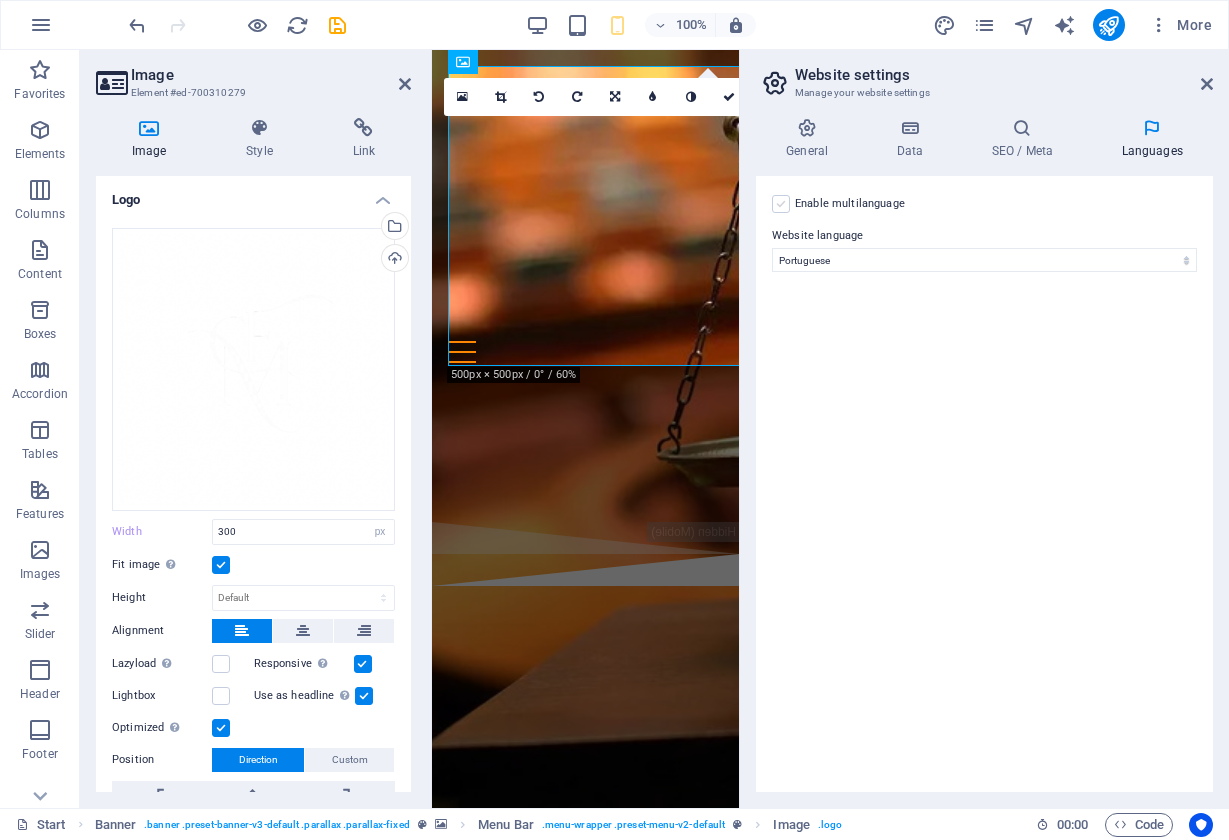 click at bounding box center [781, 204] 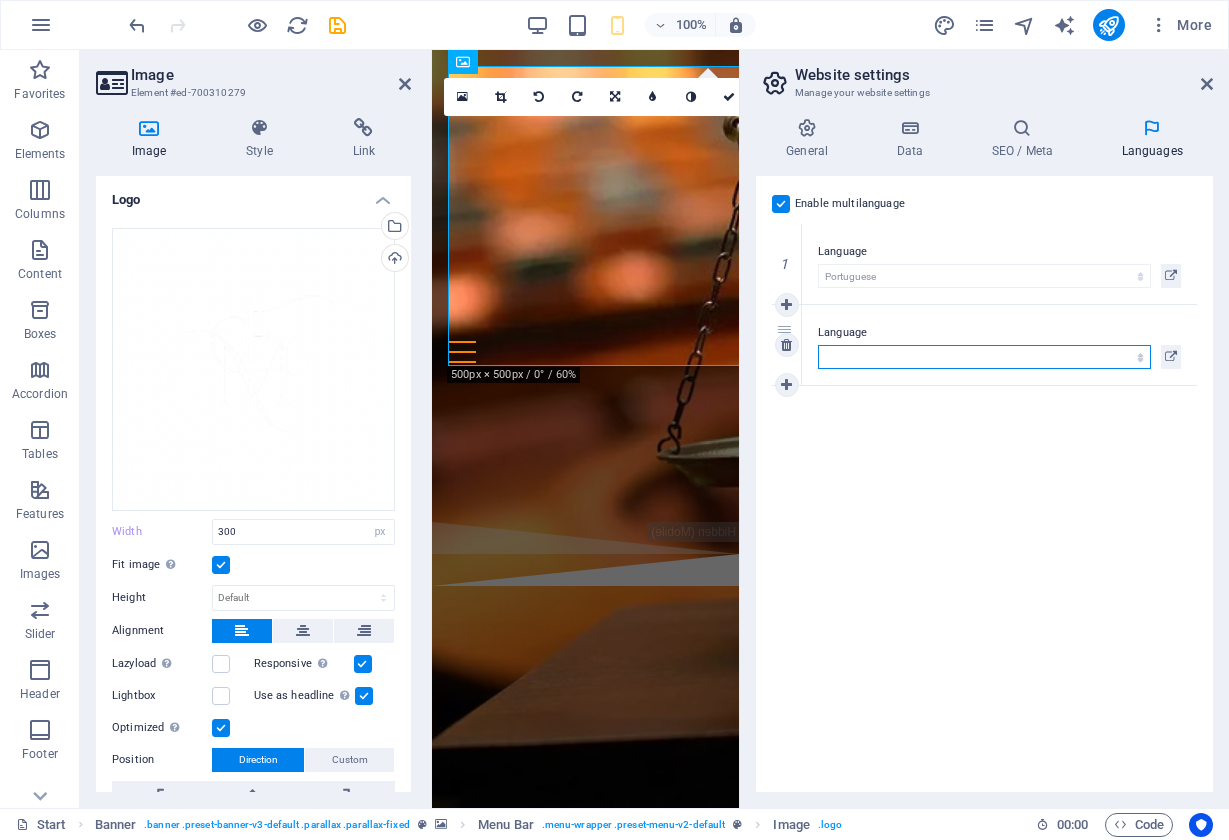 select on "41" 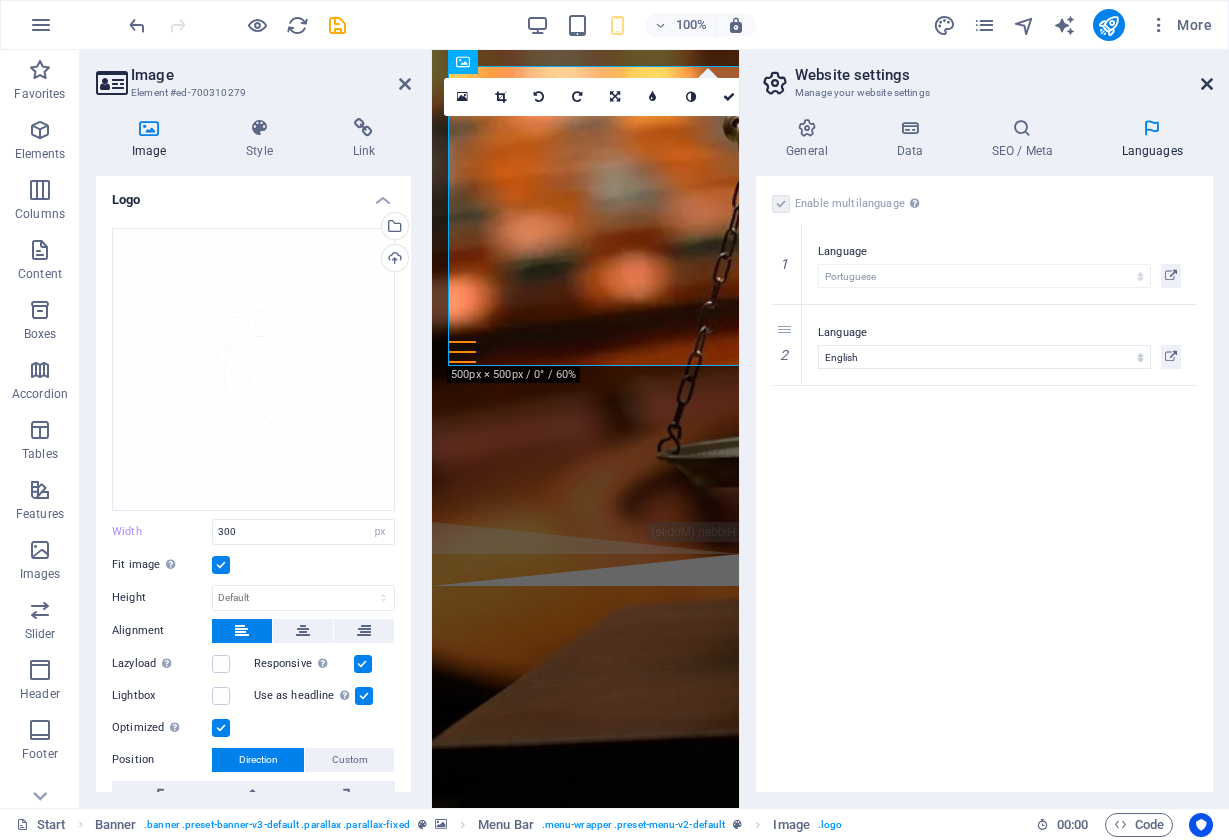 click at bounding box center (1207, 84) 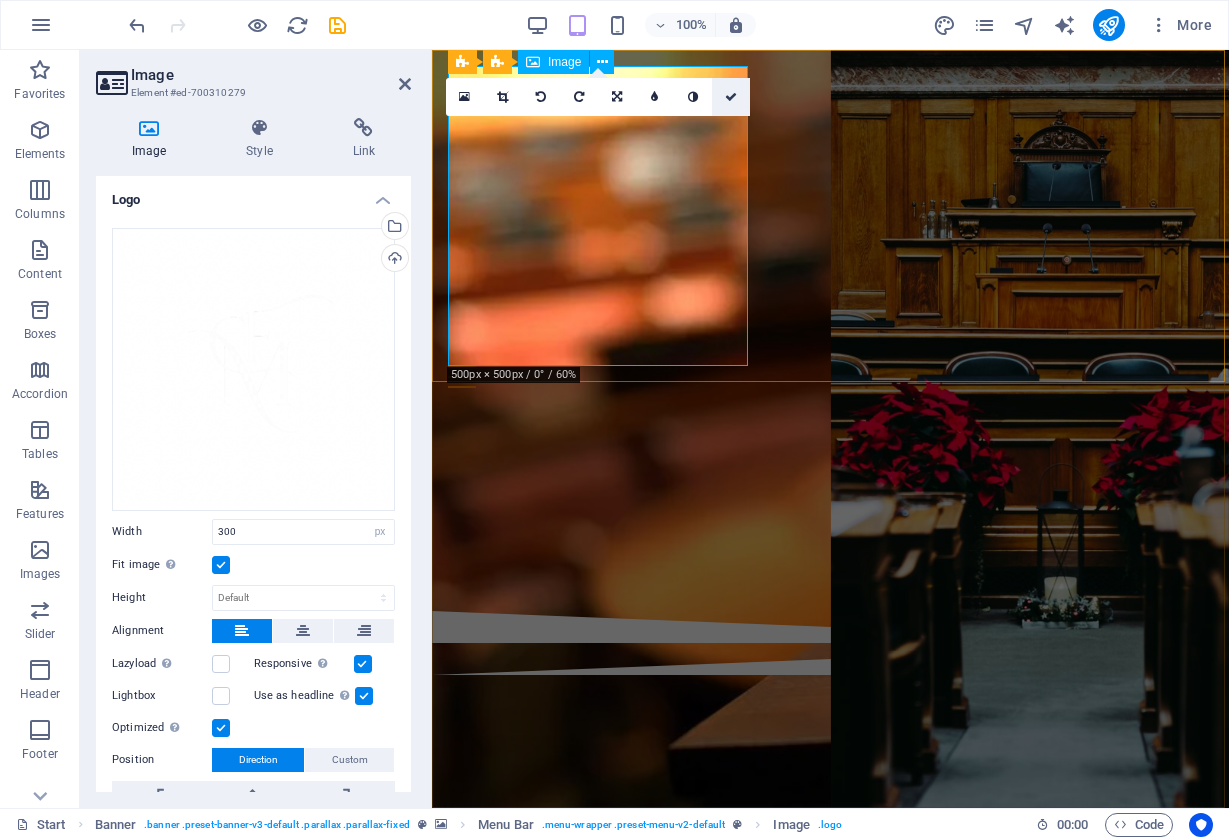 click at bounding box center [731, 97] 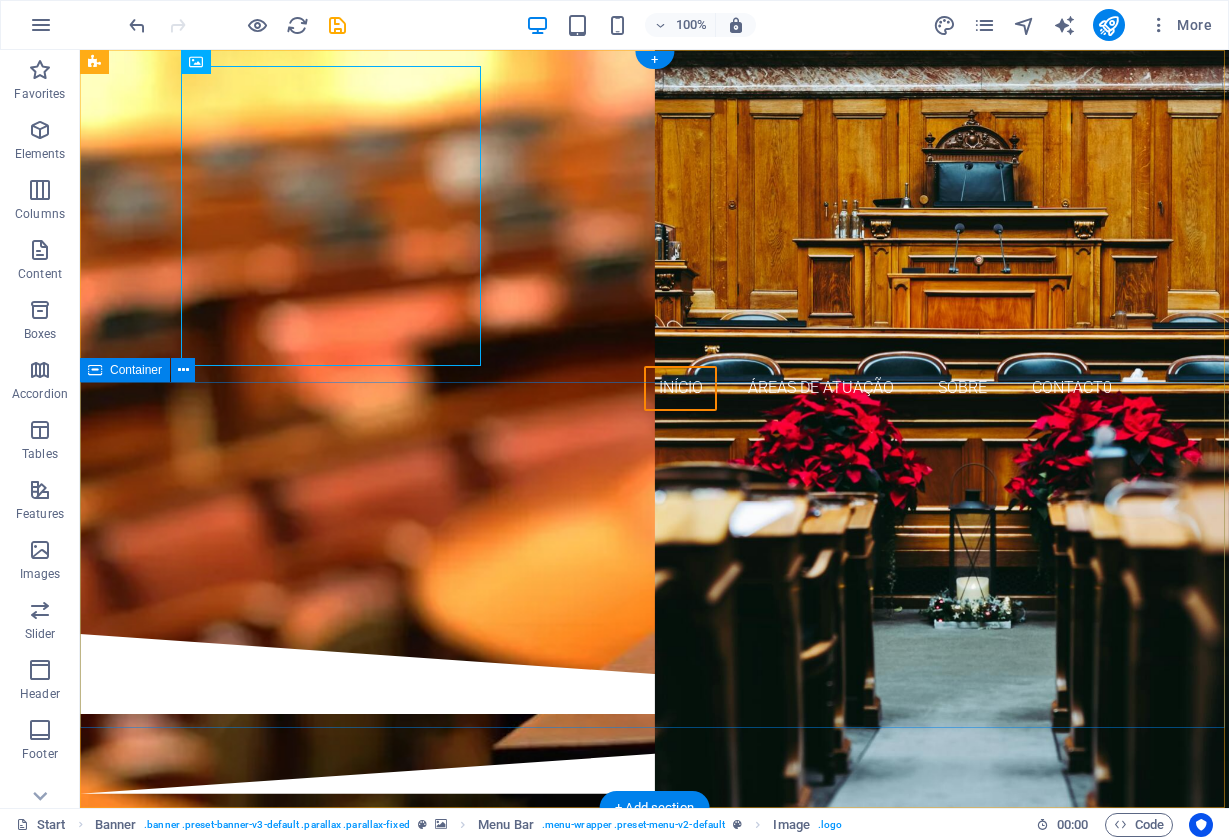 click at bounding box center (654, 530) 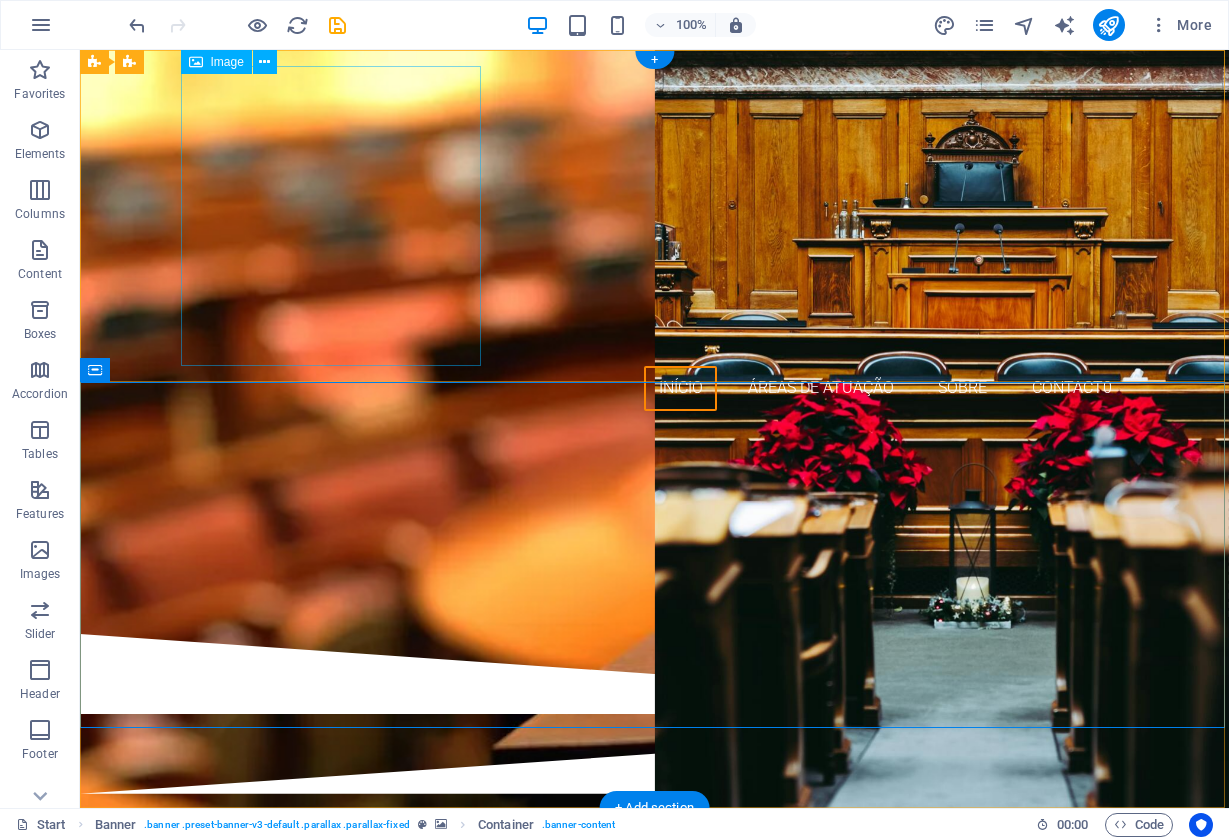 scroll, scrollTop: 0, scrollLeft: 0, axis: both 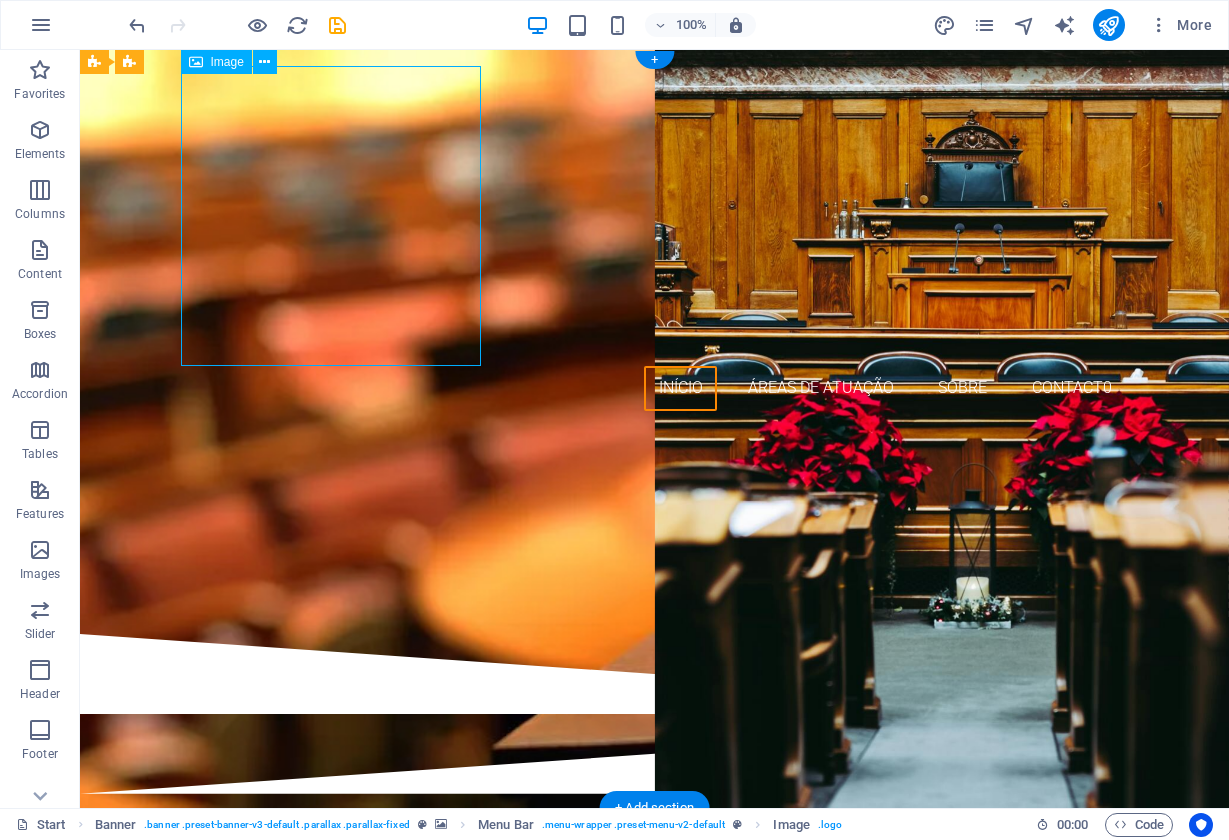 click at bounding box center (655, 216) 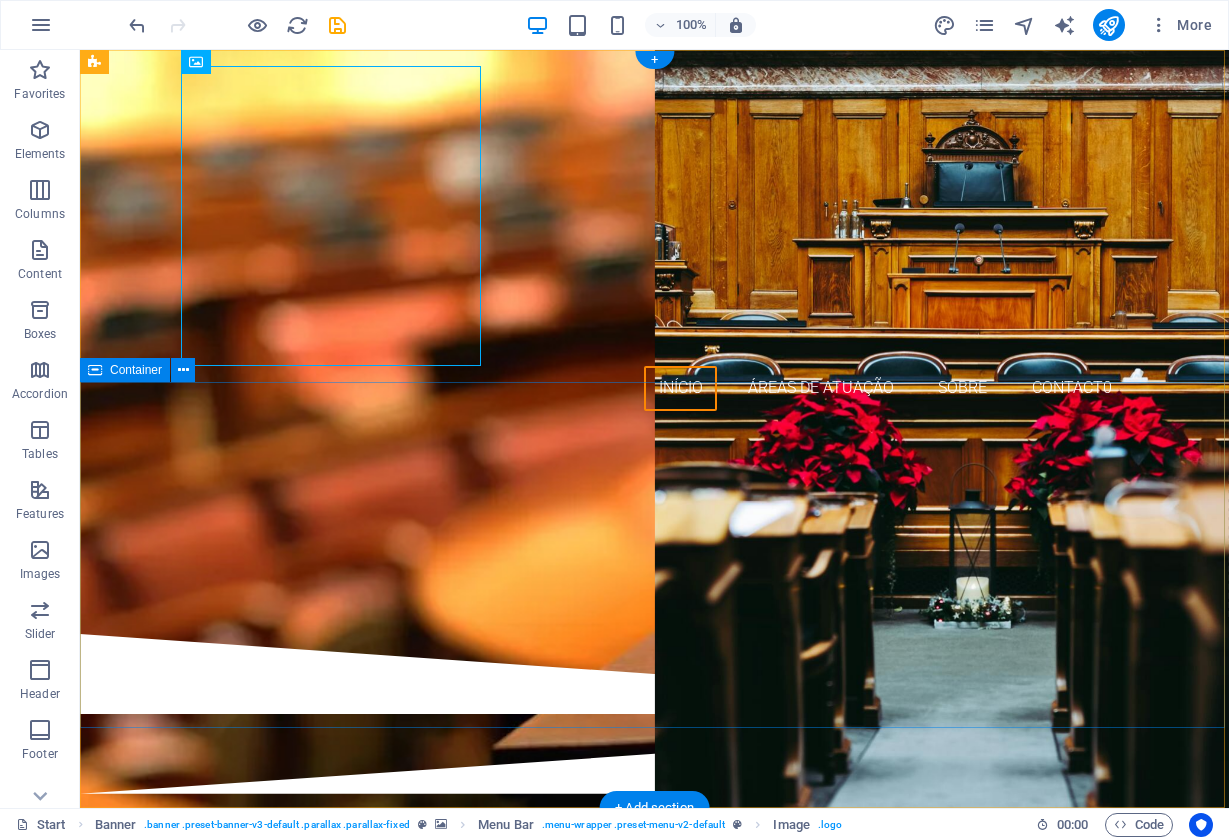 click at bounding box center (654, 530) 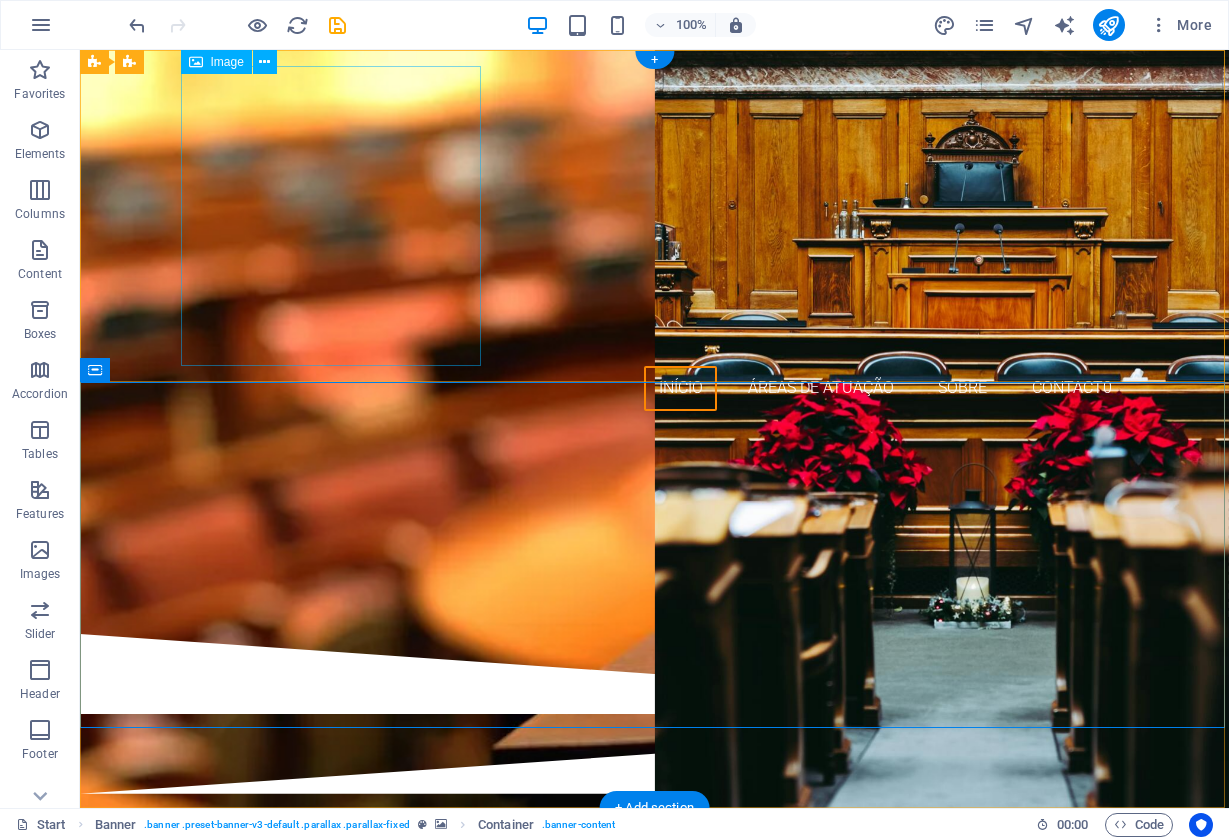 scroll, scrollTop: 0, scrollLeft: 0, axis: both 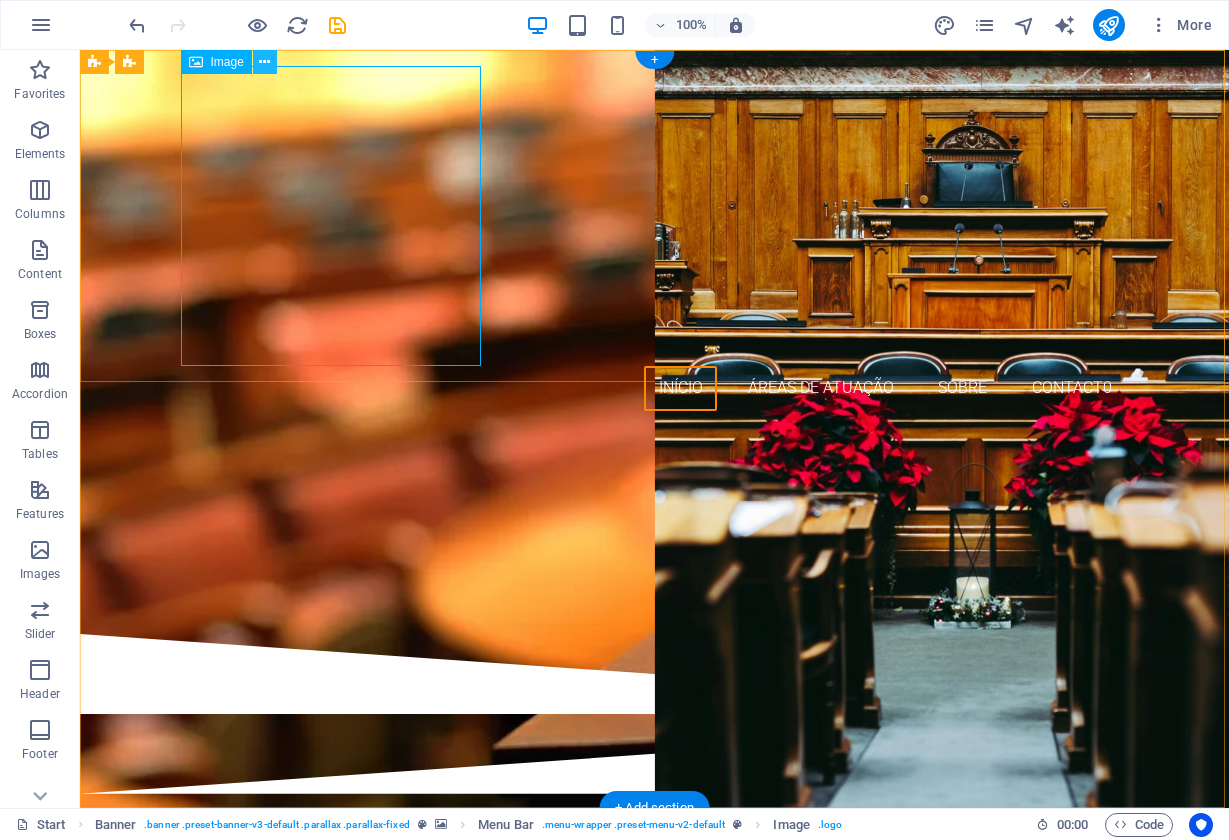 click at bounding box center (265, 62) 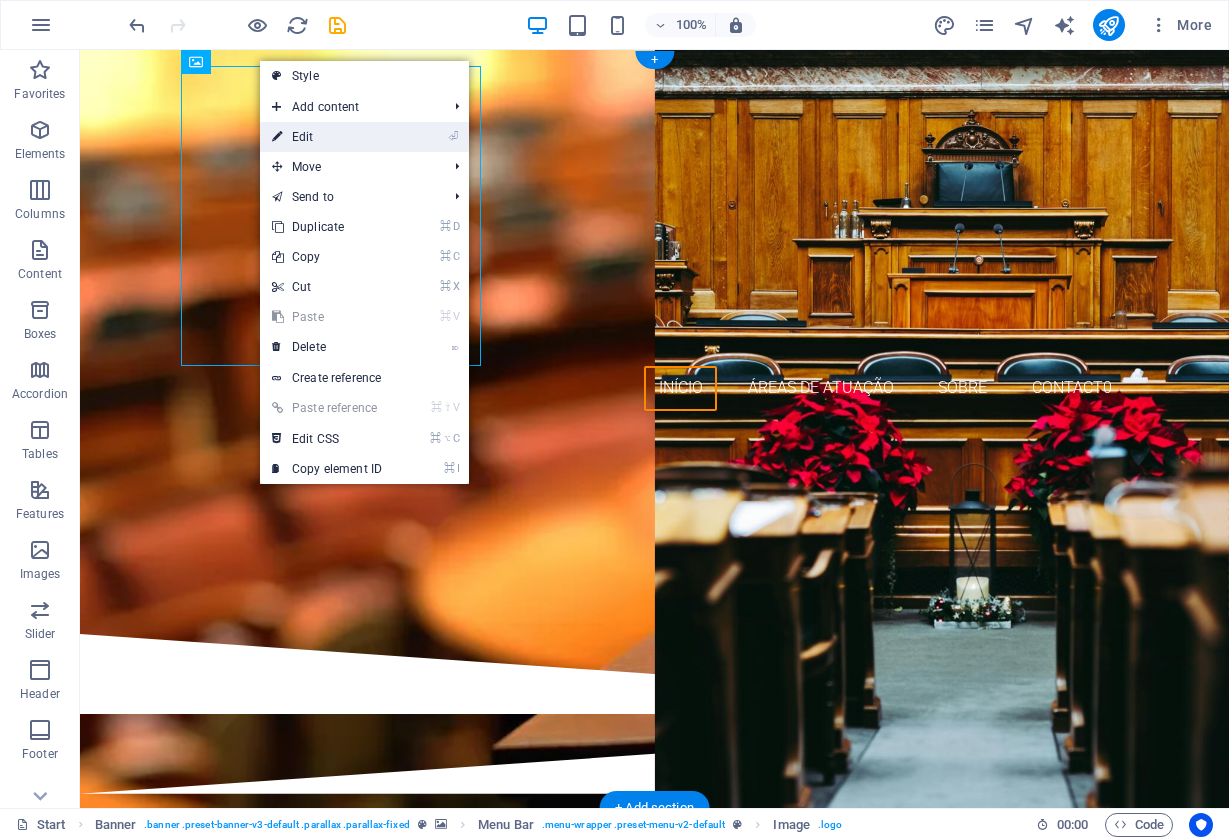 click on "⏎  Edit" at bounding box center [327, 137] 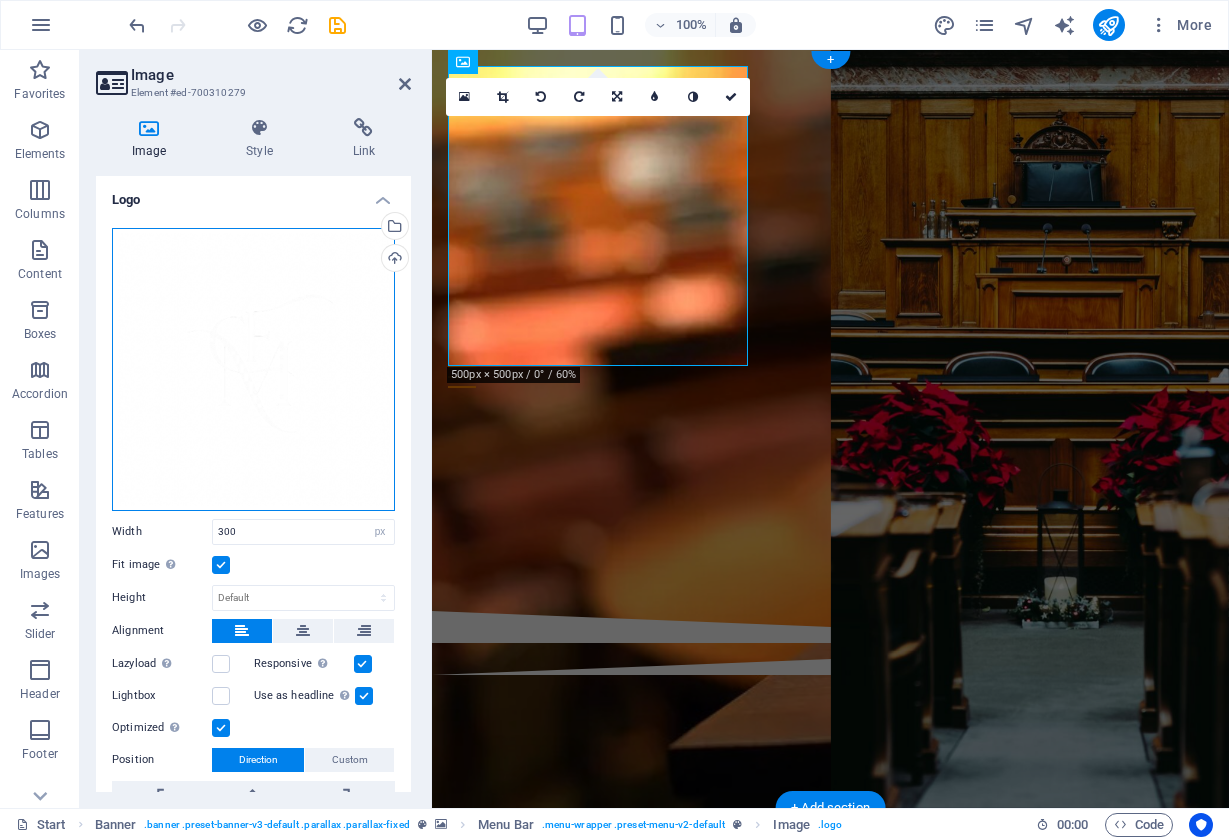 click on "Drag files here, click to choose files or select files from Files or our free stock photos & videos" at bounding box center [253, 369] 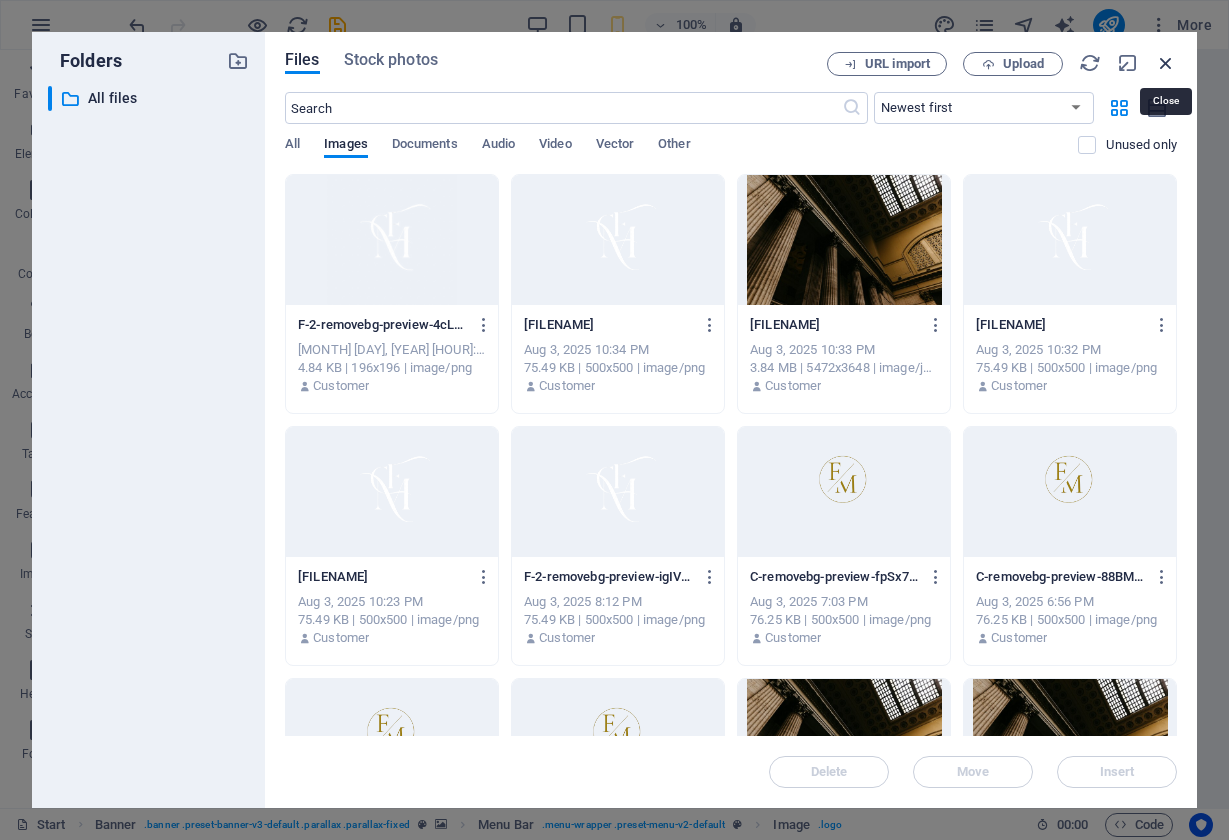drag, startPoint x: 1172, startPoint y: 66, endPoint x: 709, endPoint y: 35, distance: 464.03665 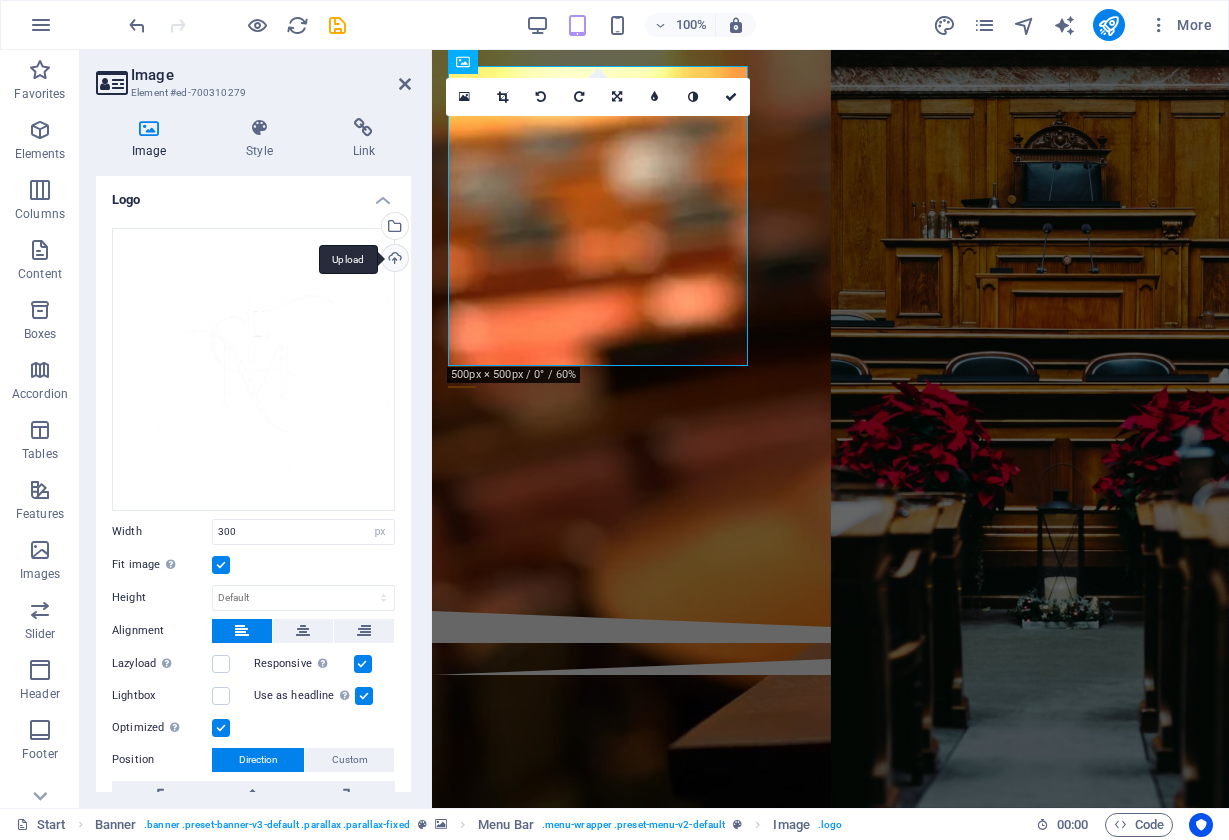 click on "Upload" at bounding box center [393, 260] 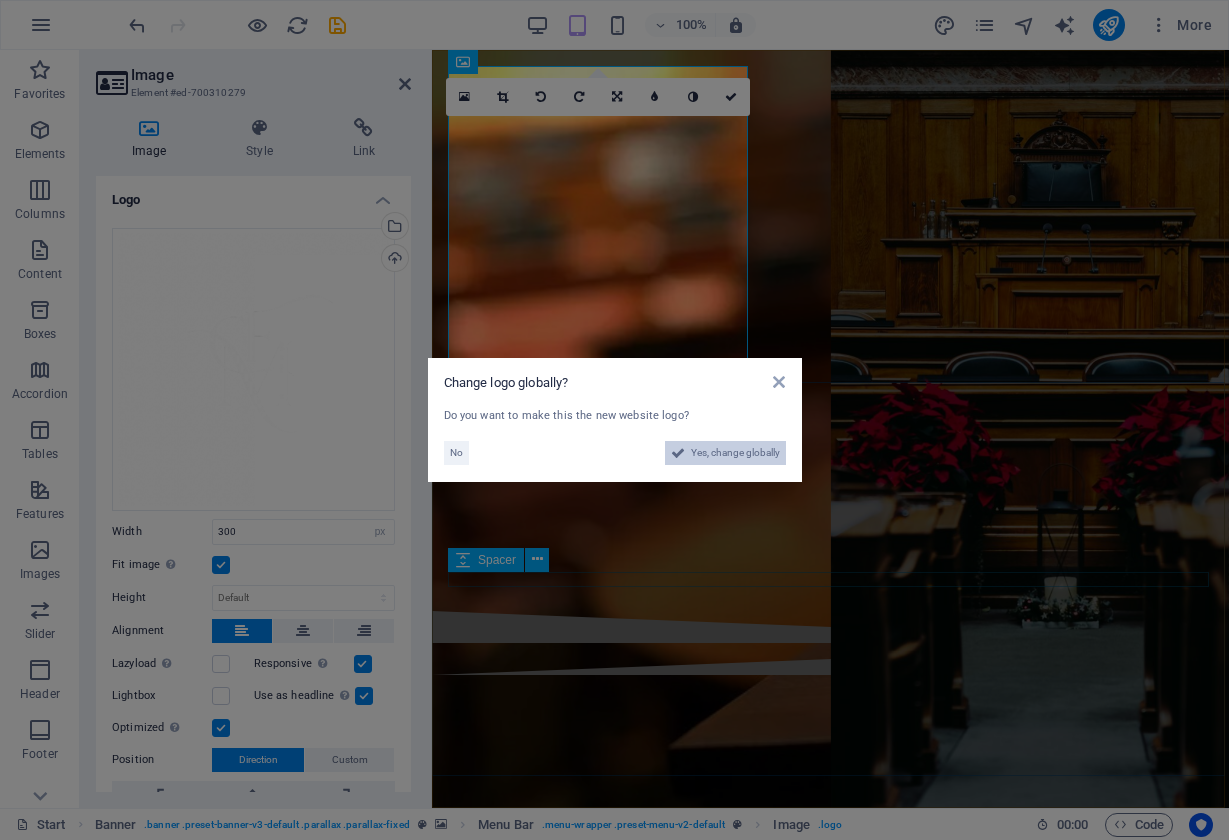 click on "Yes, change globally" at bounding box center [735, 453] 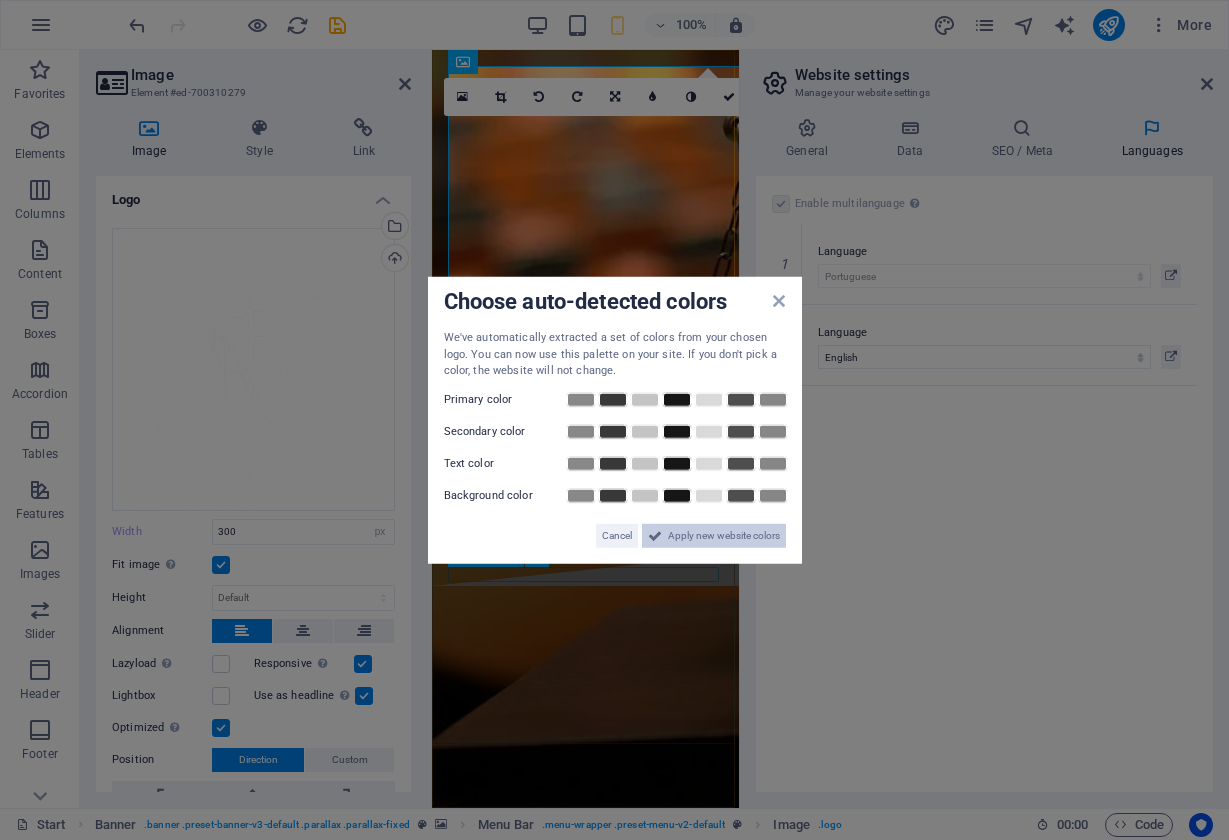 click on "Apply new website colors" at bounding box center [724, 535] 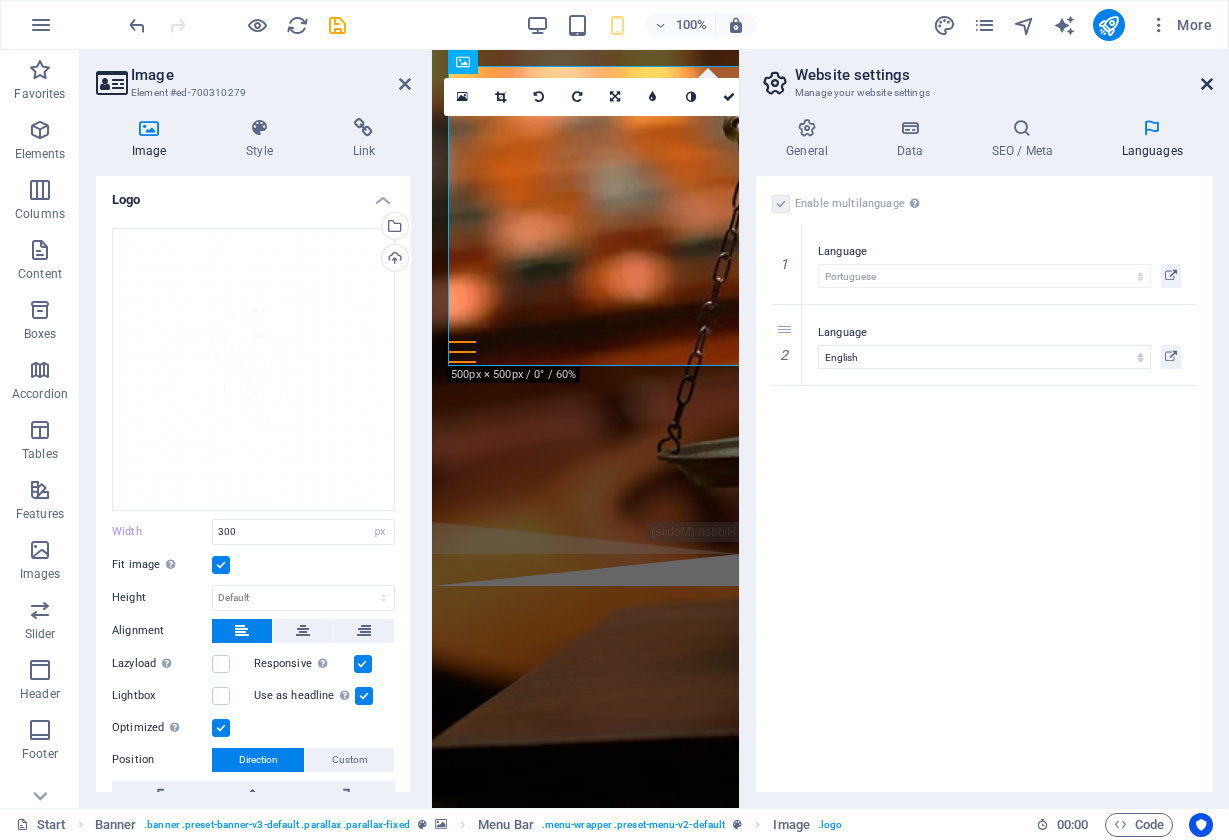 click at bounding box center (1207, 84) 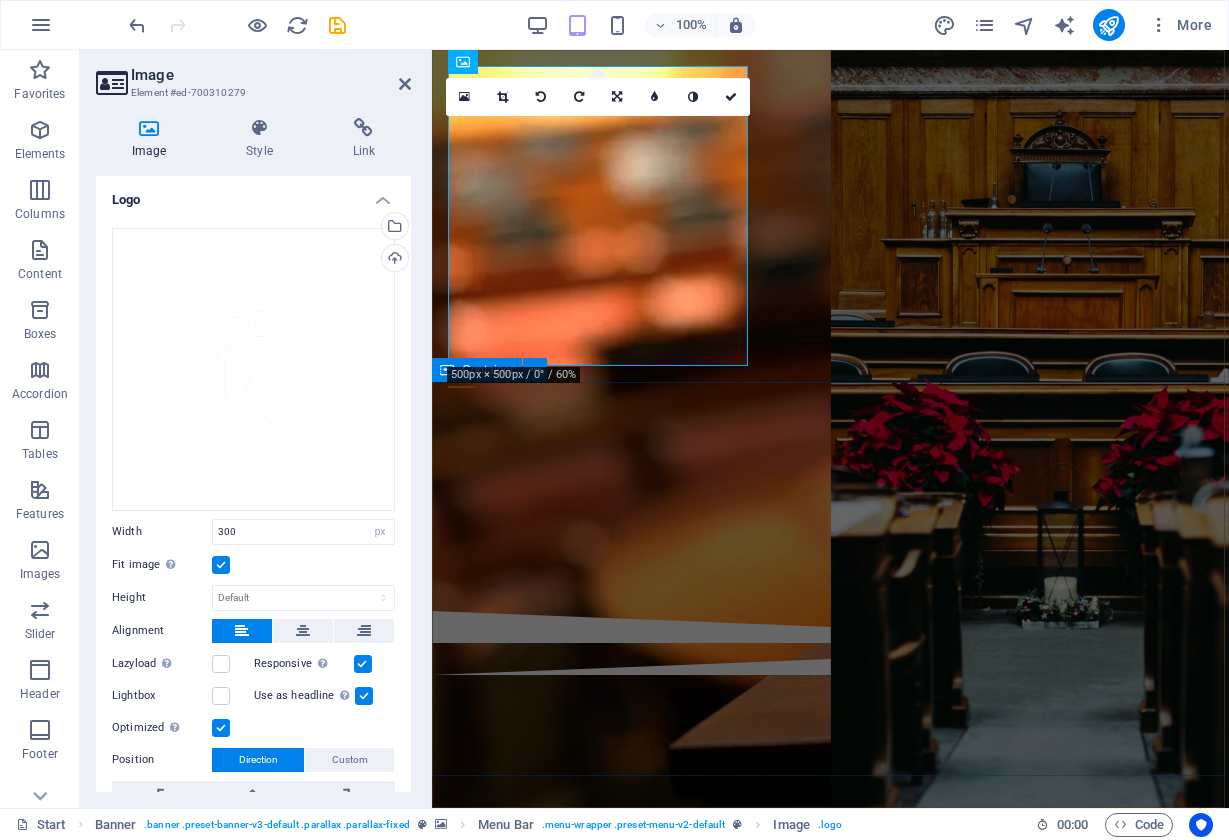 click at bounding box center [830, 507] 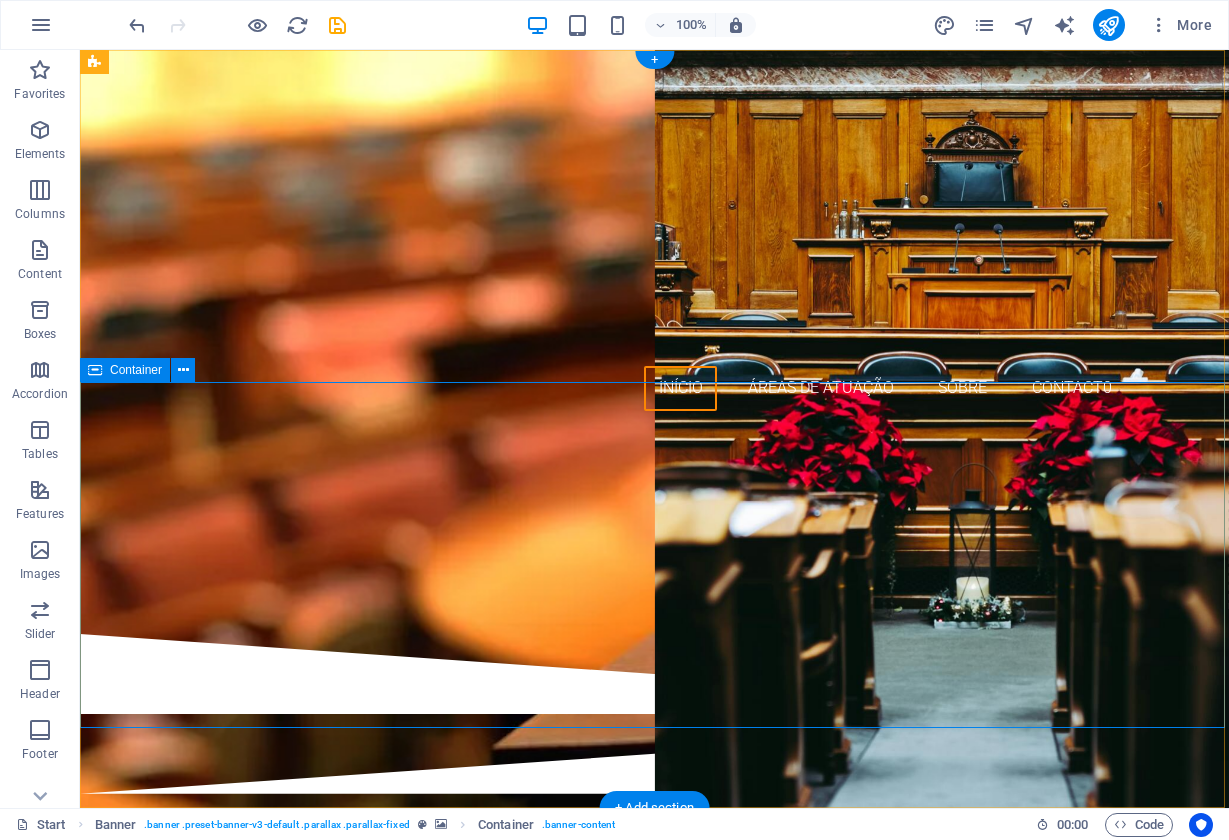click at bounding box center (654, 530) 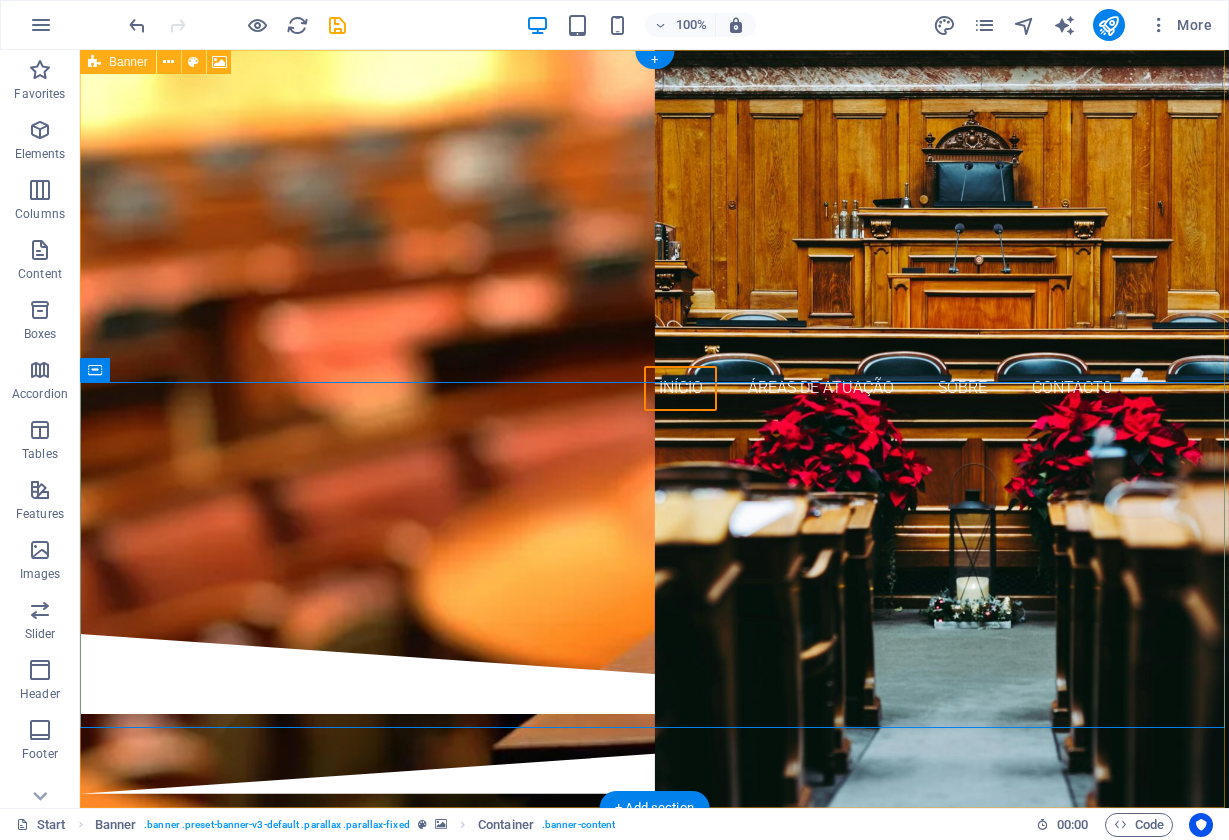 click at bounding box center [94, 62] 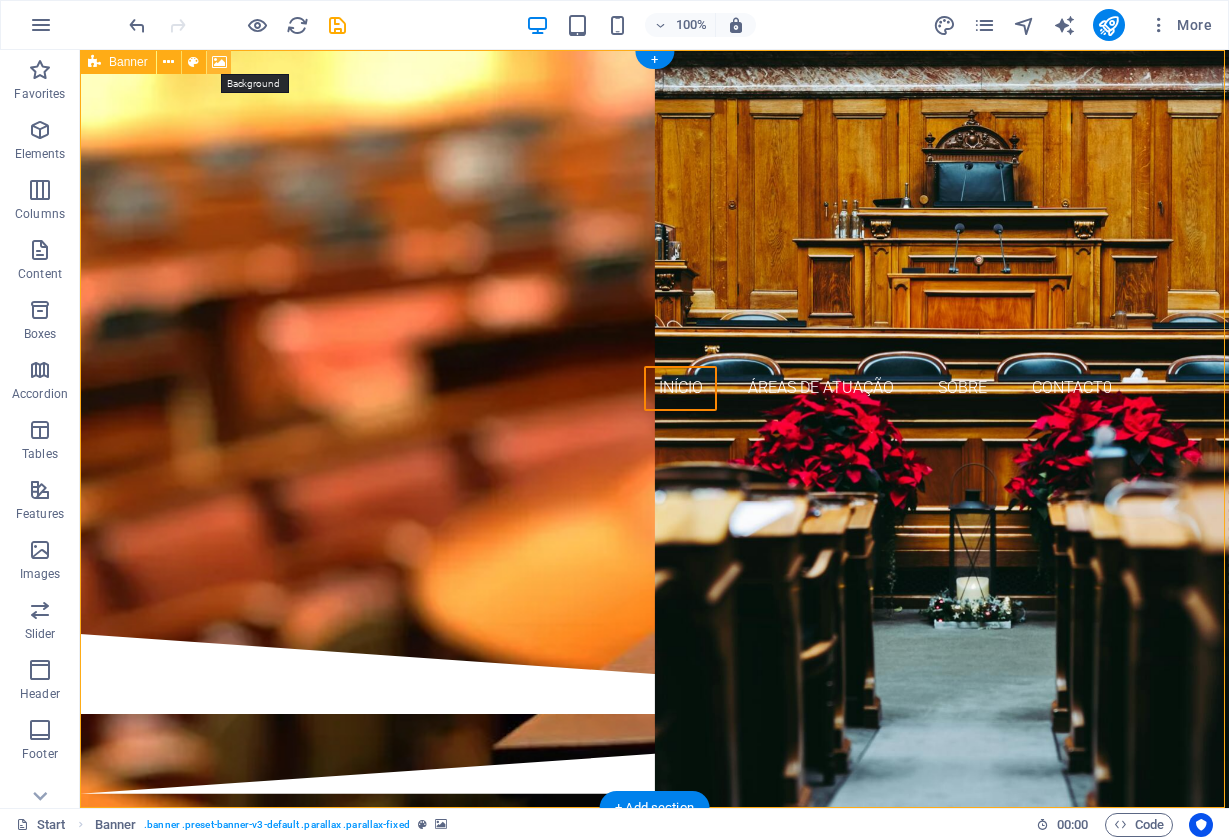 click at bounding box center [219, 62] 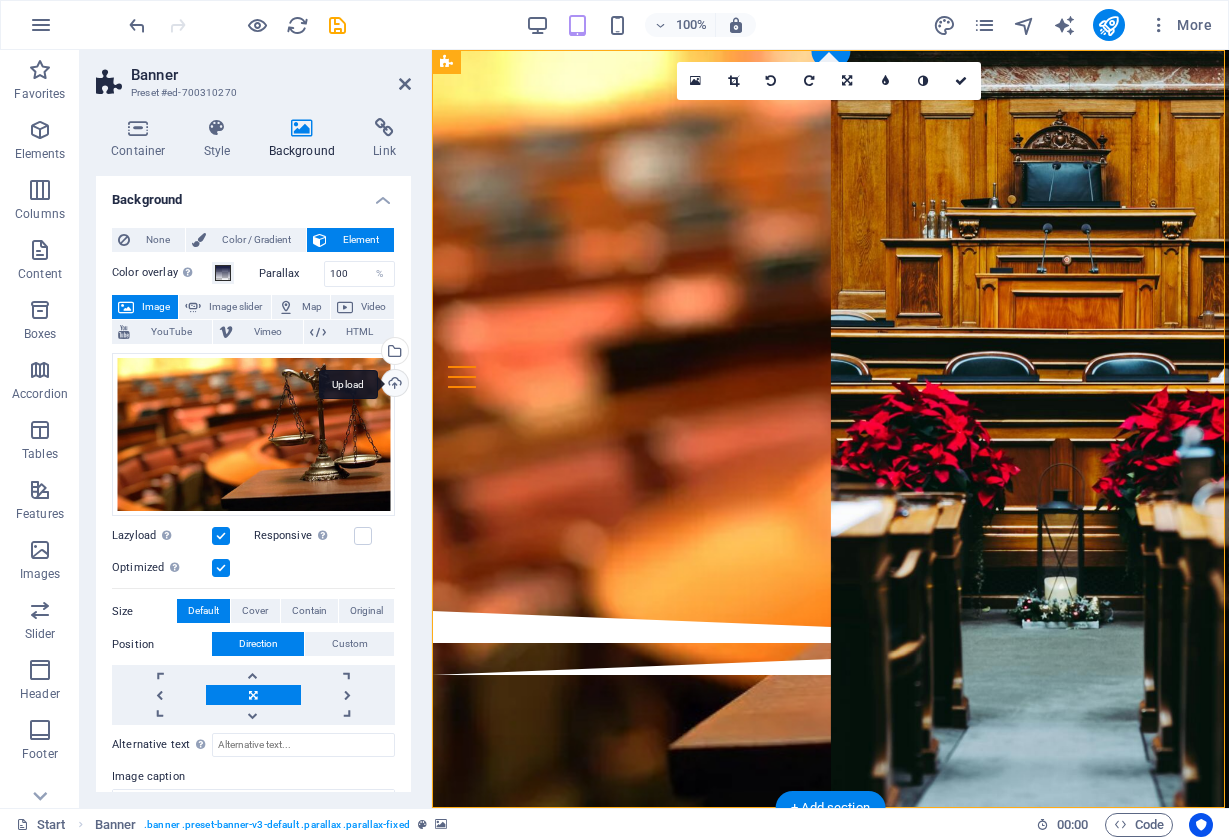 click on "Upload" at bounding box center [393, 385] 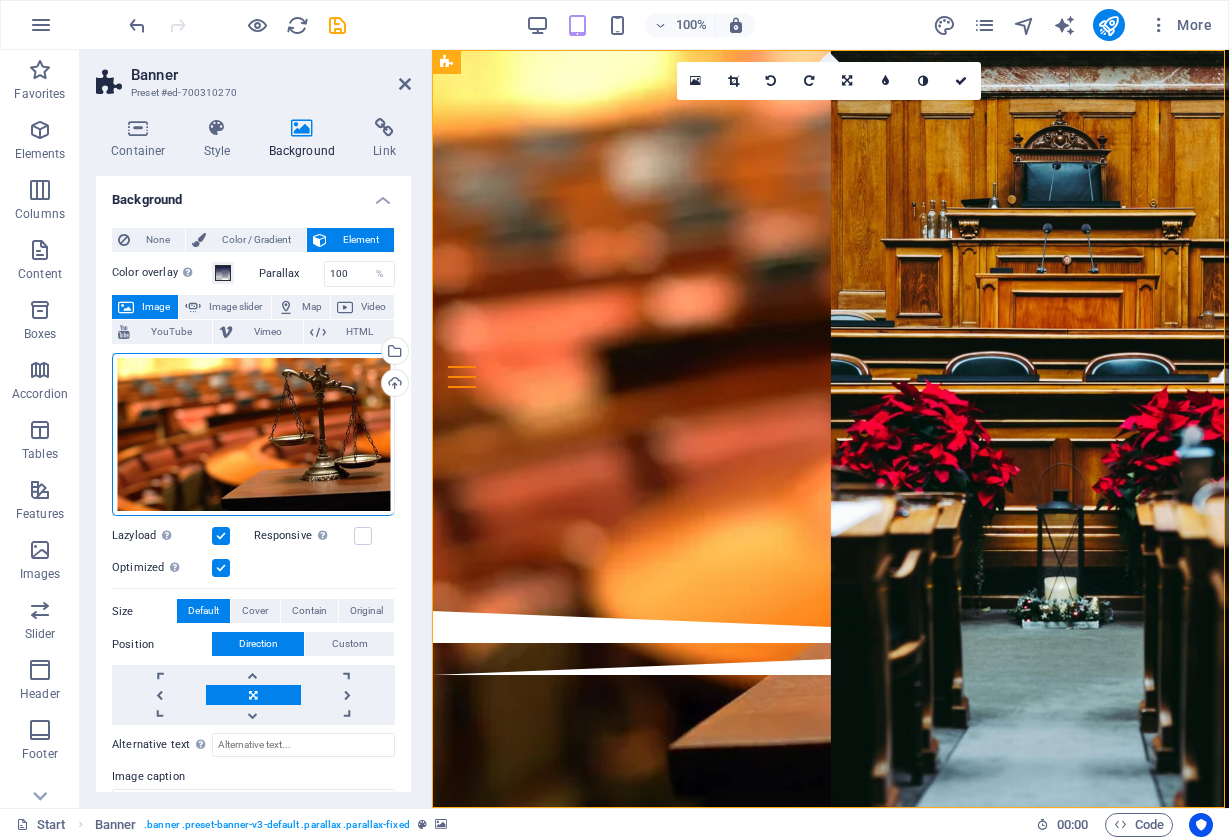 scroll, scrollTop: 0, scrollLeft: 0, axis: both 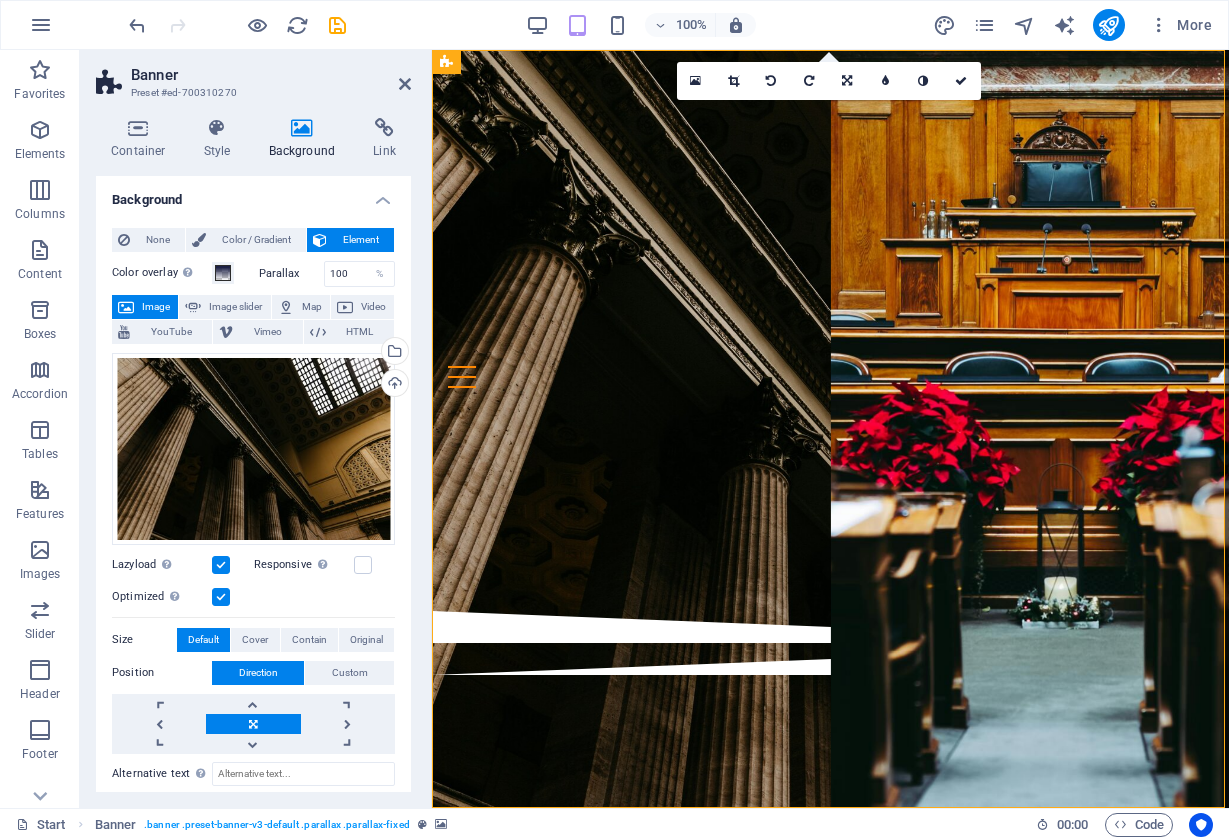 click on "Color overlay Places an overlay over the background to colorize it" at bounding box center [162, 273] 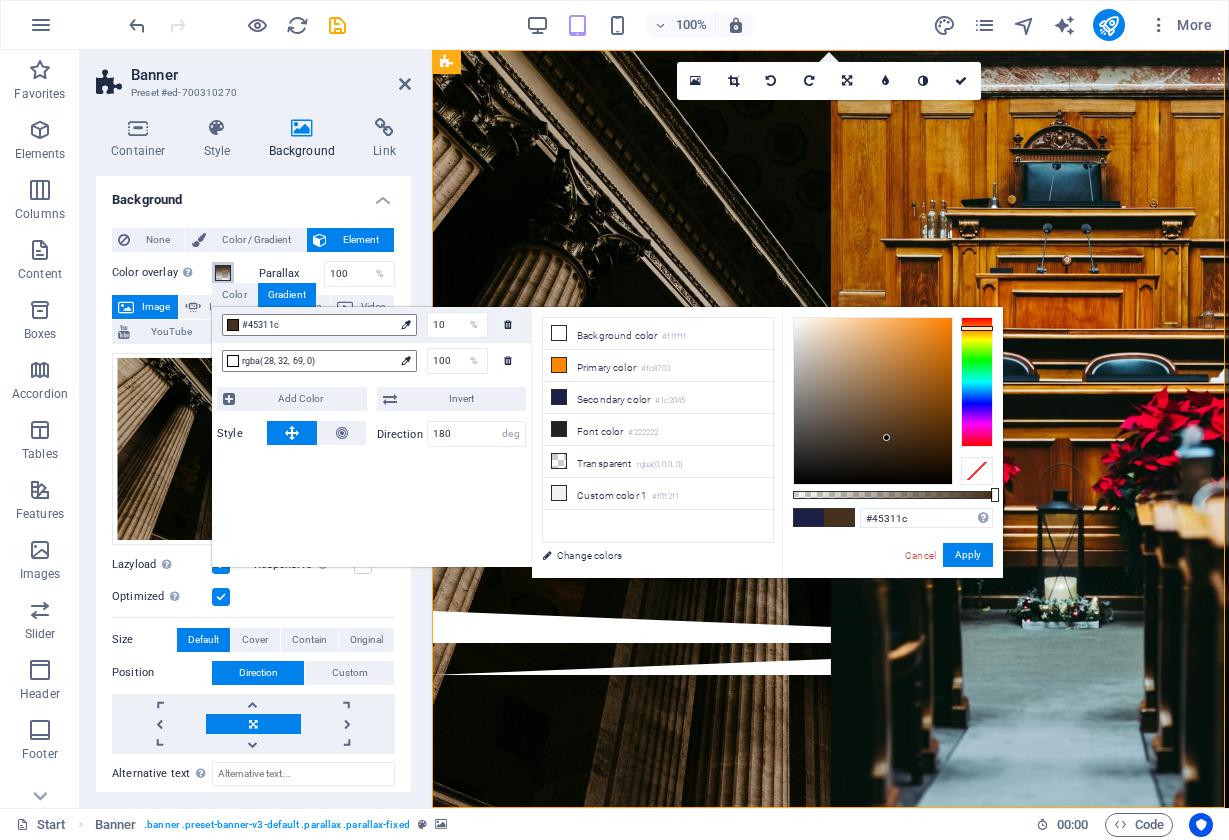 drag, startPoint x: 971, startPoint y: 400, endPoint x: 962, endPoint y: 327, distance: 73.552704 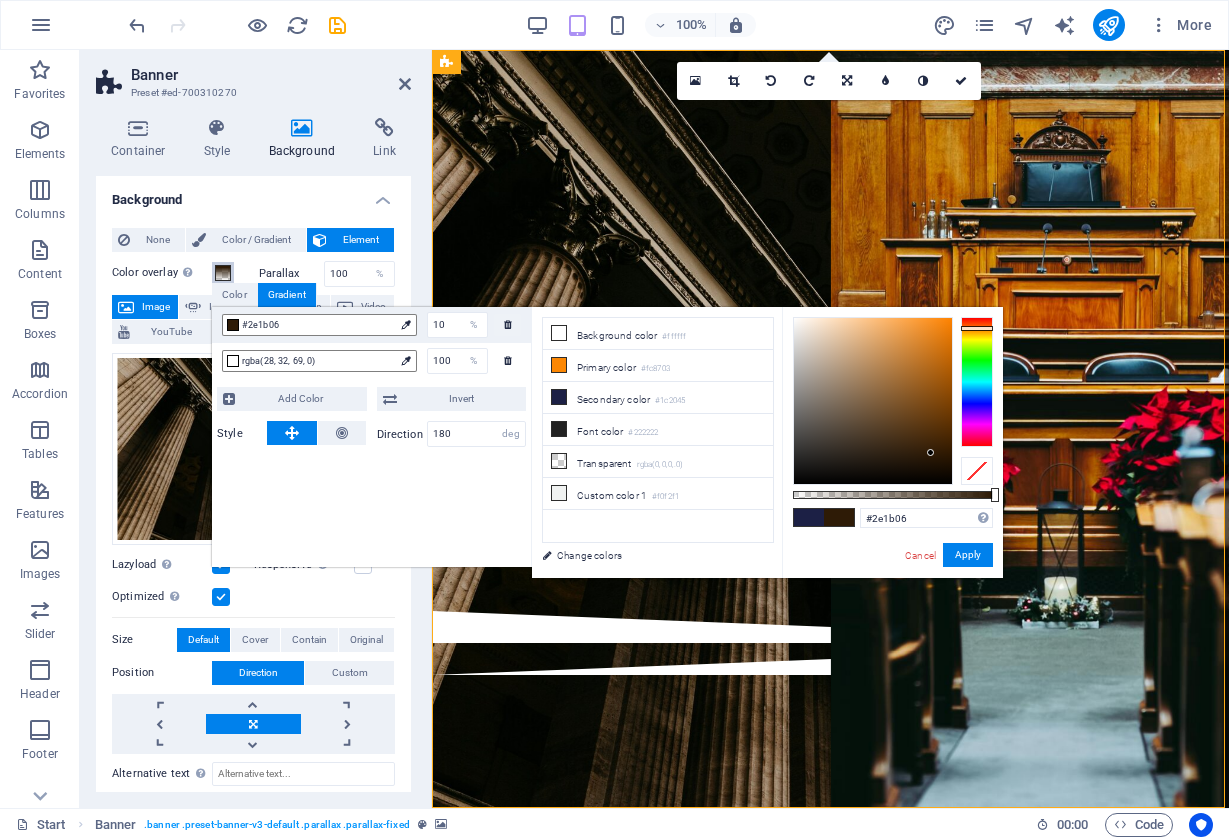 type on "#311c07" 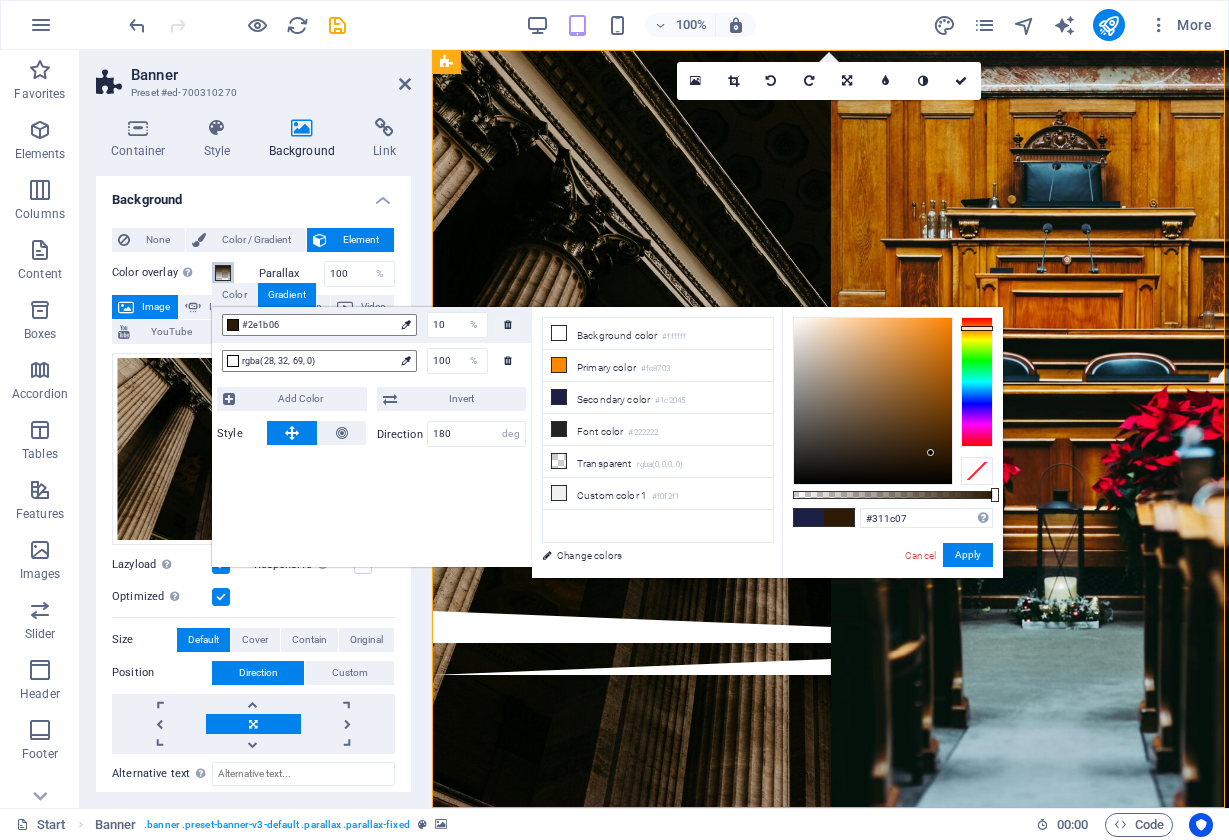 drag, startPoint x: 887, startPoint y: 436, endPoint x: 928, endPoint y: 450, distance: 43.32436 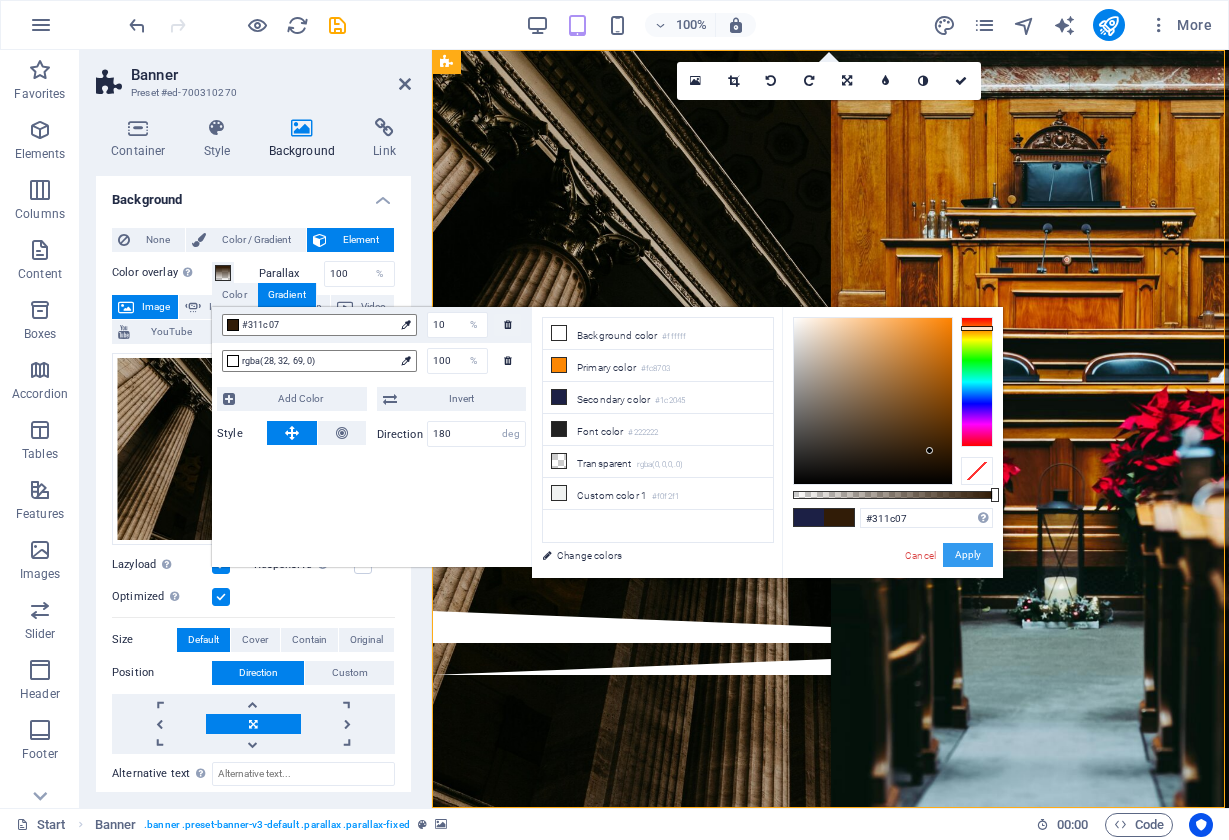 click on "Apply" at bounding box center [968, 555] 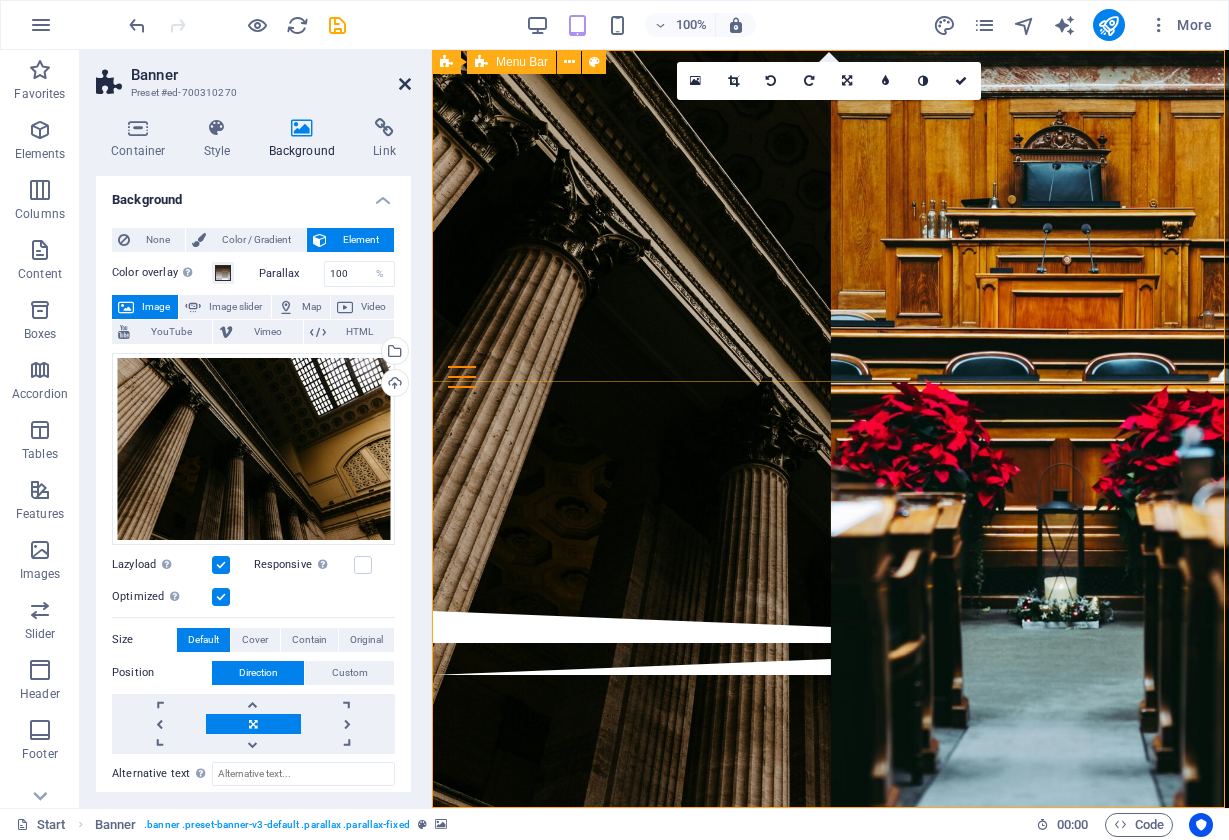 click at bounding box center [405, 84] 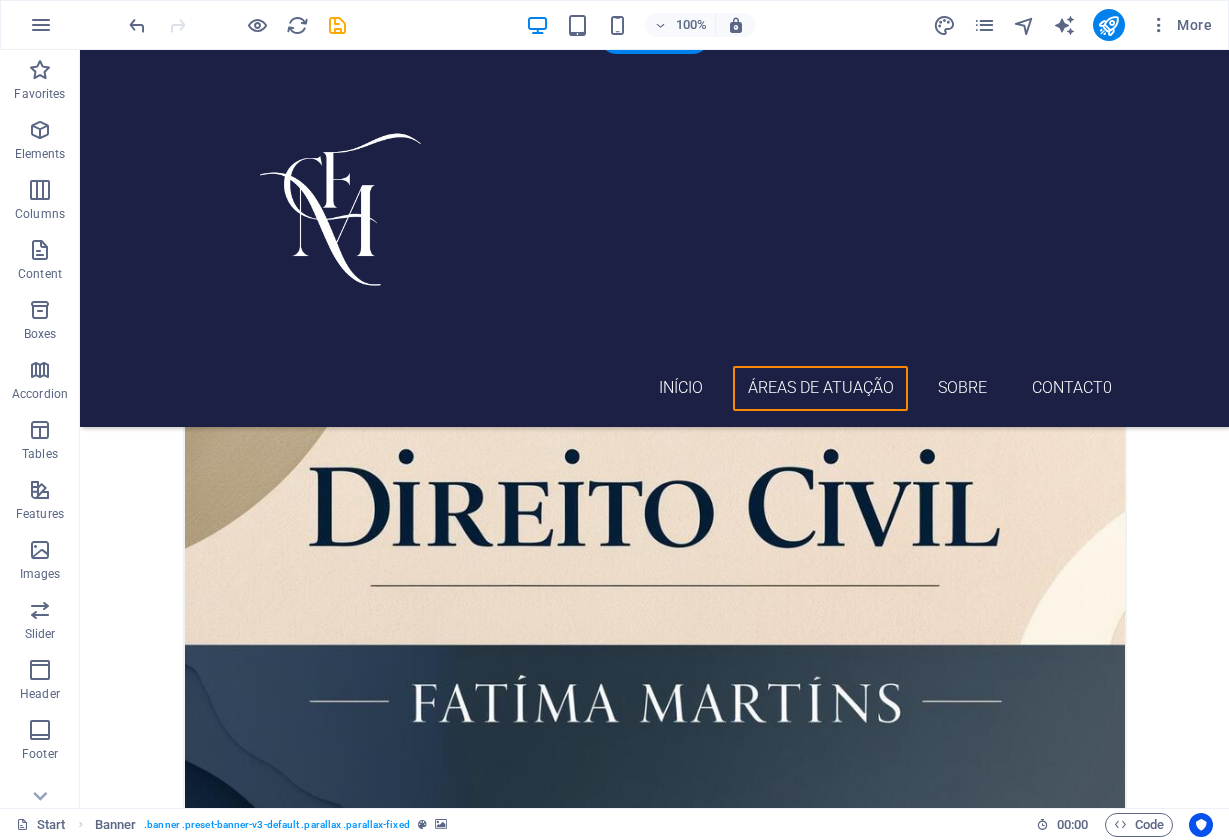 scroll, scrollTop: 871, scrollLeft: 0, axis: vertical 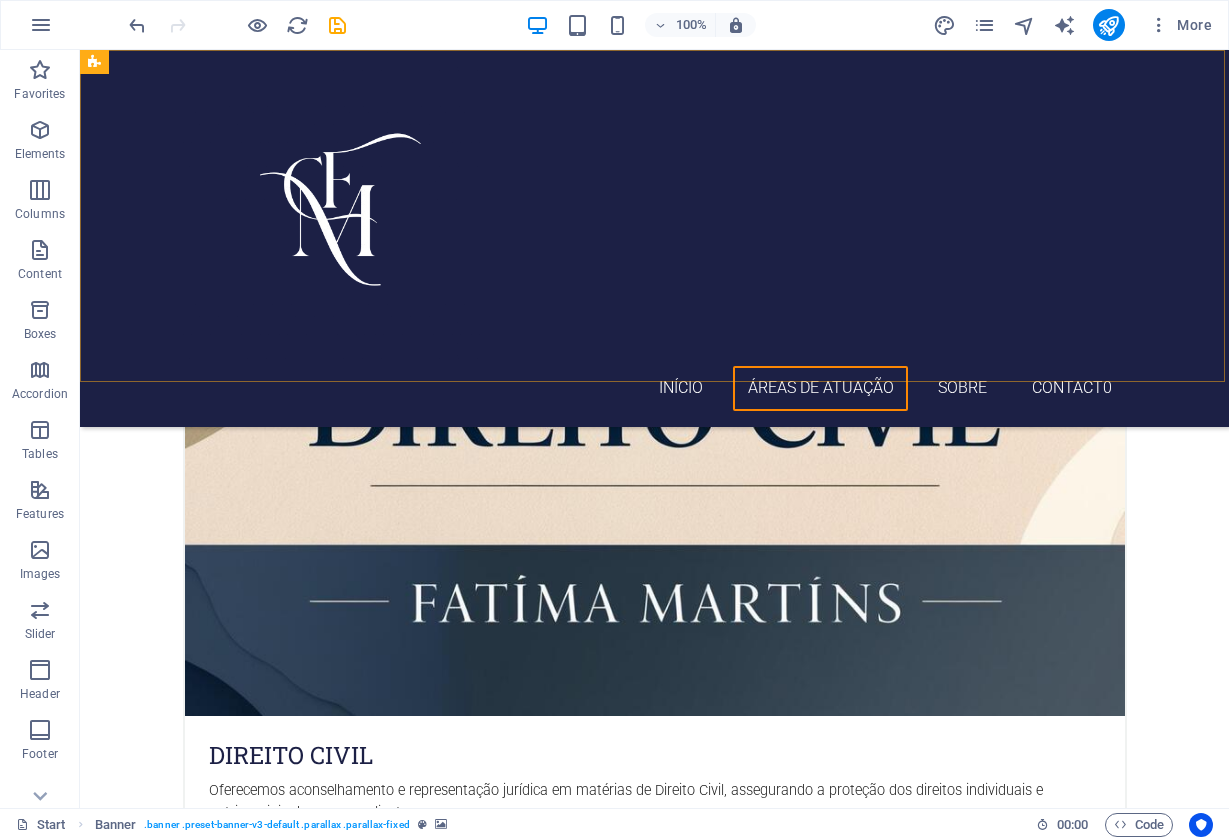 click on "Início  Áreas de Atuação SOBRE Contact0" at bounding box center [654, 238] 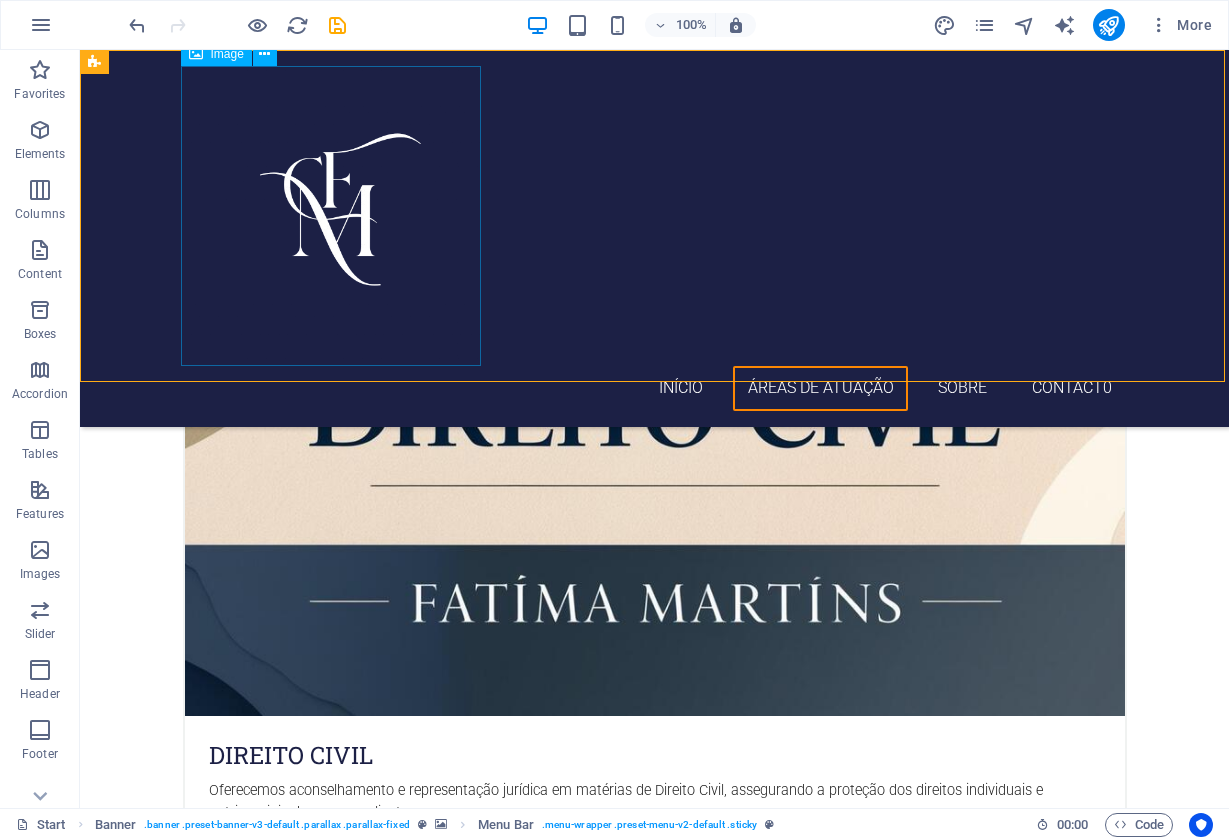 click at bounding box center [655, 216] 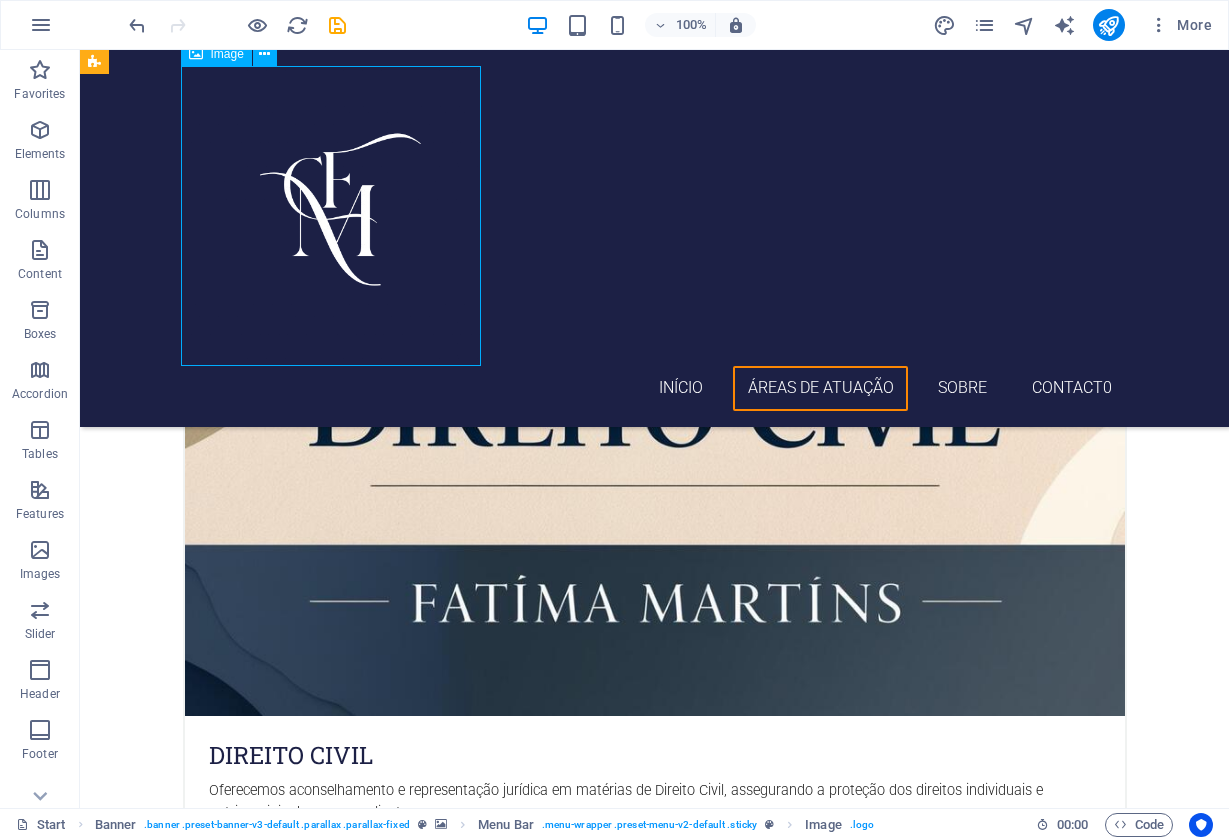 drag, startPoint x: 474, startPoint y: 362, endPoint x: 373, endPoint y: 229, distance: 167.00299 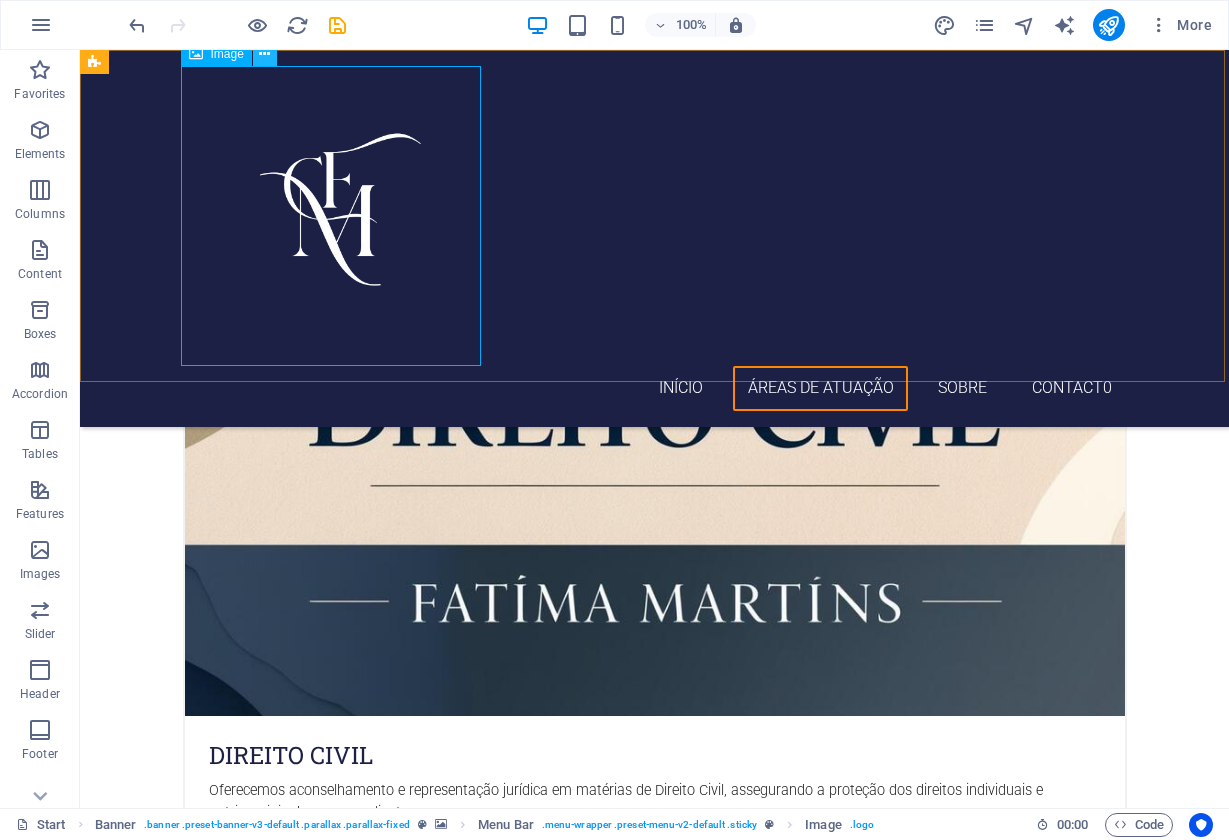 click at bounding box center (264, 54) 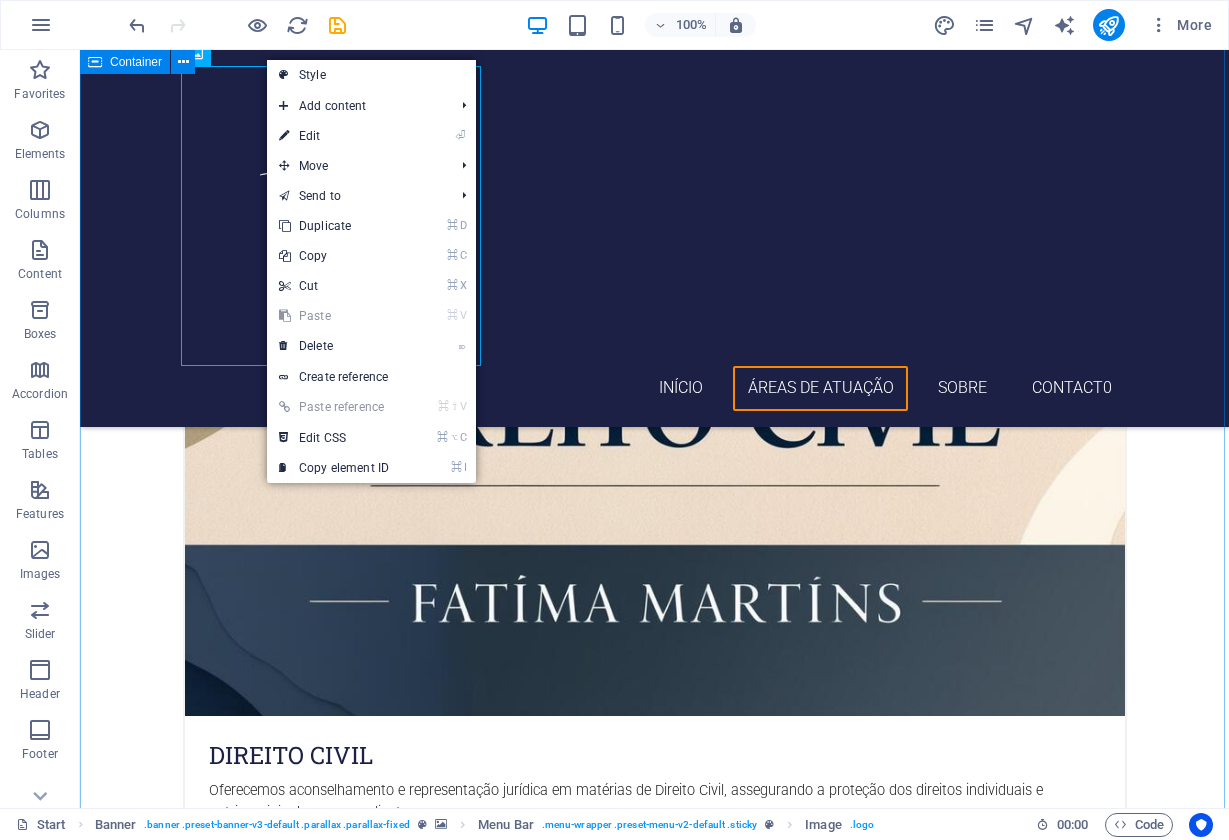 click on "Oferecemos assessoria jurídica especializada em diversas áreas do direito Áreas de prática Direito Civil Oferecemos aconselhamento e representação jurídica em matérias de Direito Civil, assegurando a proteção dos direitos individuais e patrimoniais dos nossos clientes. Áreas de Atuação: Responsabilidade Civil Reclamação de indemnizações por danos patrimoniais e não patrimoniais. Contratos Civis Redação, revisão e resolução de contratos (arrendamento, compra e venda, mútuo, comodato, etc.). Direitos Reais Usucapião, servidões, ações possessórias e questões relacionadas com propriedade. Direito das Obrigações Cumprimento, incumprimento e resolução de obrigações civis. Direito das Sucessões Testamentos, heranças, partilhas e habilitações de herdeiros. Arrendamento Urbano e Rural Contratos, despejos, litígios entre senhorios e inquilinos. DIREITO Penal Áreas de Atuação: Defesa em Processo Penal Crimes Contra as Pessoas Crimes Contra o Património Assistência à Vítima" at bounding box center [654, 3227] 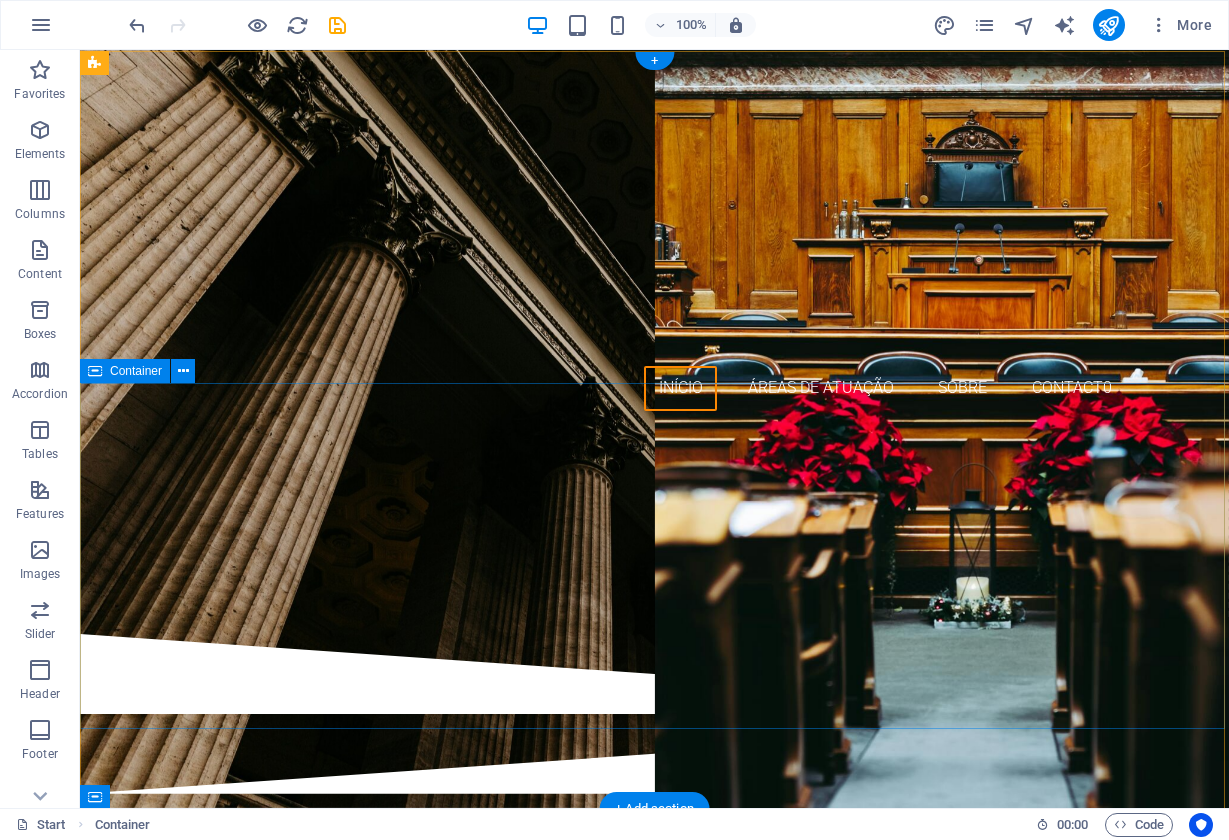 scroll, scrollTop: 0, scrollLeft: 0, axis: both 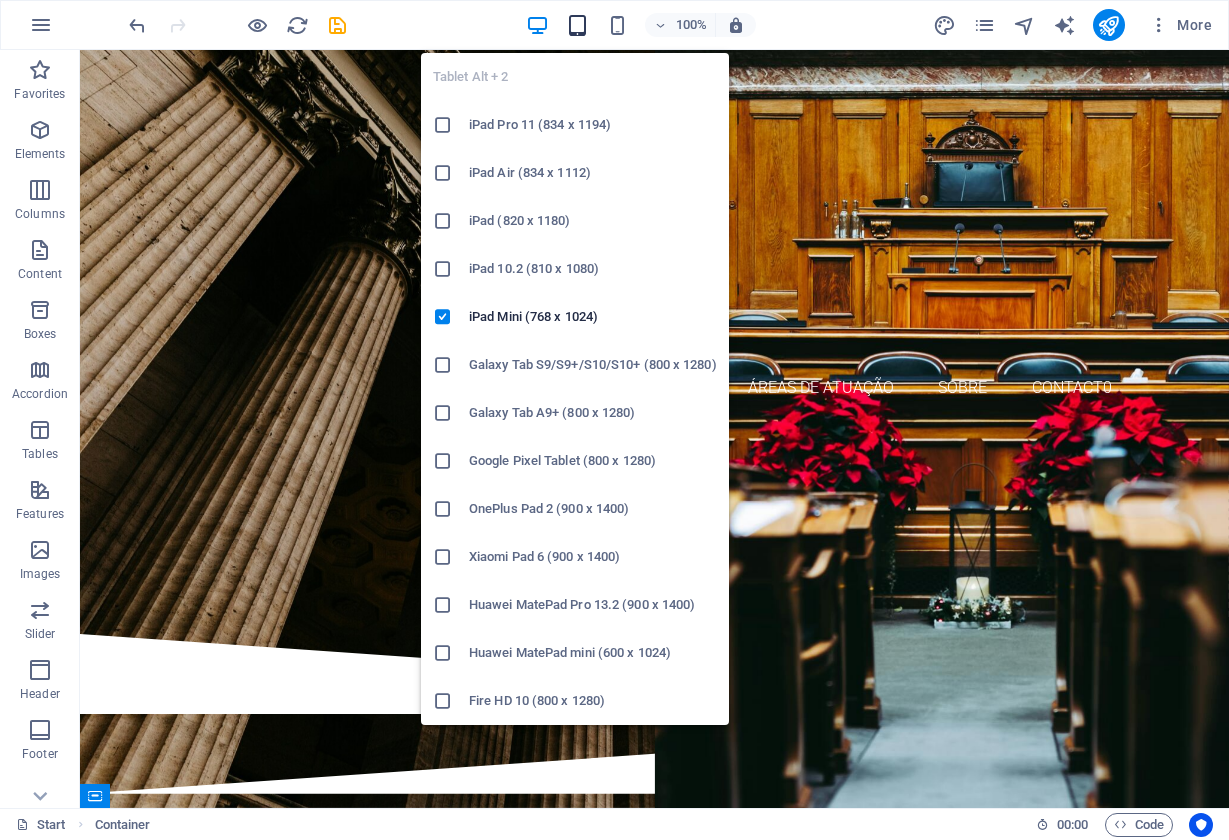 click at bounding box center [577, 25] 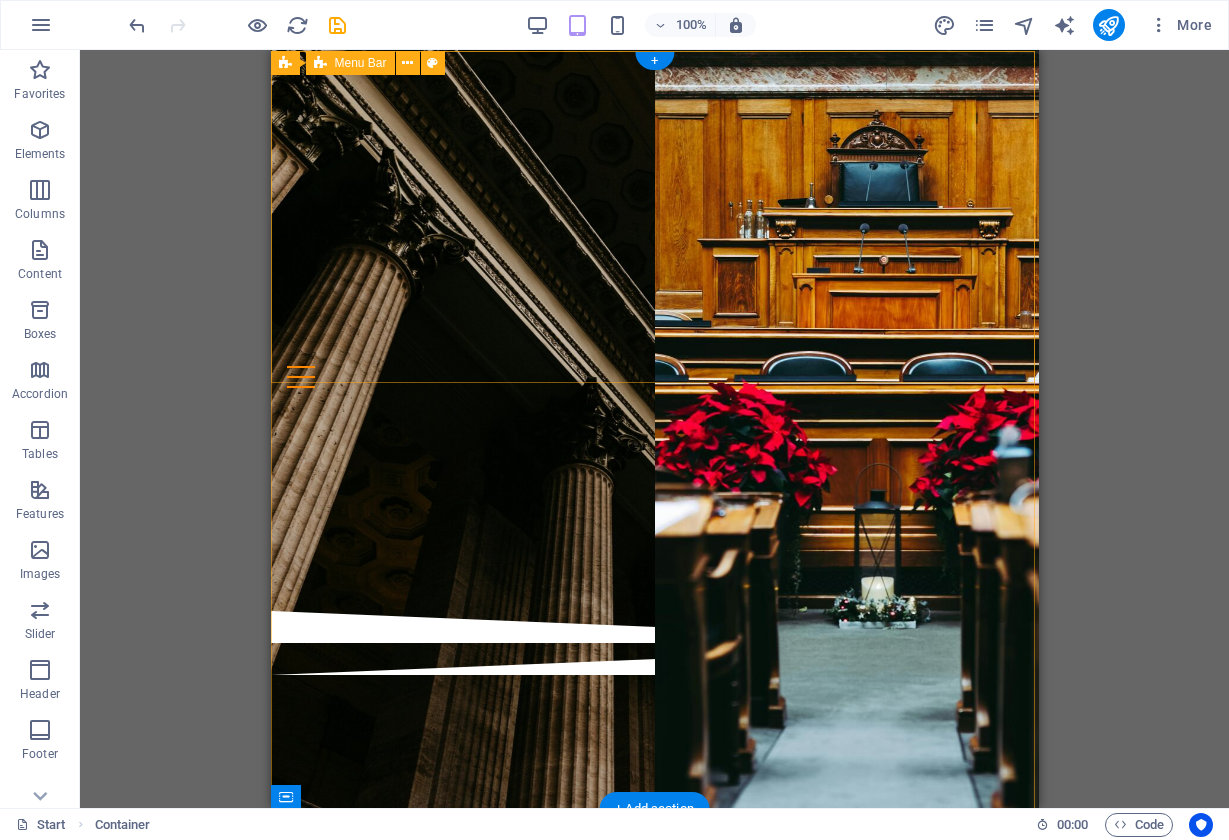 scroll, scrollTop: 0, scrollLeft: 0, axis: both 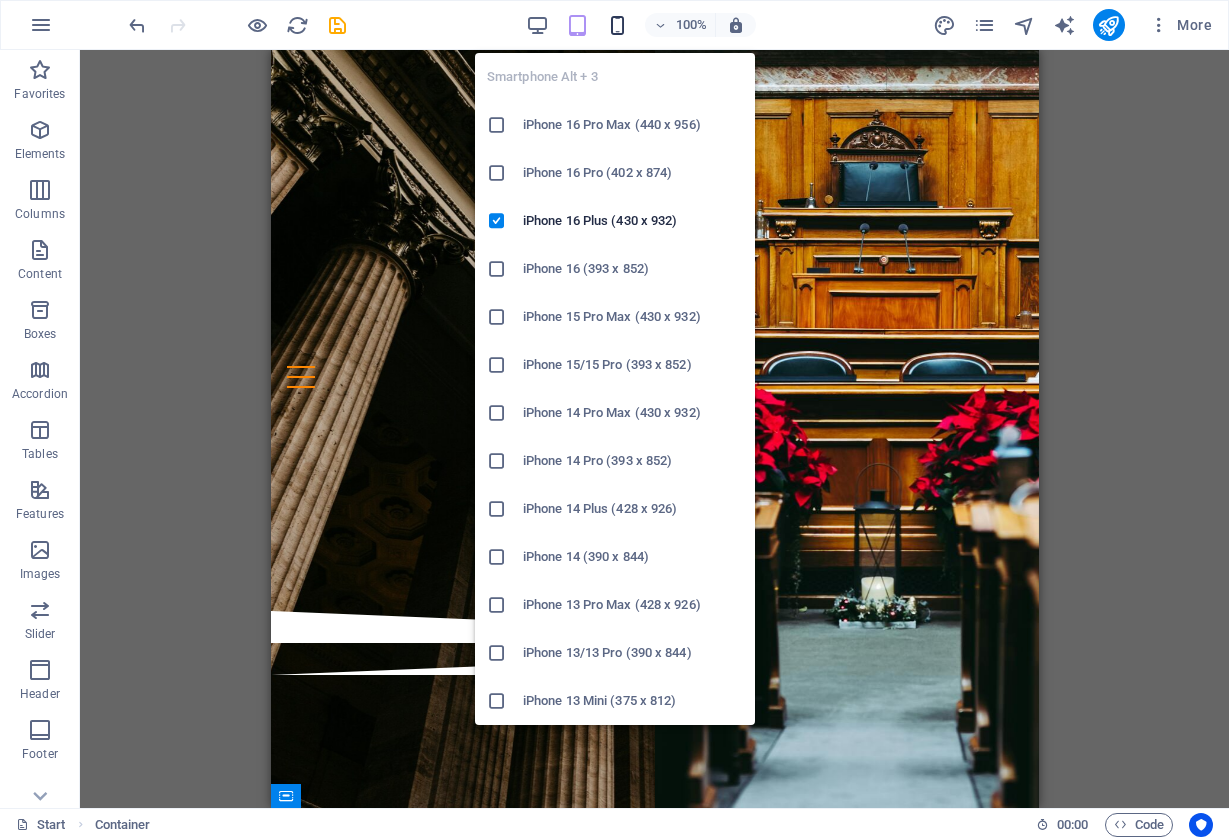click at bounding box center (617, 25) 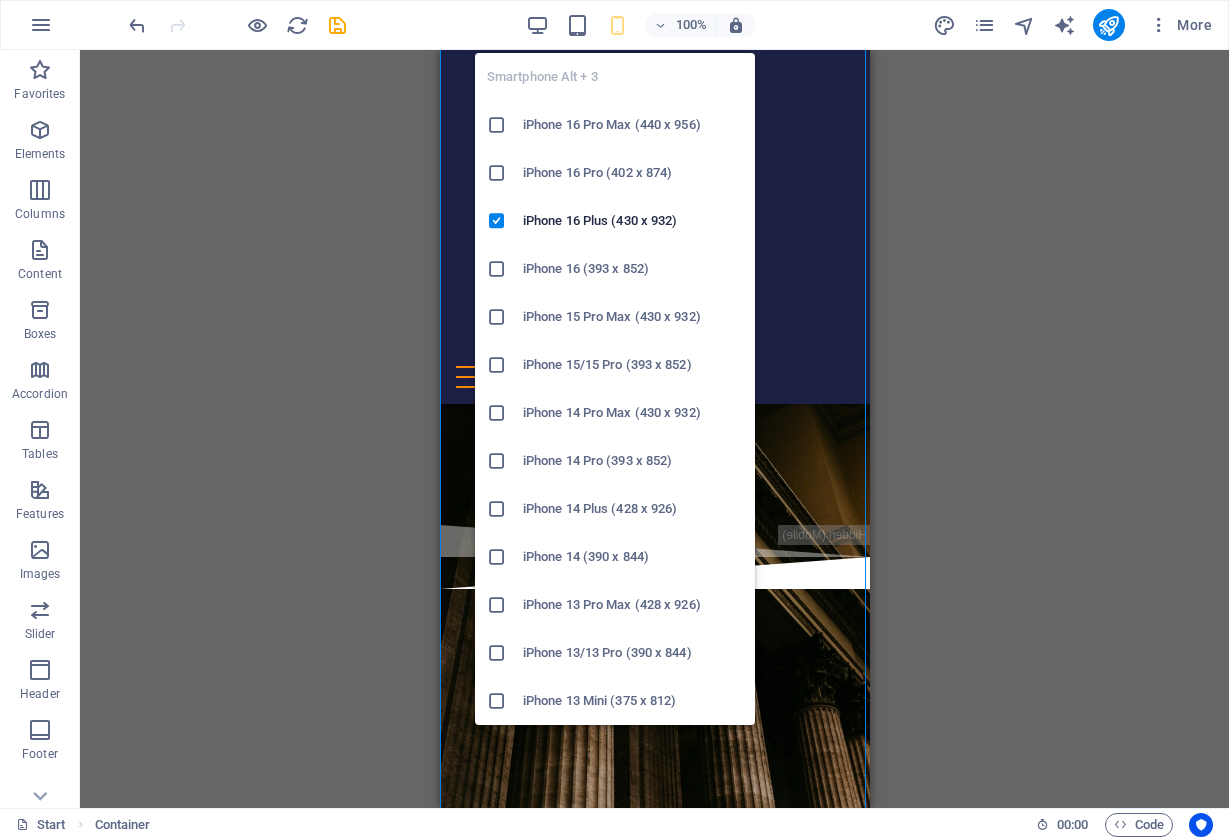 scroll, scrollTop: 2960, scrollLeft: 0, axis: vertical 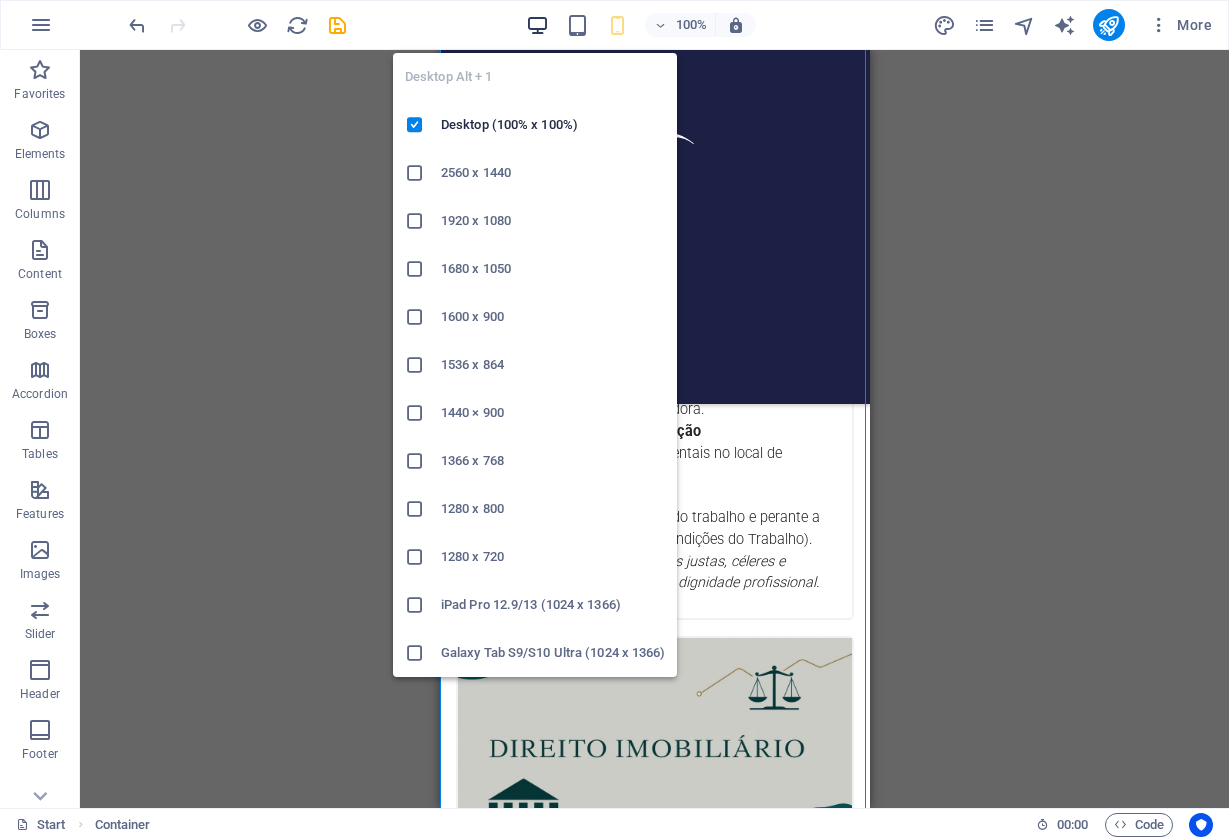 click at bounding box center (537, 25) 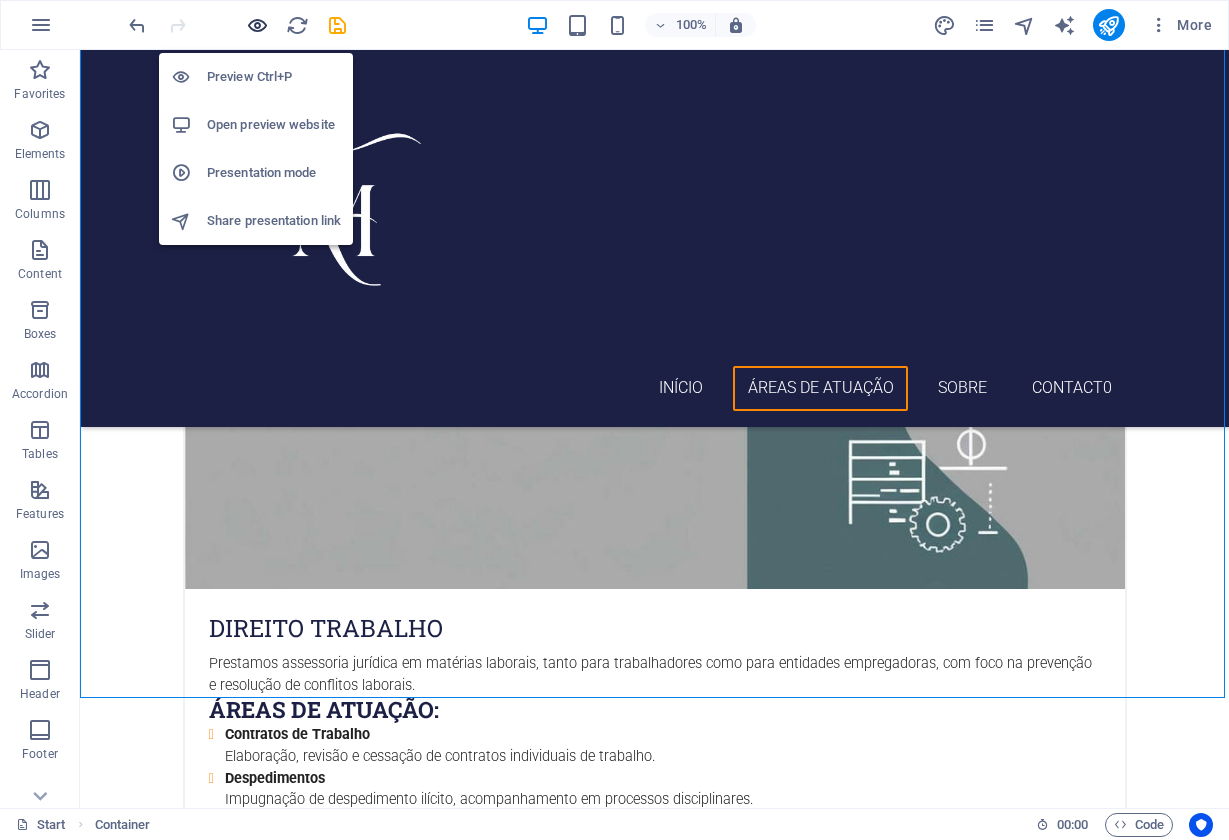 click at bounding box center (257, 25) 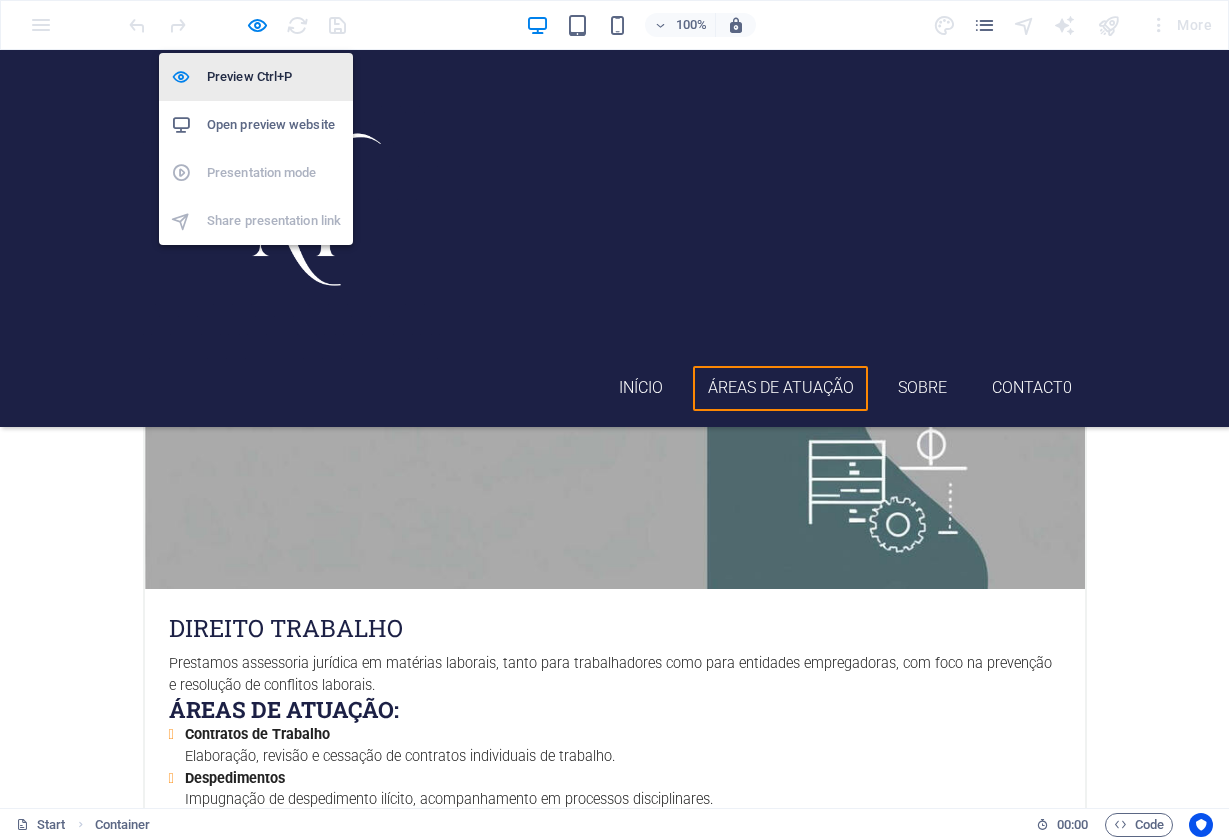 click on "Preview Ctrl+P" at bounding box center (274, 77) 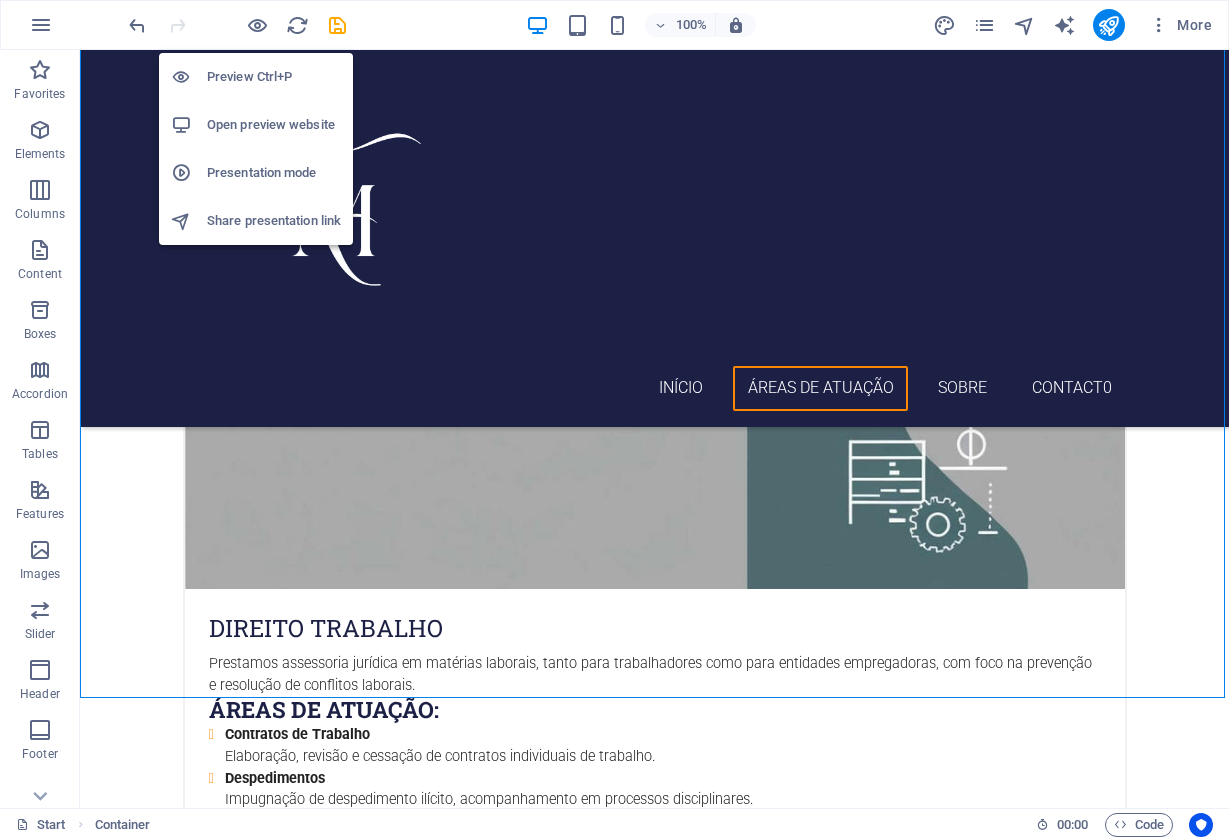 click on "Preview Ctrl+P" at bounding box center (274, 77) 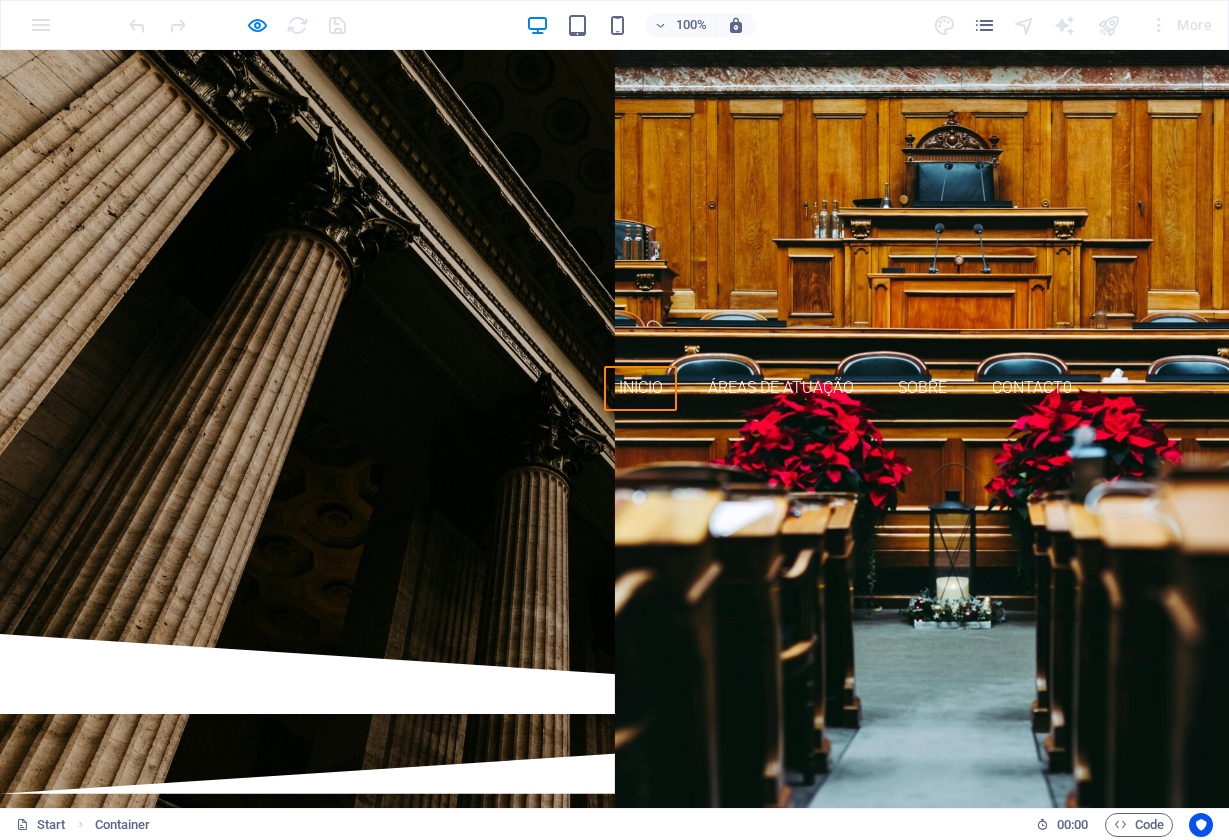 scroll, scrollTop: 0, scrollLeft: 0, axis: both 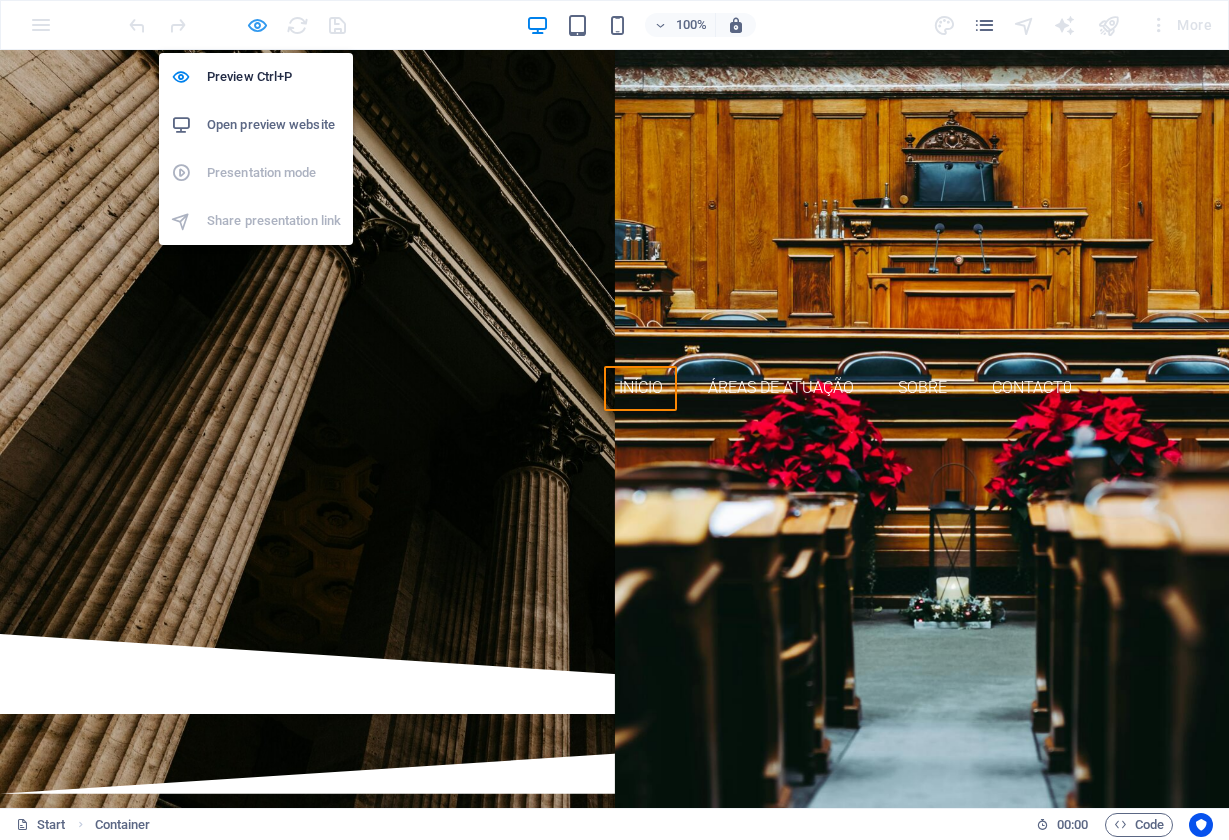click at bounding box center [257, 25] 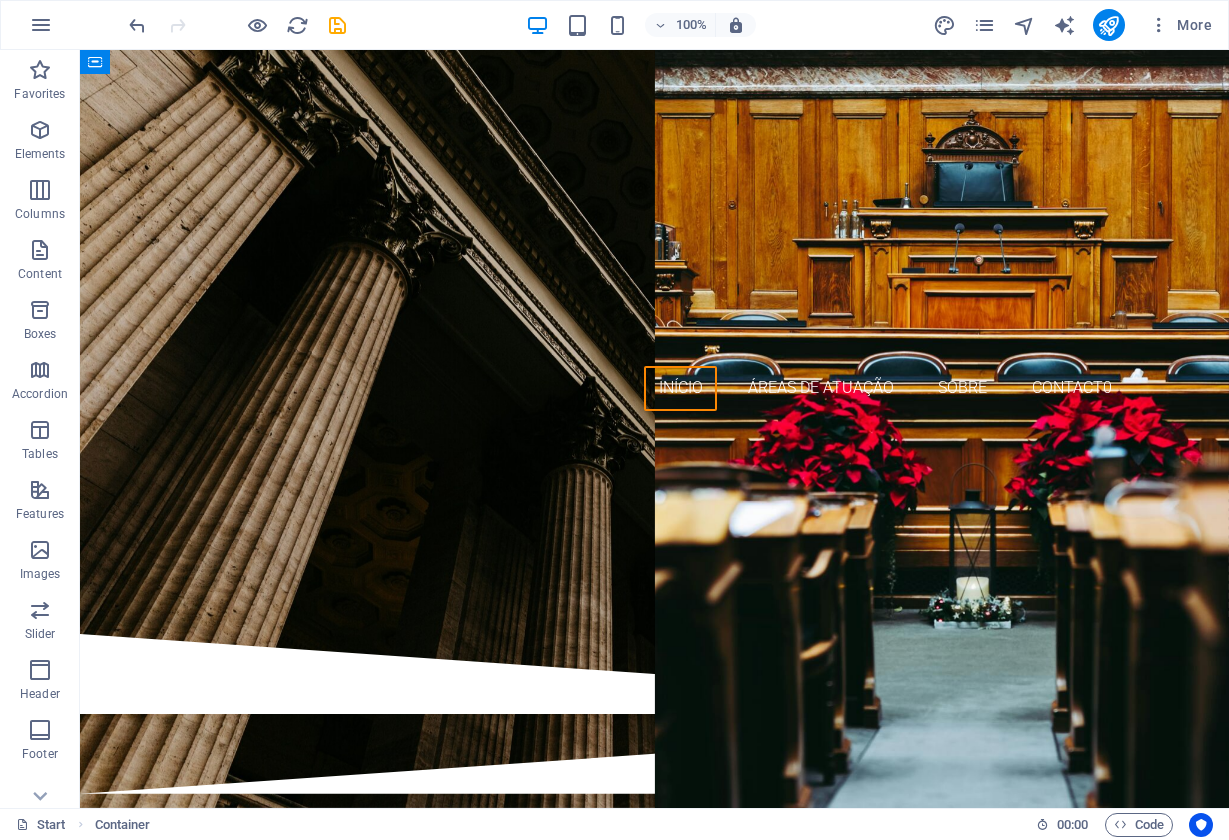 scroll, scrollTop: 0, scrollLeft: 0, axis: both 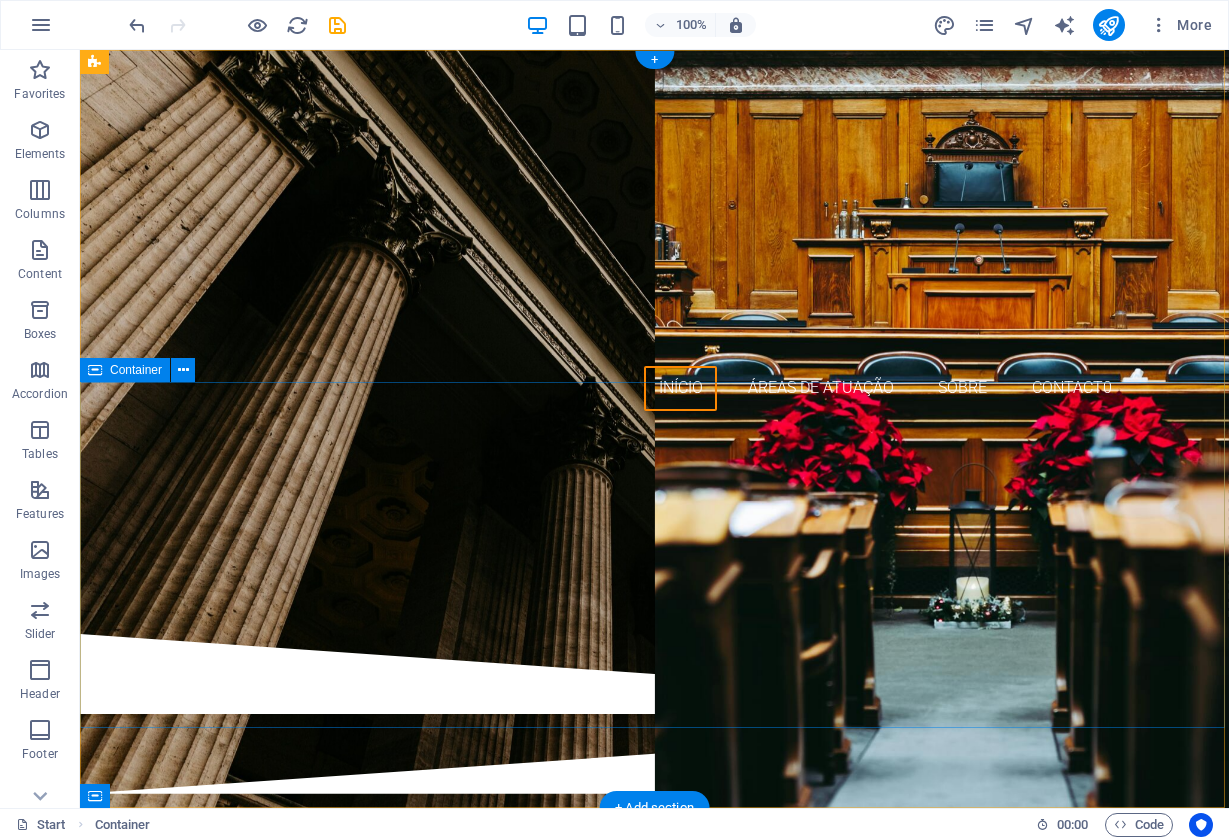 click at bounding box center [654, 530] 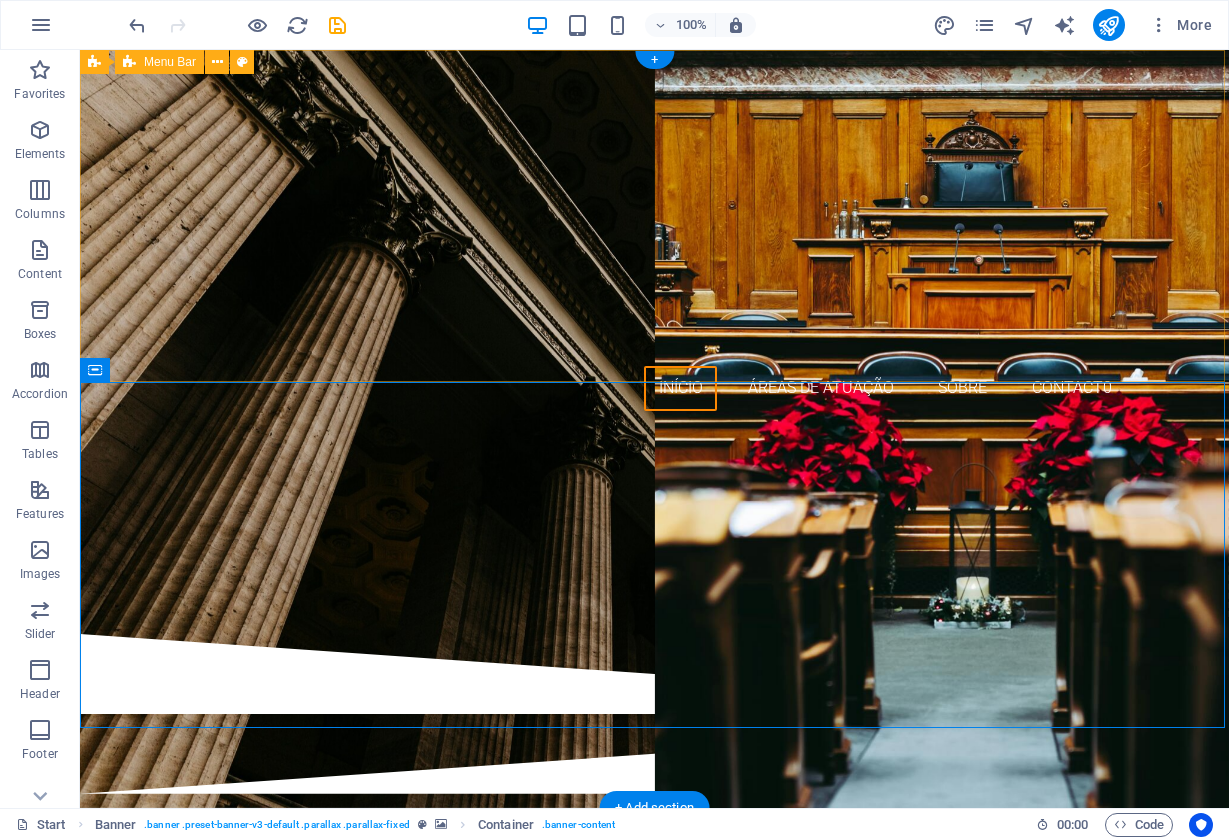 click on "Início  Áreas de Atuação SOBRE Contact0" at bounding box center (654, 238) 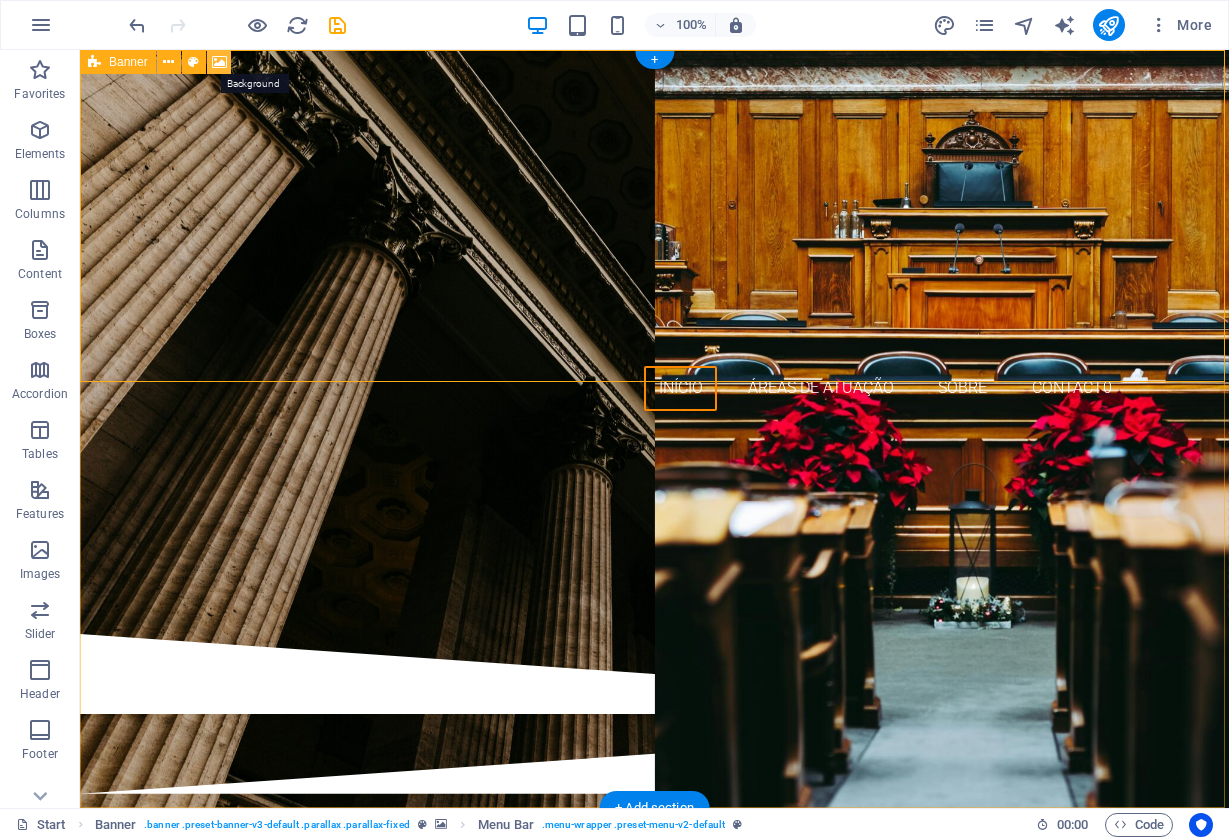 click at bounding box center (219, 62) 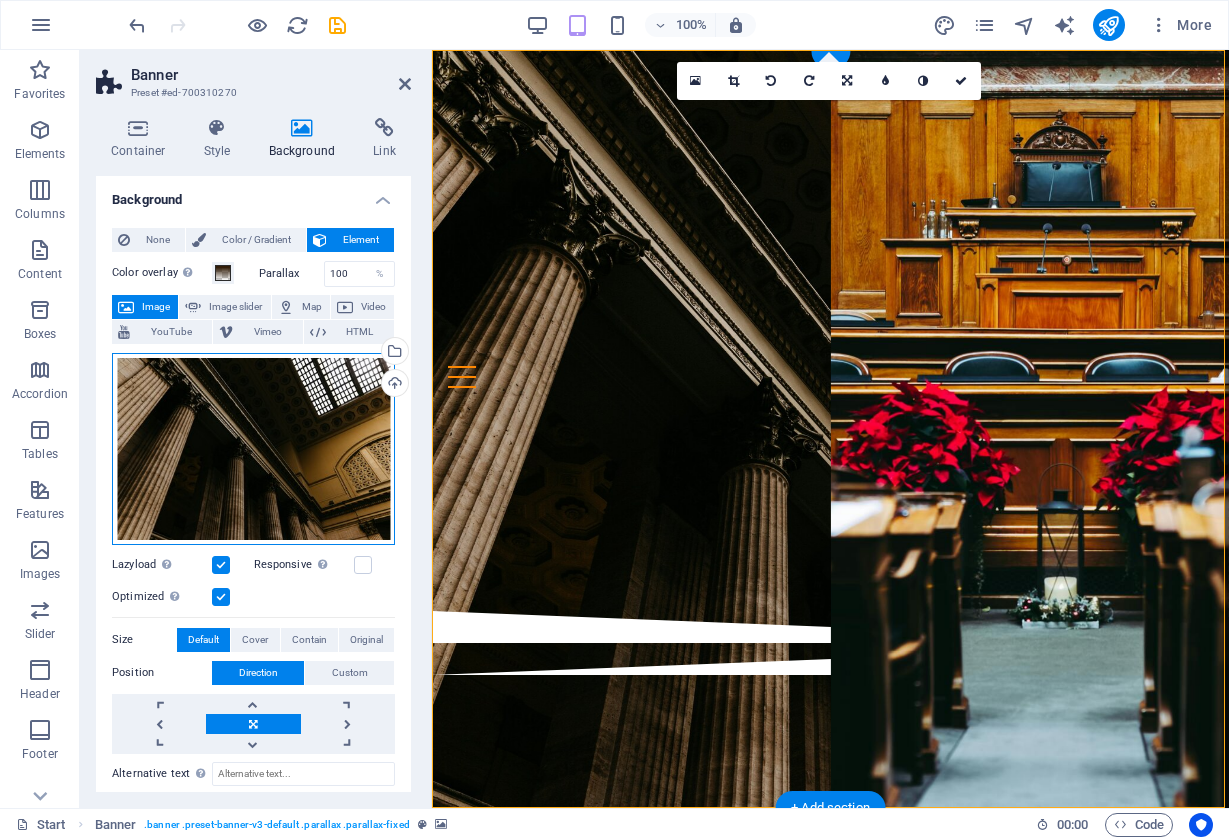 click on "Drag files here, click to choose files or select files from Files or our free stock photos & videos" at bounding box center (253, 449) 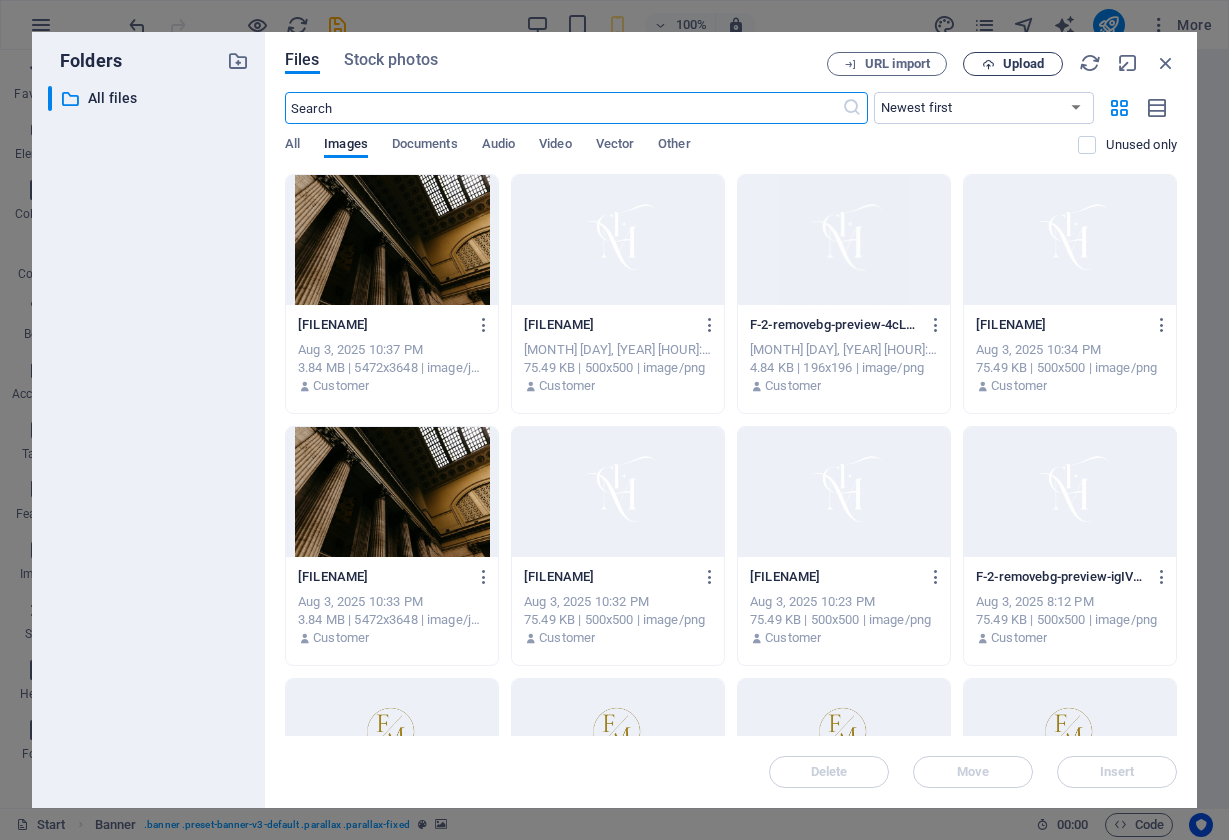 click at bounding box center [988, 64] 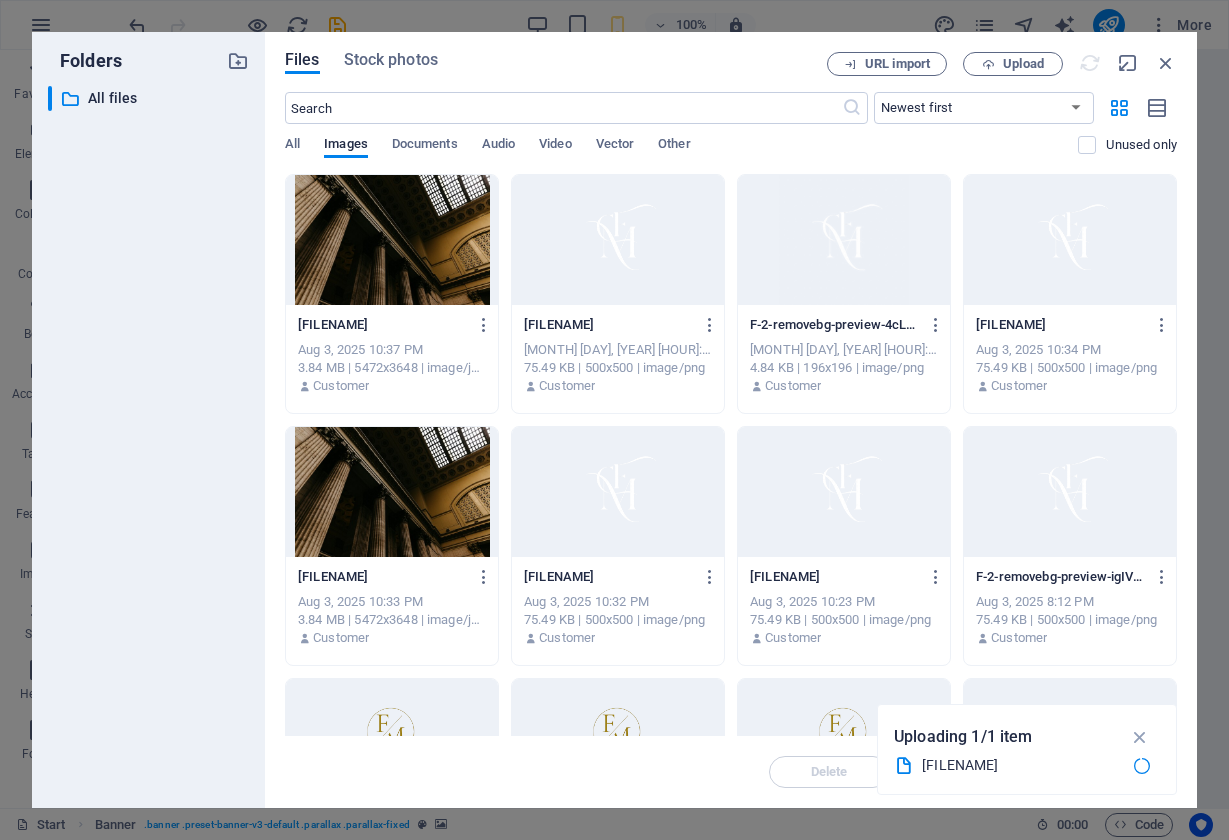 click on "patrick-fore-H5Lf0nGyetk-unsplash-zJCjI8n3kH45vHqMchIn0Q.jpg patrick-fore-H5Lf0nGyetk-unsplash-zJCjI8n3kH45vHqMchIn0Q.jpg" at bounding box center (392, 325) 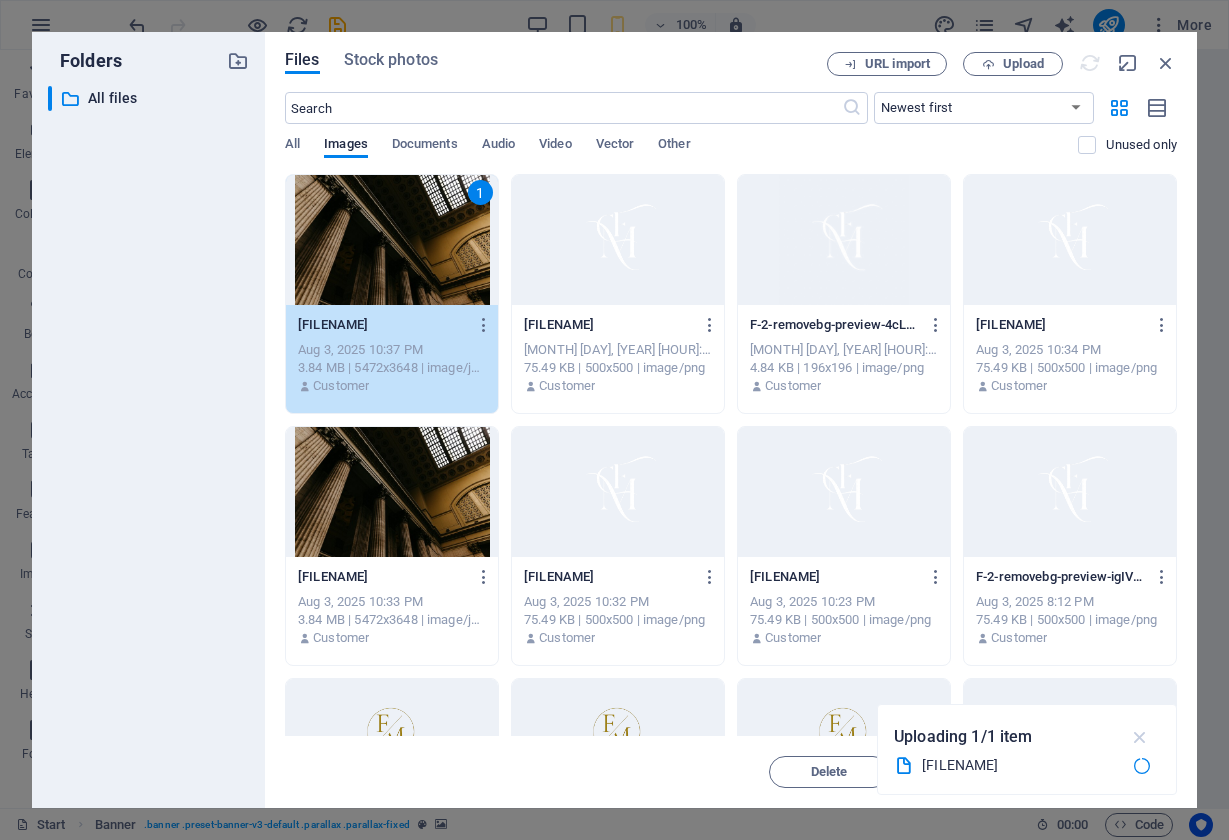 drag, startPoint x: 1141, startPoint y: 737, endPoint x: 708, endPoint y: 687, distance: 435.8773 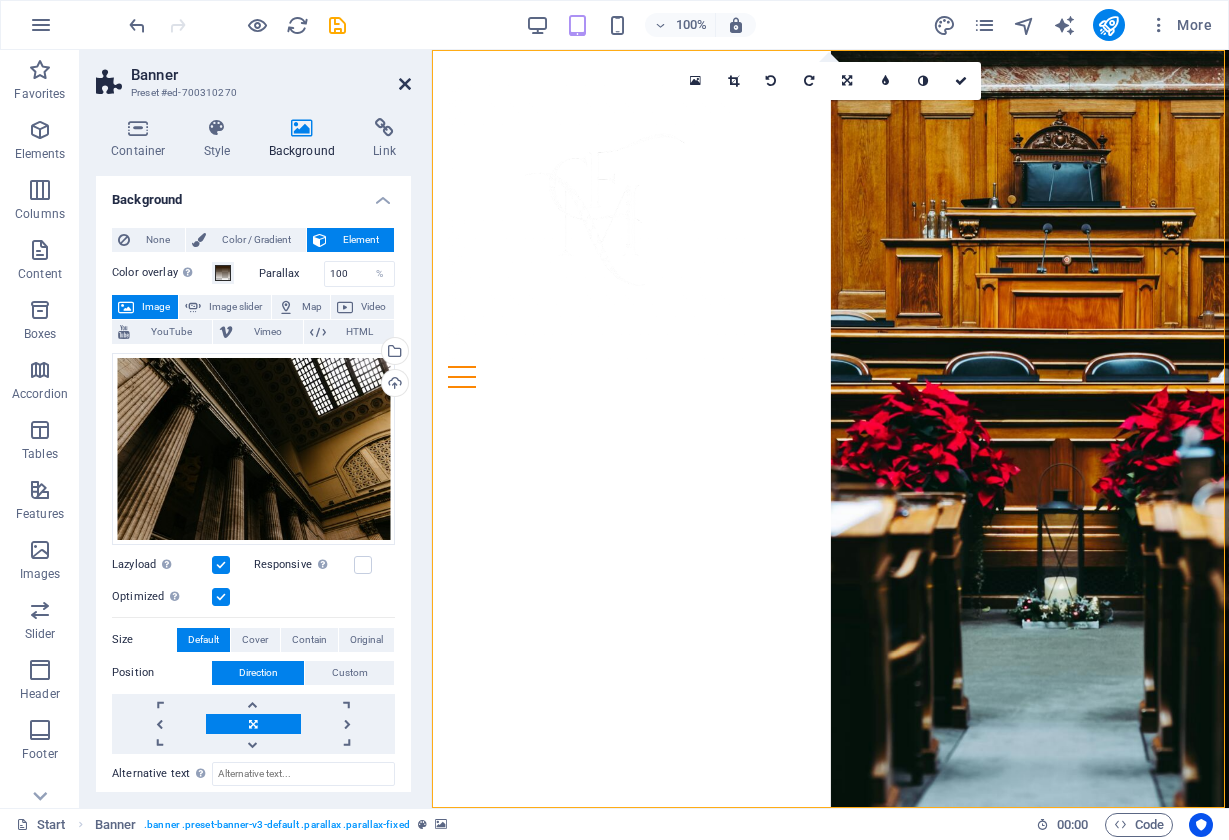 click at bounding box center [405, 84] 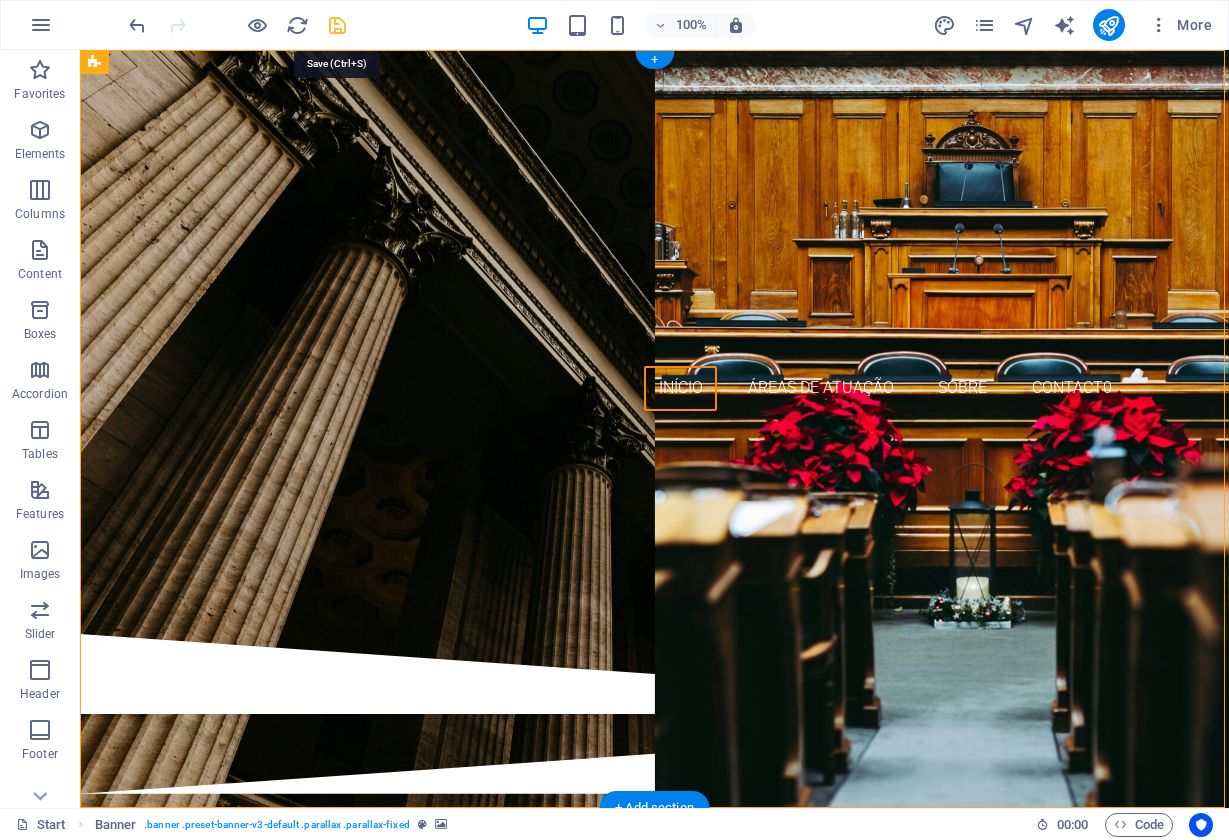 click at bounding box center (337, 25) 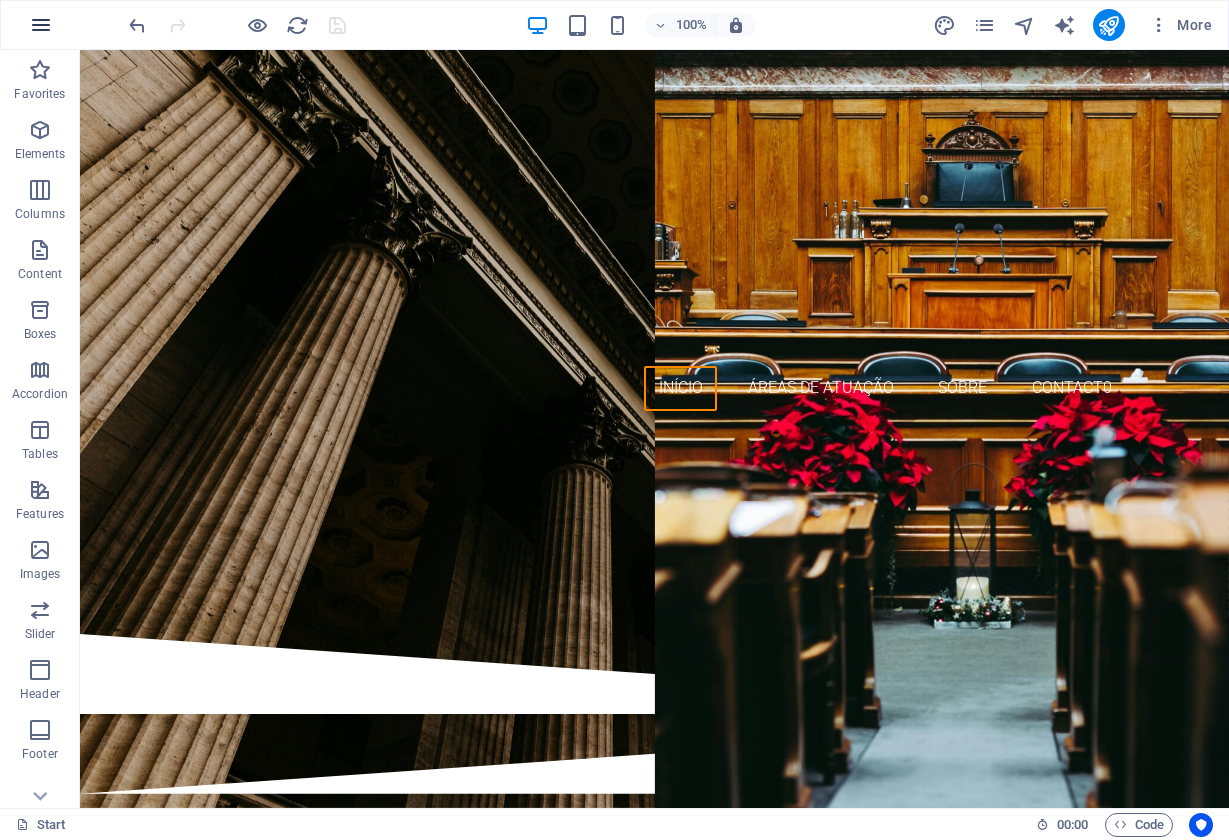 click at bounding box center [41, 25] 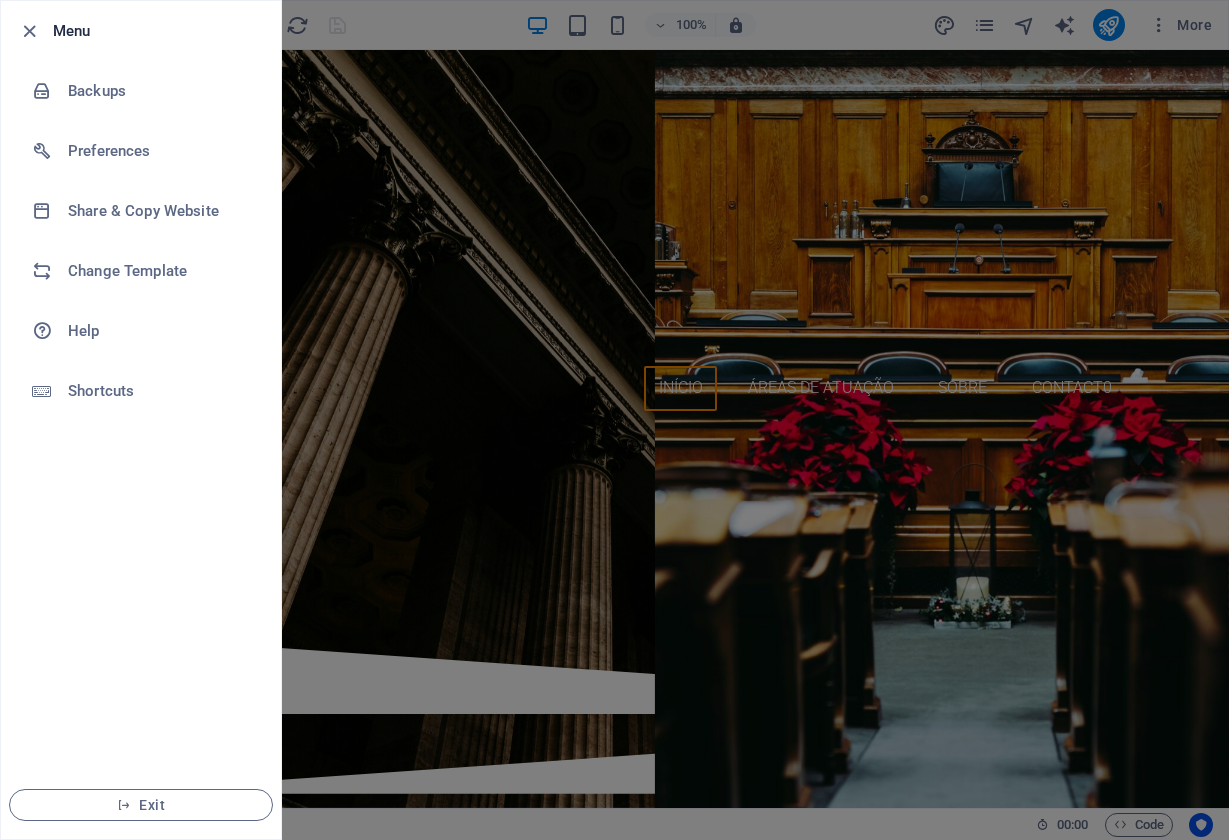 click at bounding box center (614, 420) 